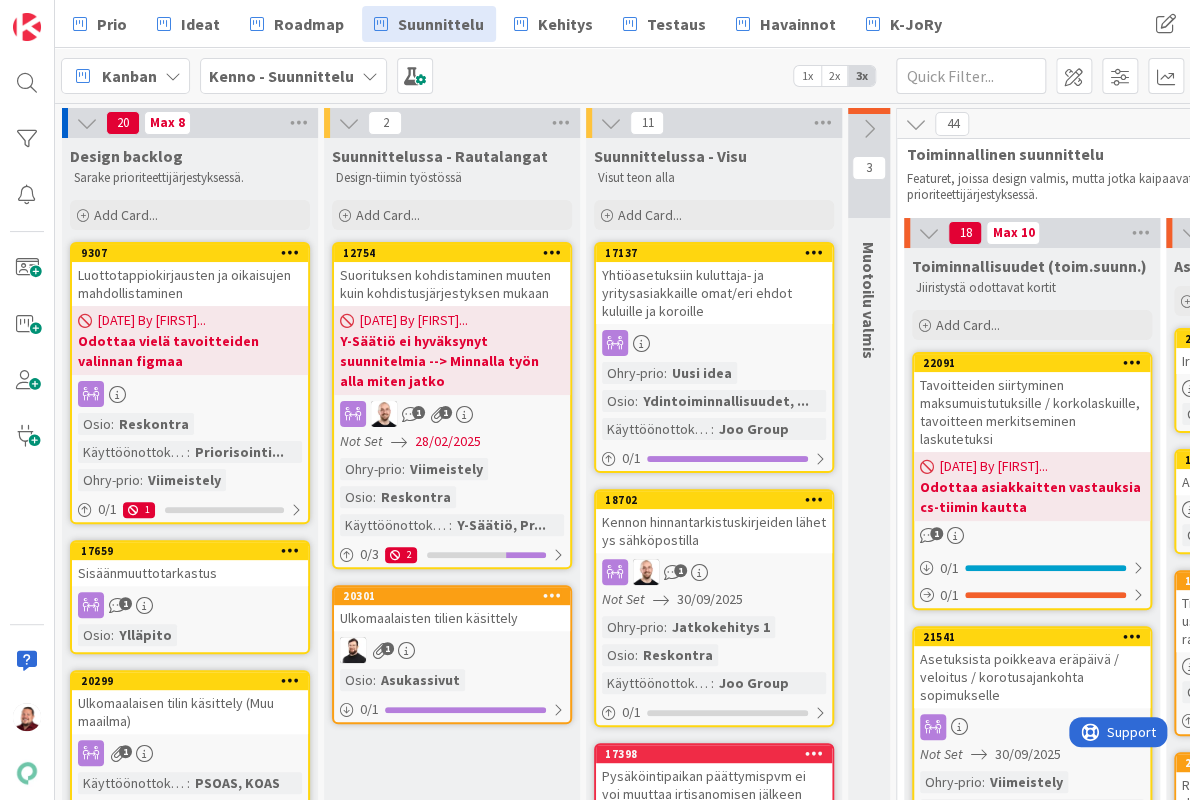 scroll, scrollTop: 0, scrollLeft: 0, axis: both 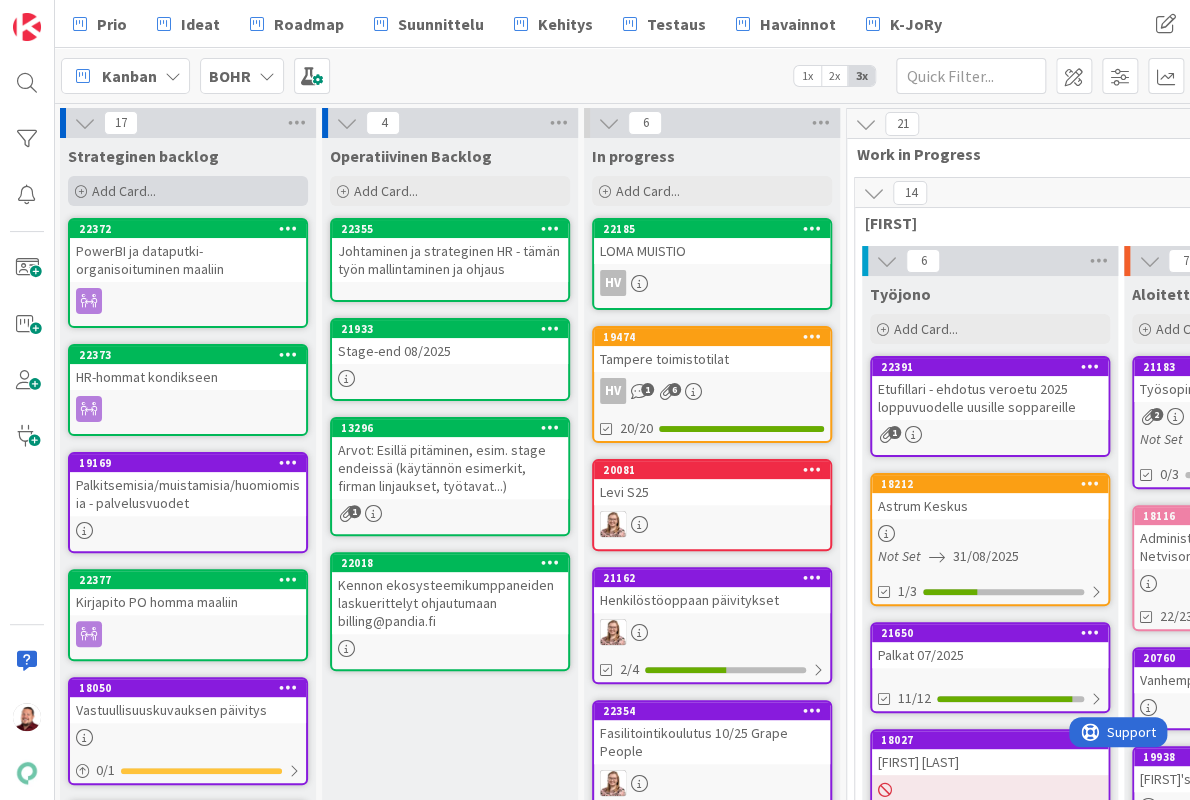 click on "Add Card..." at bounding box center [188, 191] 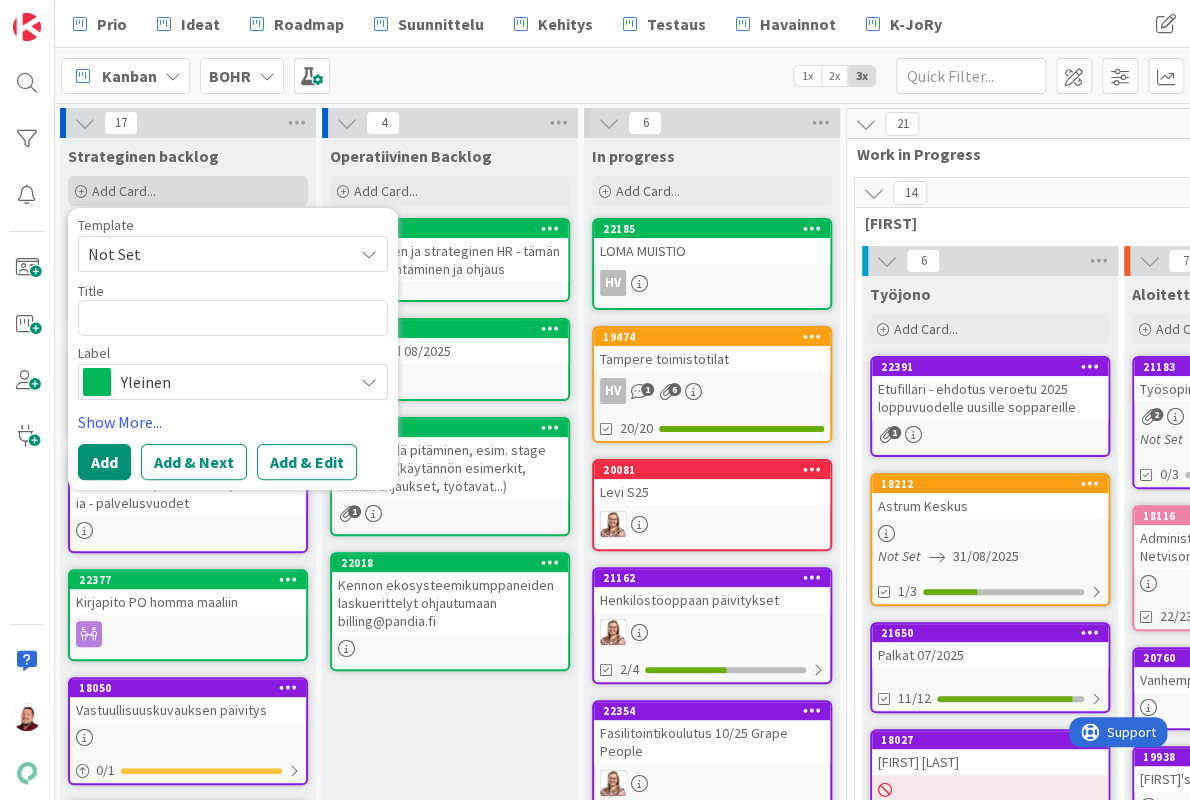 click on "Add Card..." at bounding box center [188, 191] 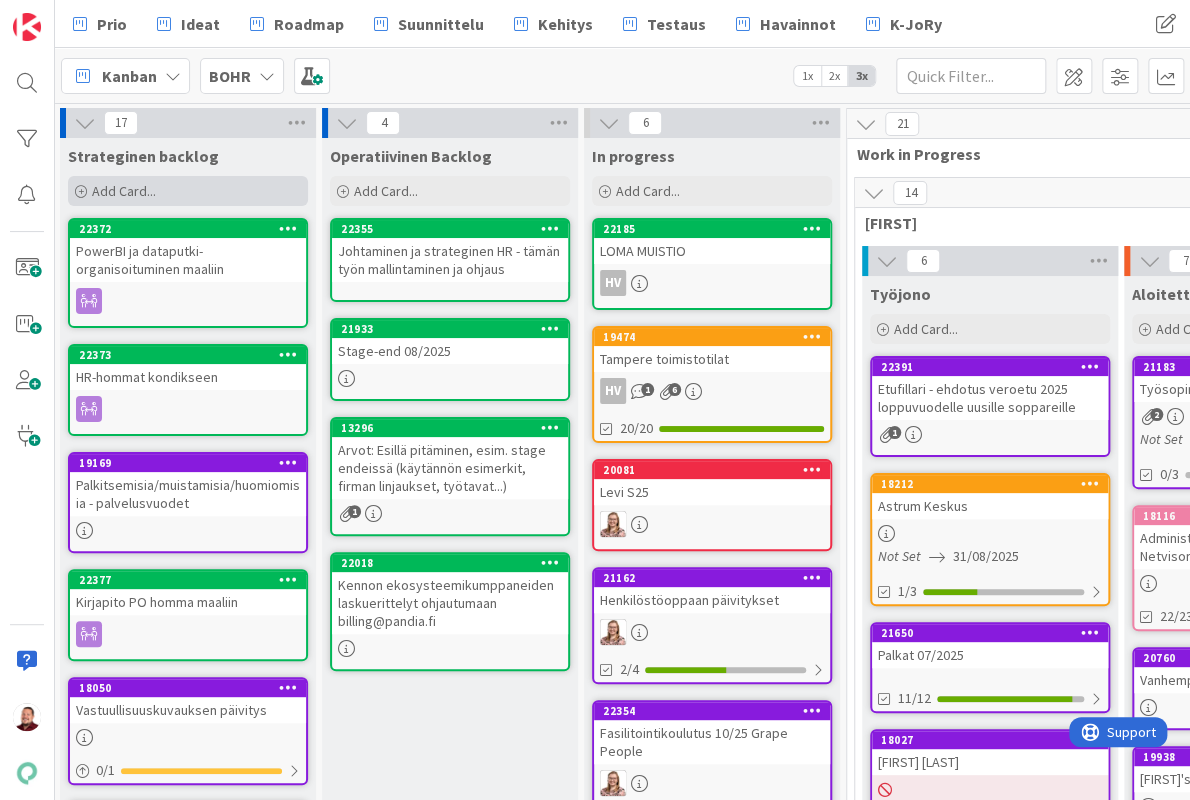 click on "Add Card..." at bounding box center [188, 191] 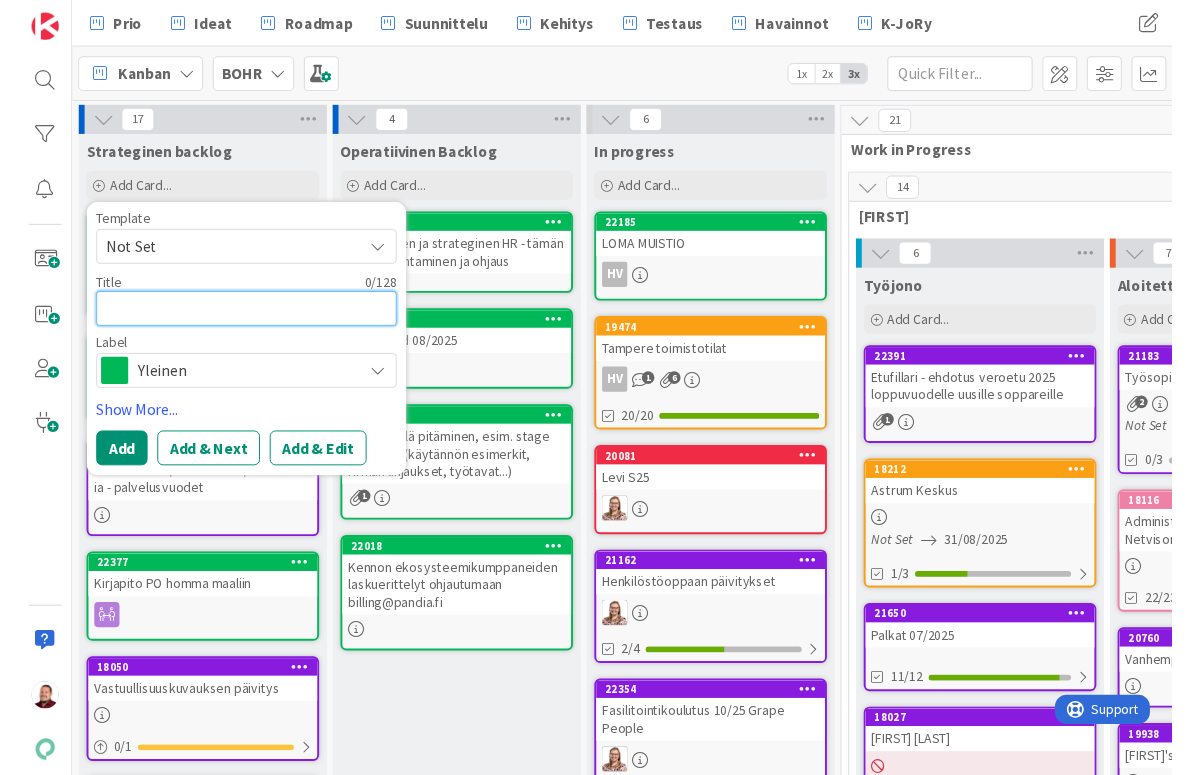 scroll, scrollTop: 0, scrollLeft: 0, axis: both 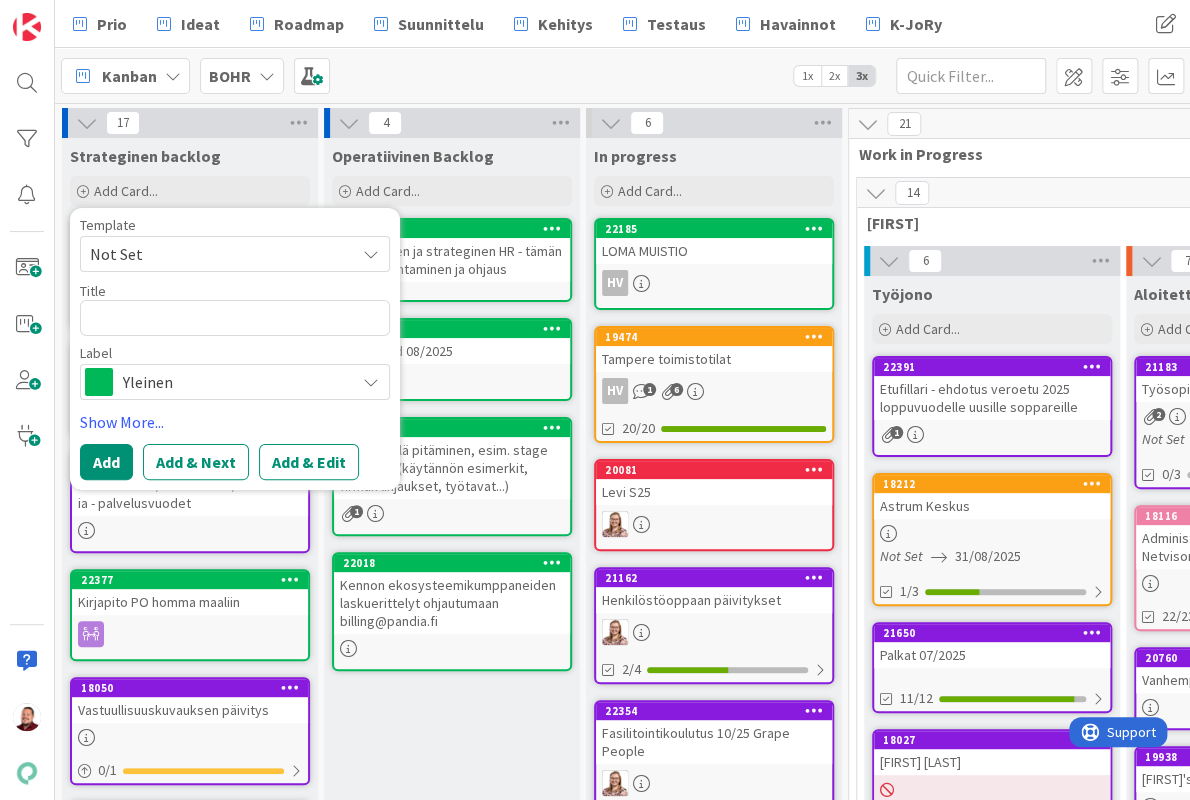 click on "Yleinen" at bounding box center [235, 382] 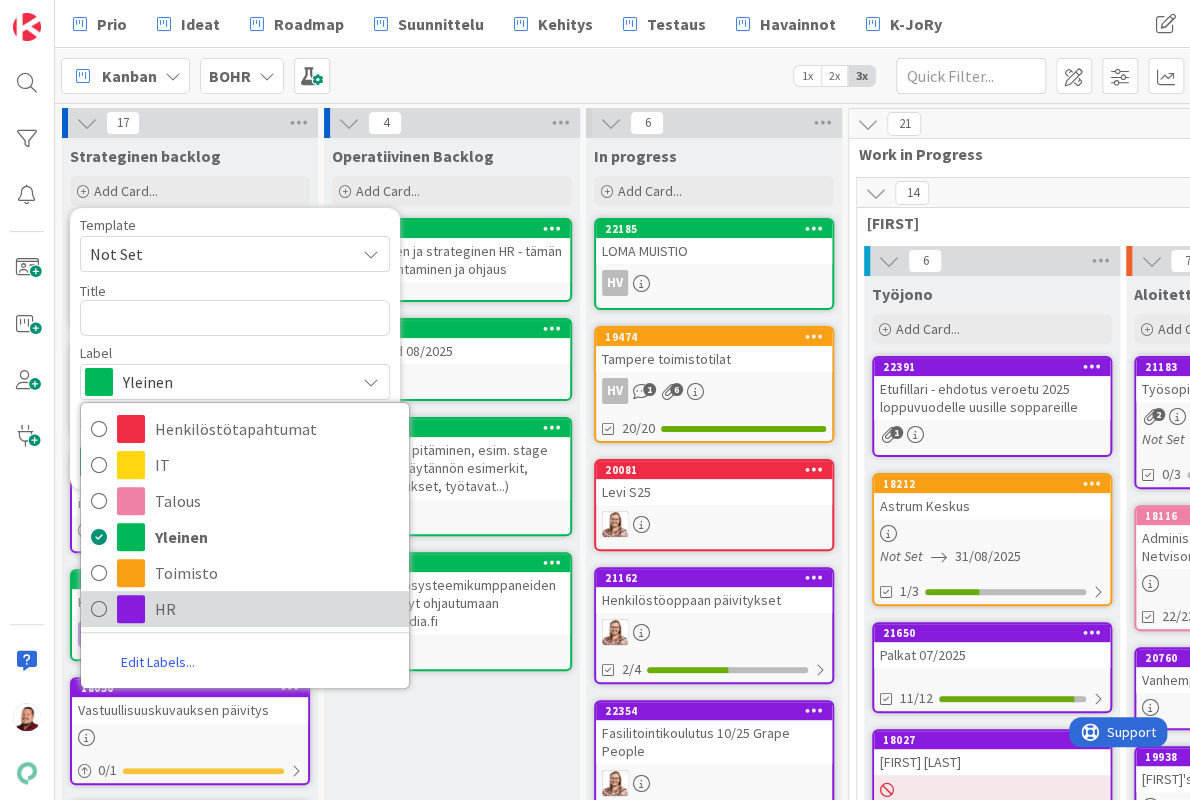 click on "HR" at bounding box center [277, 609] 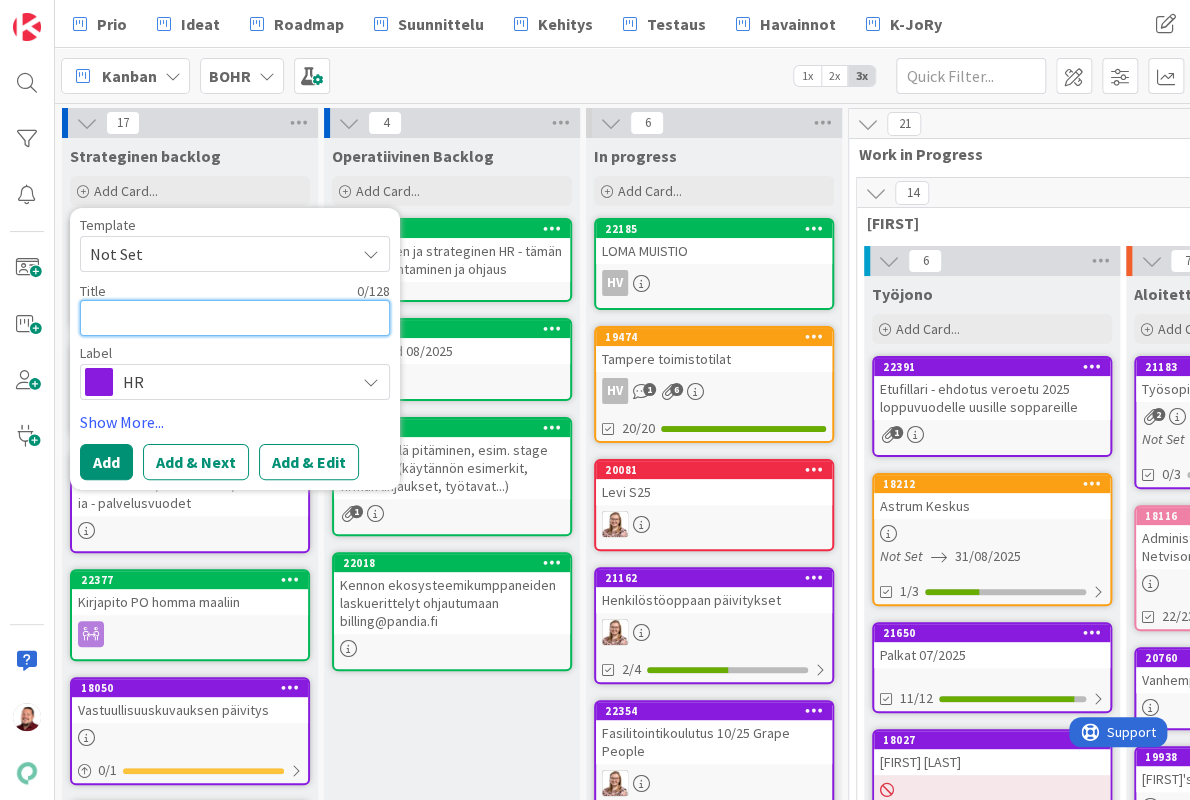 click at bounding box center [235, 318] 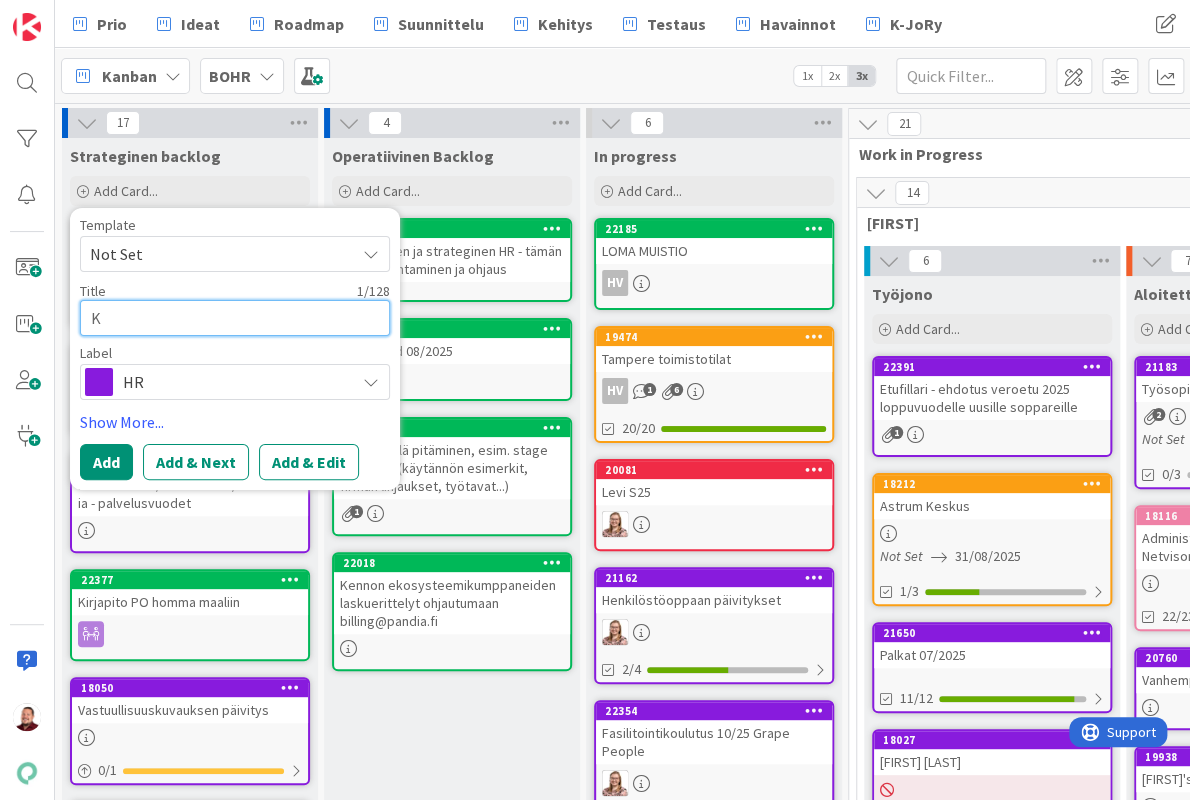 type on "x" 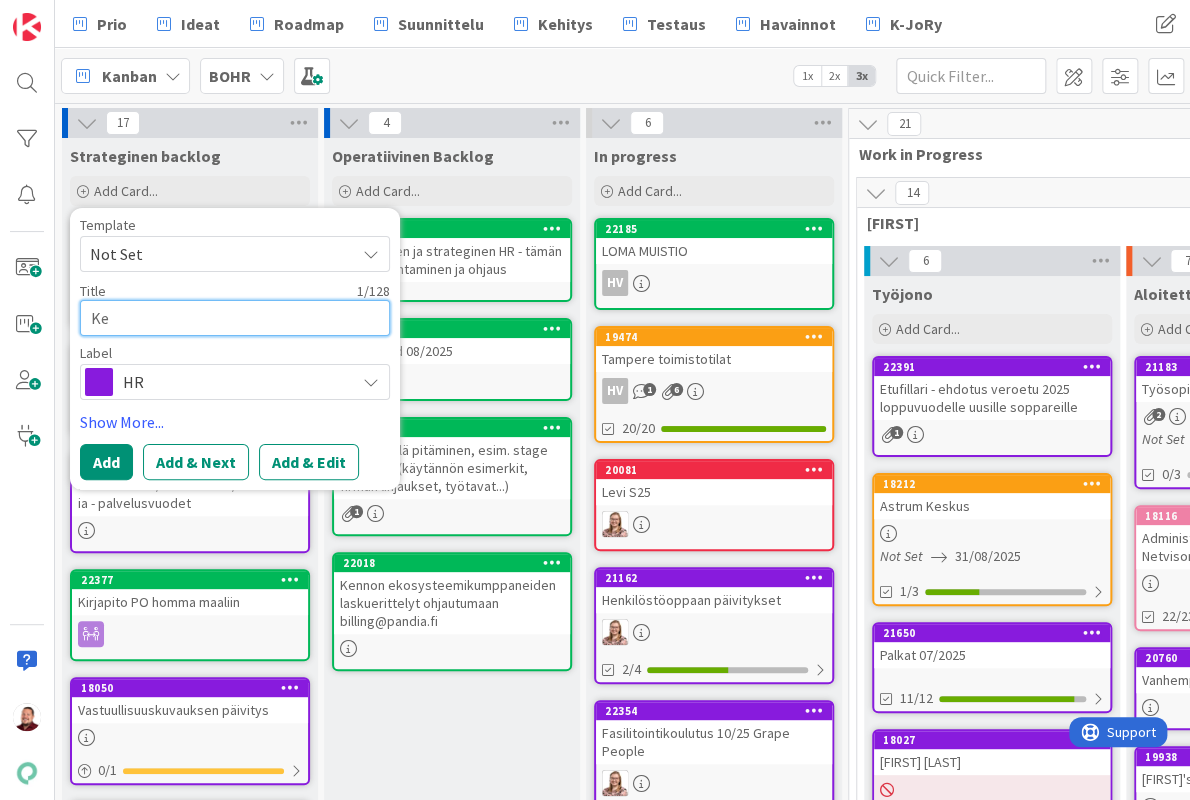 type on "x" 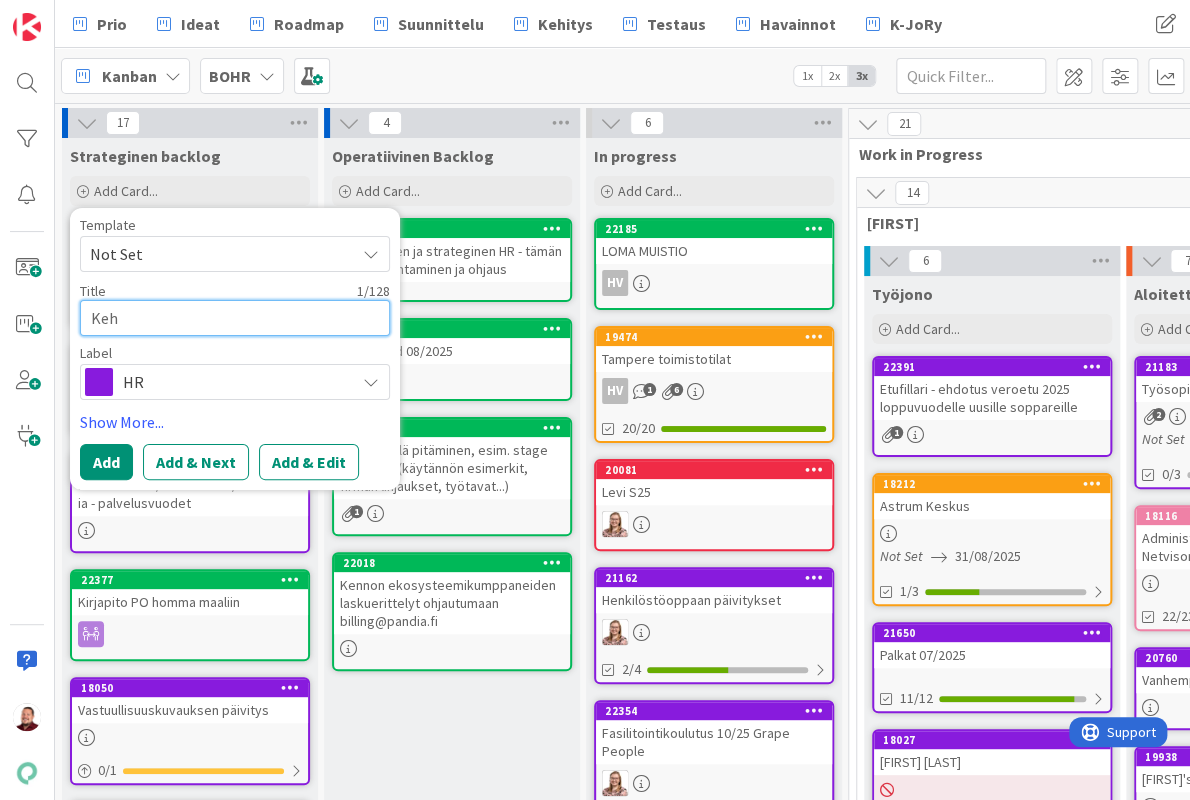 type on "x" 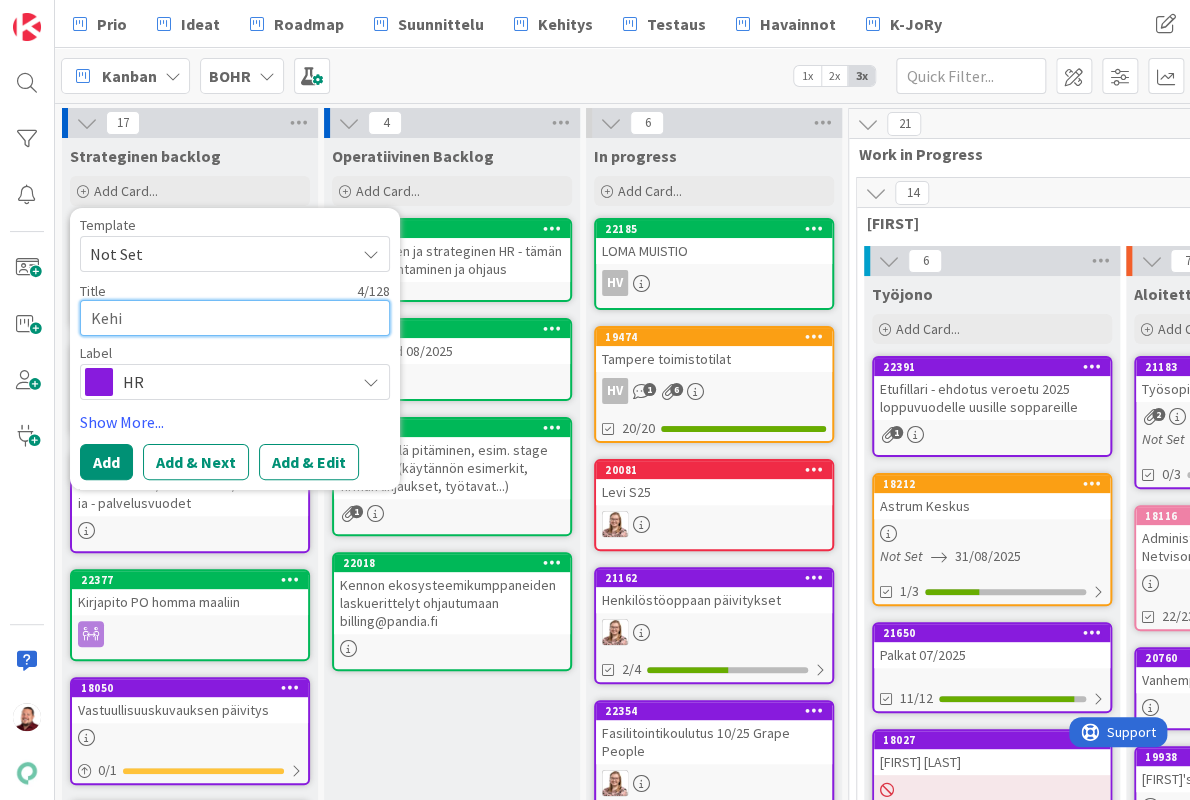 type on "x" 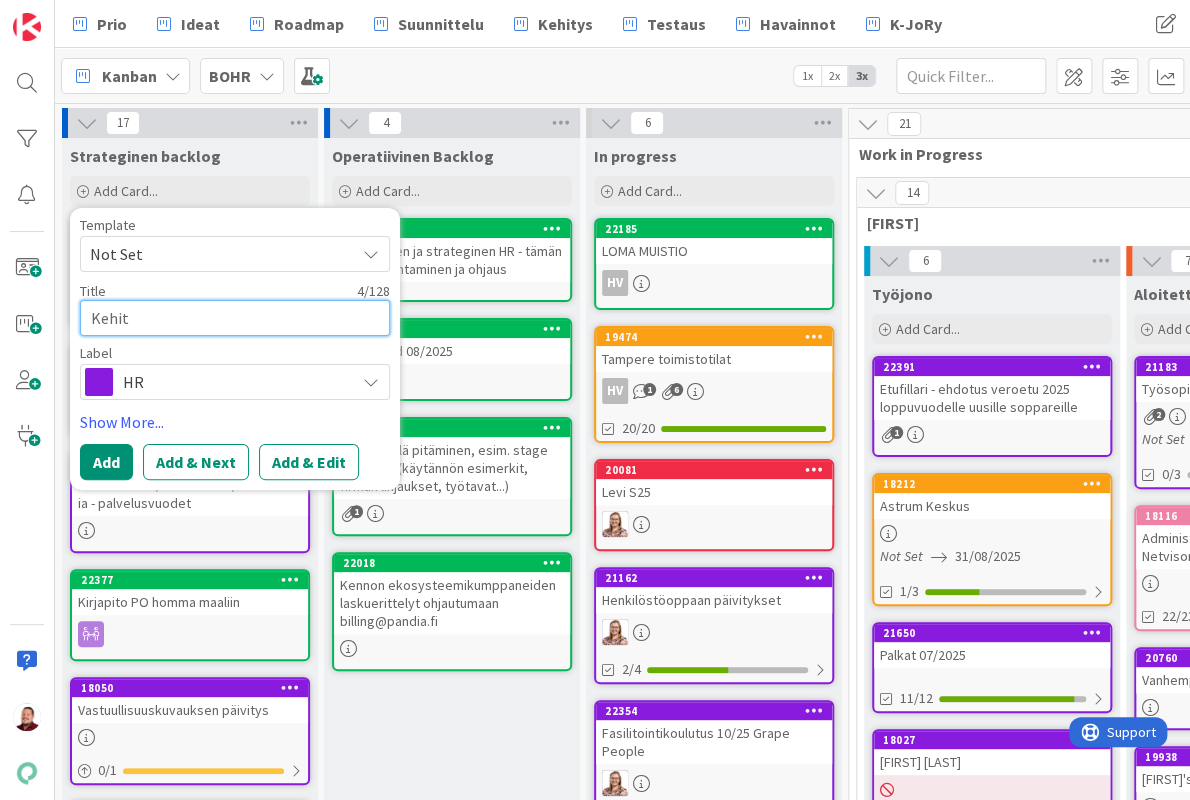 type on "x" 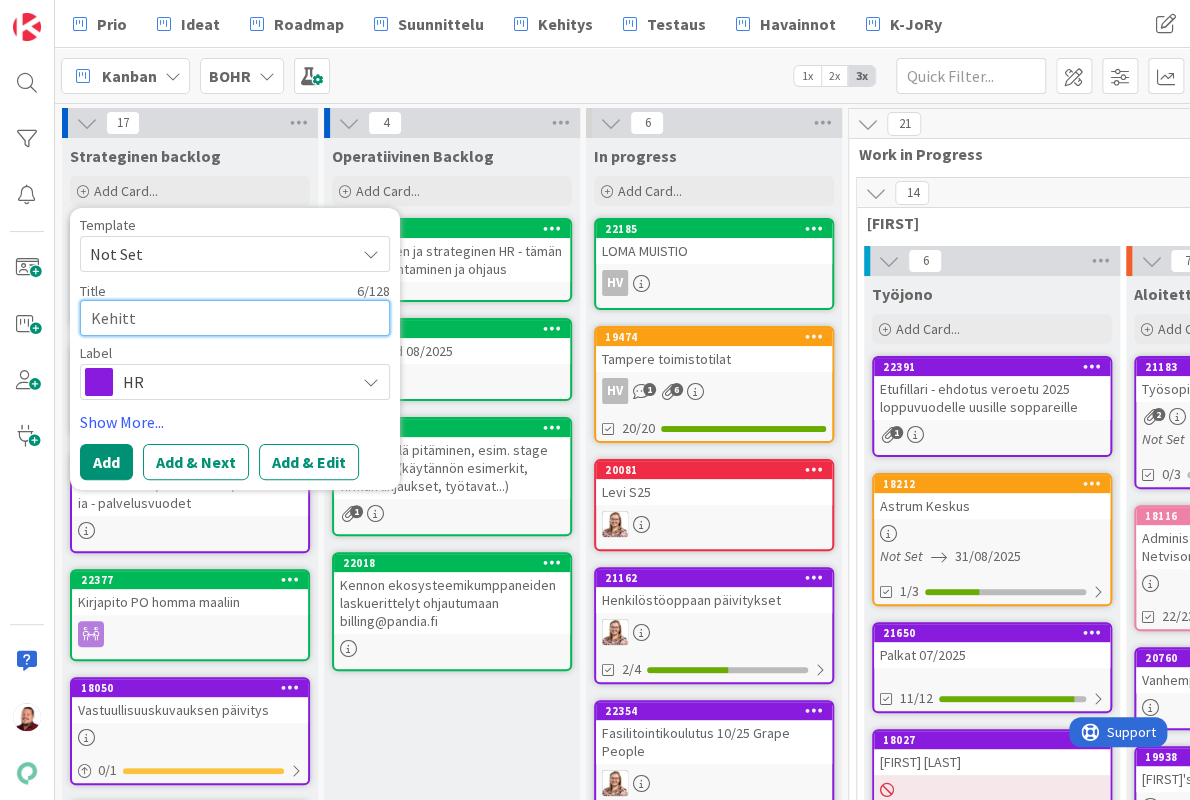 type on "x" 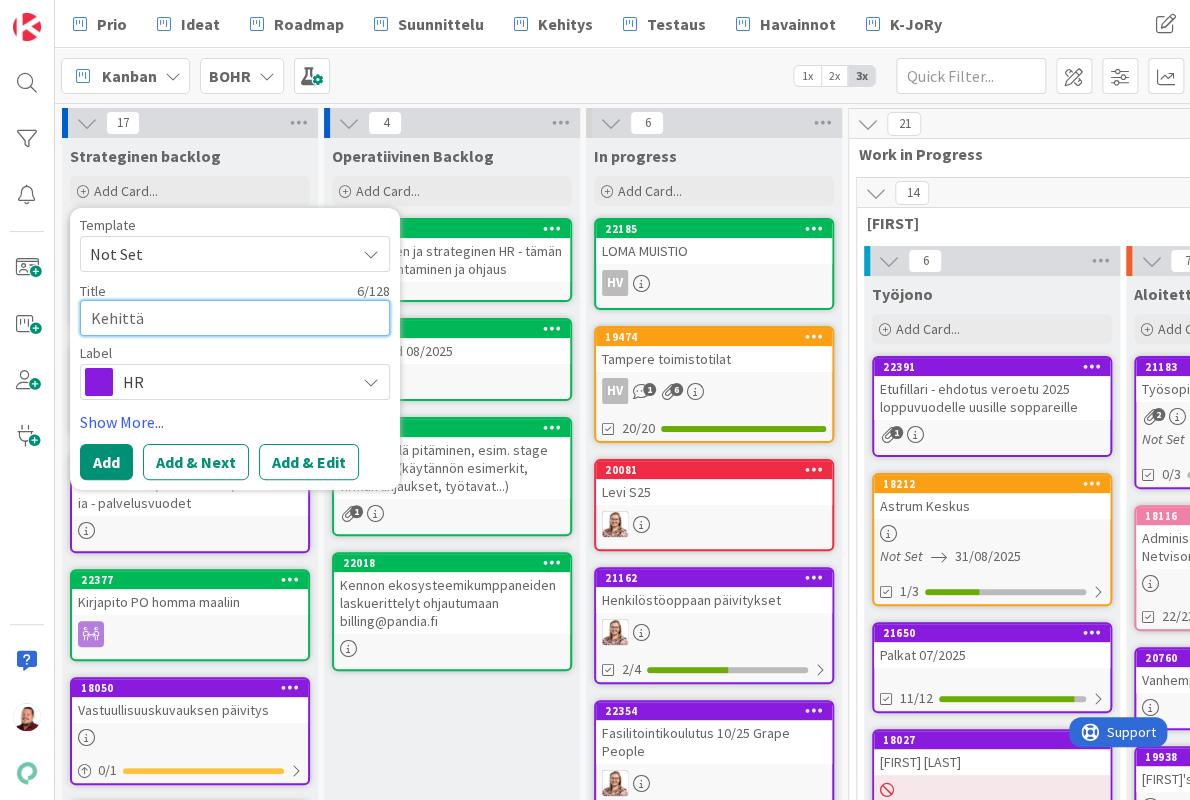 type on "x" 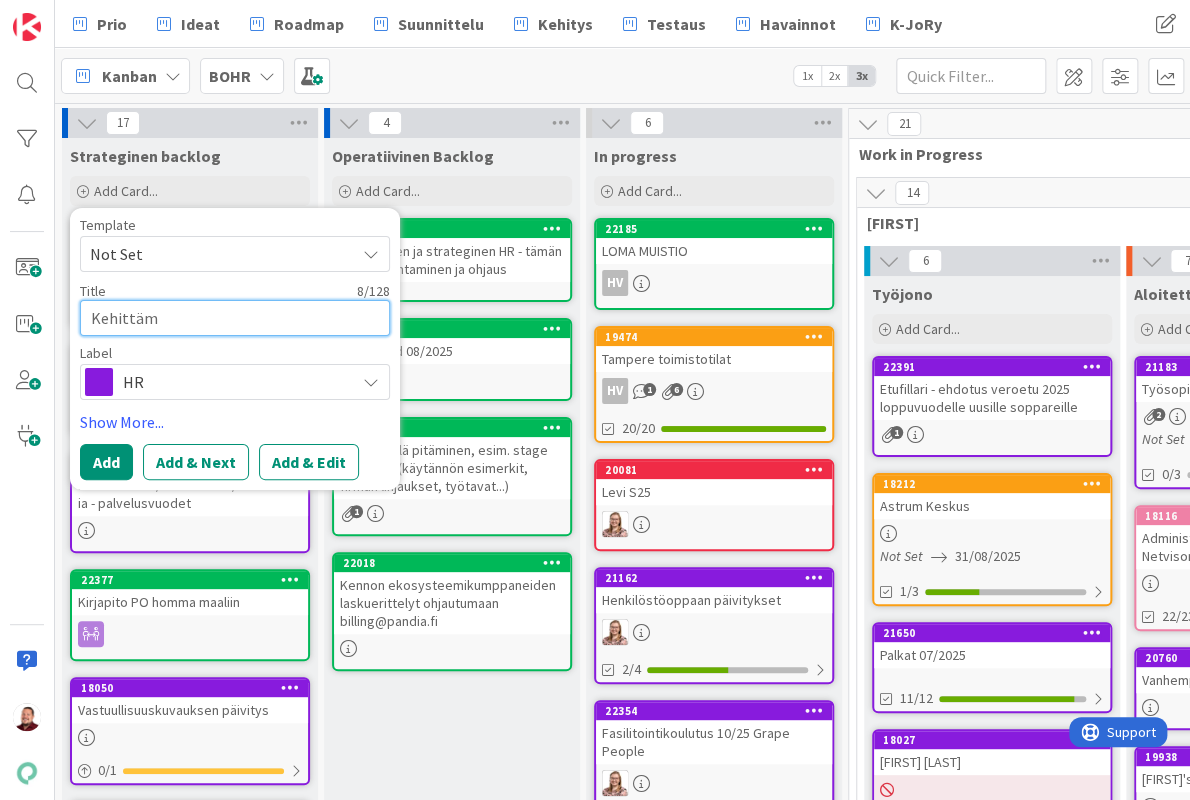 type on "x" 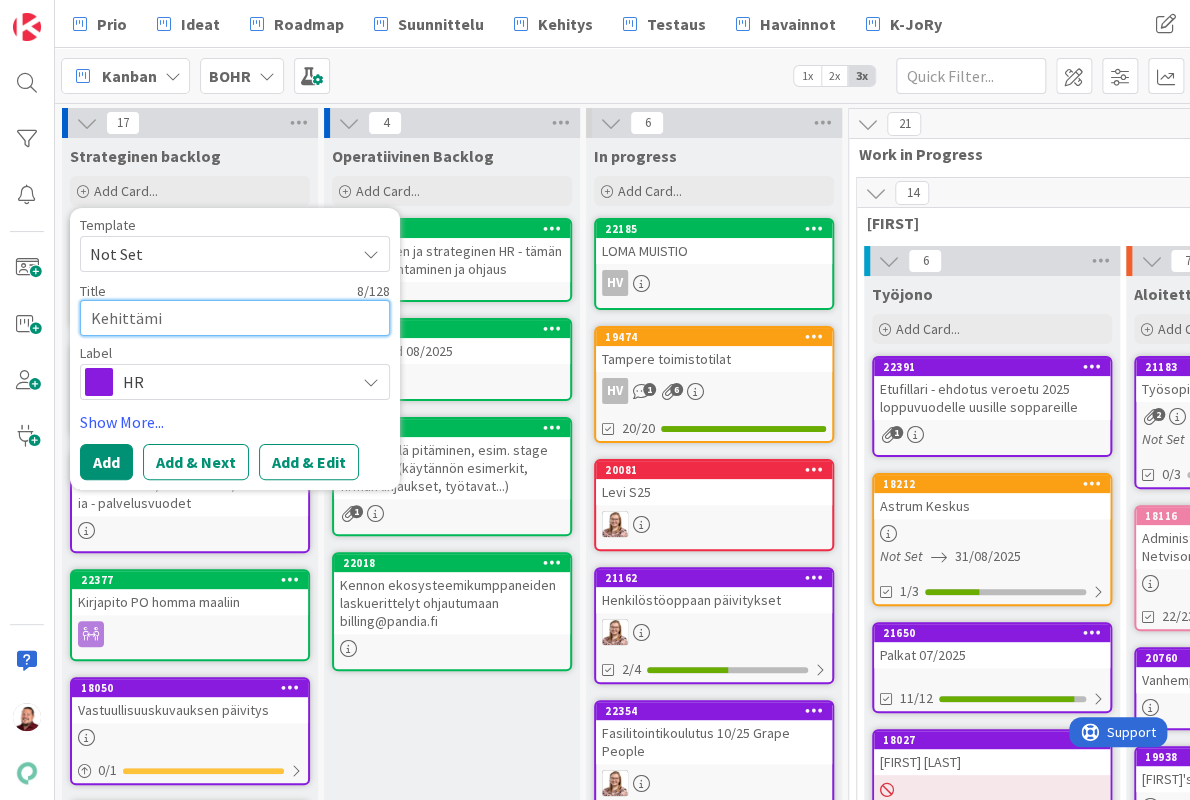 type on "x" 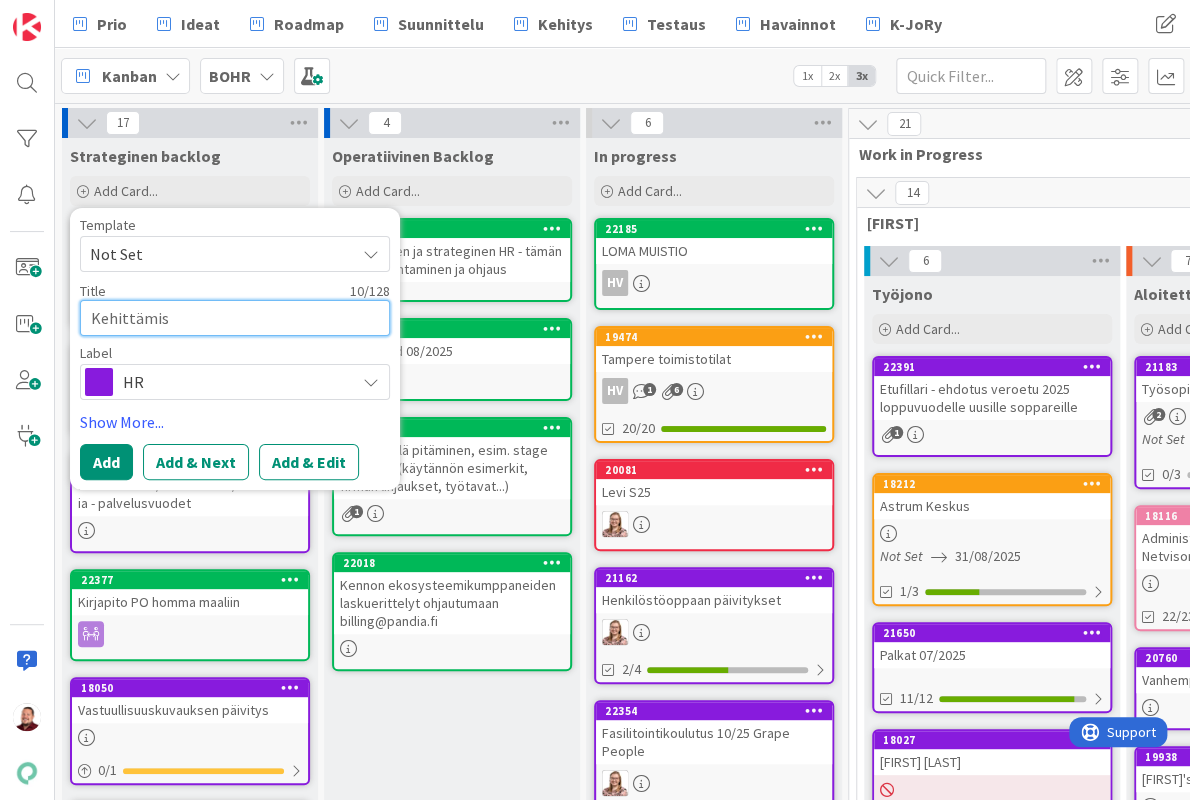 type on "x" 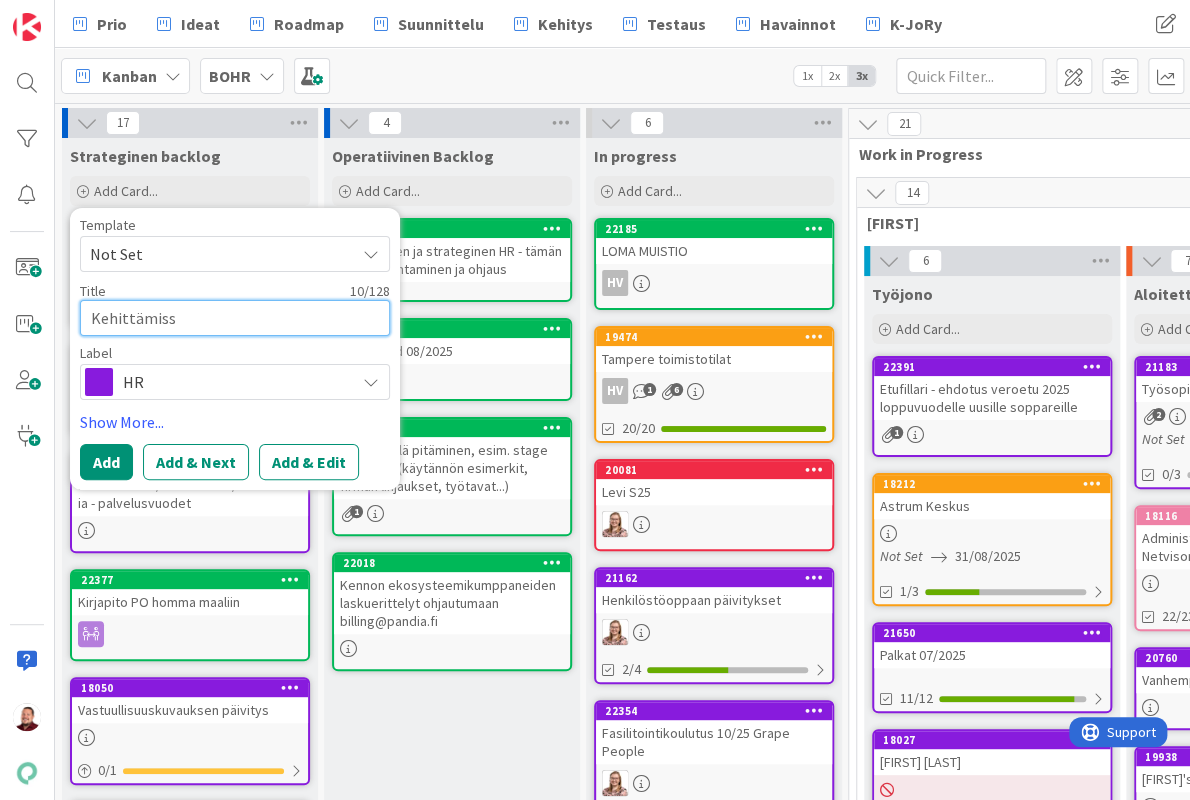 type on "x" 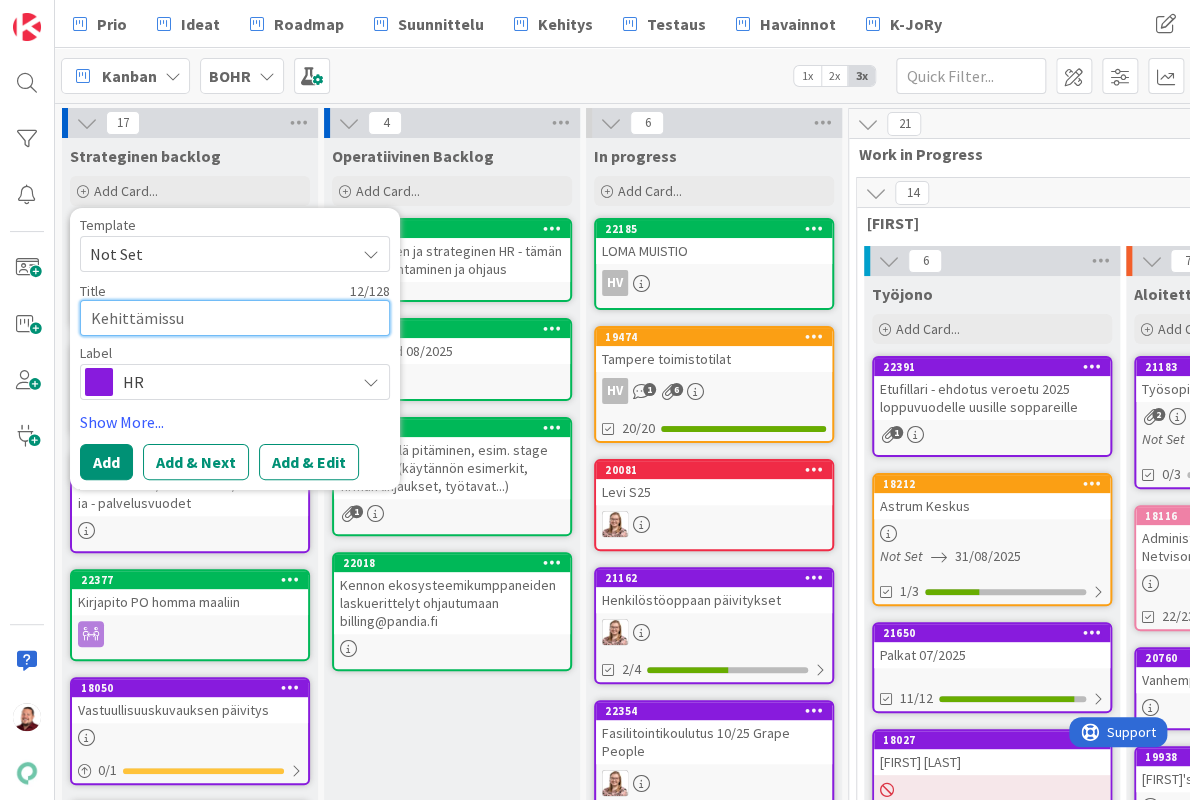 type on "x" 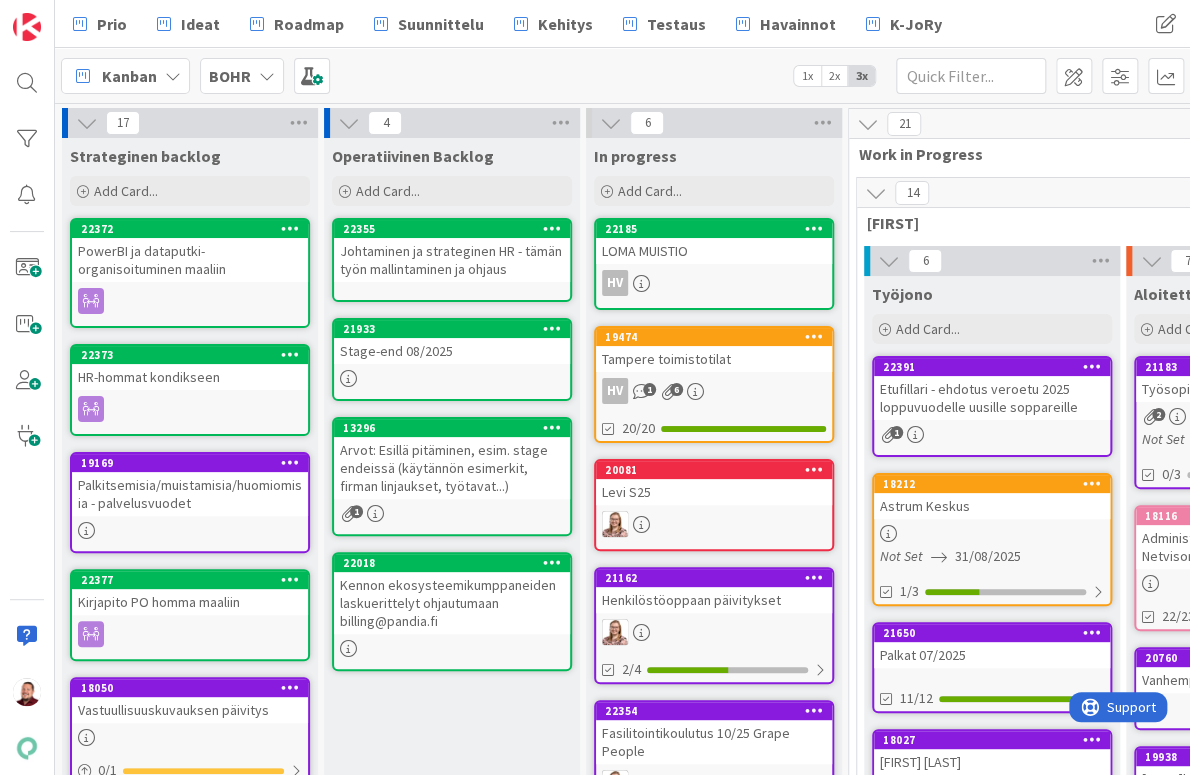 scroll, scrollTop: 1560, scrollLeft: 804, axis: both 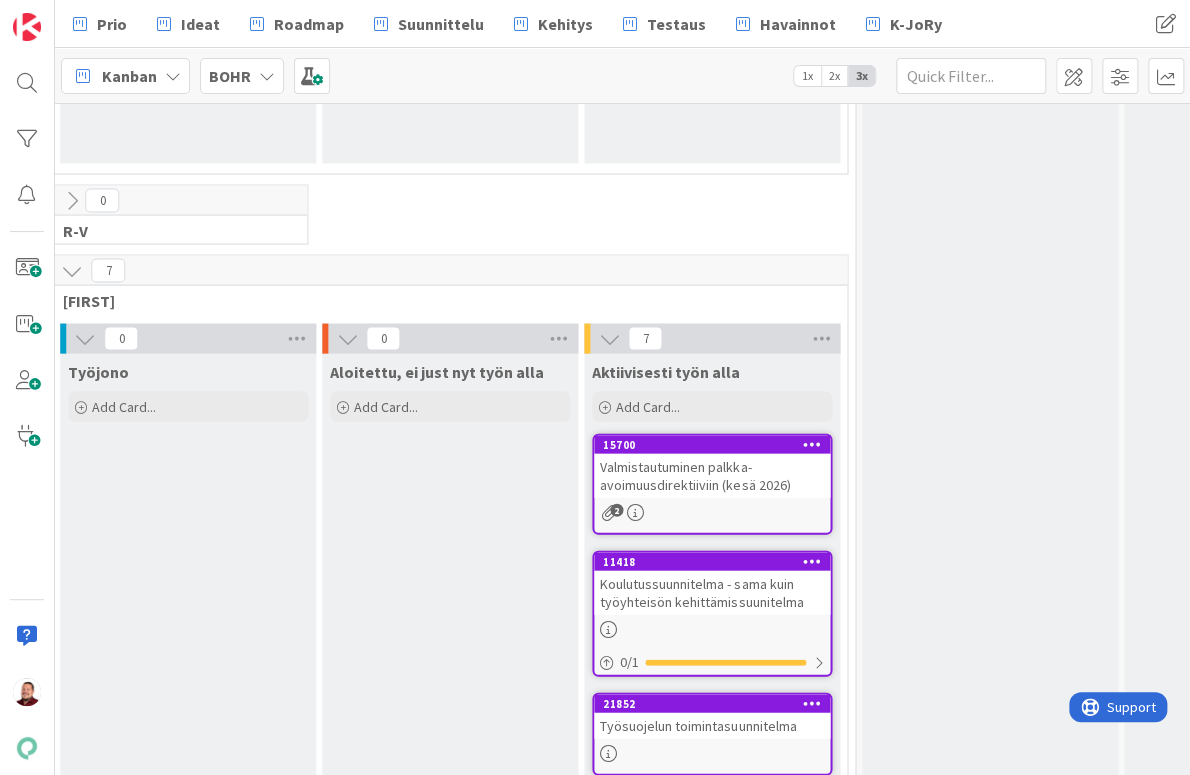 click on "Koulutussuunnitelma - sama kuin työyhteisön kehittämissuunitelma" at bounding box center (712, 592) 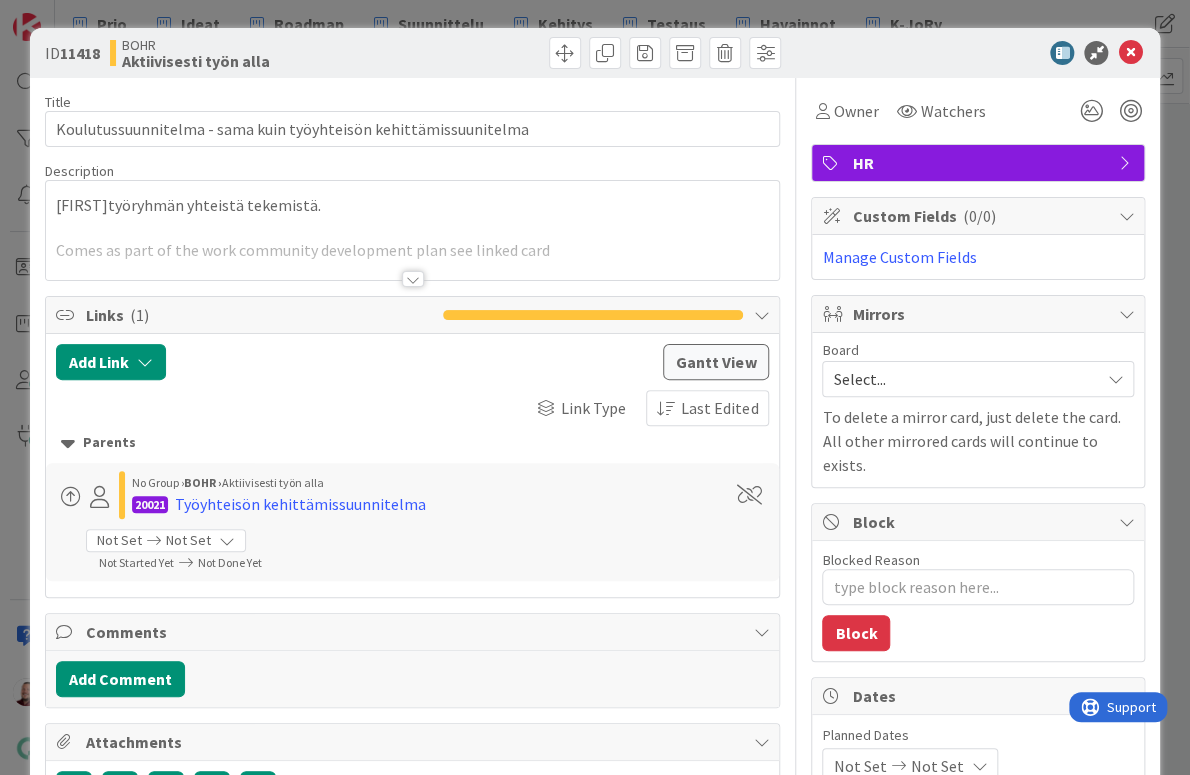 scroll, scrollTop: 0, scrollLeft: 0, axis: both 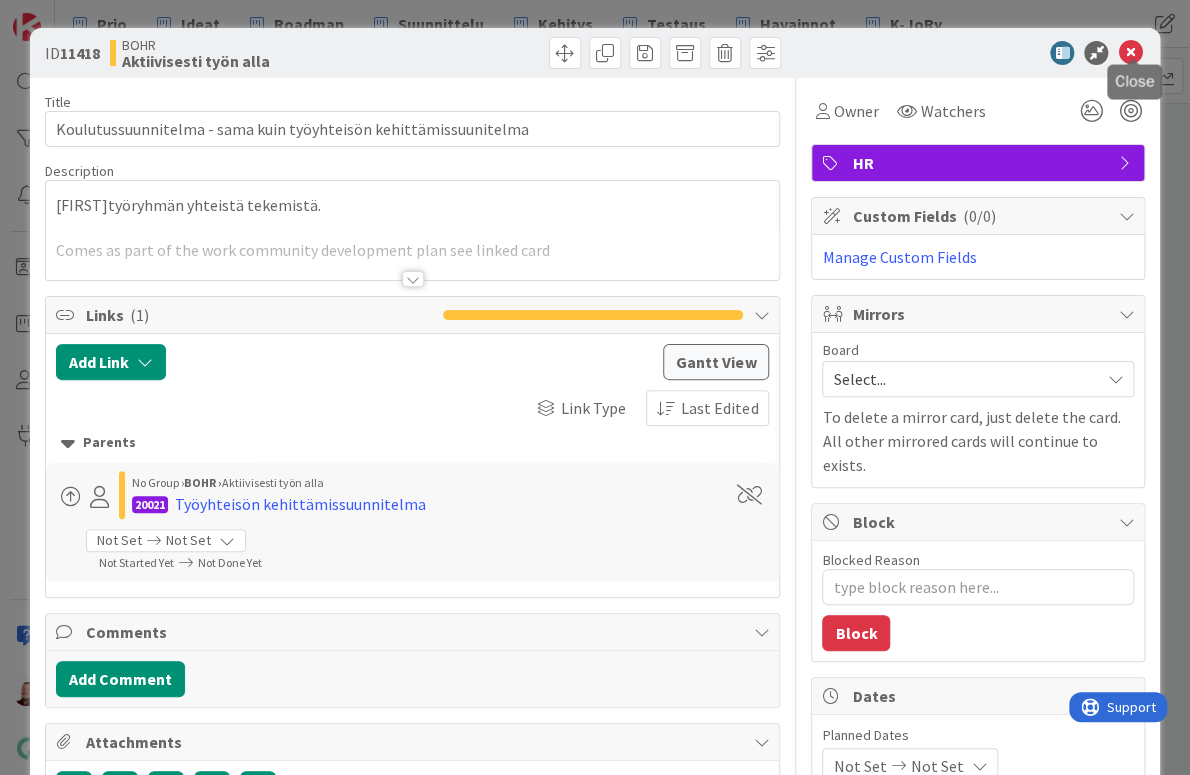 click at bounding box center (1130, 53) 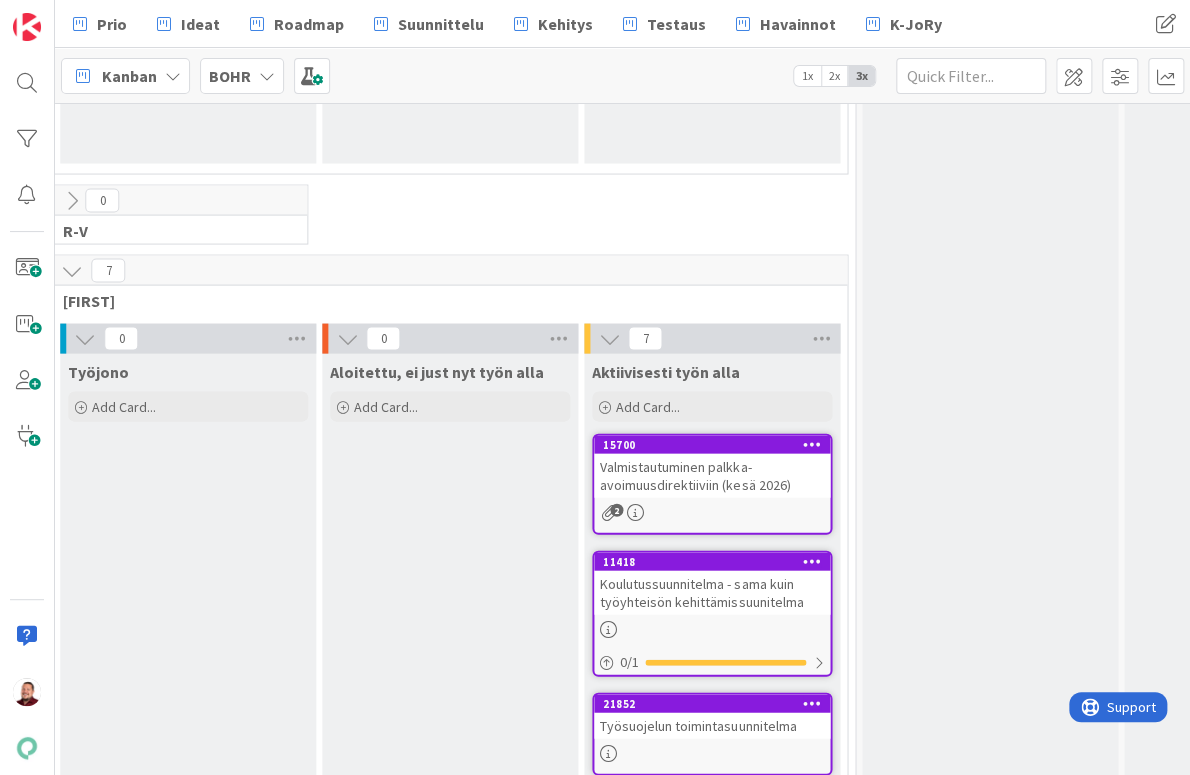 scroll, scrollTop: 0, scrollLeft: 0, axis: both 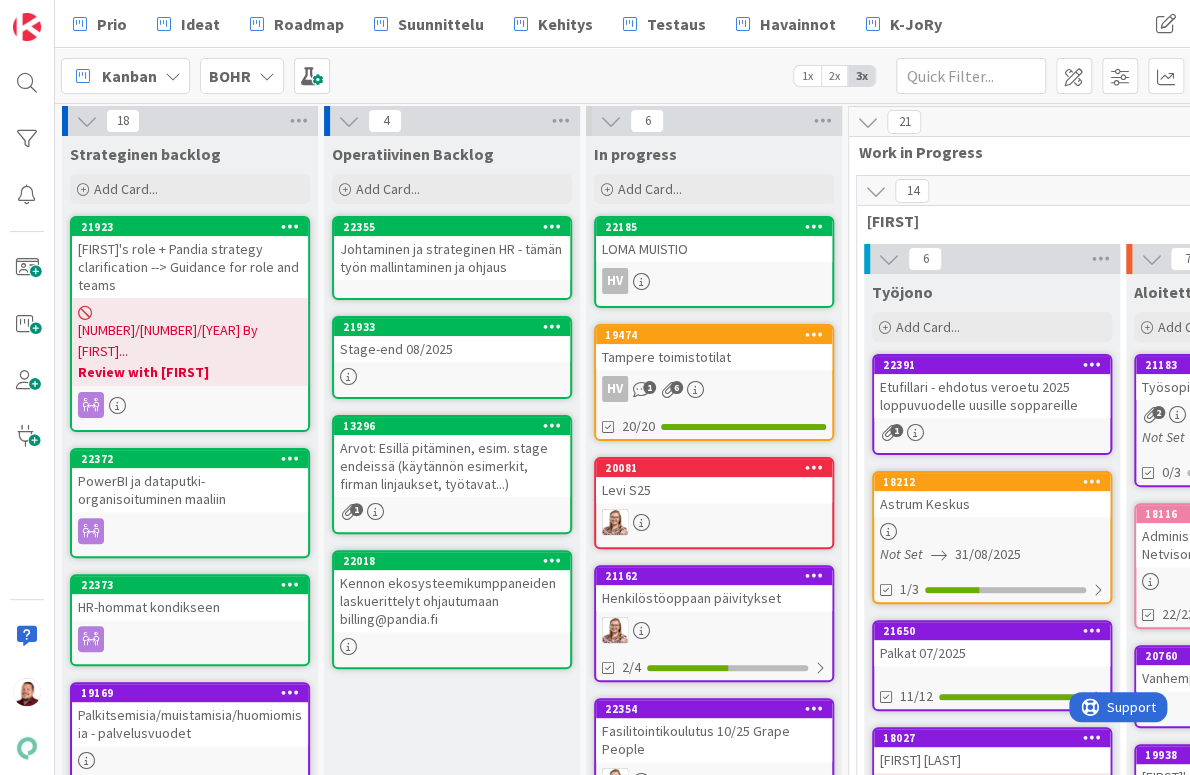 type on "x" 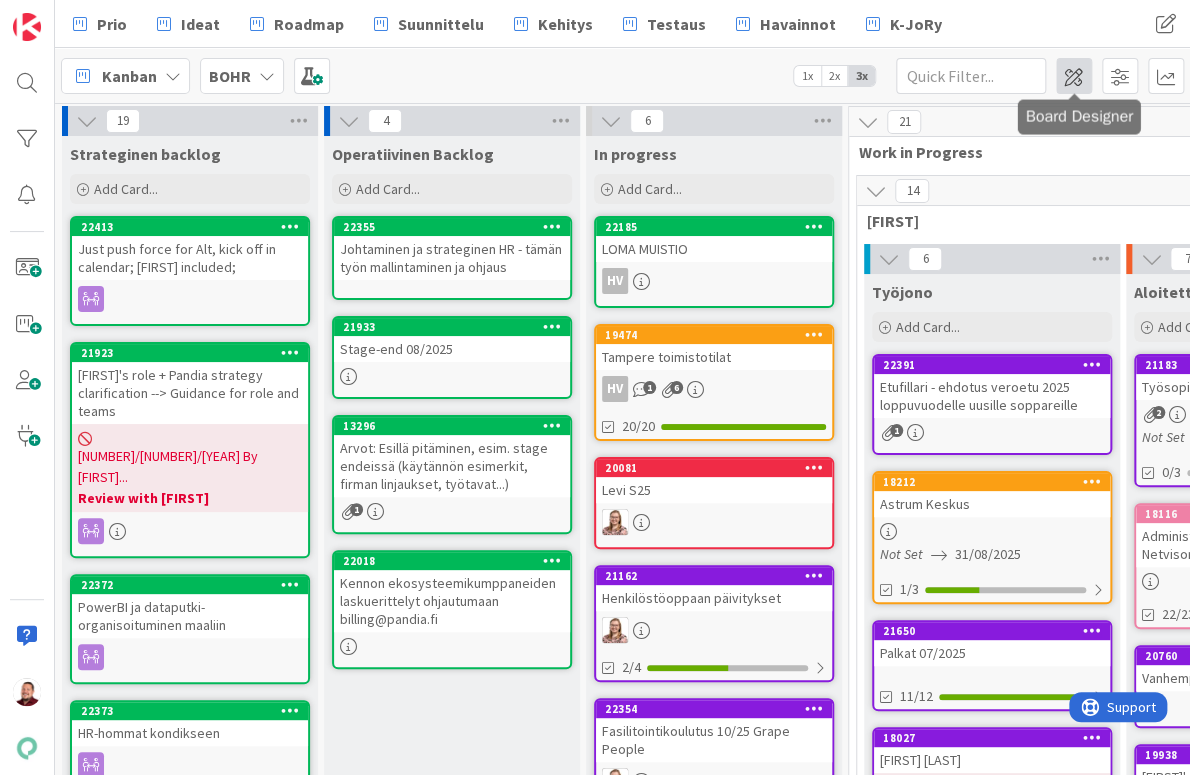 click at bounding box center [1074, 76] 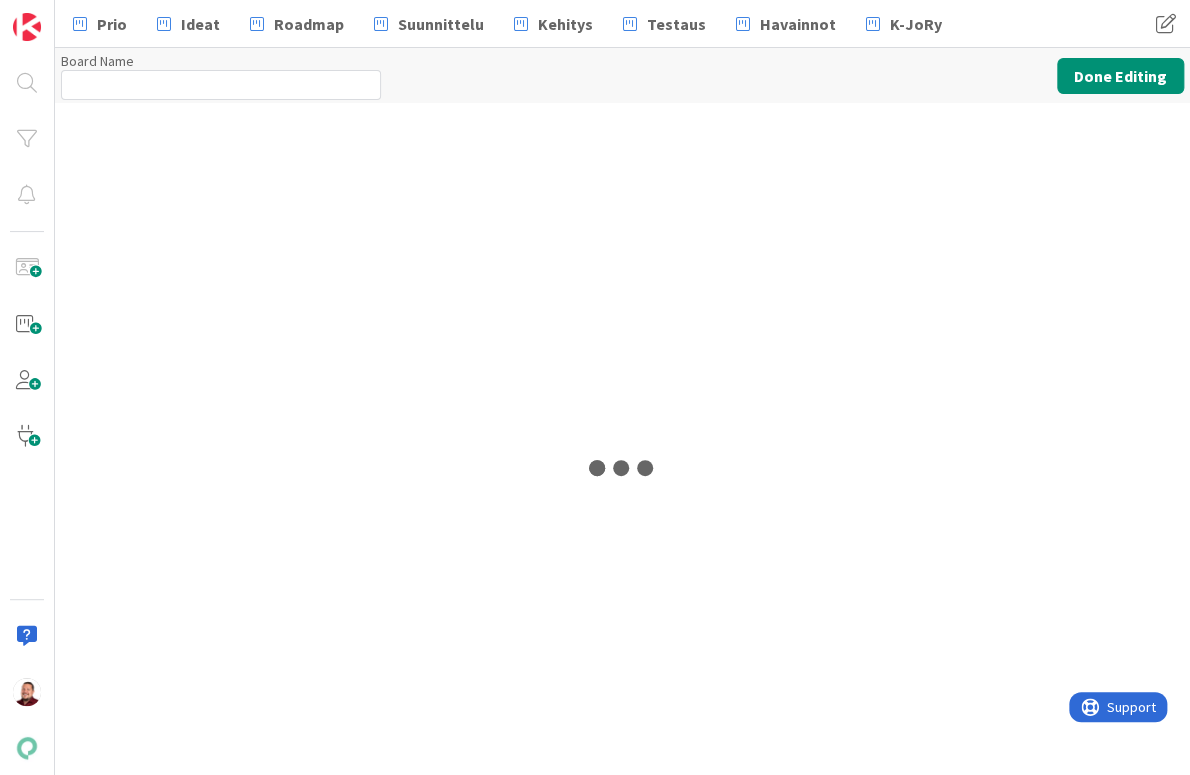 type on "BOHR" 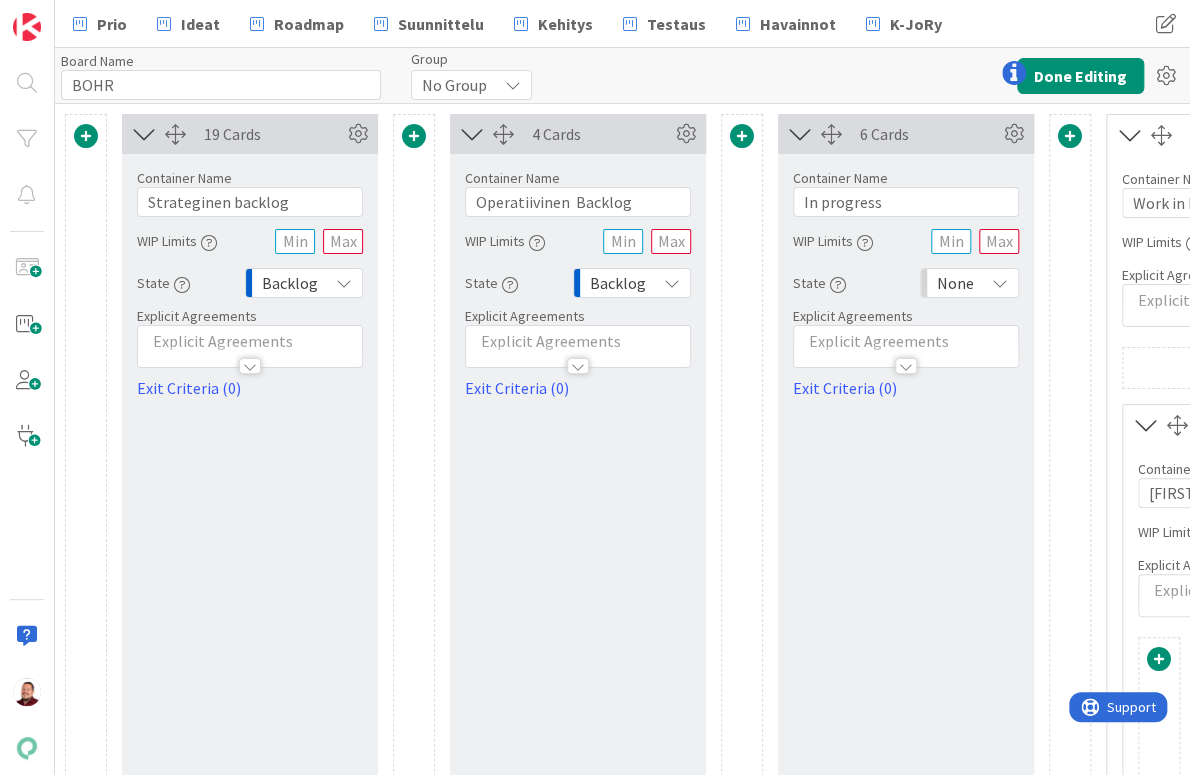 scroll, scrollTop: 0, scrollLeft: 0, axis: both 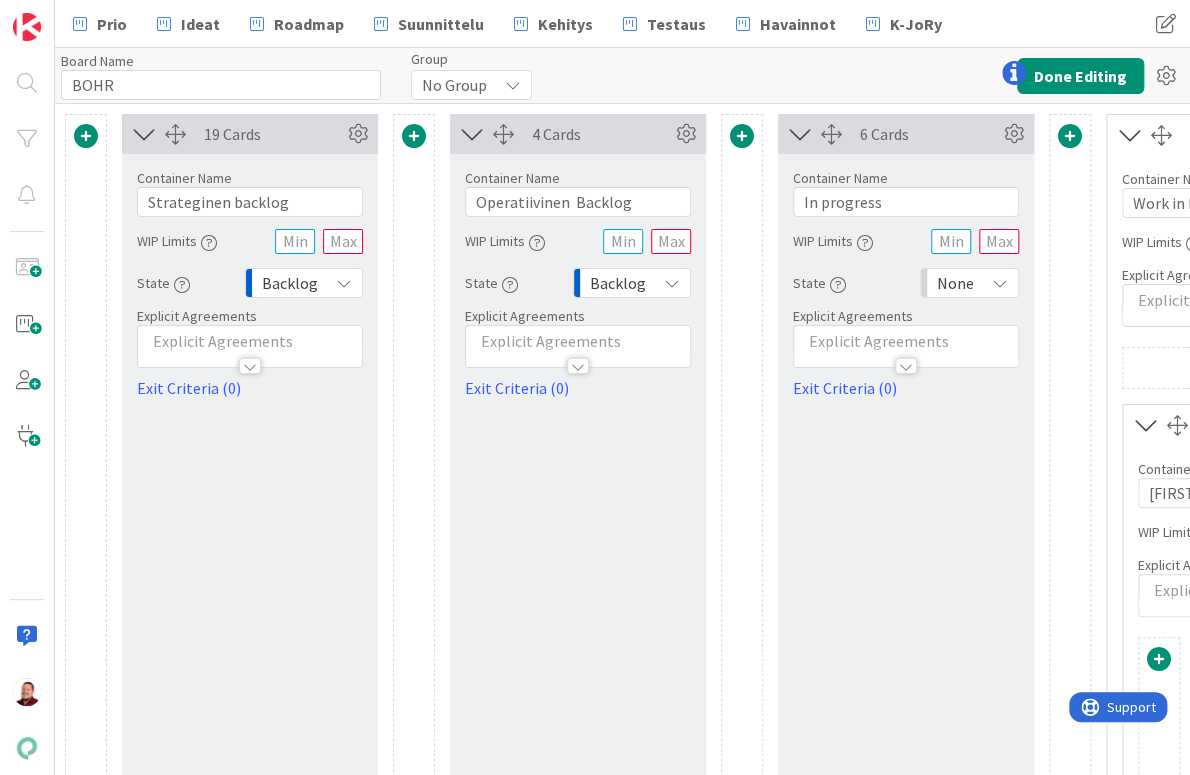 click at bounding box center (414, 136) 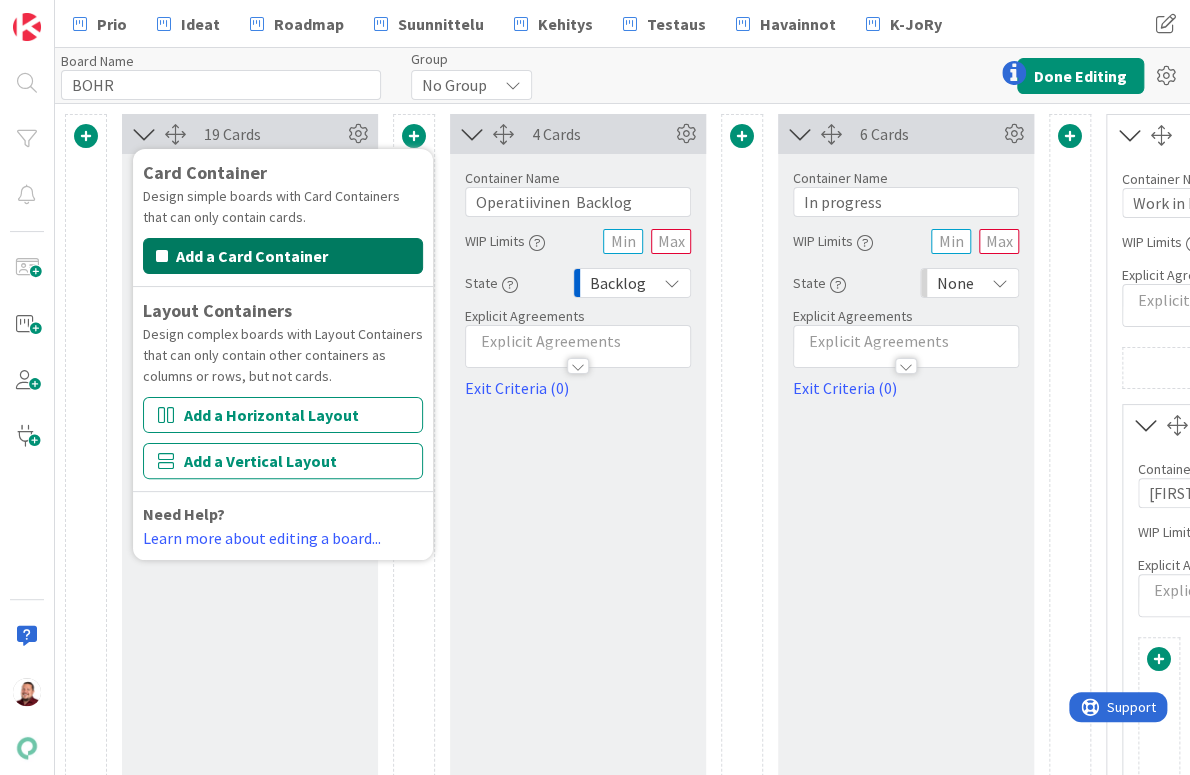click on "Add a Card Container" at bounding box center [283, 256] 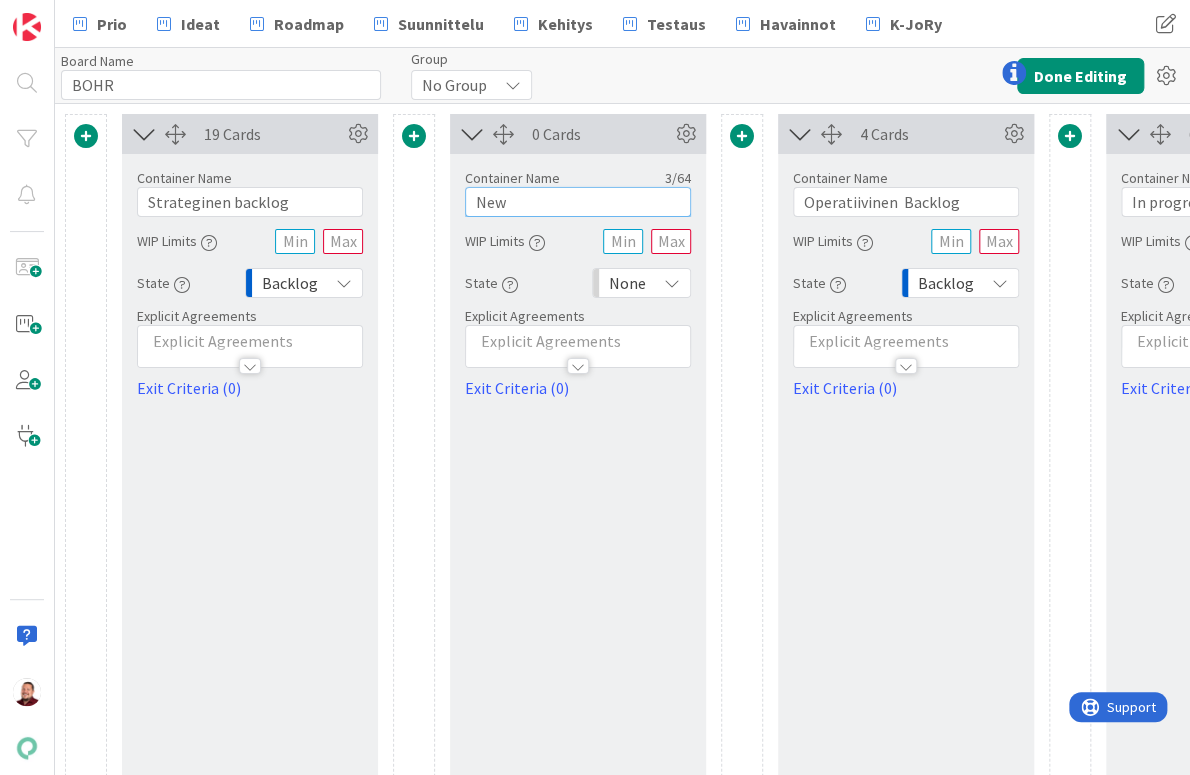 drag, startPoint x: 547, startPoint y: 195, endPoint x: 372, endPoint y: 195, distance: 175 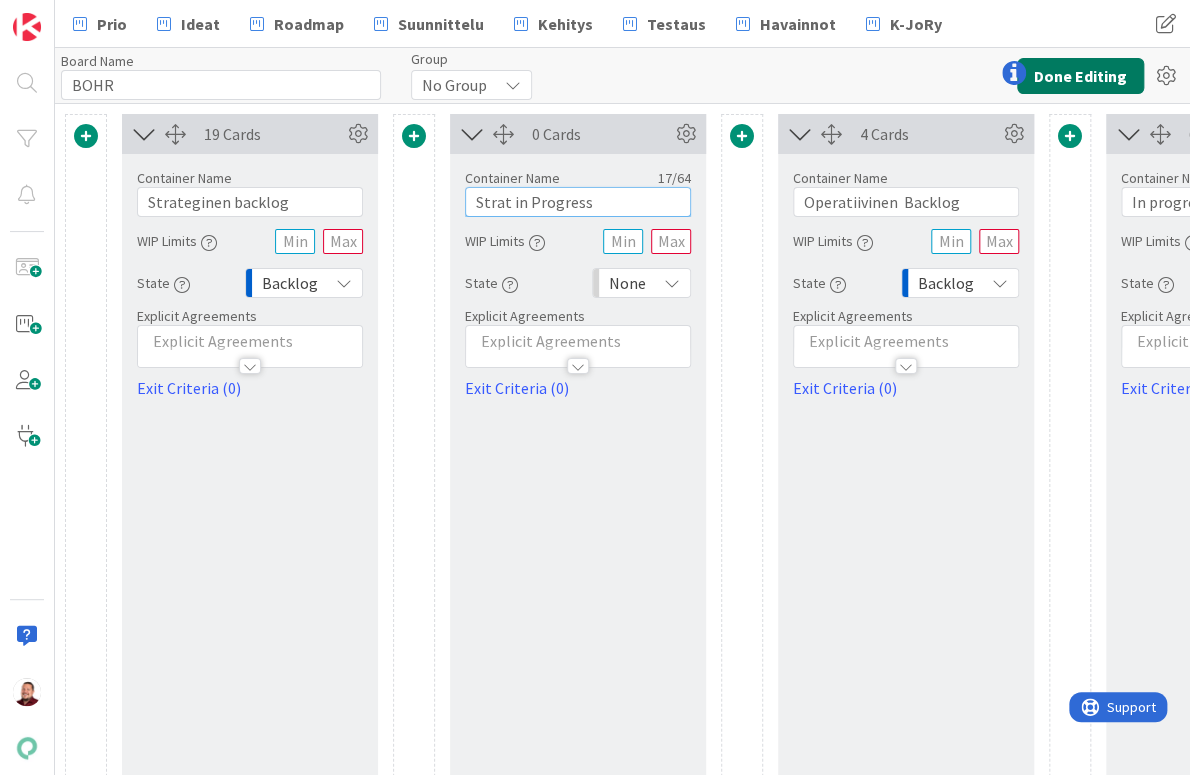 type on "Strat in Progress" 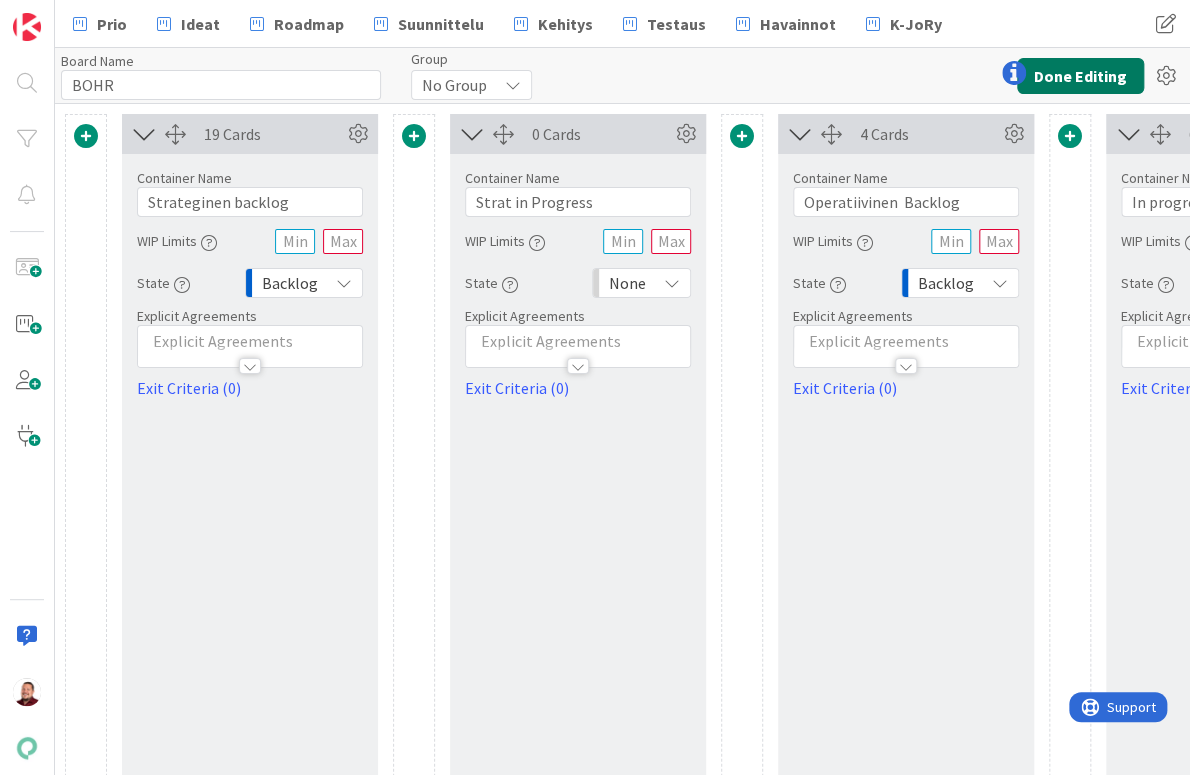 click on "Done Editing" at bounding box center [1080, 76] 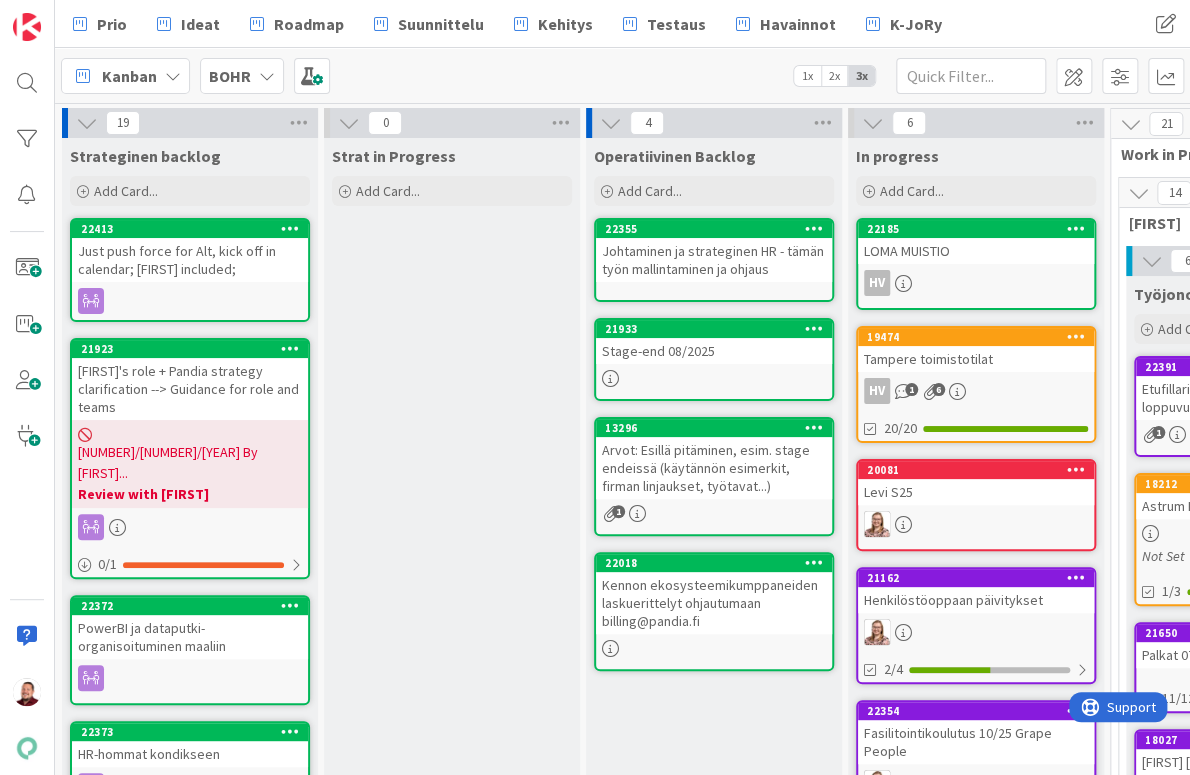 scroll, scrollTop: 0, scrollLeft: 0, axis: both 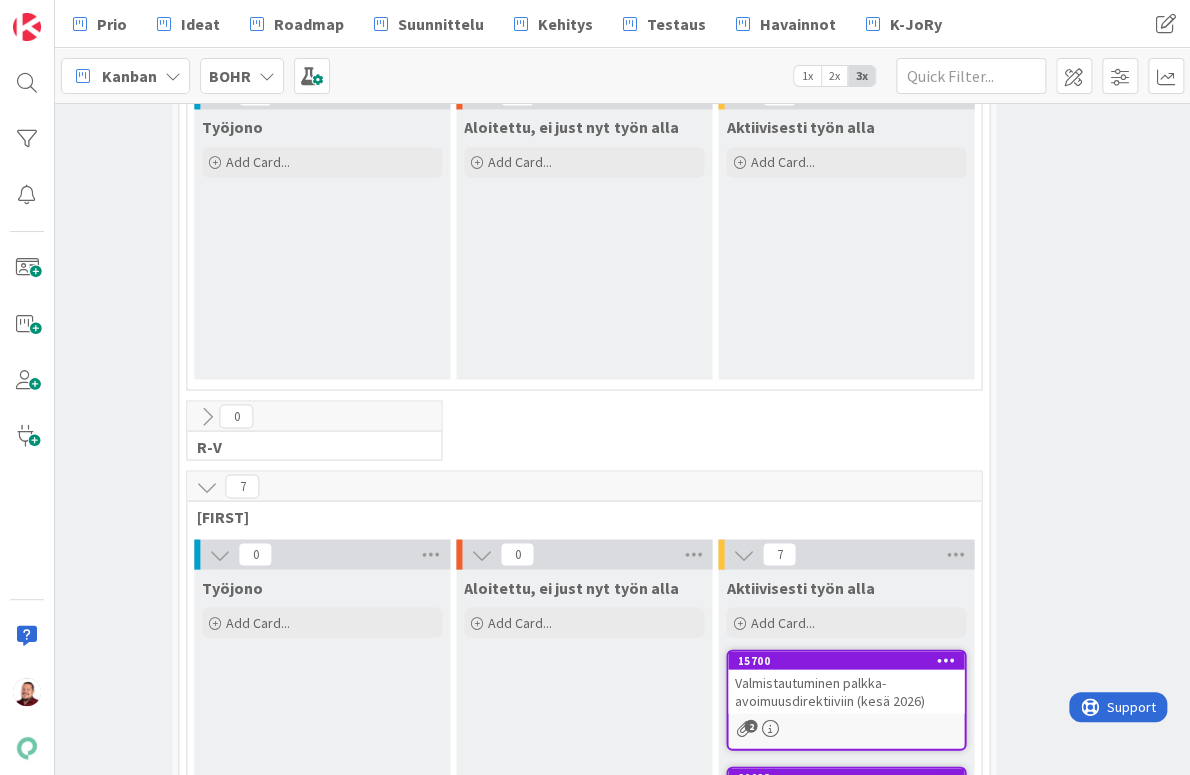 click at bounding box center [946, 659] 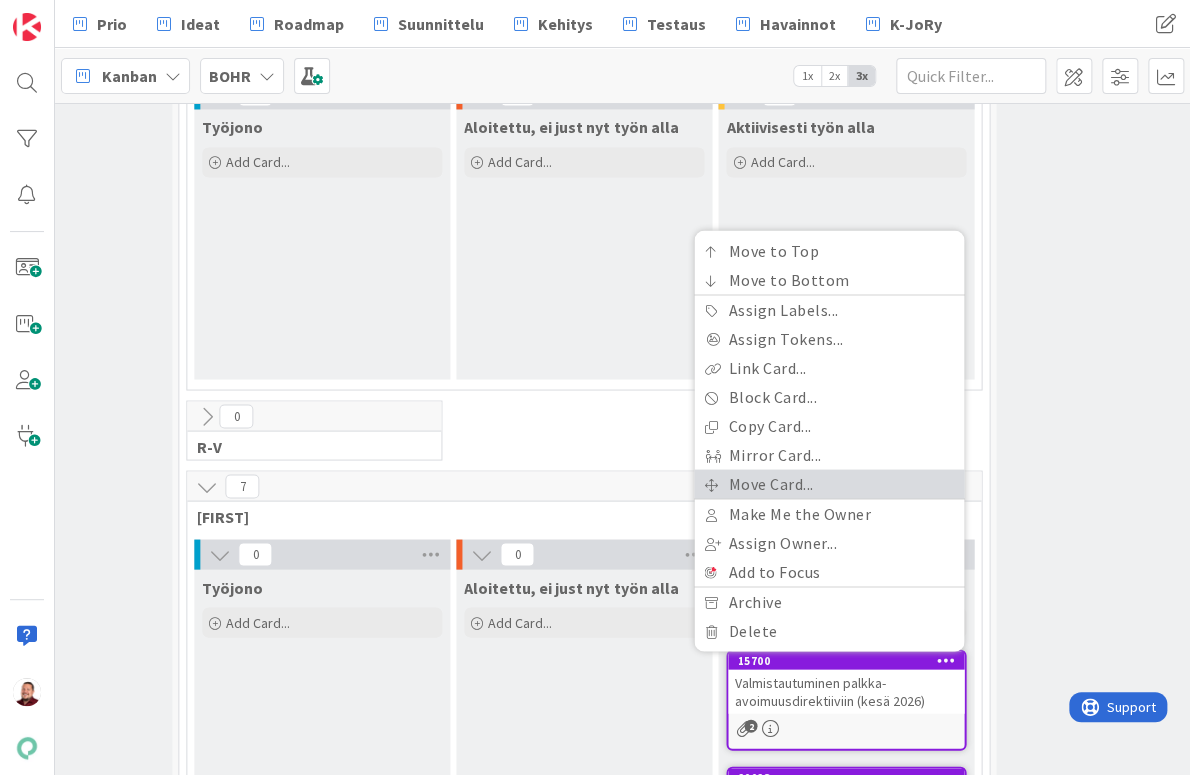 click on "Move Card..." at bounding box center [829, 483] 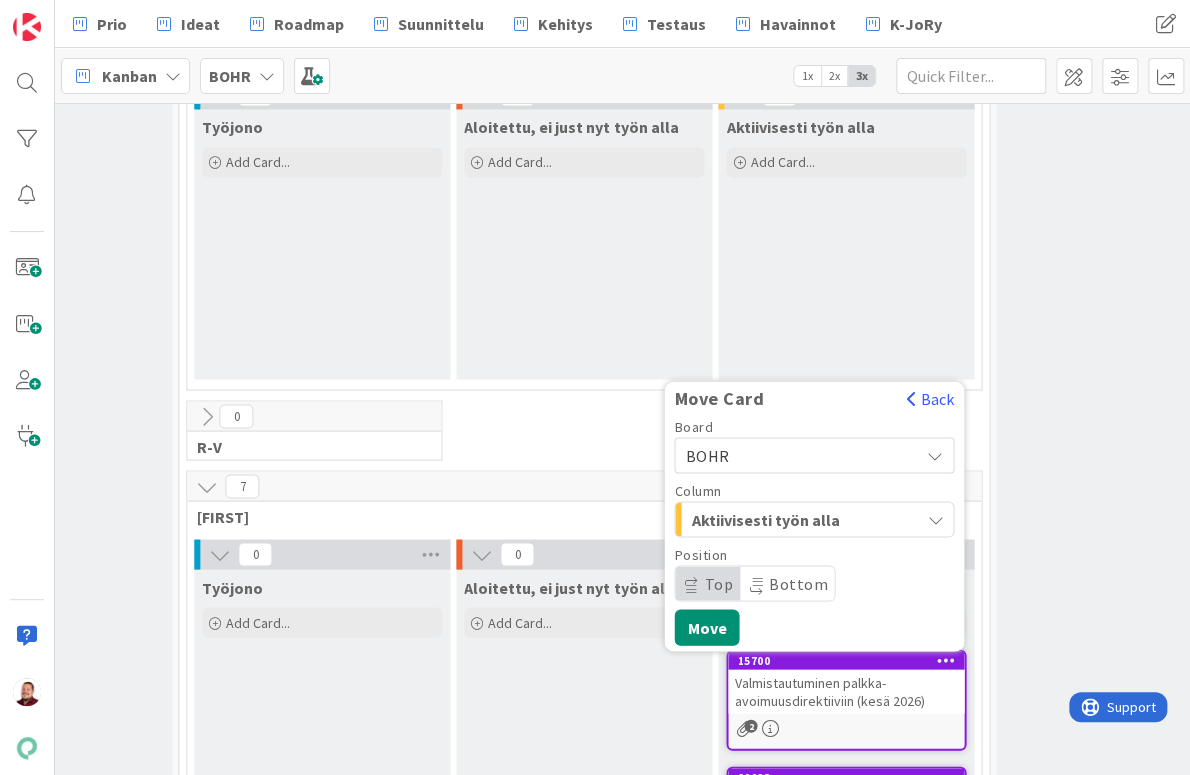 click on "Aktiivisesti työn alla" at bounding box center [766, 519] 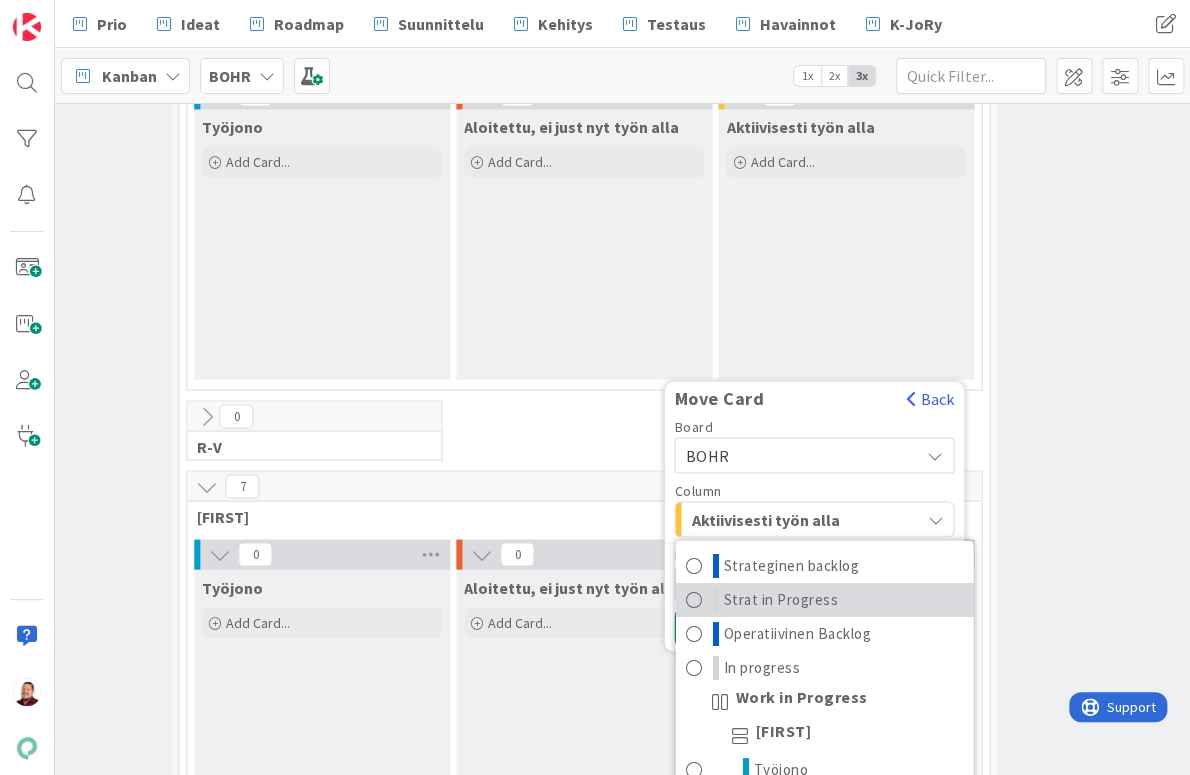 click on "Strat in Progress" at bounding box center [780, 599] 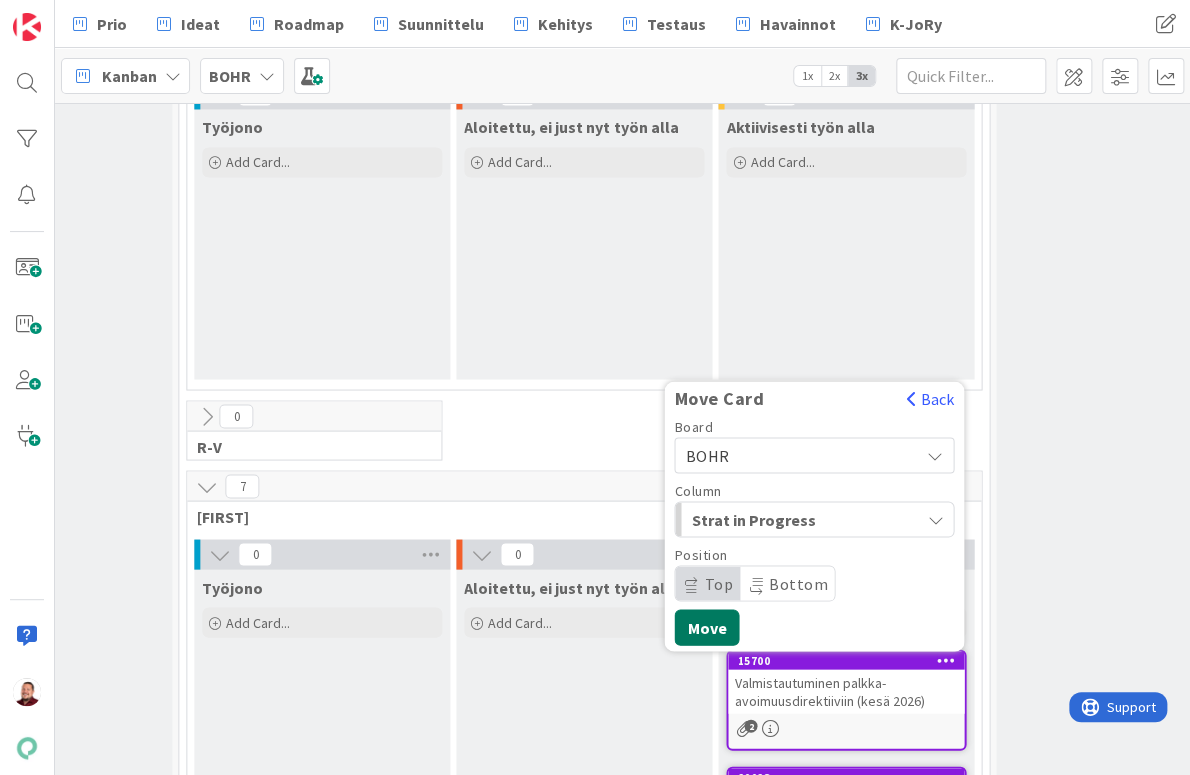 click on "Move" at bounding box center (706, 627) 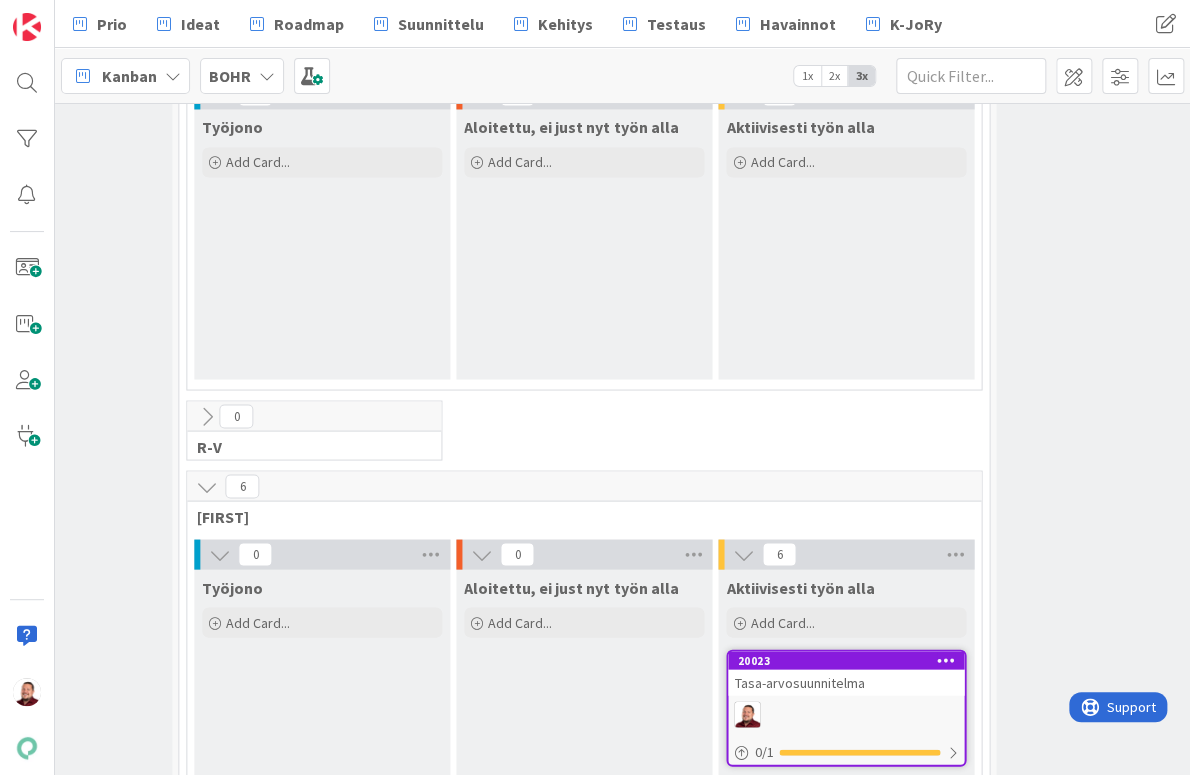click at bounding box center (946, 659) 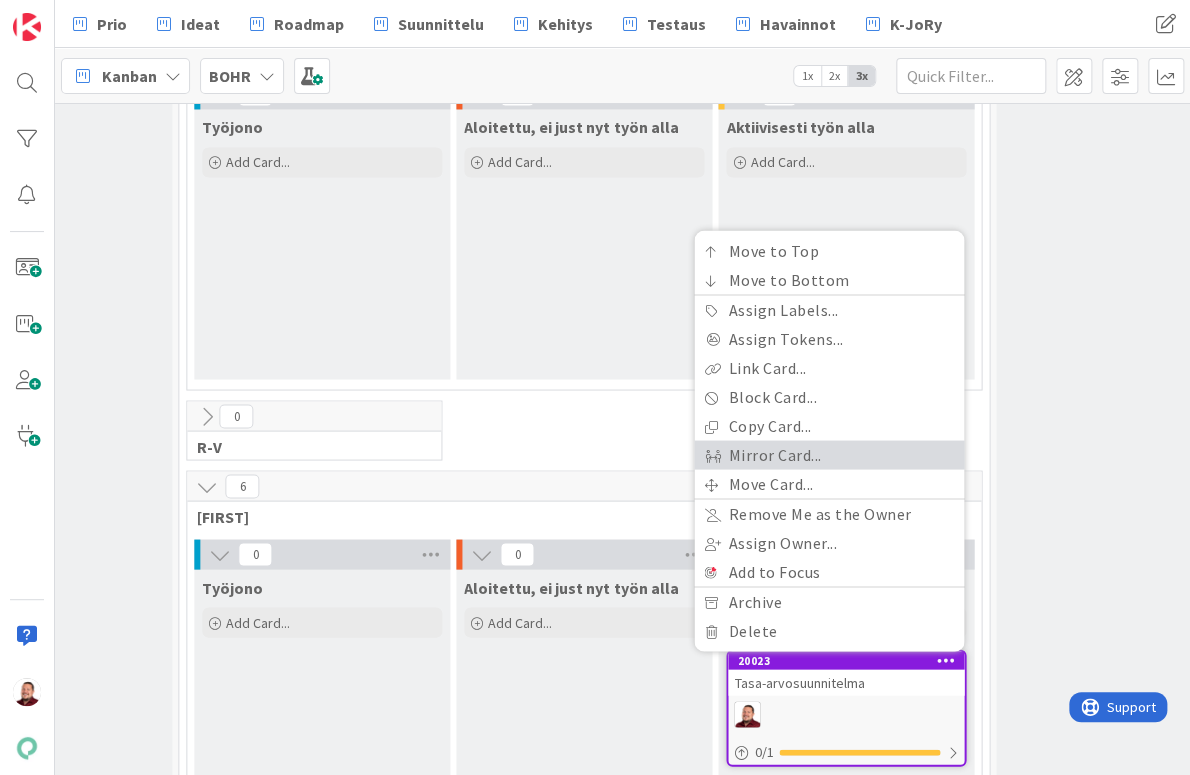 click on "Mirror Card..." at bounding box center [829, 454] 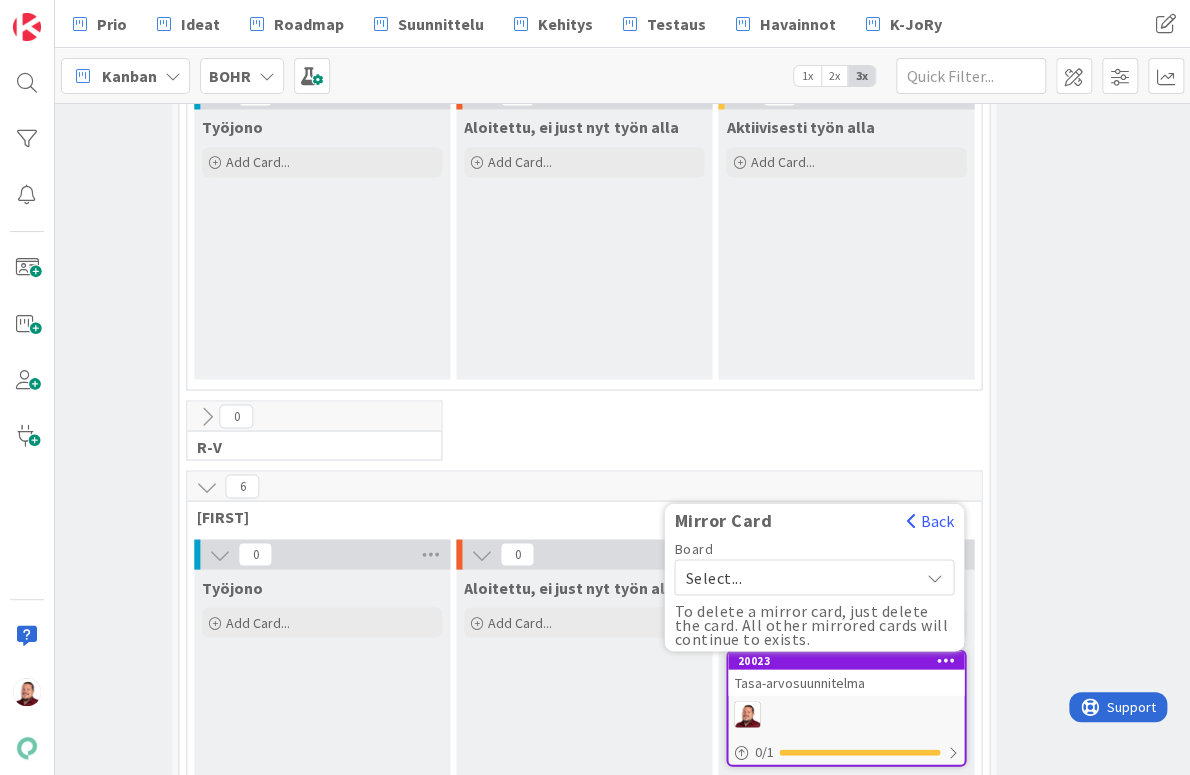 click on "Select..." at bounding box center (797, 577) 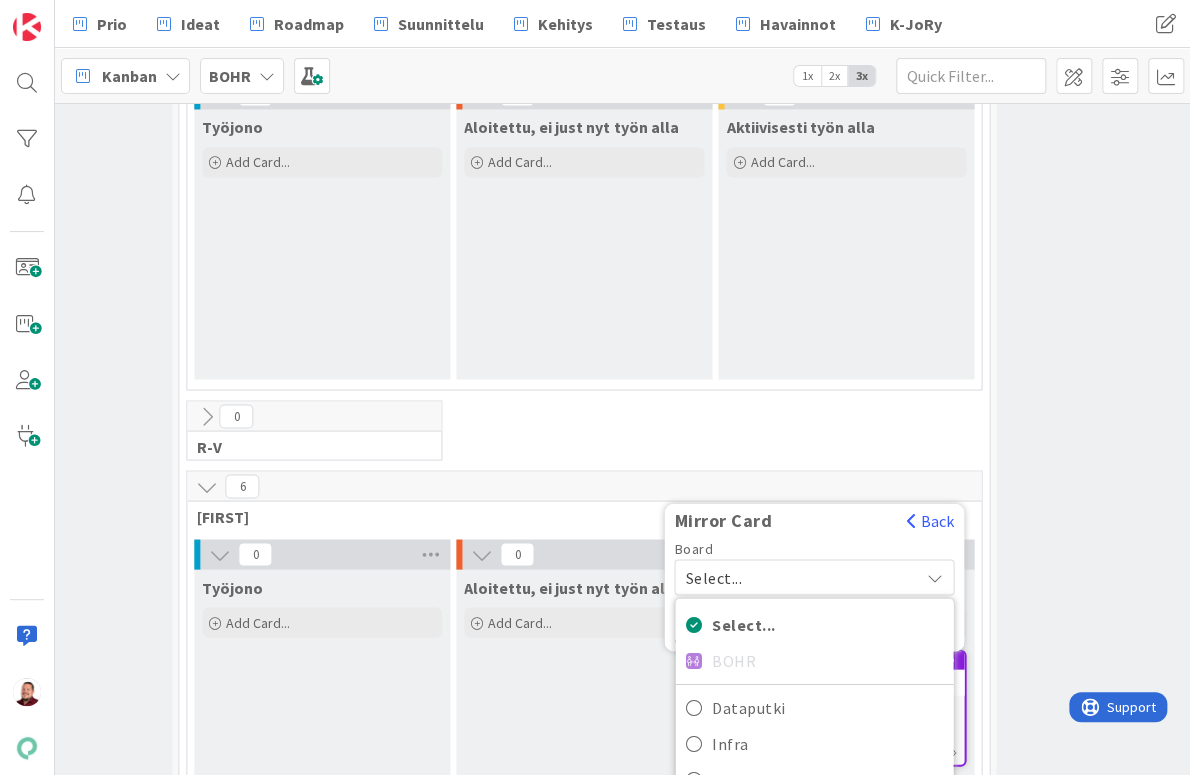 click on "Board" at bounding box center [814, 548] 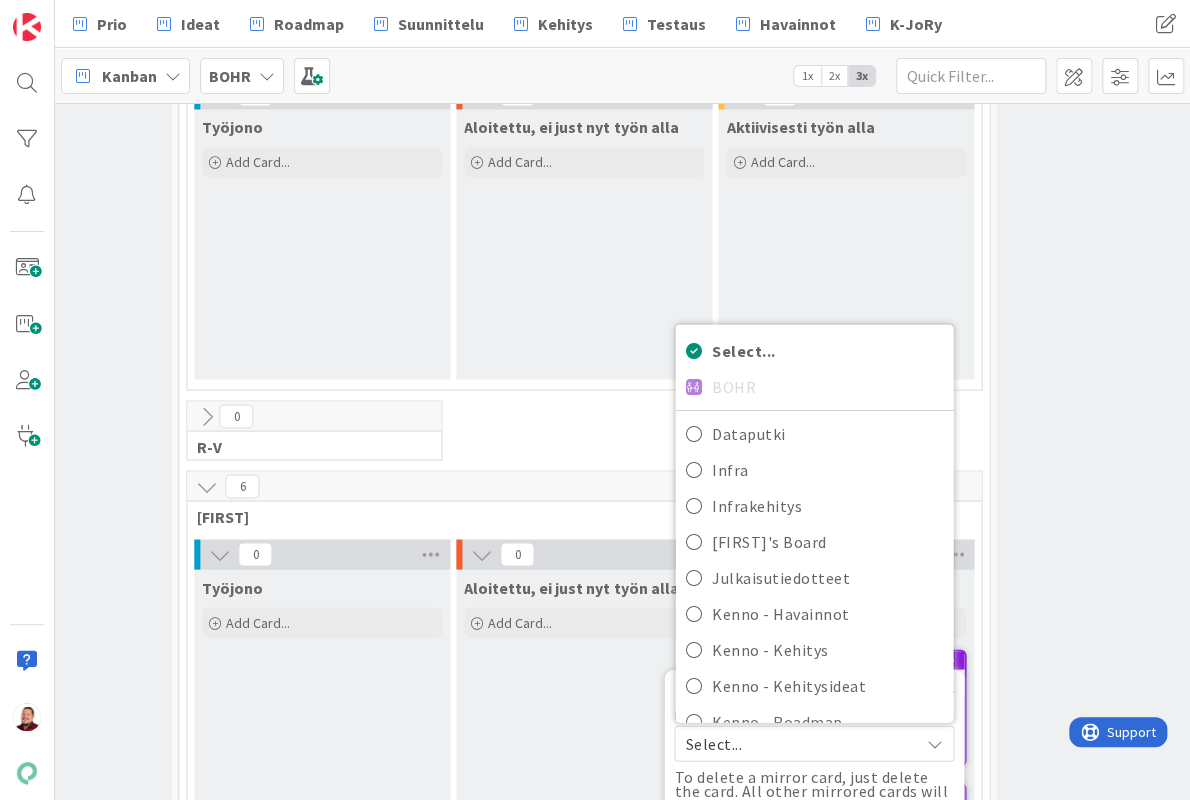 click on "Aloitettu, ei just nyt työn alla Add Card..." at bounding box center (584, 957) 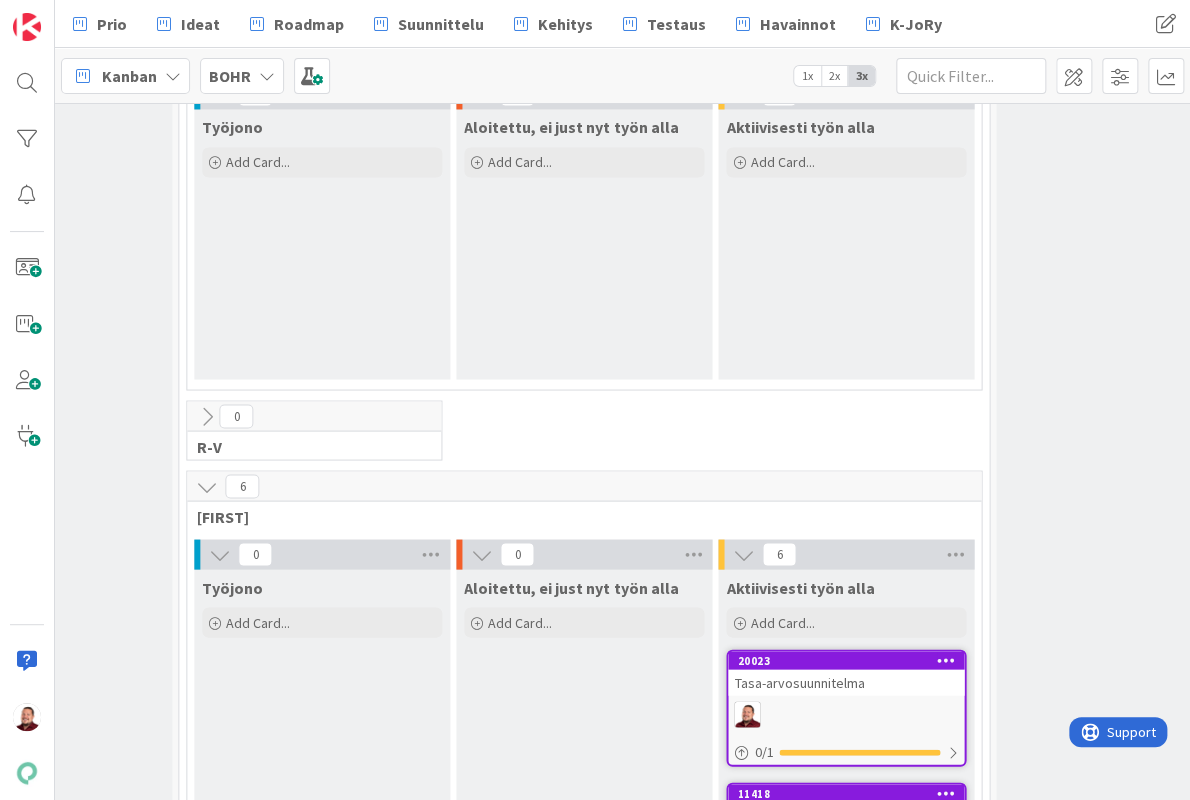 click at bounding box center (946, 659) 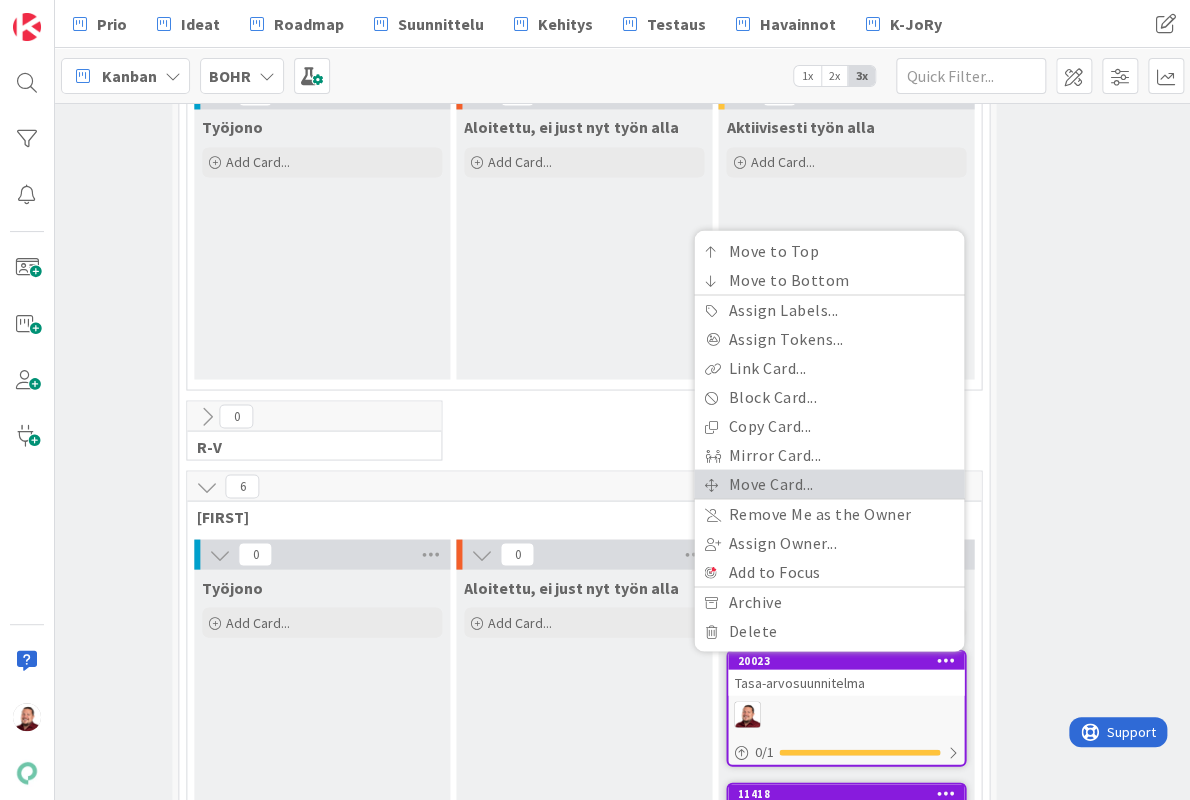 click on "Move Card..." at bounding box center (829, 483) 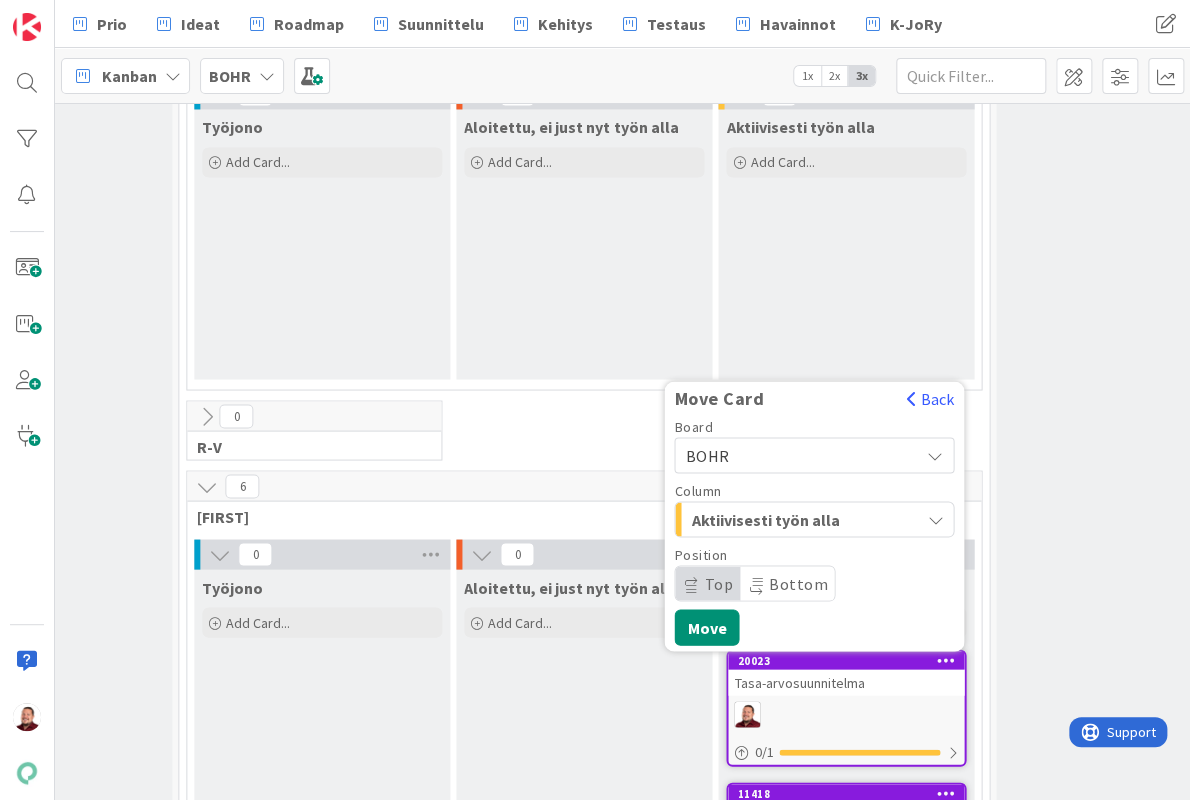 click on "Aktiivisesti työn alla" at bounding box center (766, 519) 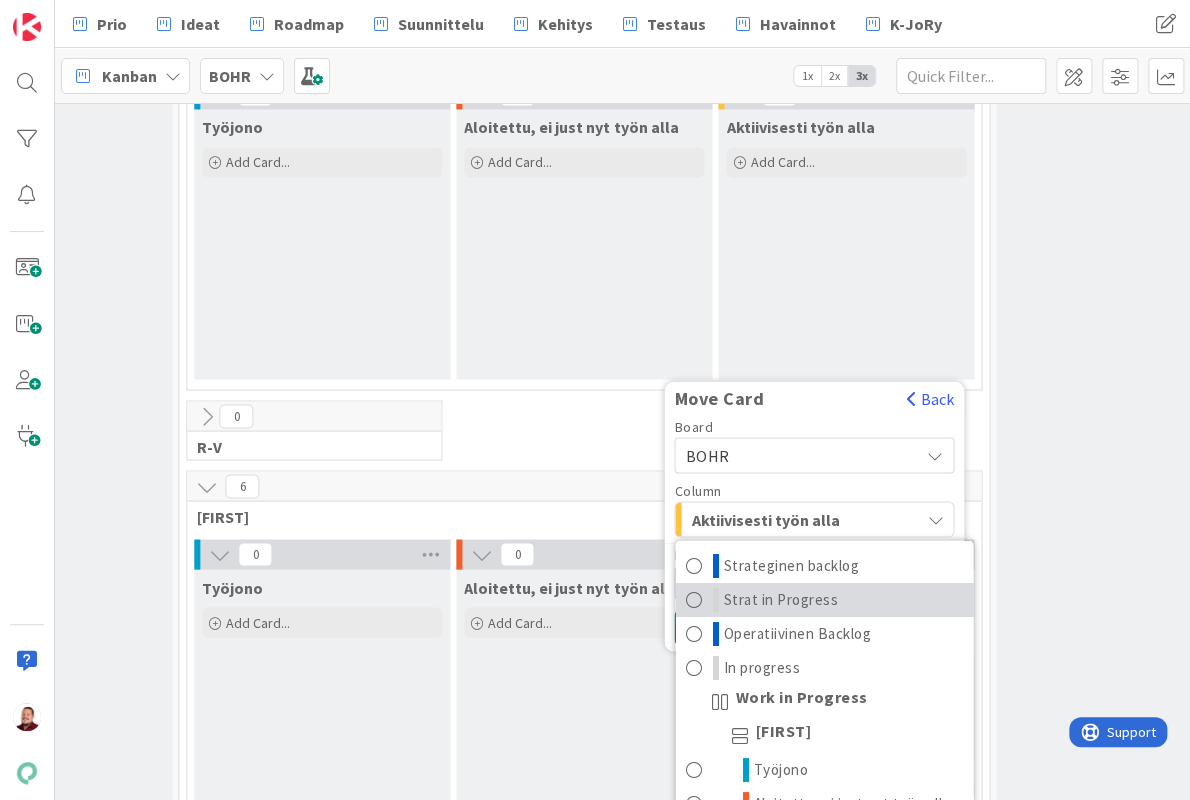 click on "Strat in Progress" at bounding box center [780, 599] 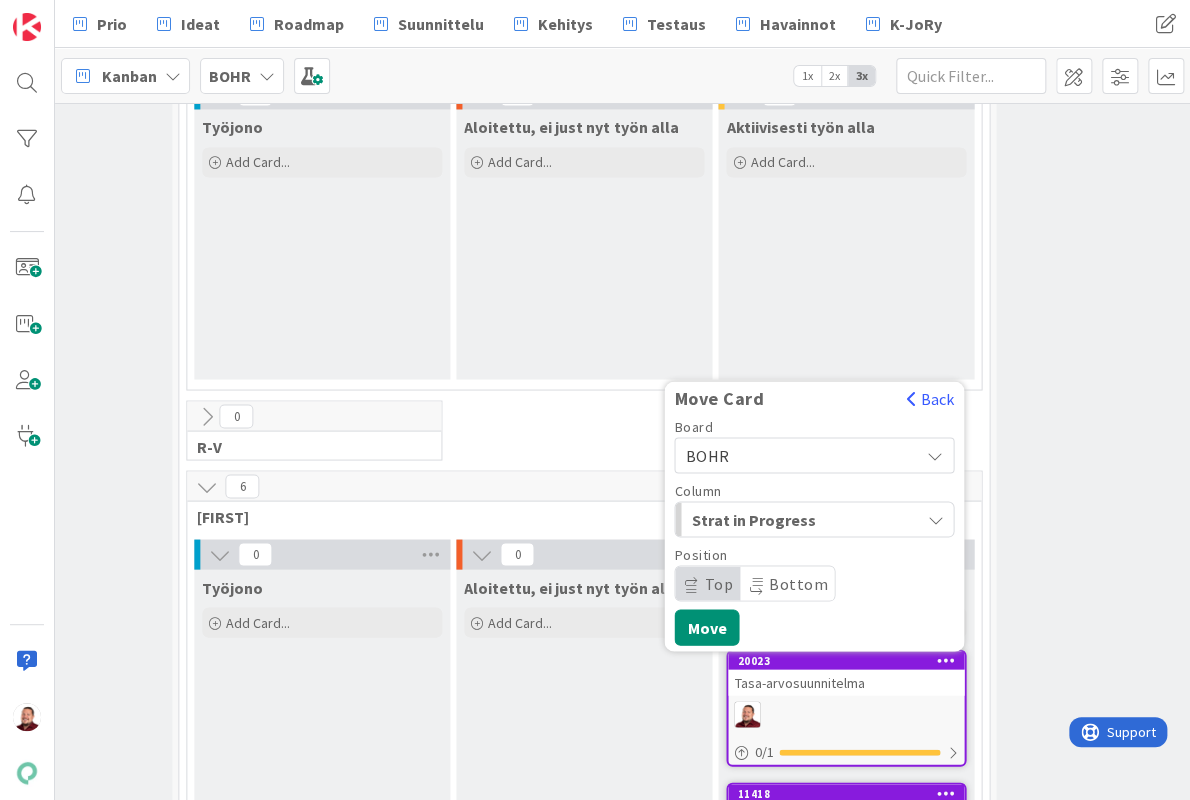 click on "Move" at bounding box center (706, 627) 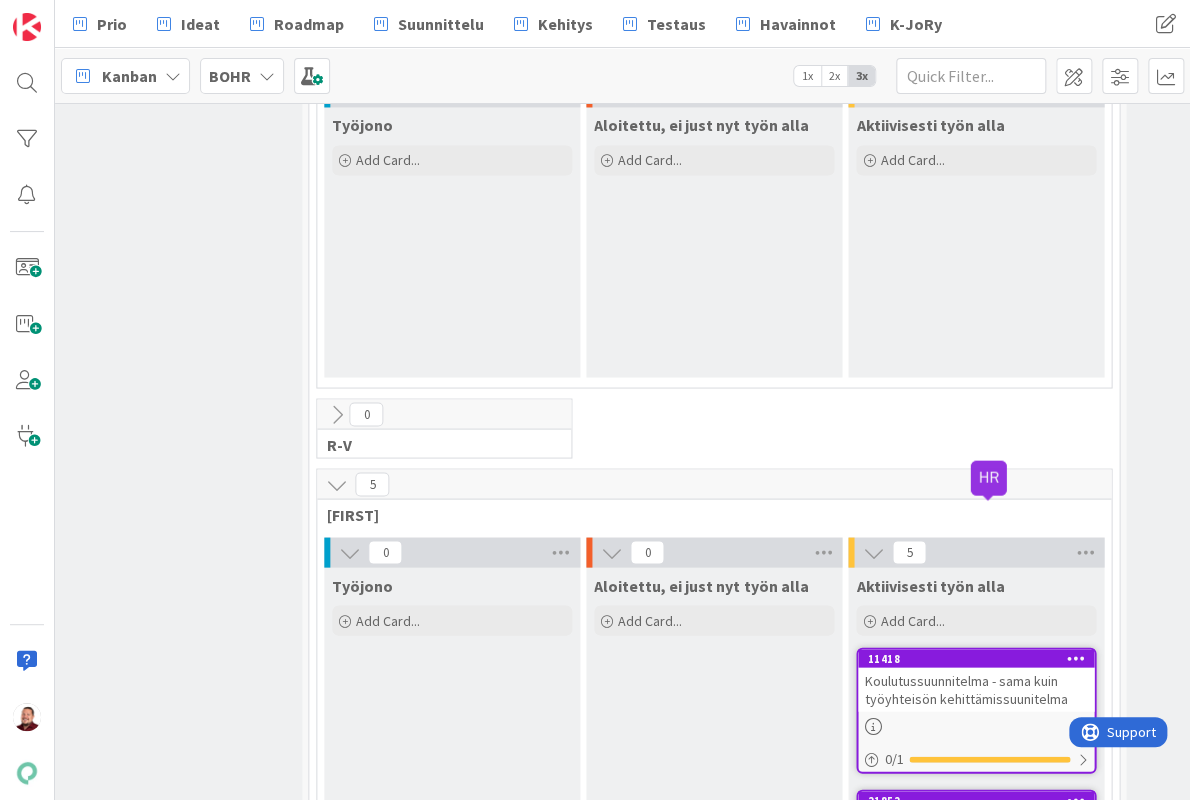 scroll, scrollTop: 1346, scrollLeft: 796, axis: both 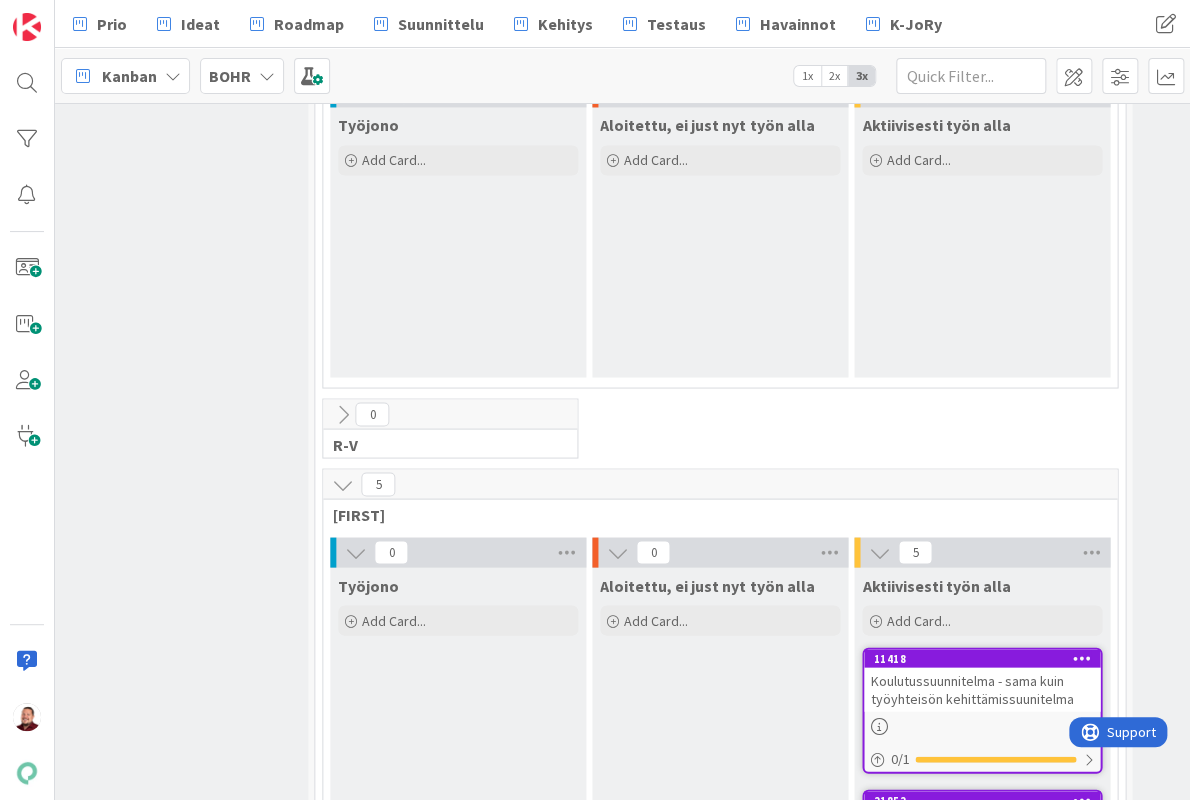 click at bounding box center (1082, 657) 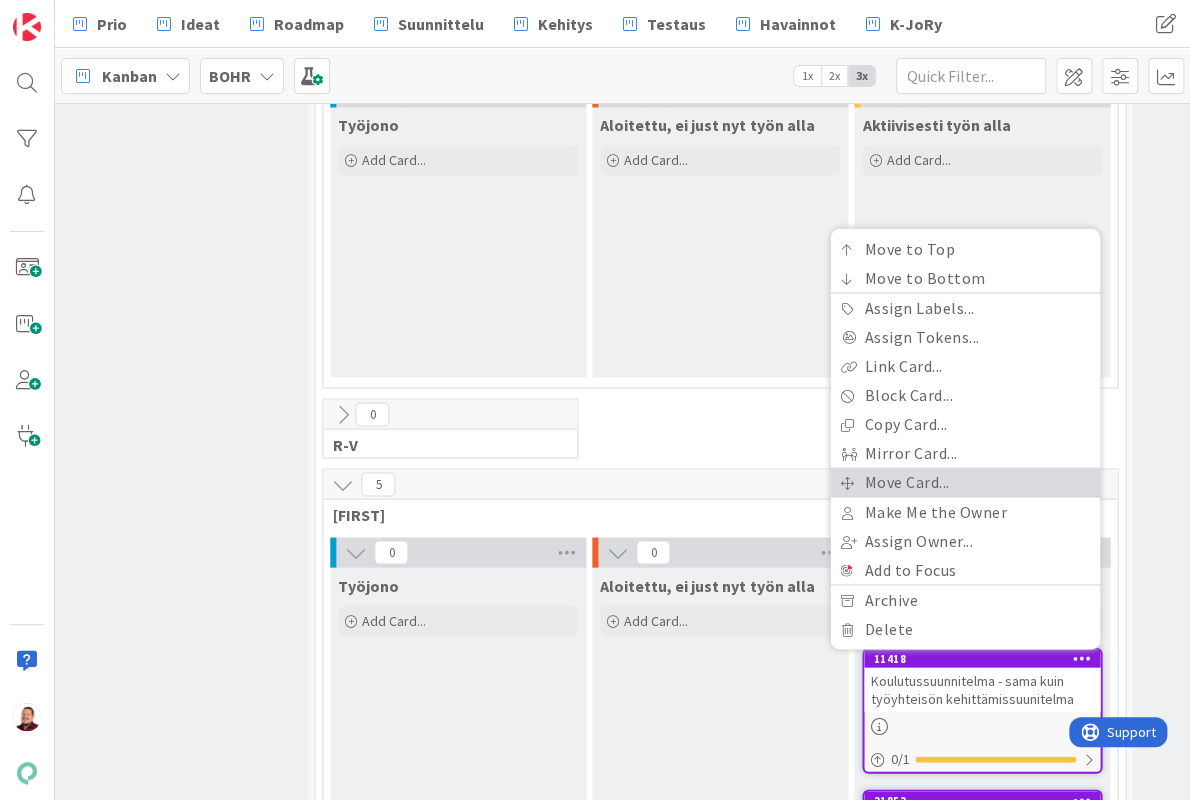 click on "Move Card..." at bounding box center [965, 481] 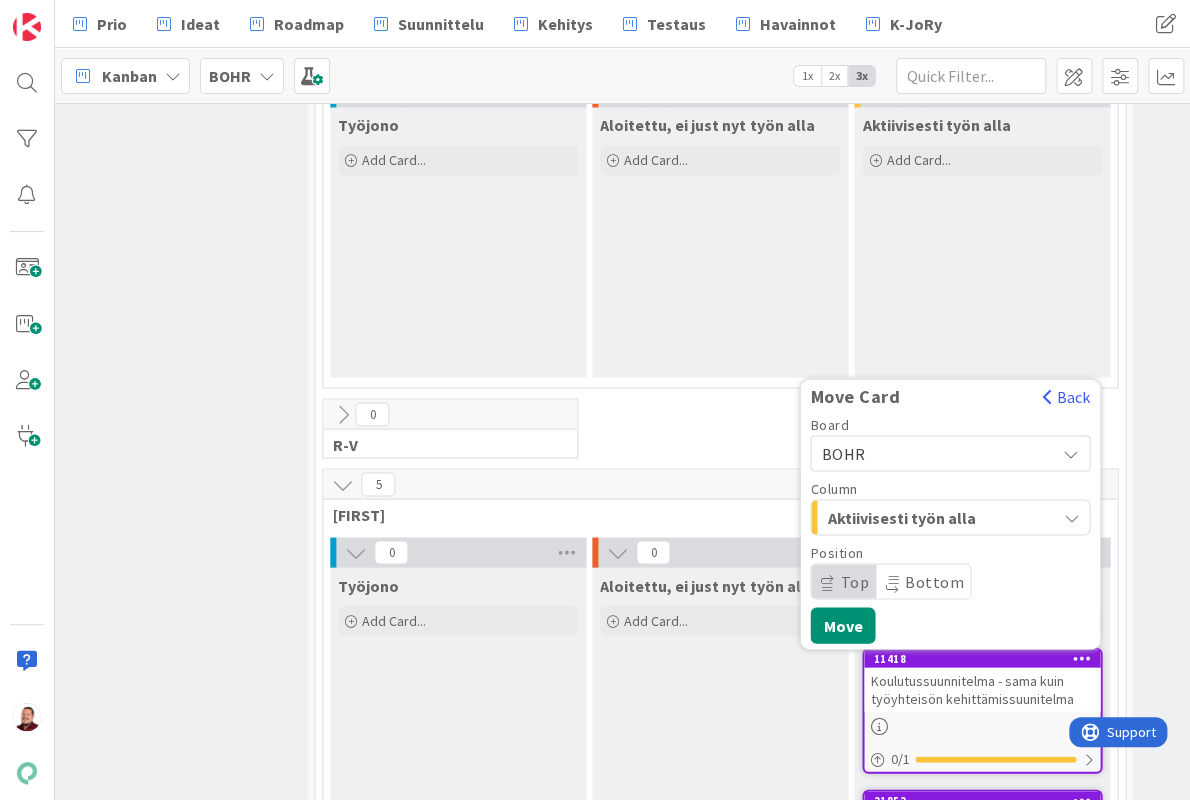 click on "Aktiivisesti työn alla" at bounding box center [902, 517] 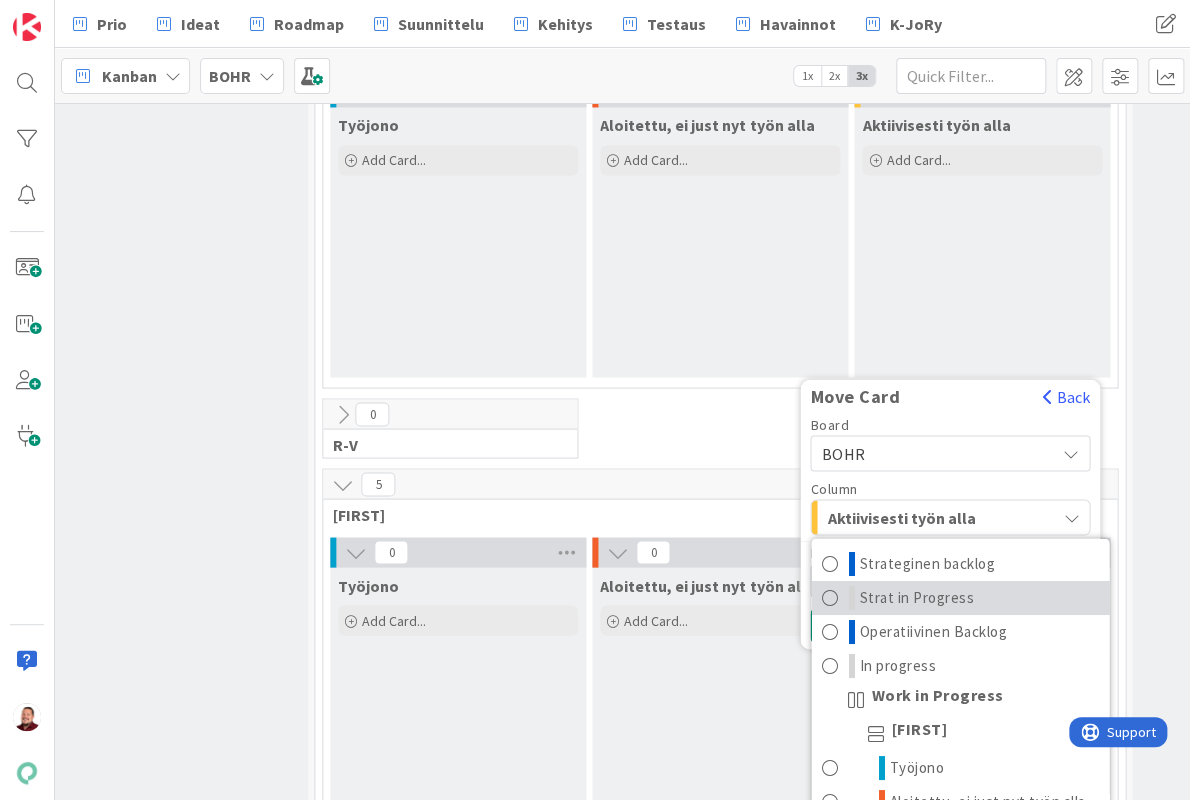 click on "Strat in Progress" at bounding box center [916, 597] 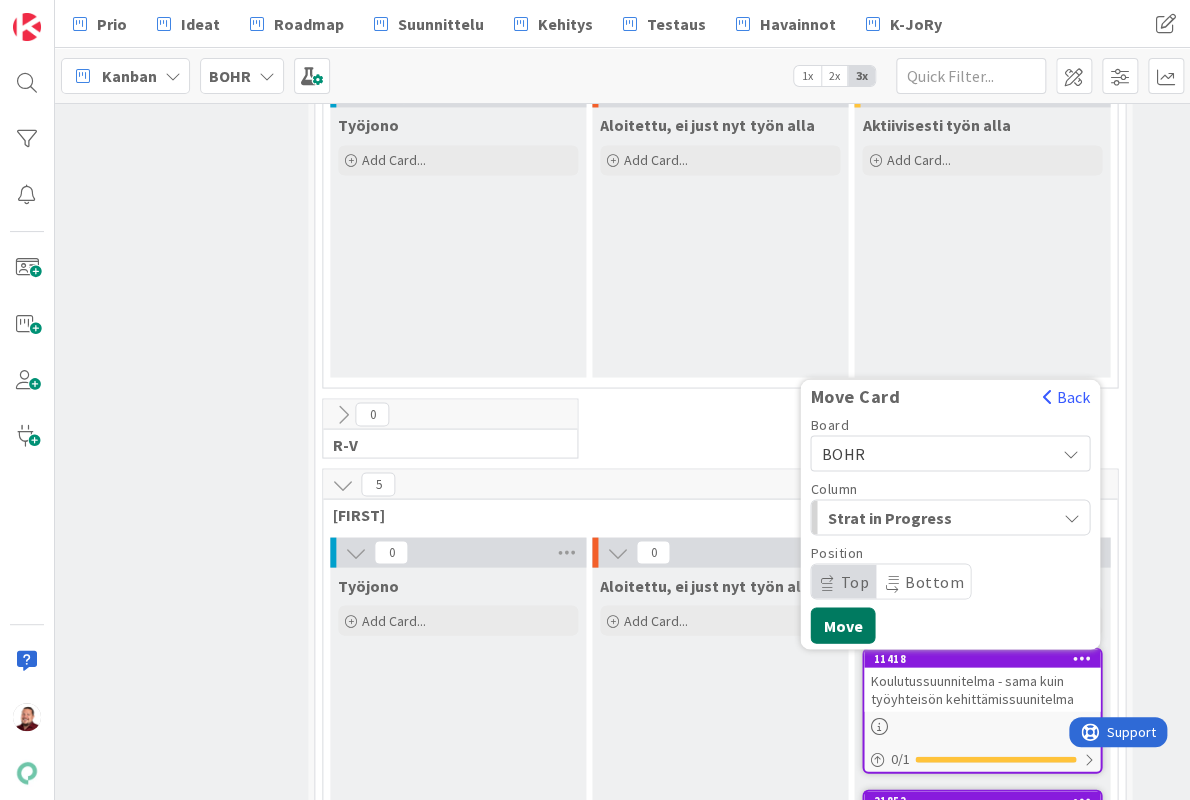 click on "Move" at bounding box center (842, 625) 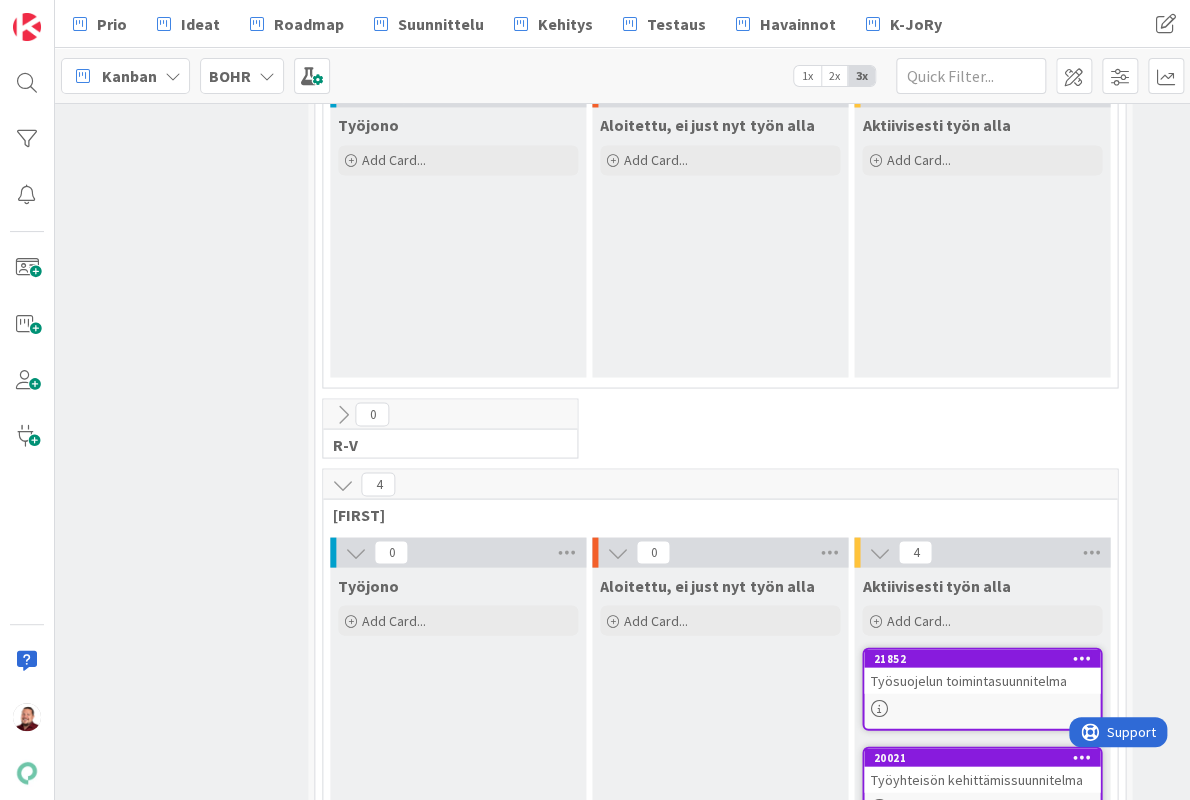 click at bounding box center [1082, 657] 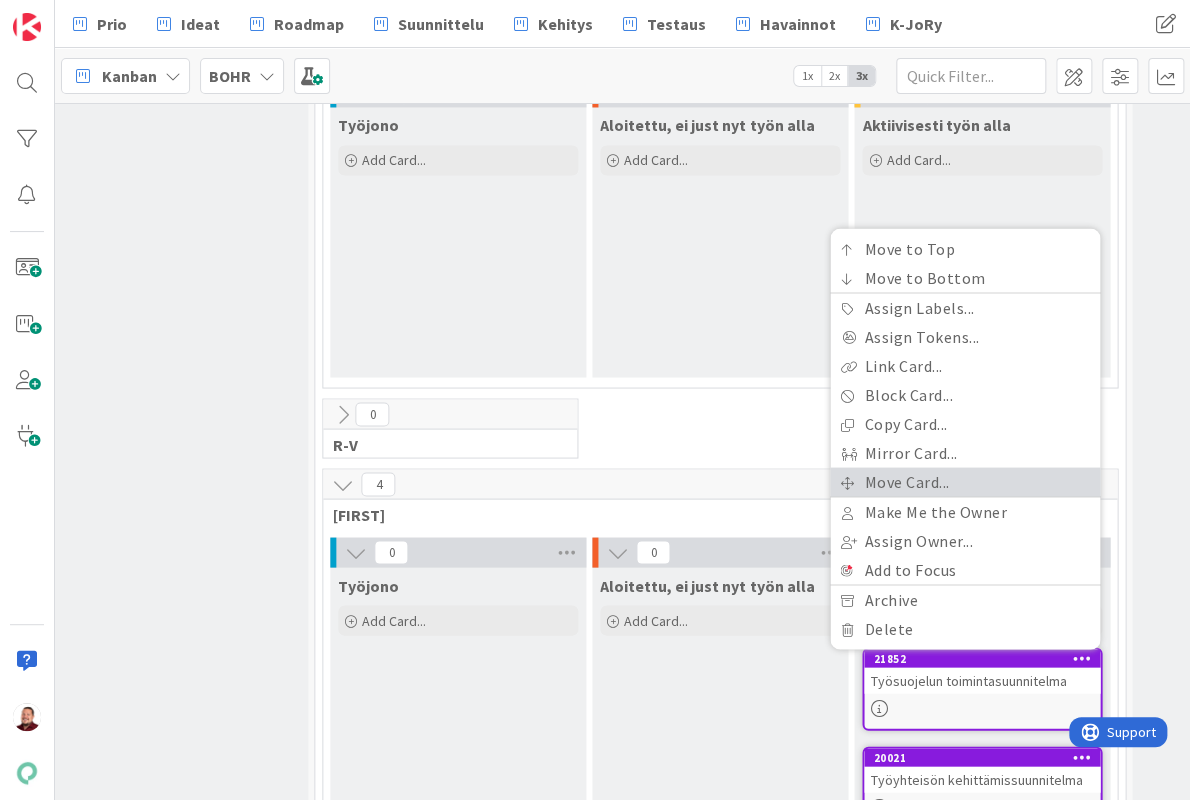 click on "Move Card..." at bounding box center (965, 481) 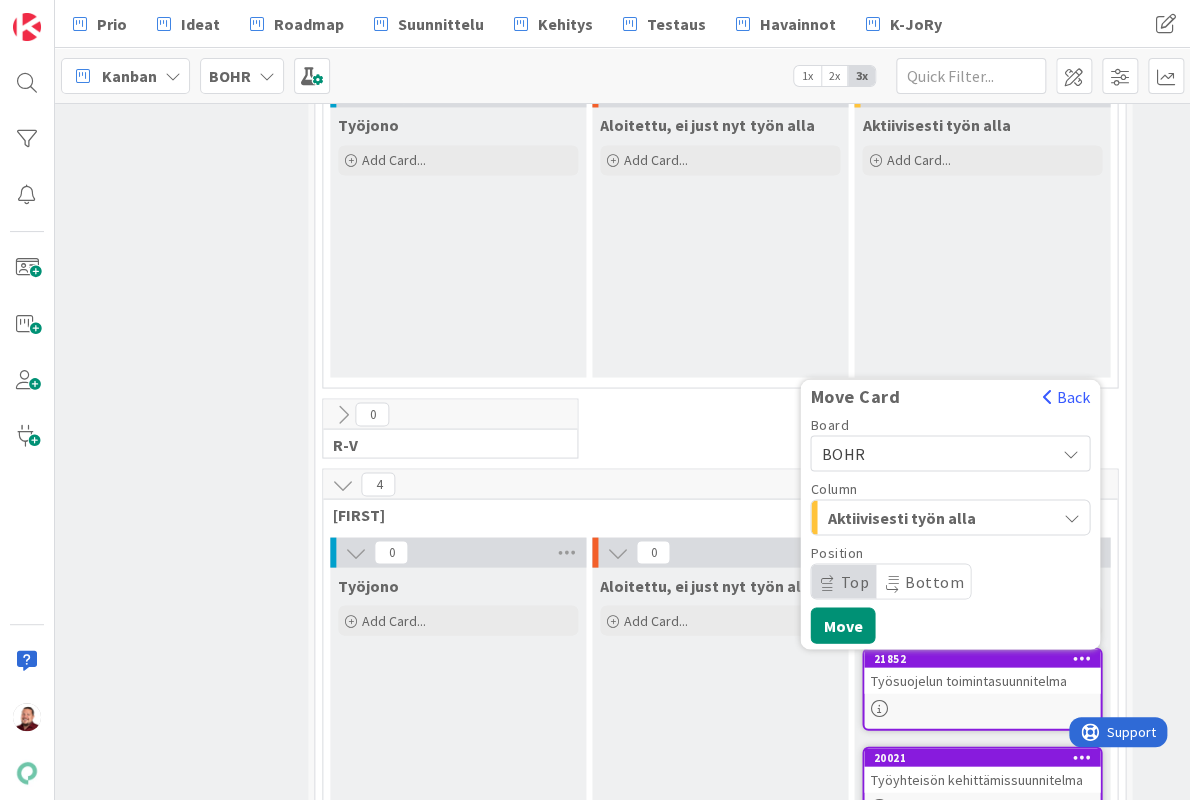 click on "Aktiivisesti työn alla" at bounding box center [902, 517] 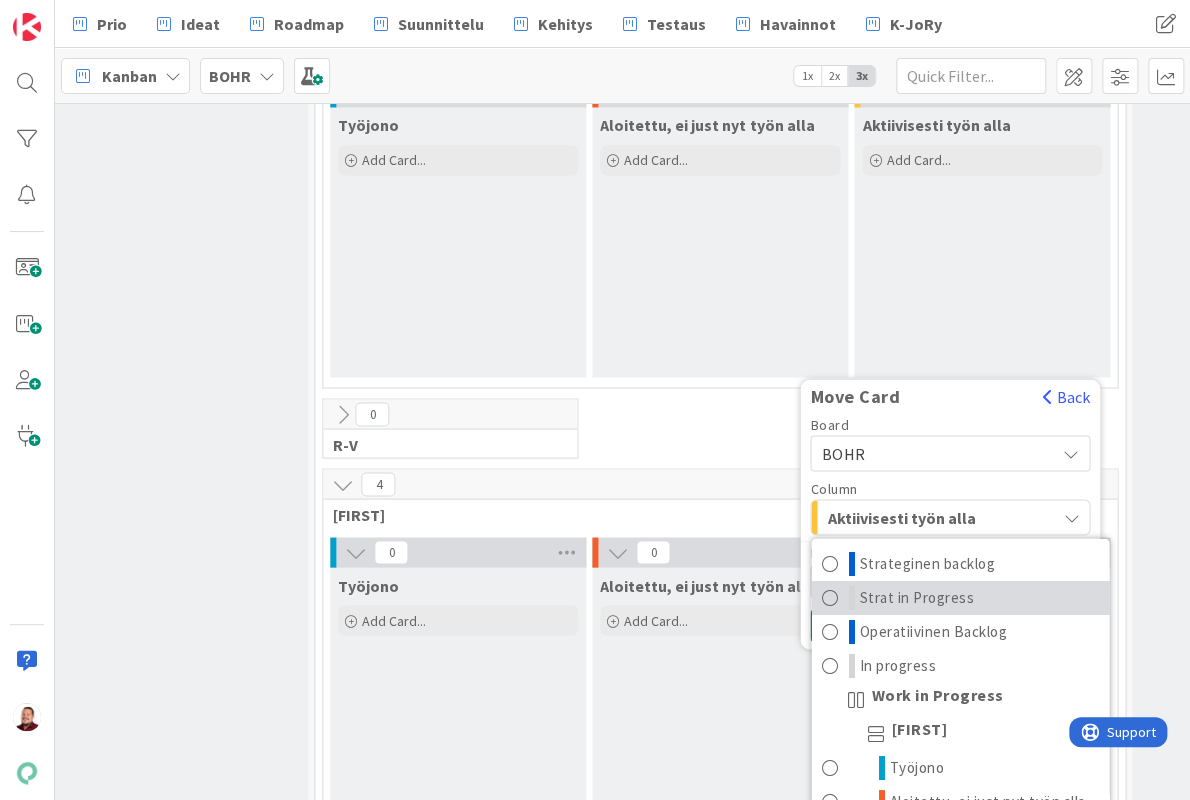 click on "Strat in Progress" at bounding box center [916, 597] 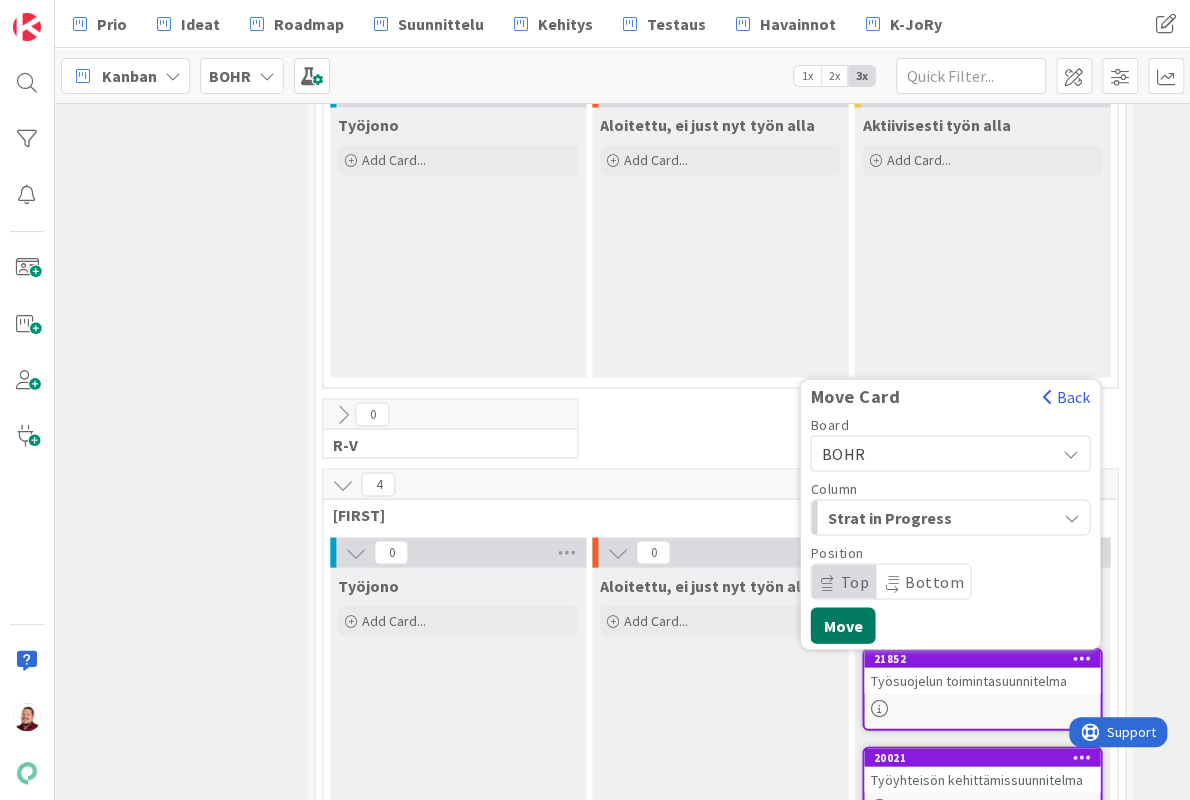 click on "Move" at bounding box center [842, 625] 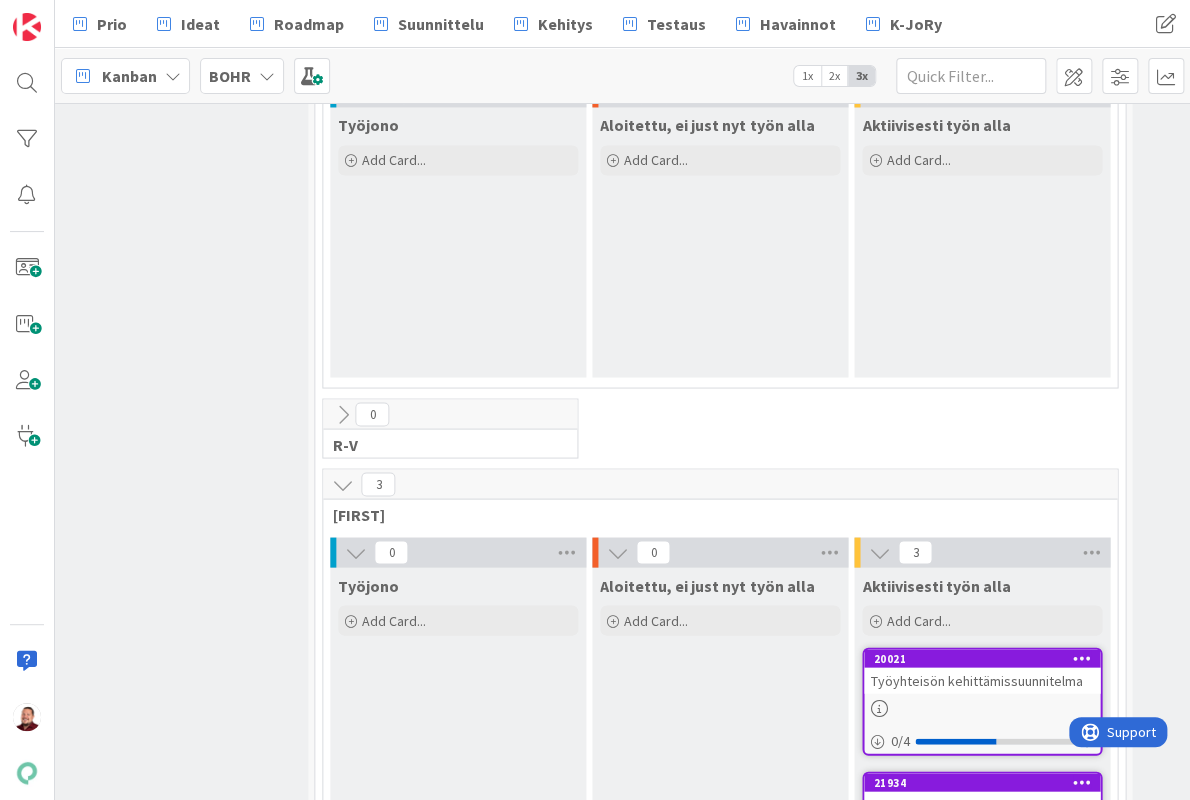 click at bounding box center [1082, 657] 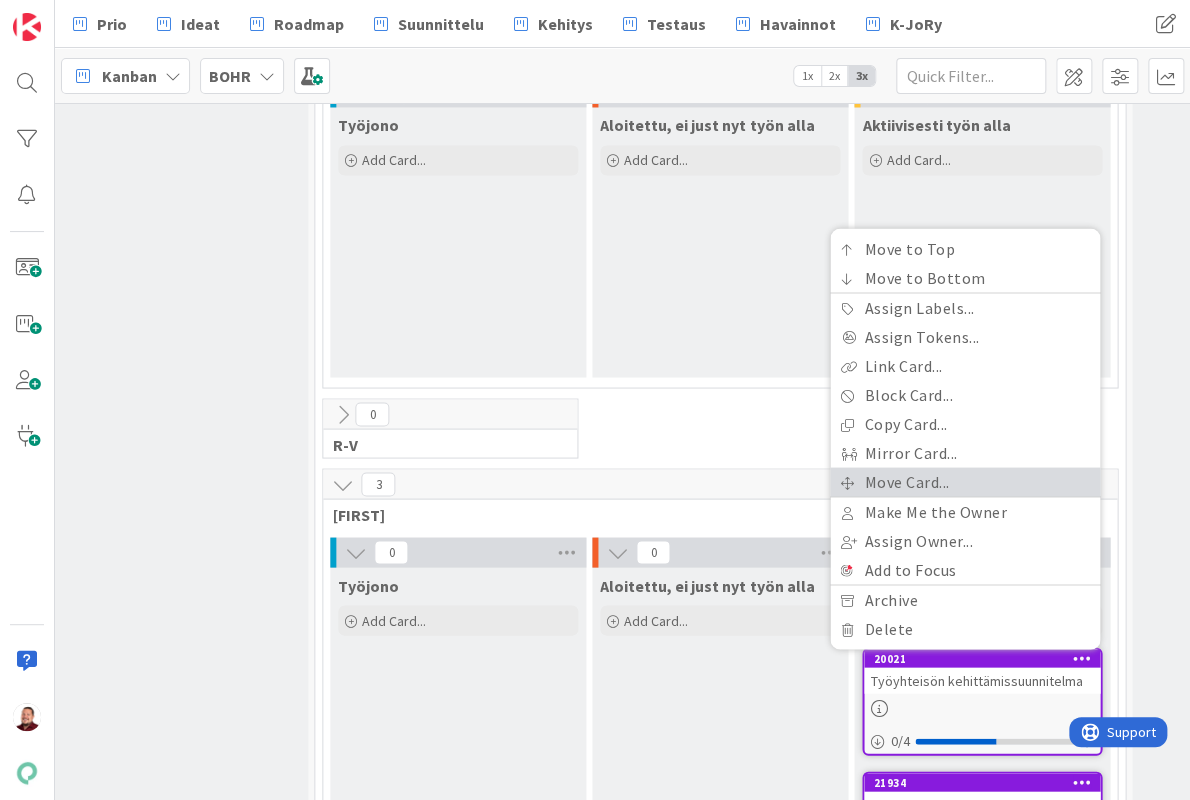 click on "Move Card..." at bounding box center (965, 481) 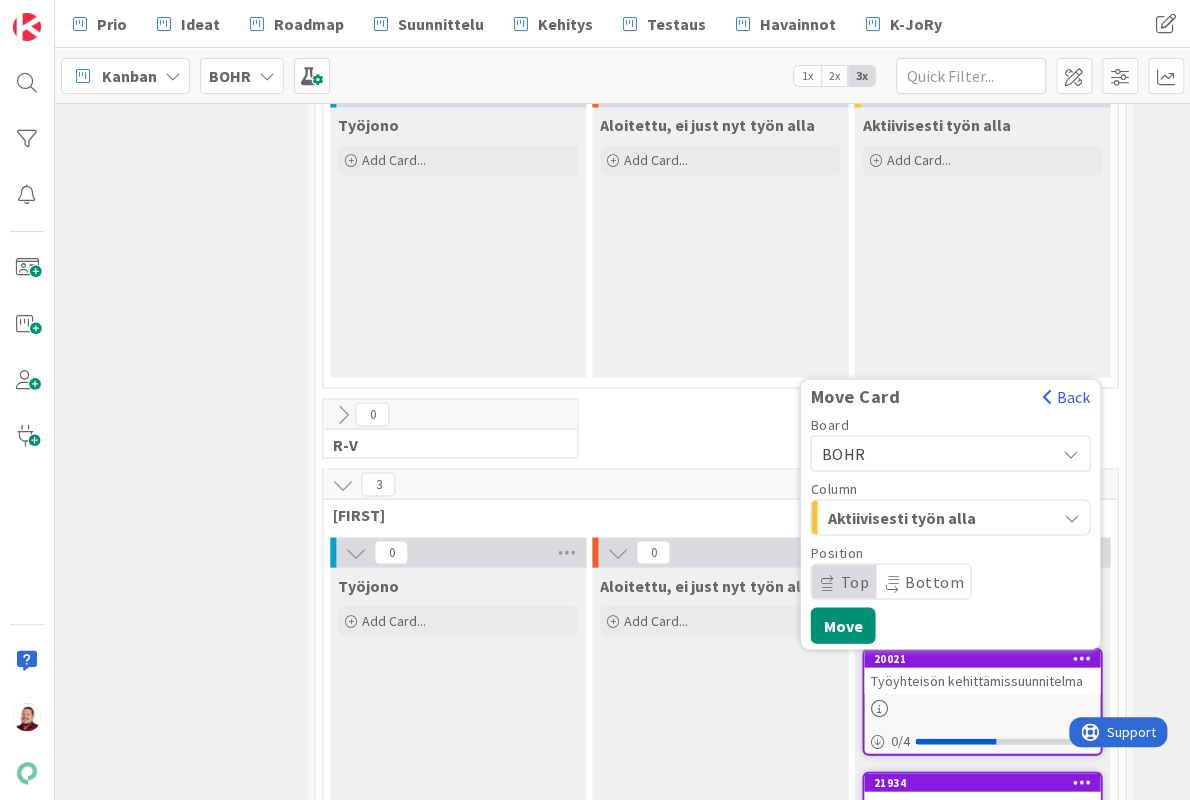 click on "BOHR" at bounding box center [933, 453] 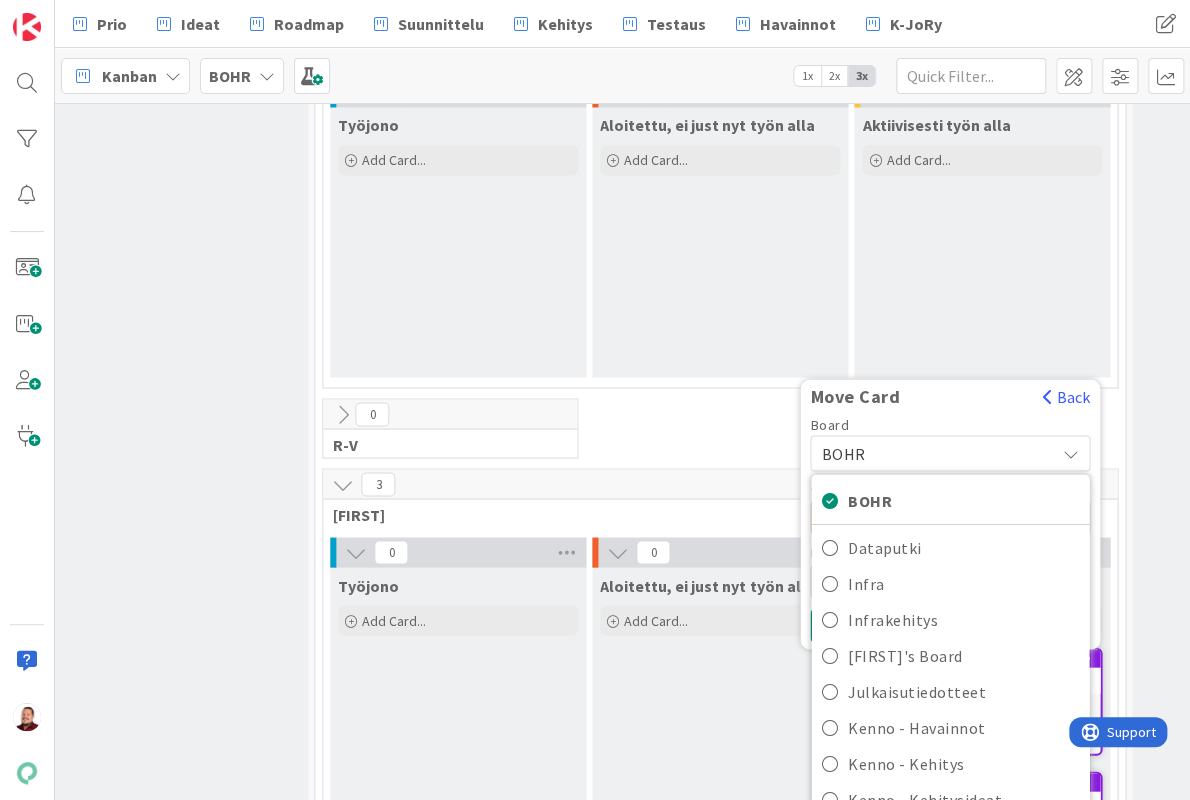 click on "Työjono Add Card..." at bounding box center (458, 768) 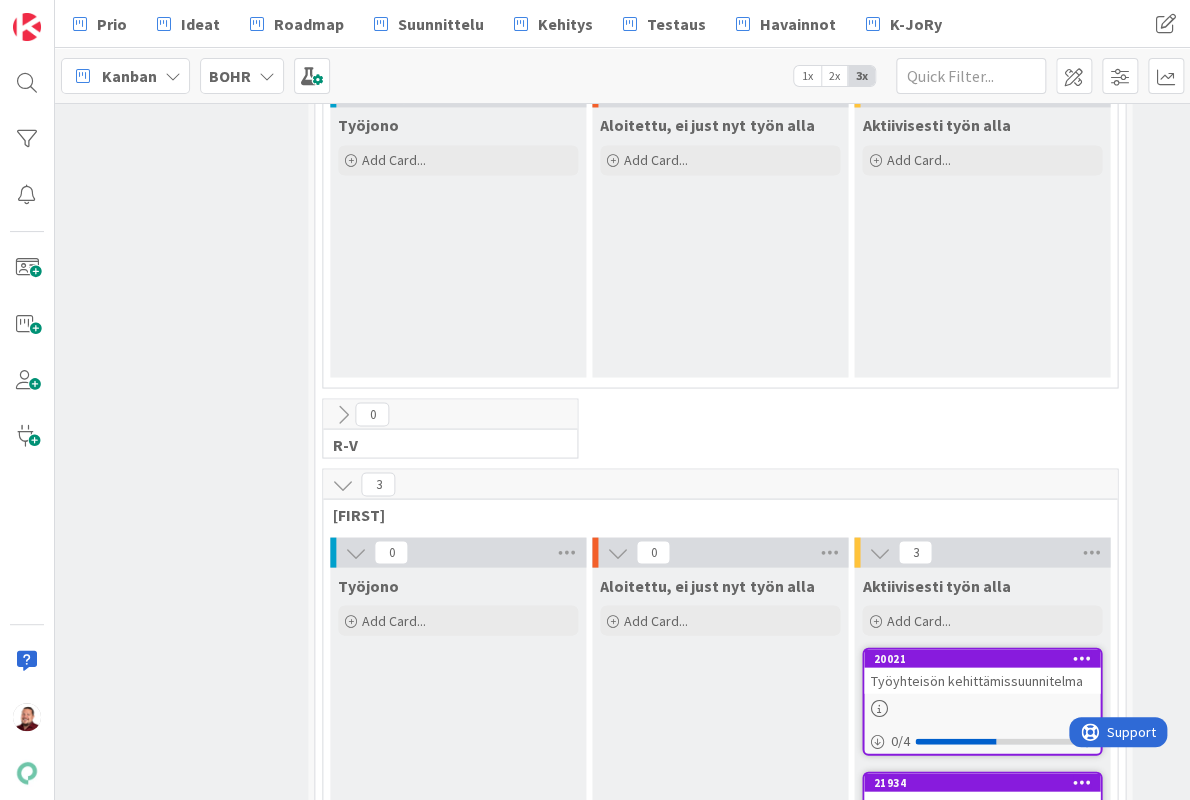 click at bounding box center (1082, 657) 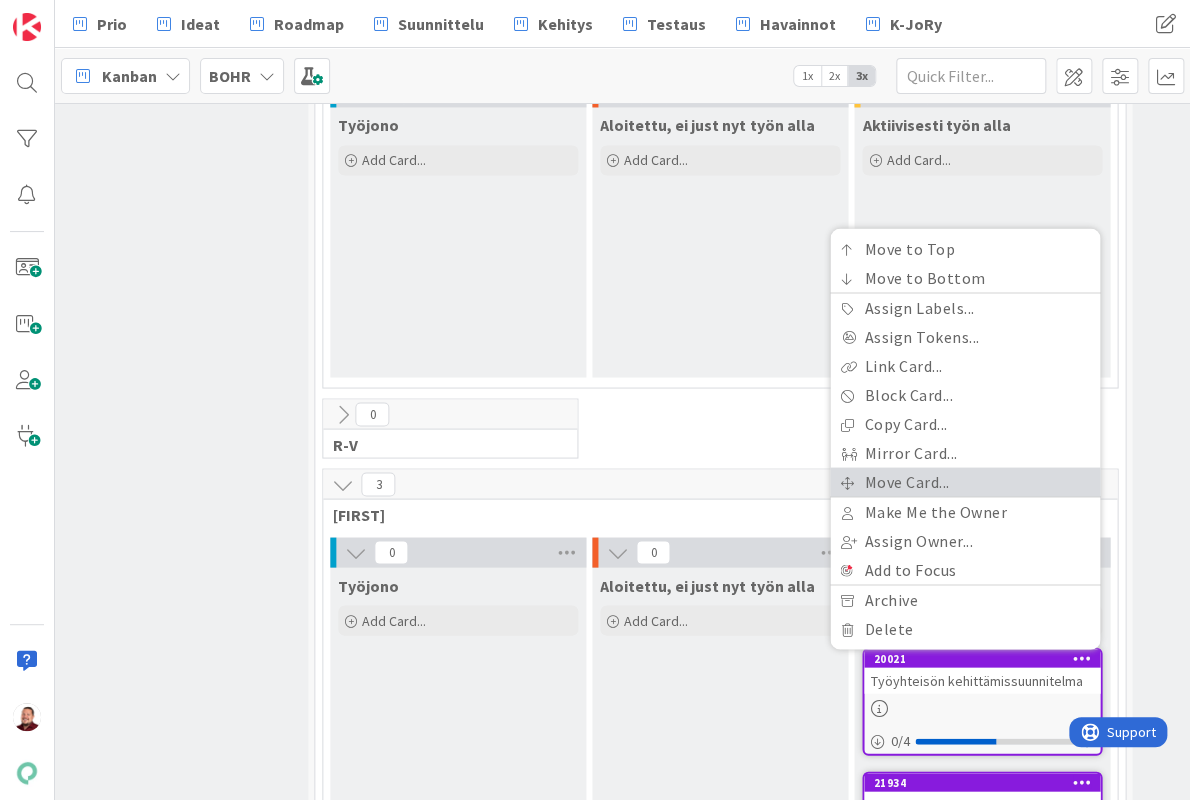click on "Move Card..." at bounding box center (965, 481) 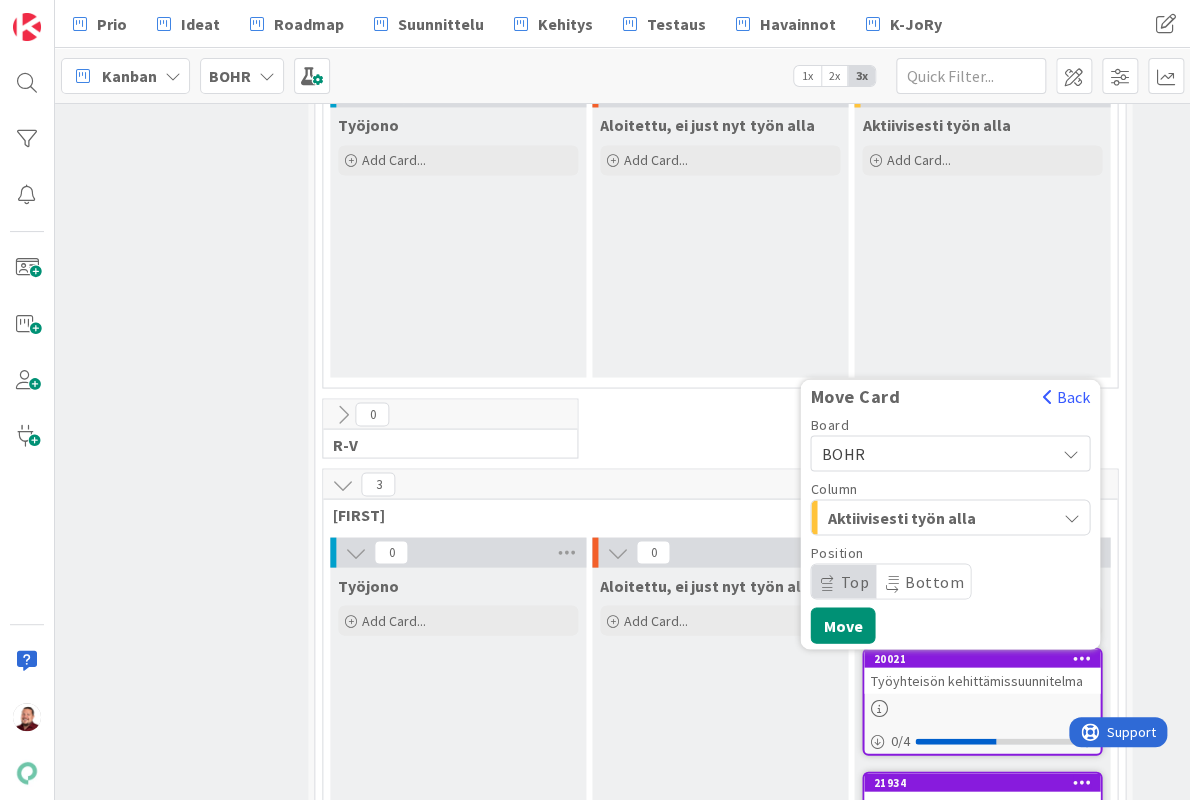 click on "Aktiivisesti työn alla" at bounding box center [902, 517] 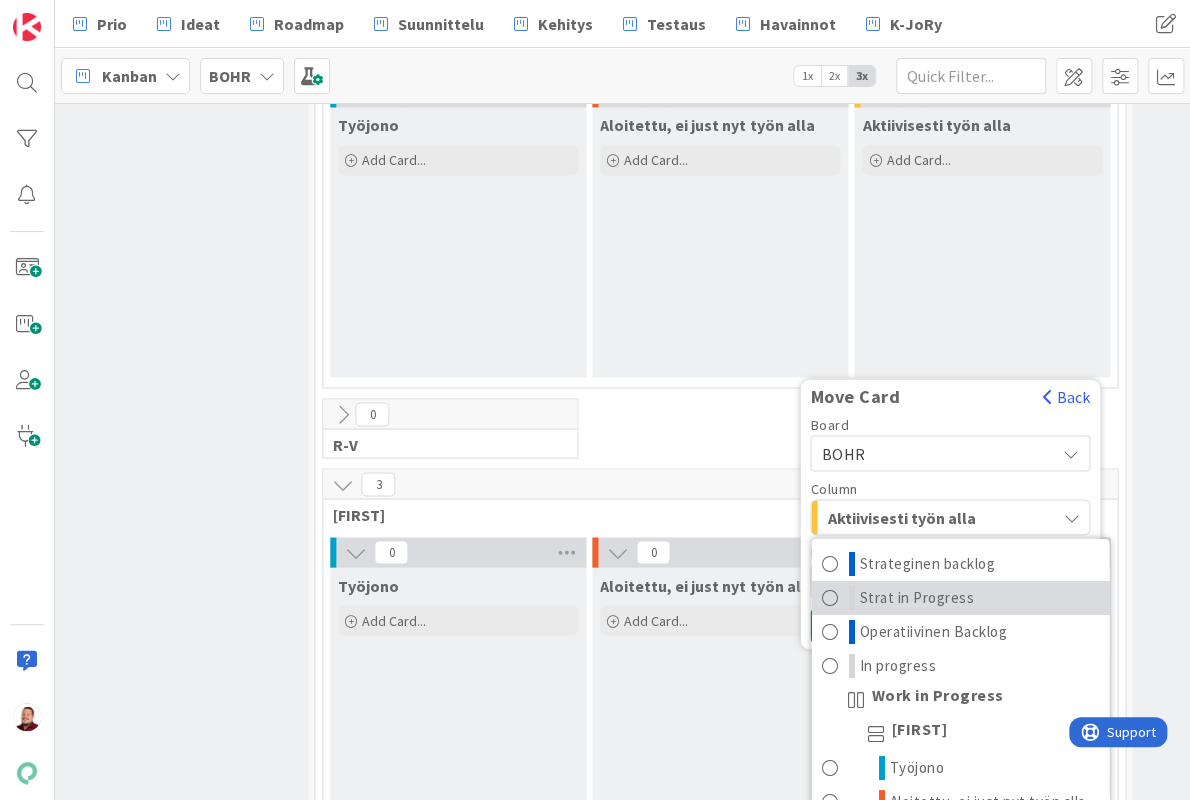 click on "Strat in Progress" at bounding box center (916, 597) 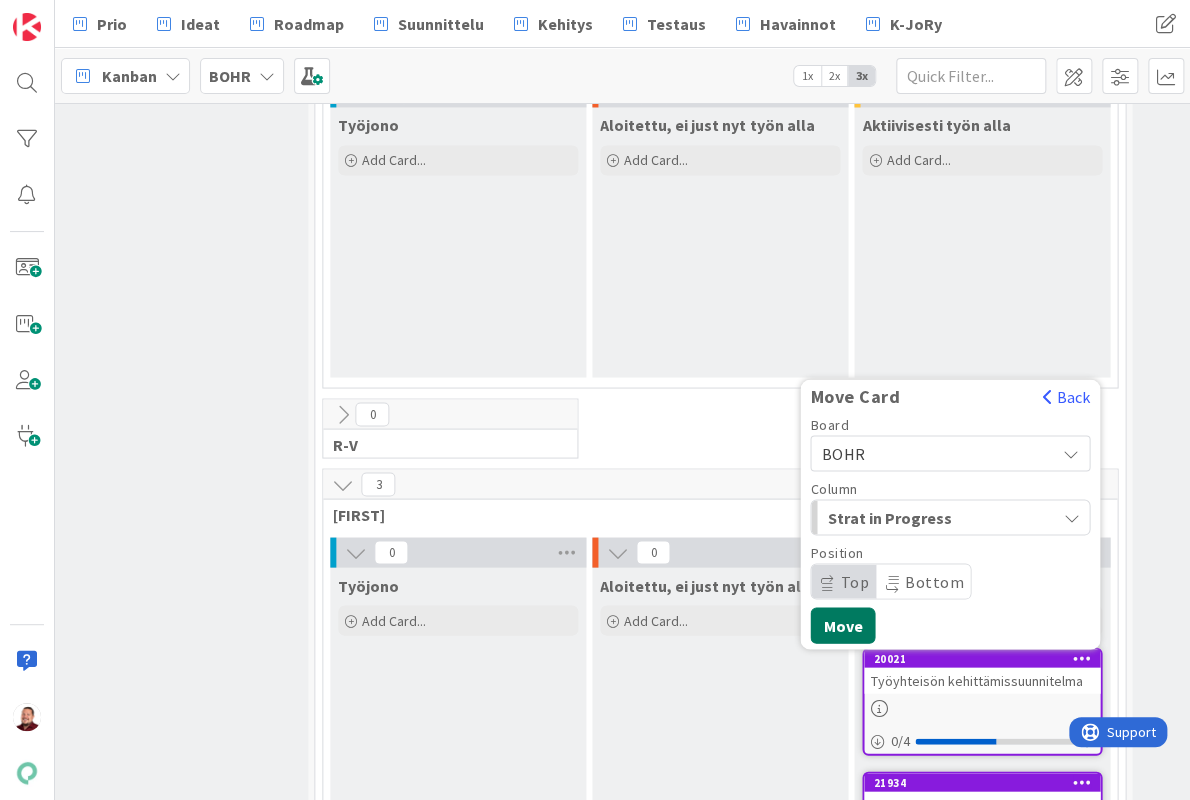 click on "Move" at bounding box center (842, 625) 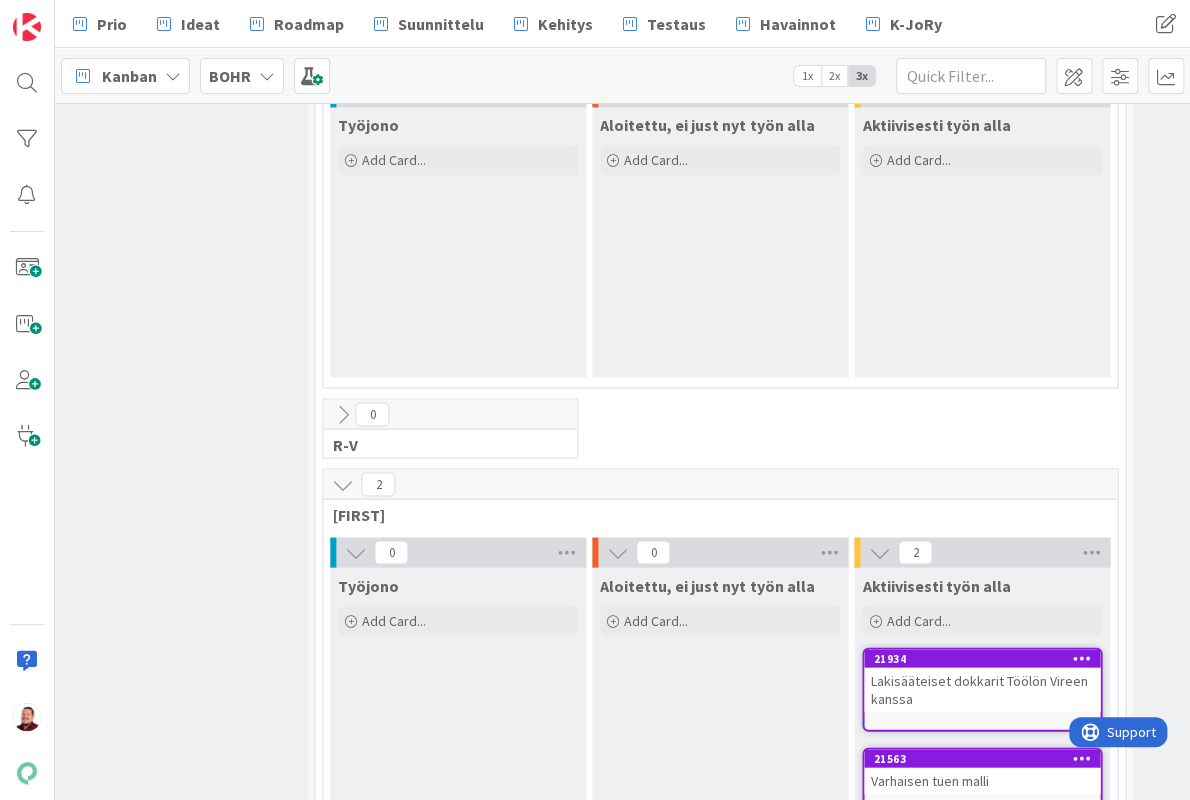 click at bounding box center [1082, 657] 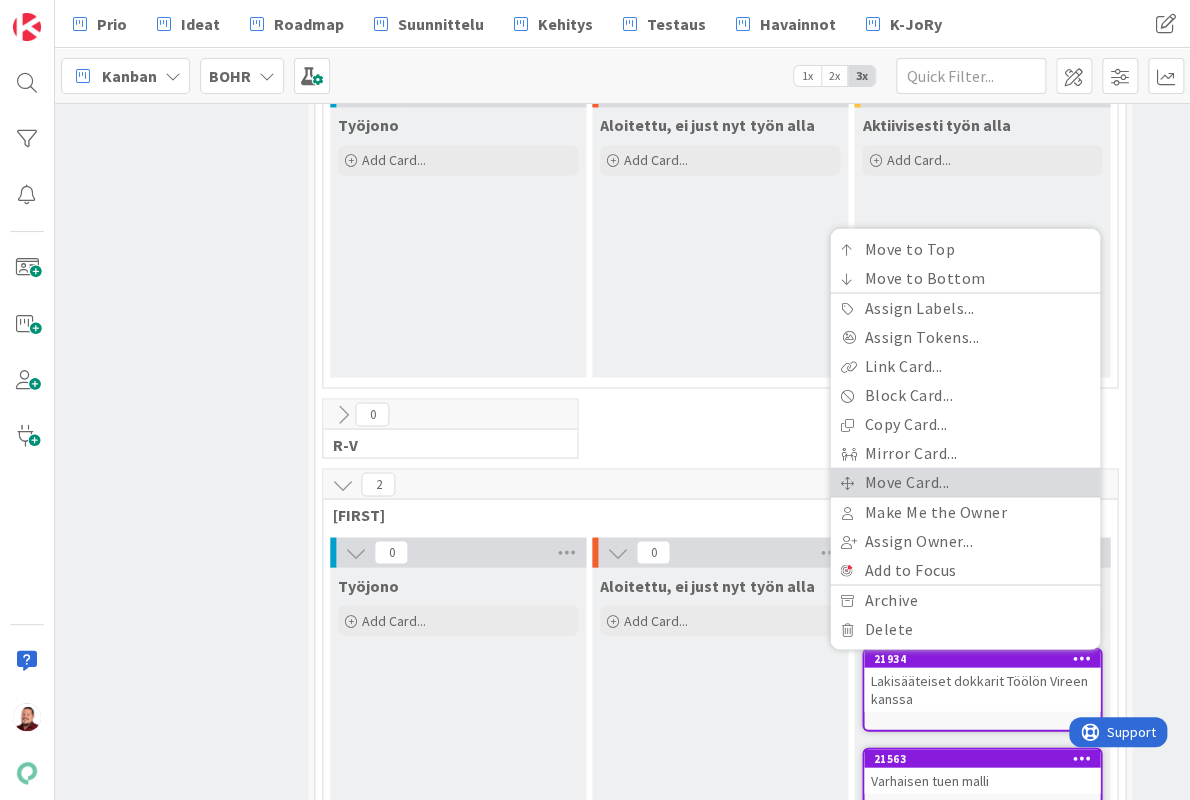 click on "Move Card..." at bounding box center [965, 481] 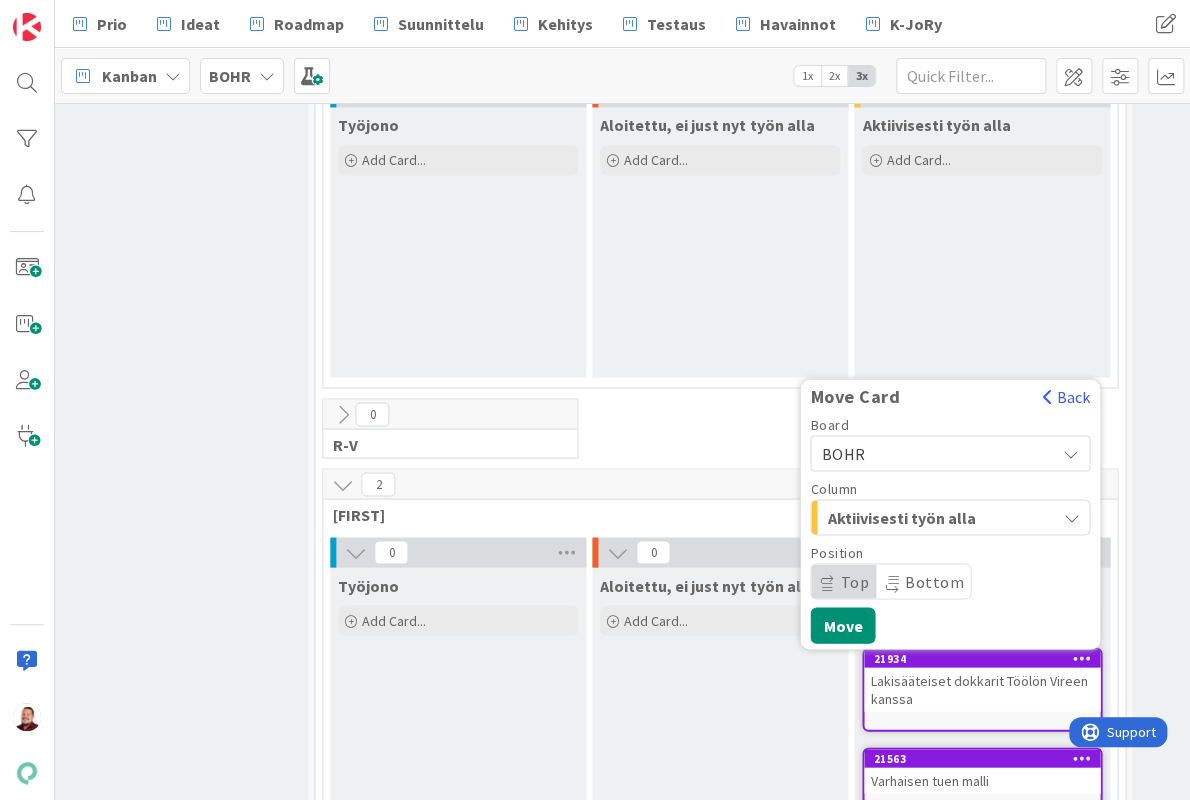 click on "BOHR" at bounding box center [843, 453] 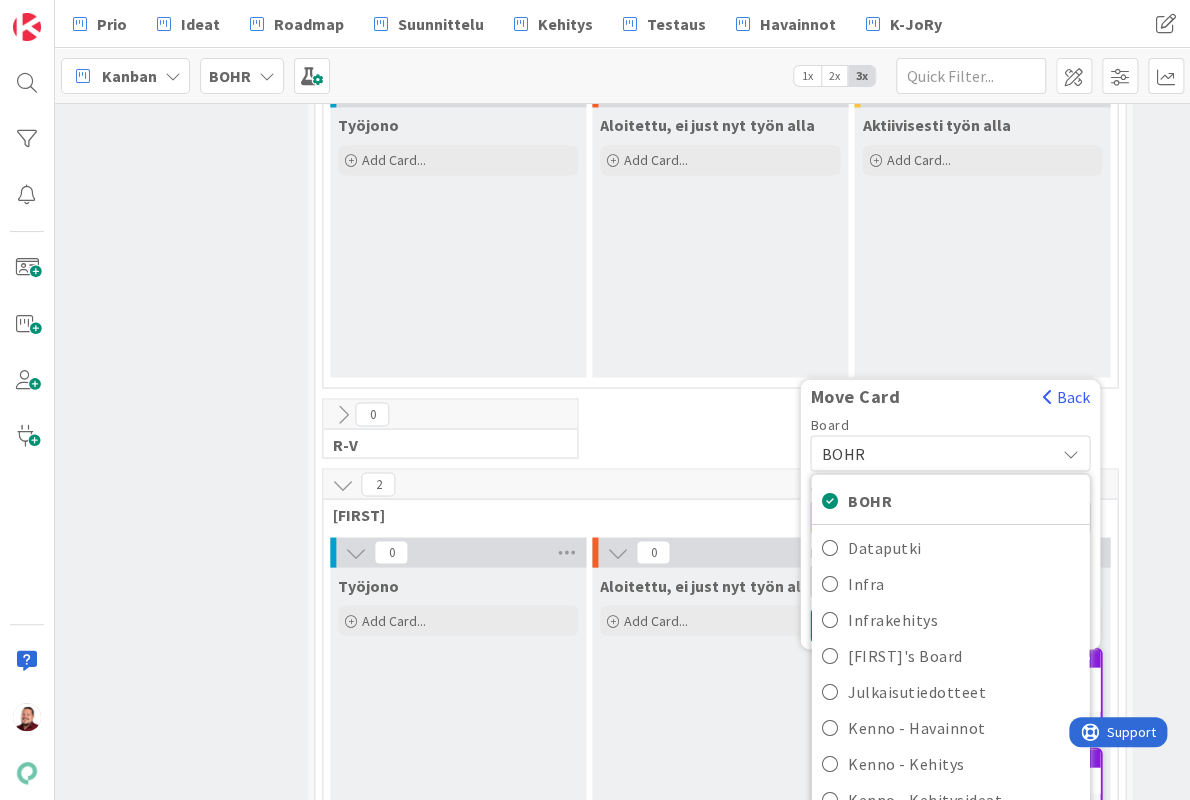 click on "Aloitettu, ei just nyt työn alla Add Card..." at bounding box center (720, 706) 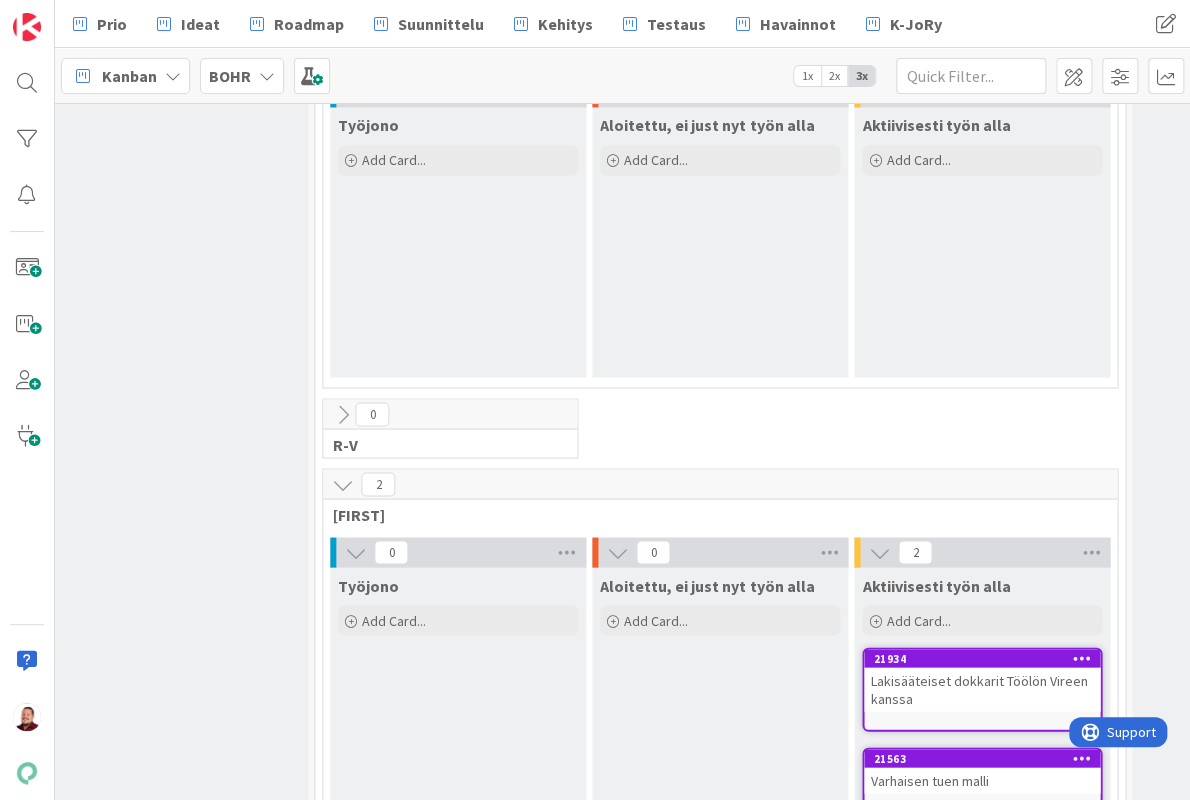 click at bounding box center [1082, 658] 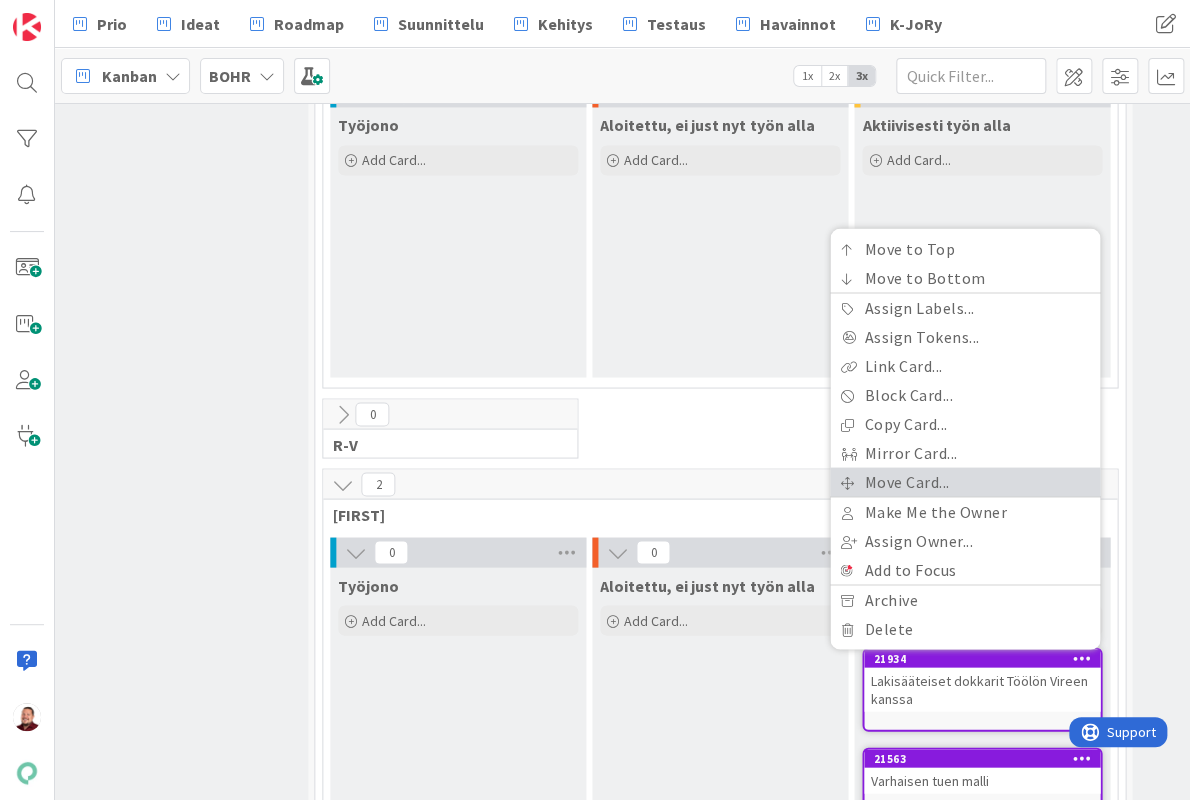 click on "Move Card..." at bounding box center [965, 481] 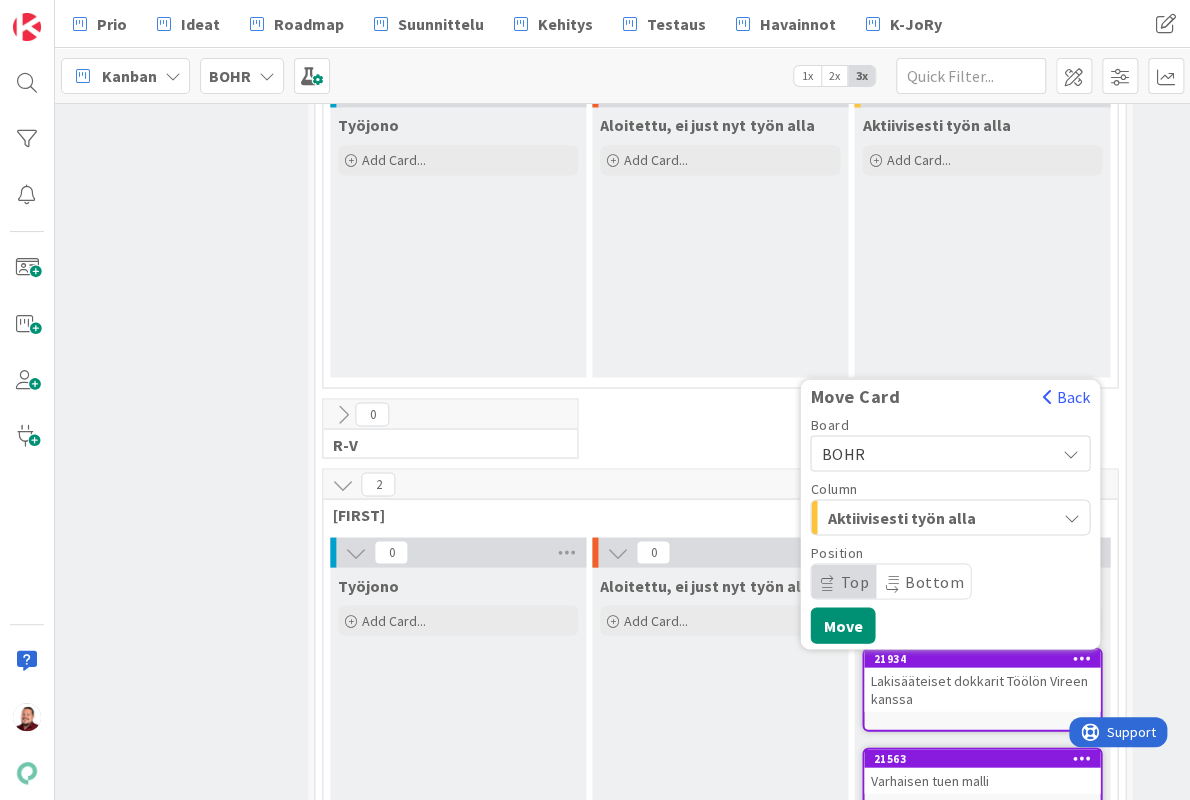click on "Aktiivisesti työn alla" at bounding box center [902, 517] 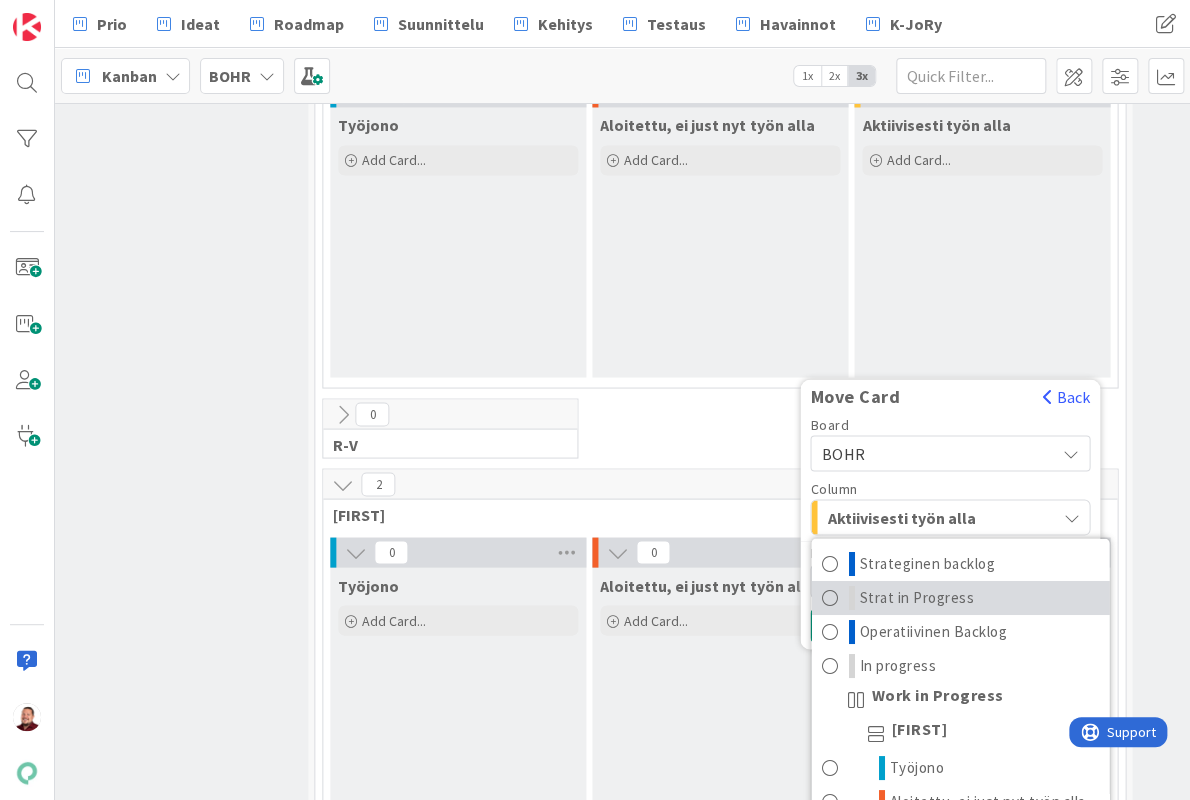 click on "Strat in Progress" at bounding box center [916, 597] 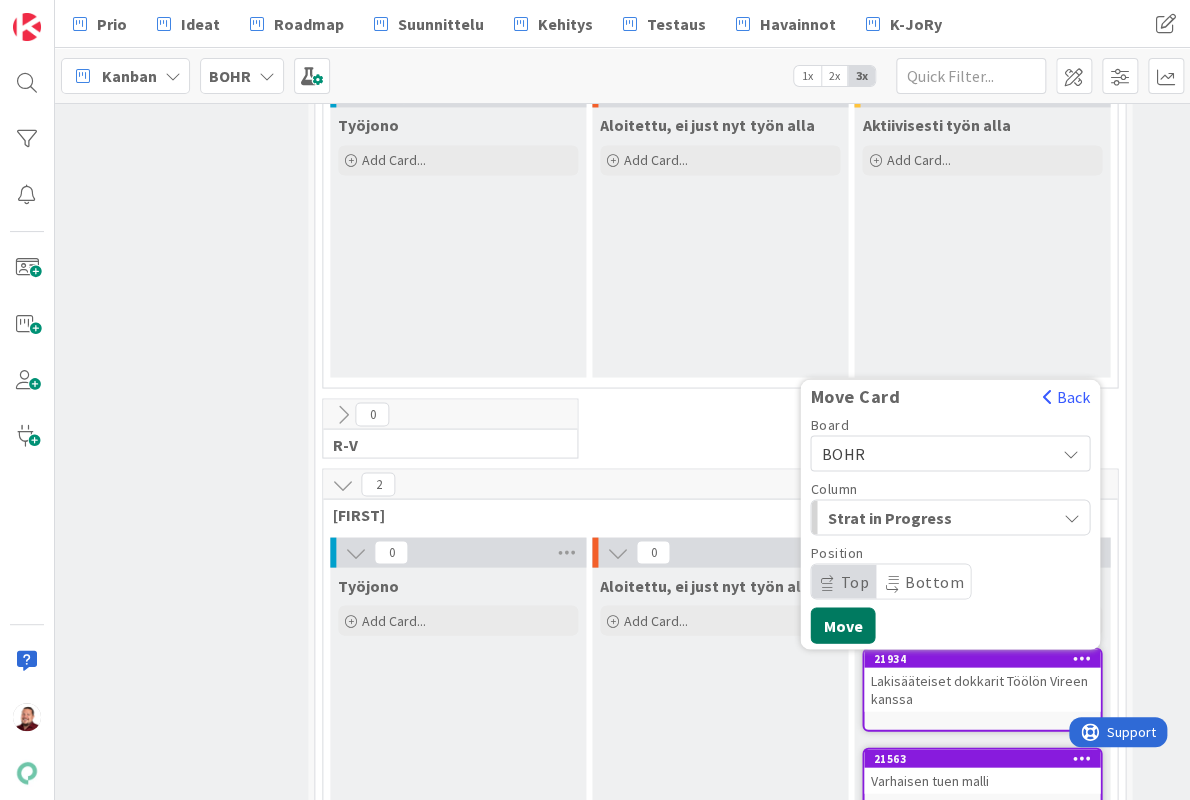 click on "Move" at bounding box center [842, 625] 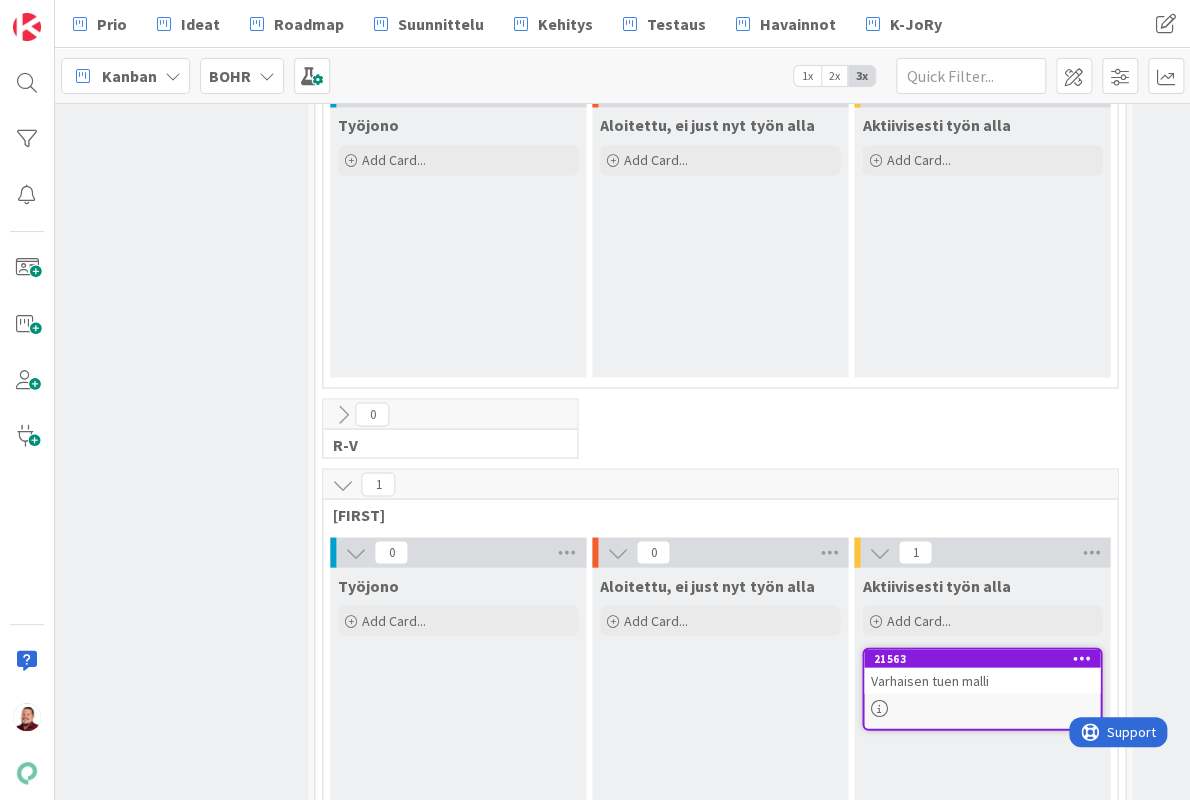 click at bounding box center (1082, 658) 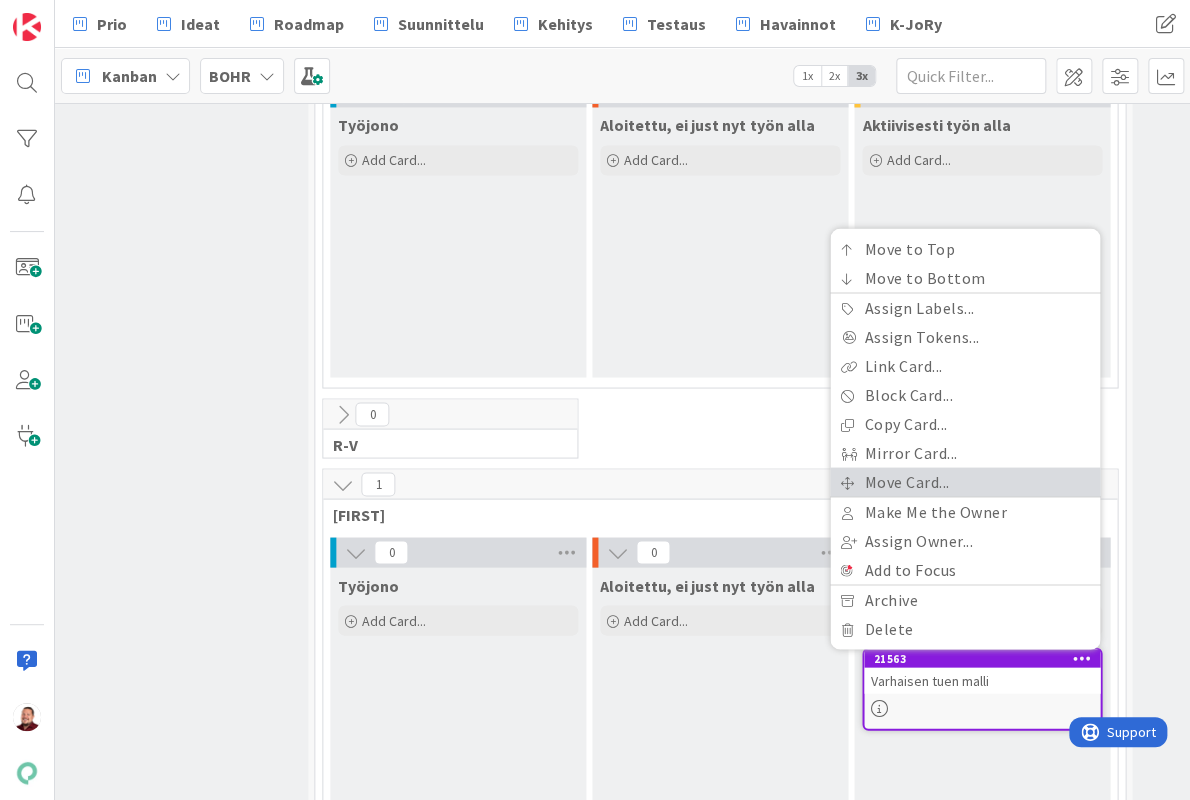 click on "Move Card..." at bounding box center (965, 481) 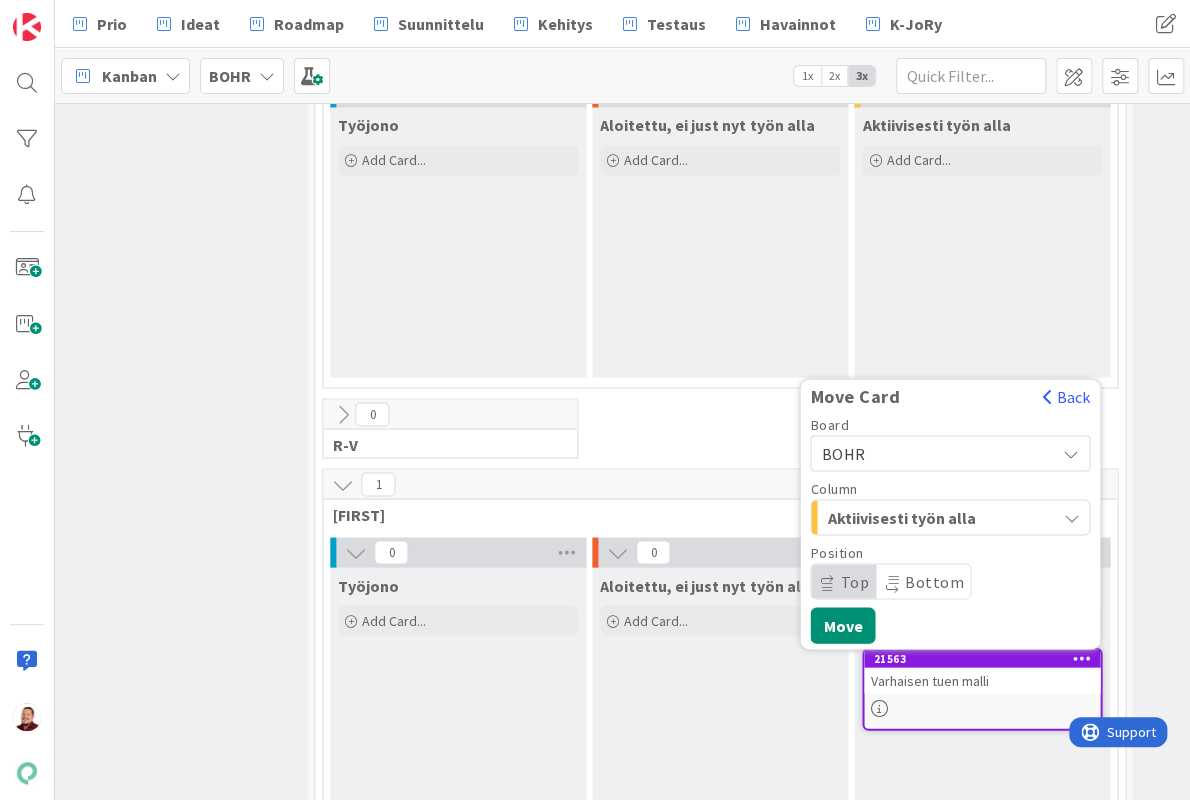 click on "Aktiivisesti työn alla" at bounding box center [950, 517] 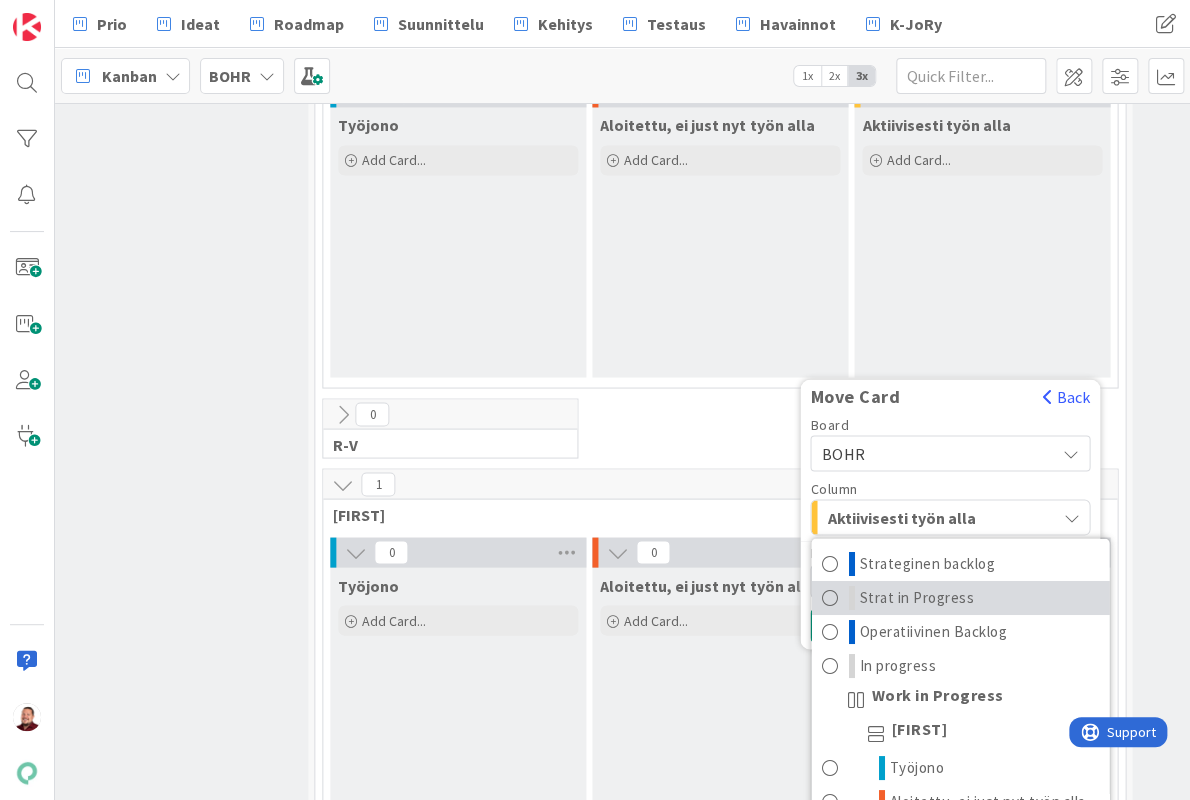 click on "Strat in Progress" at bounding box center (916, 597) 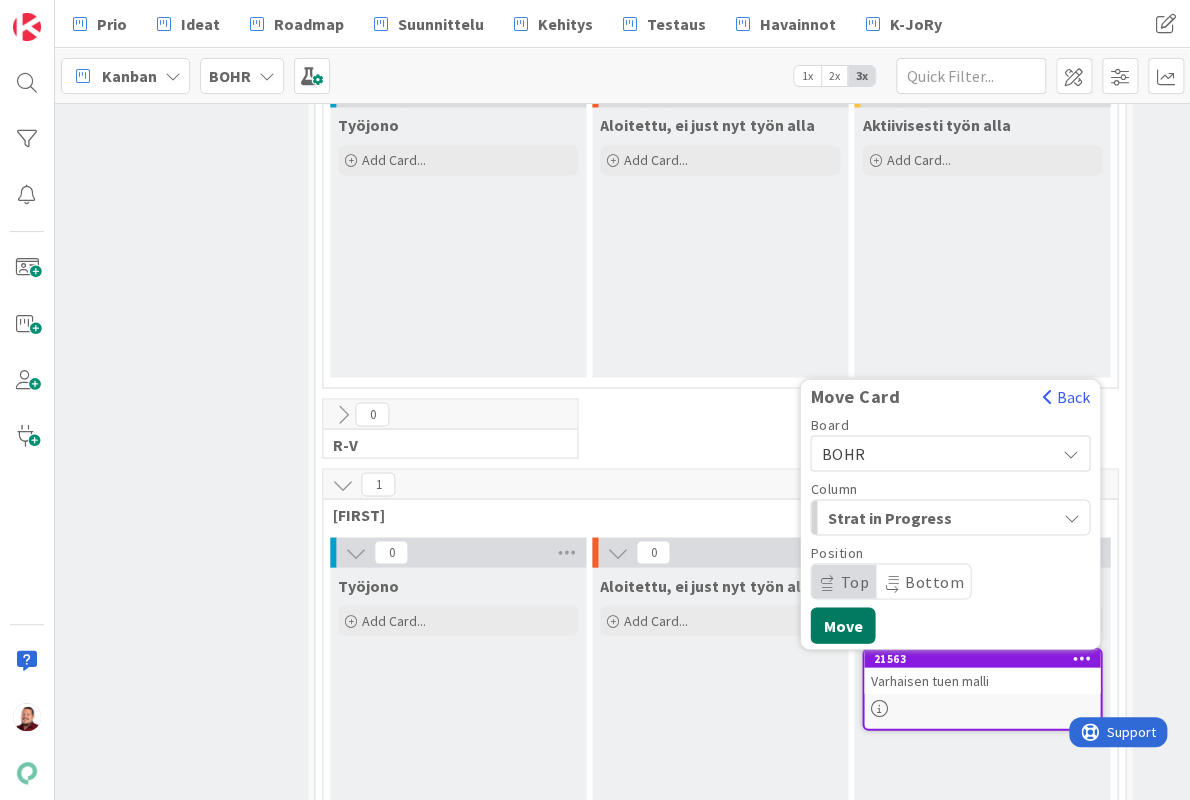 click on "Move" at bounding box center (842, 625) 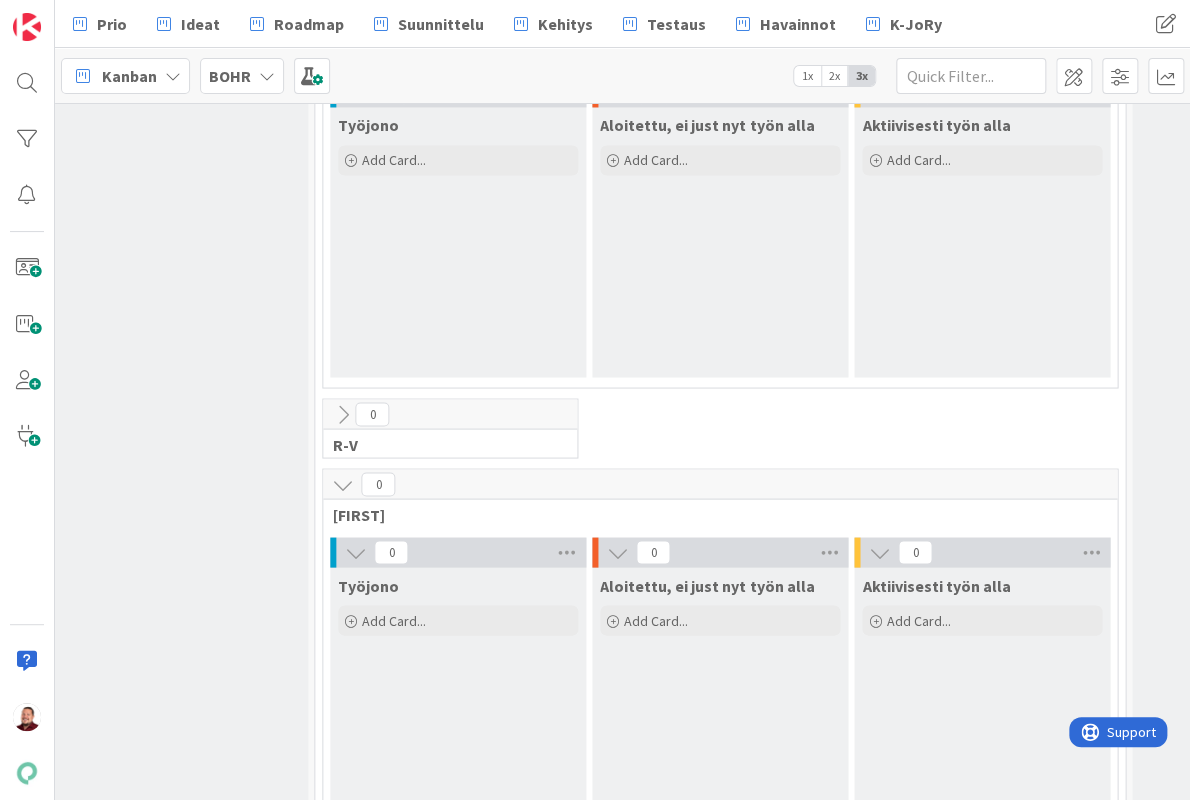 scroll, scrollTop: 1136, scrollLeft: 796, axis: both 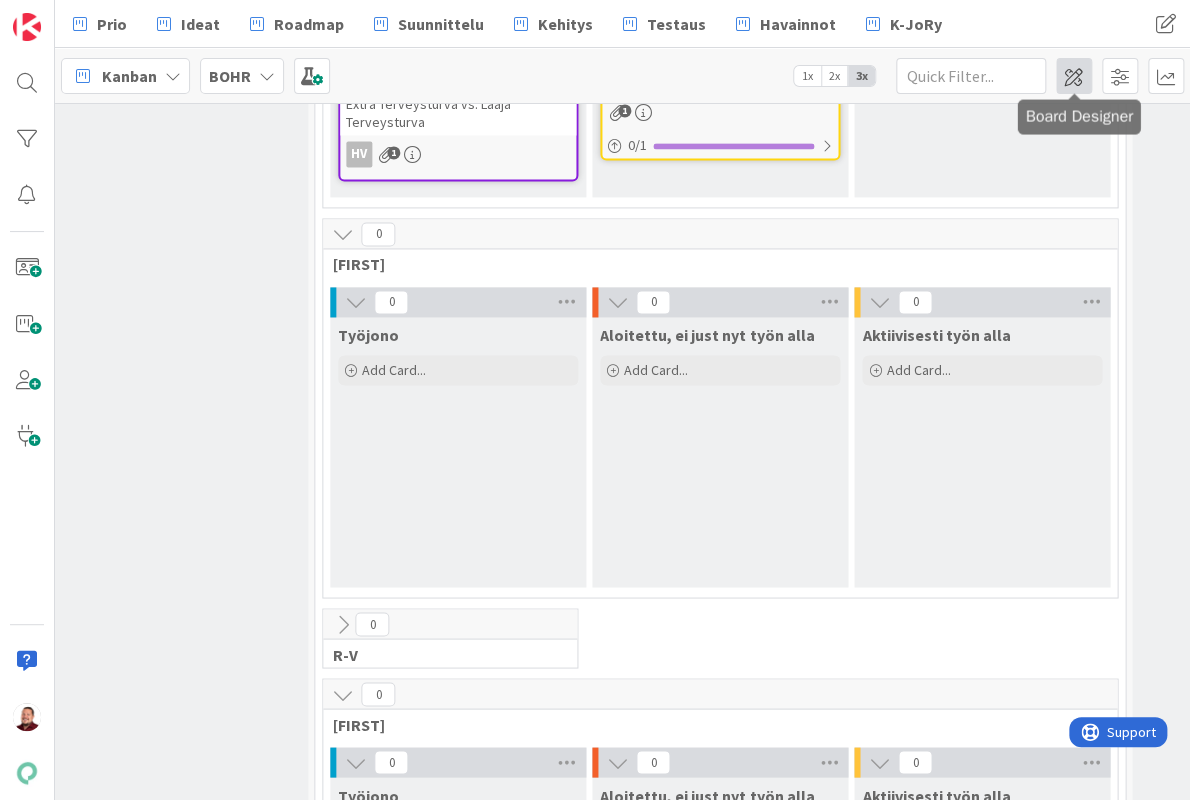 click at bounding box center (1074, 76) 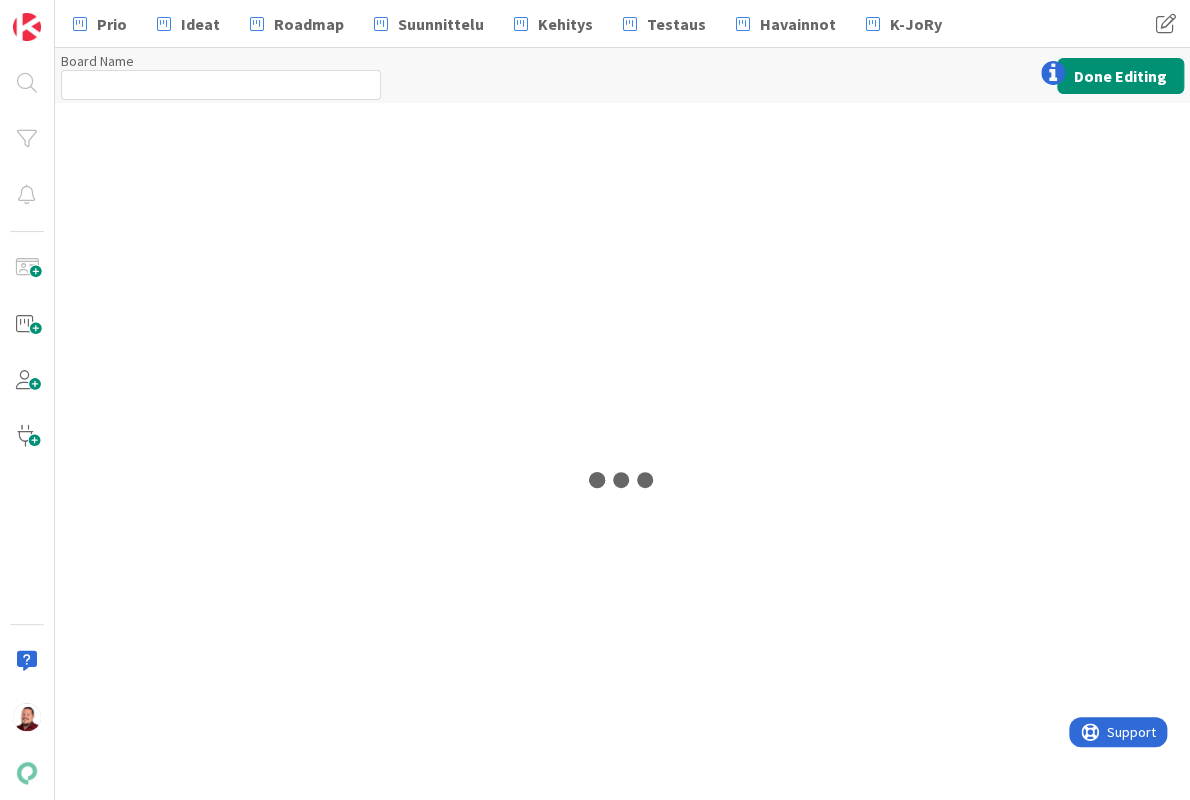 type on "BOHR" 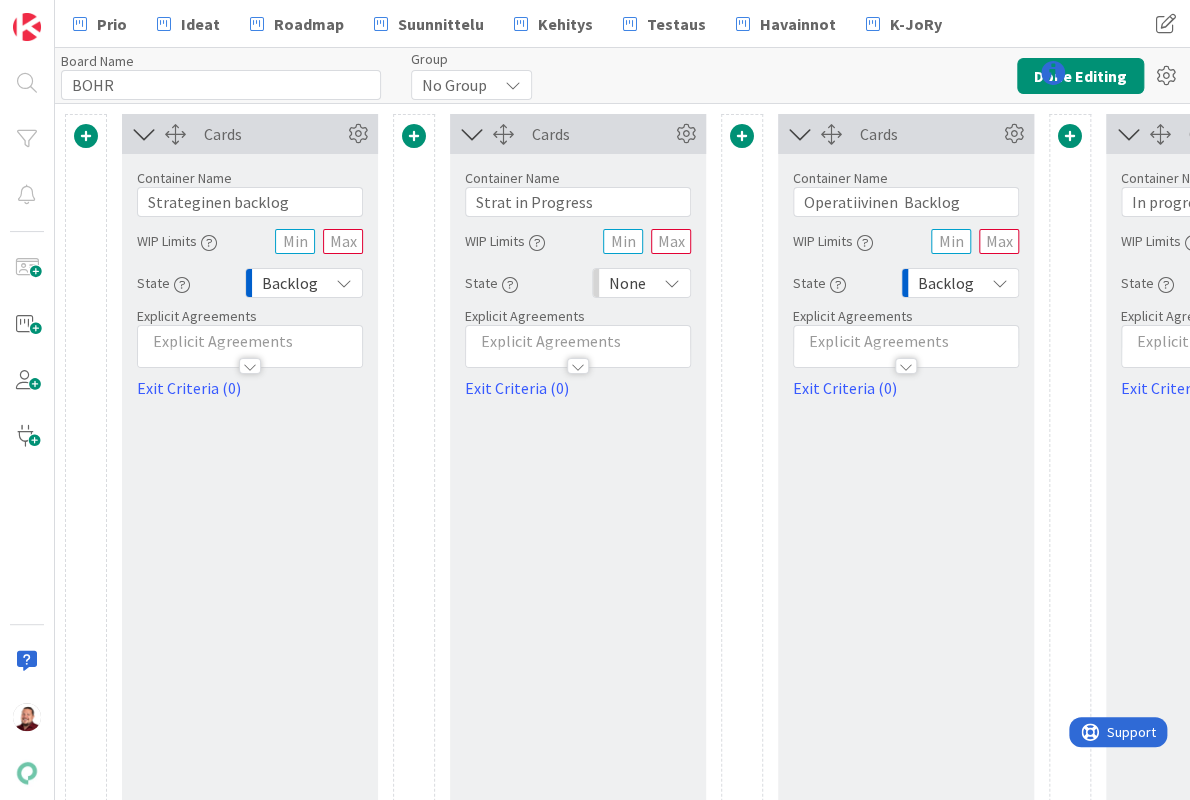 scroll, scrollTop: 0, scrollLeft: 0, axis: both 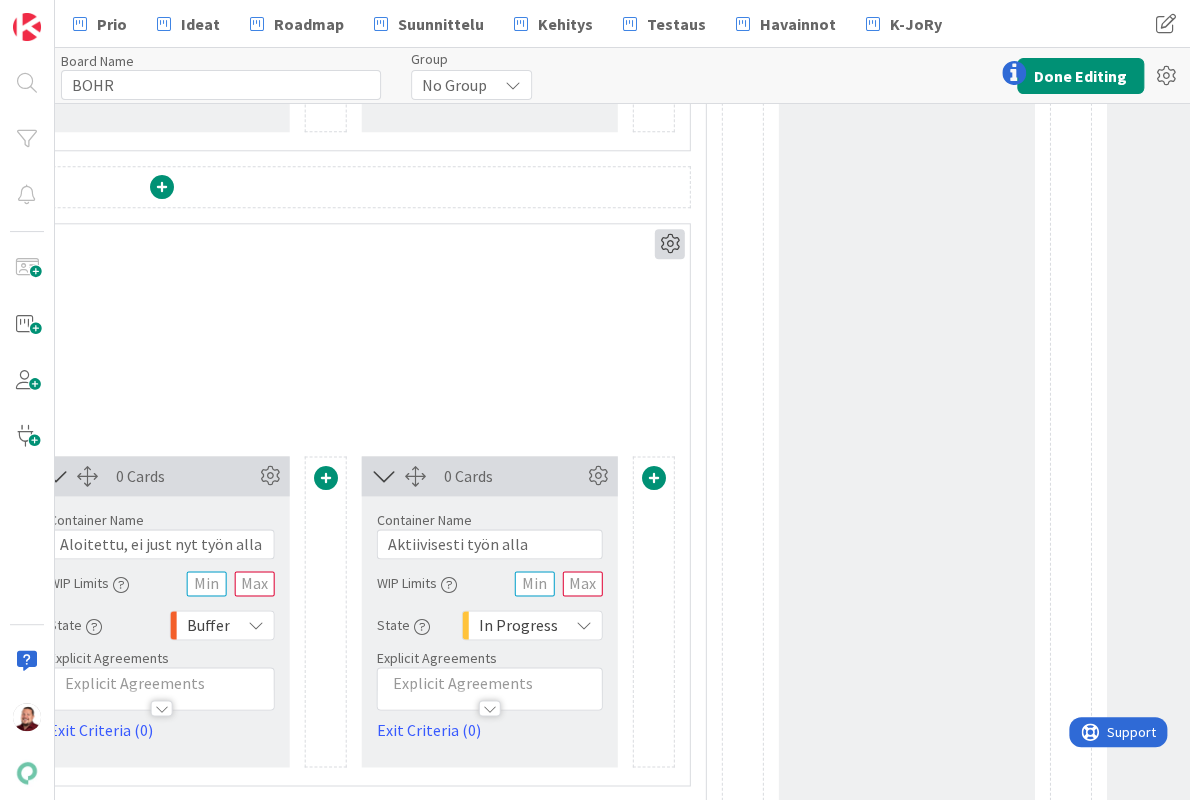 click at bounding box center [670, 244] 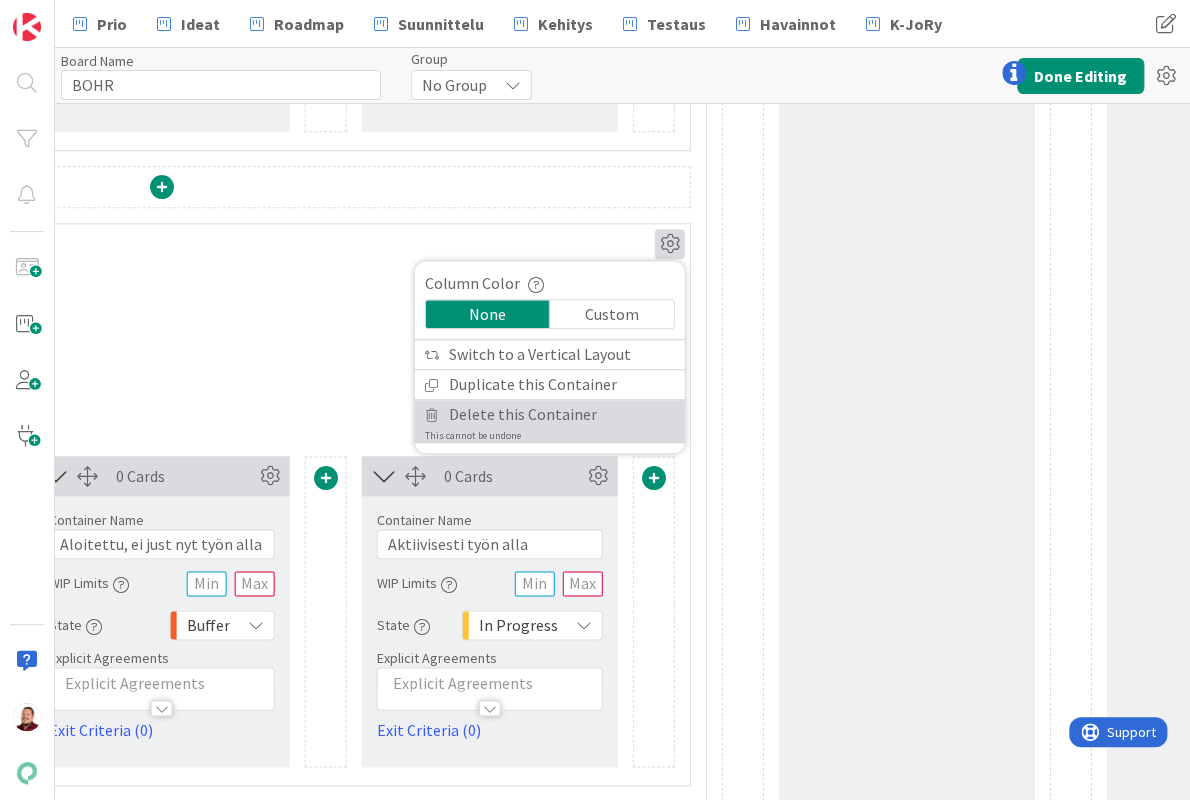 click on "Delete this Container" at bounding box center [523, 414] 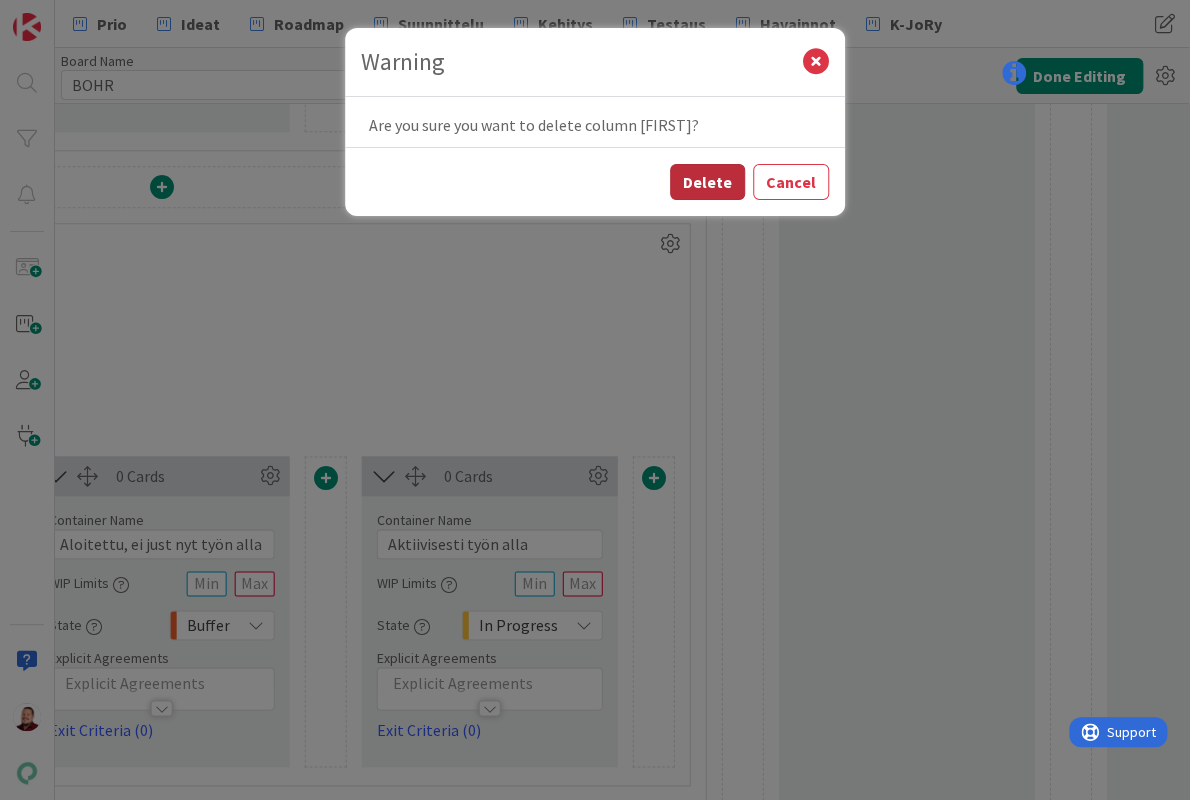 click on "Delete" at bounding box center [707, 182] 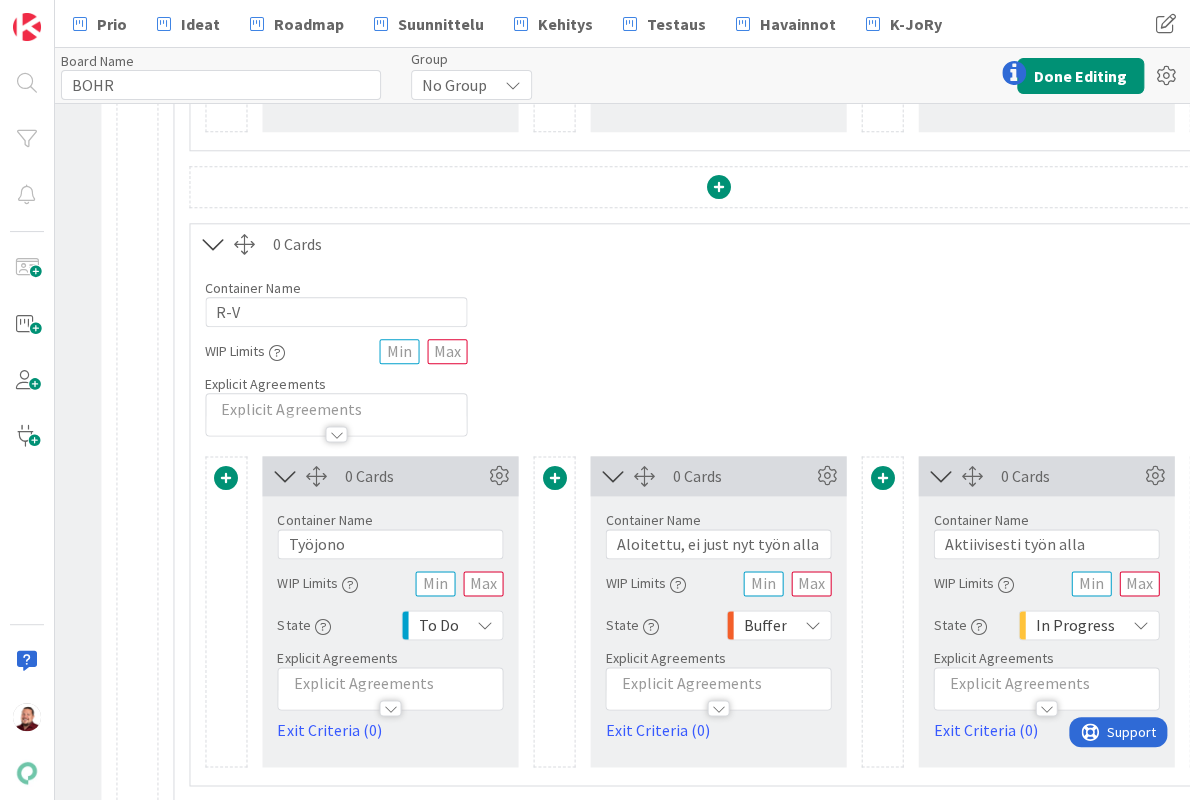 scroll, scrollTop: 816, scrollLeft: 1521, axis: both 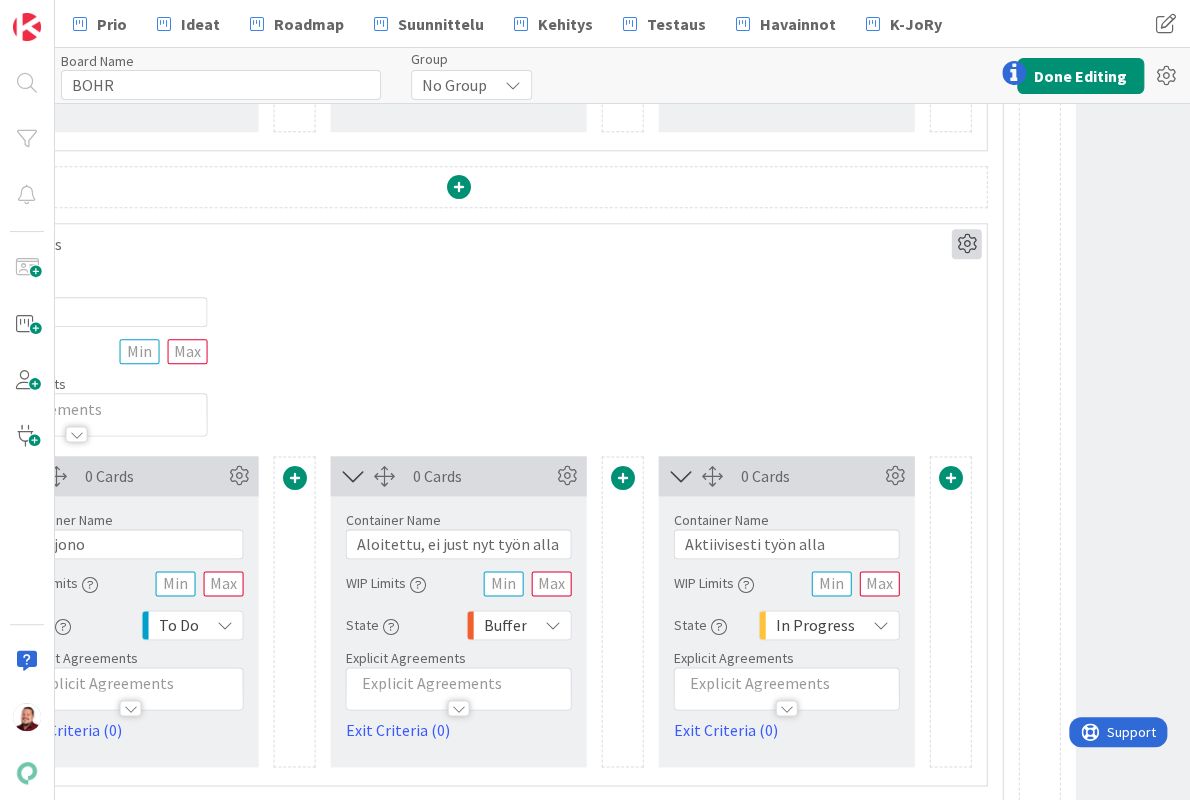 click at bounding box center (966, 244) 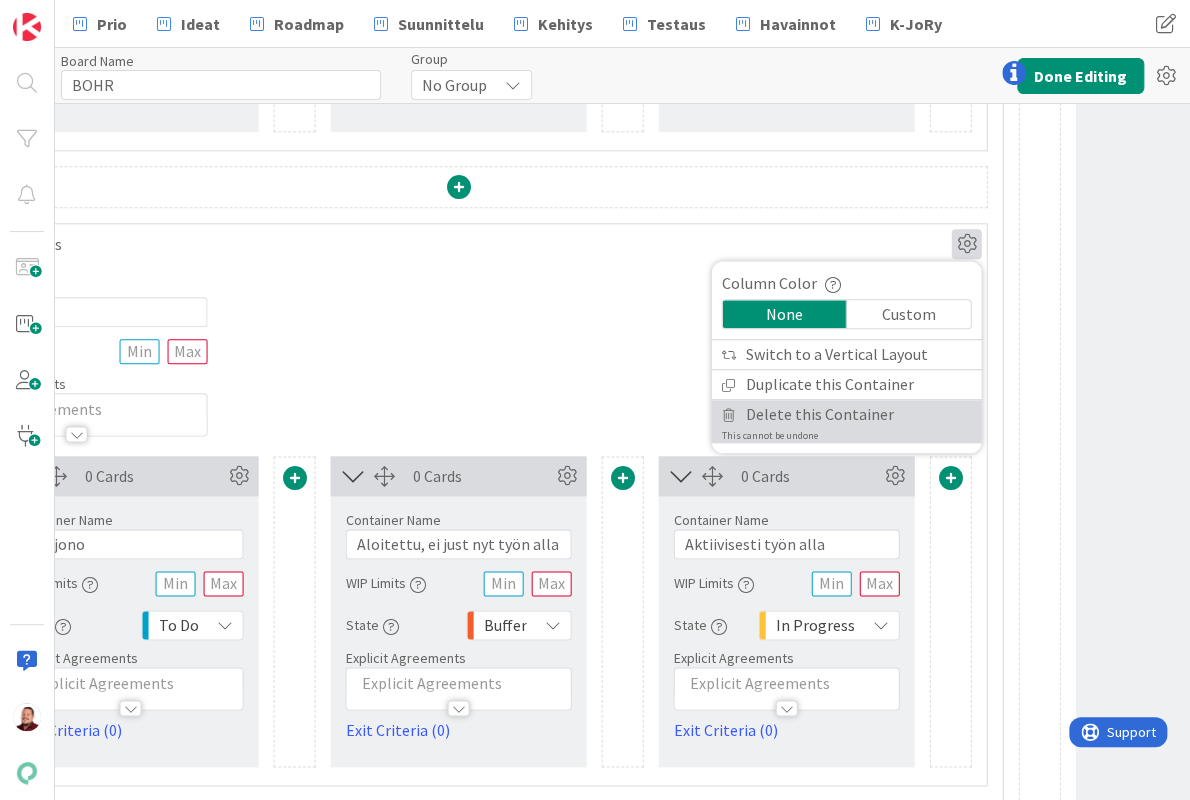 click on "Delete this Container" at bounding box center [819, 414] 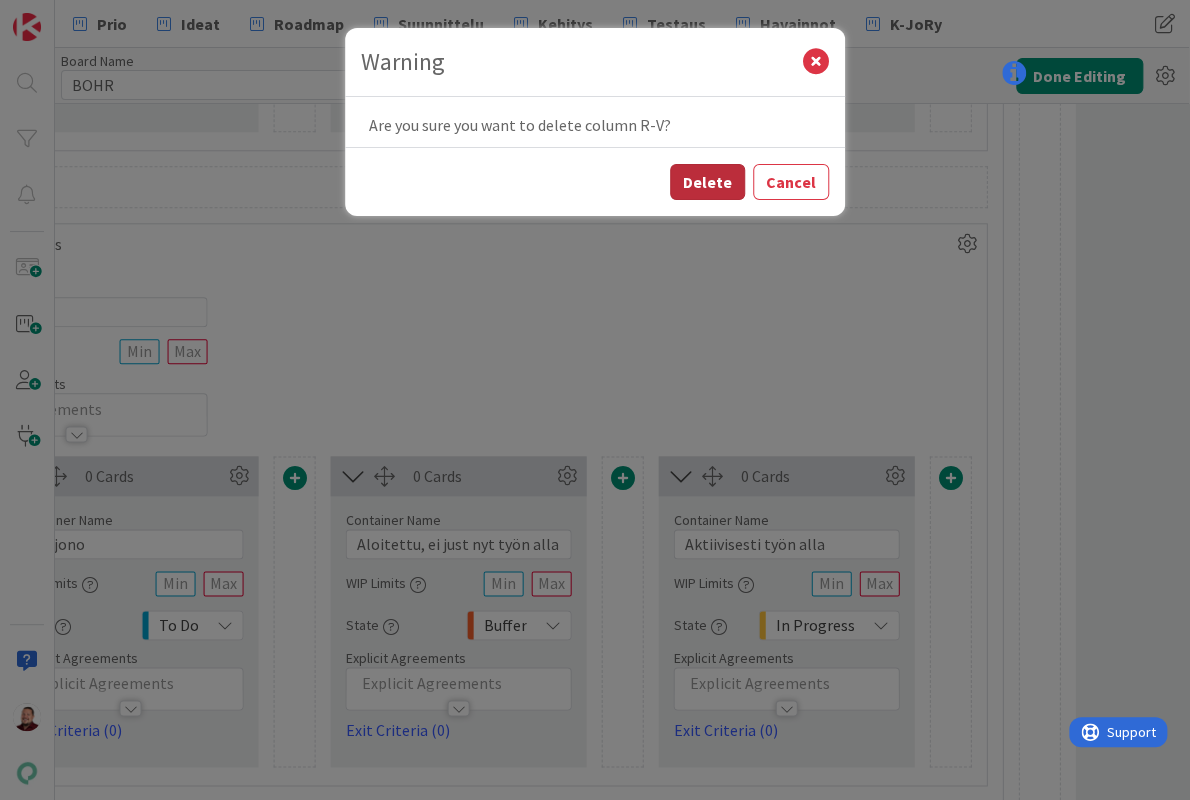 click on "Delete" at bounding box center (707, 182) 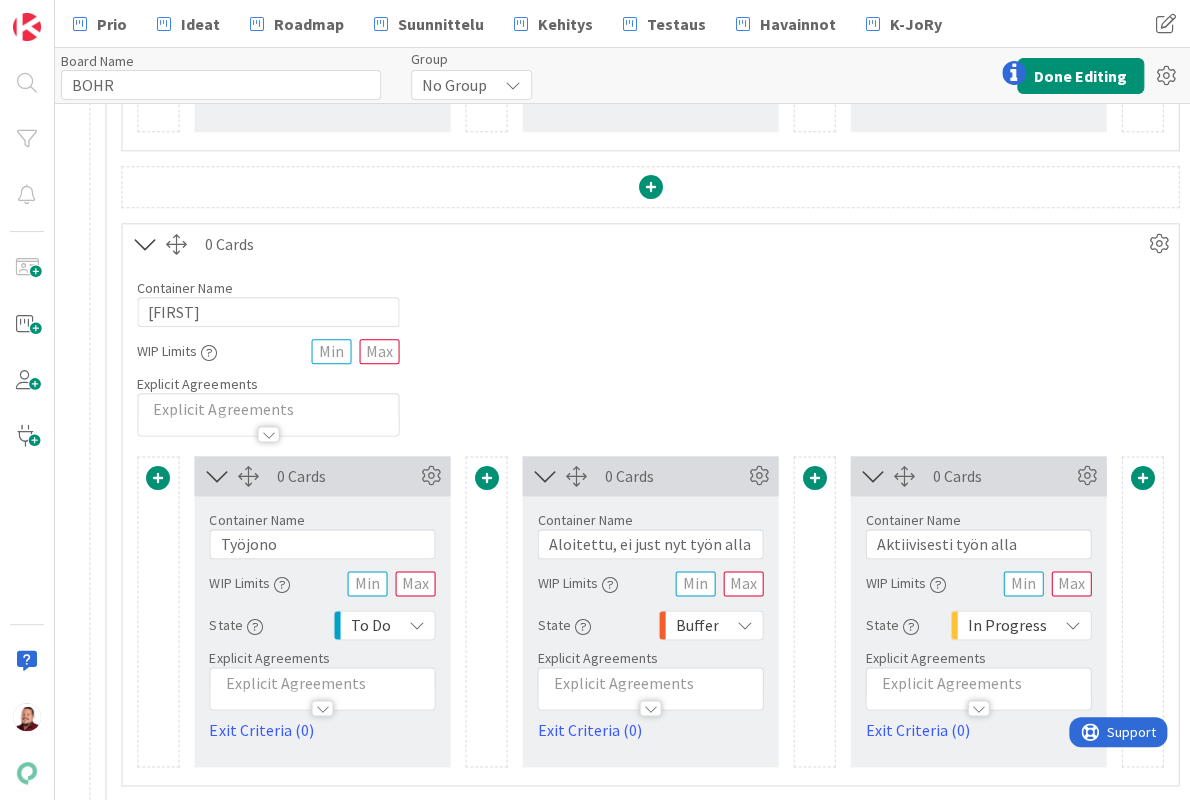 scroll, scrollTop: 816, scrollLeft: 1527, axis: both 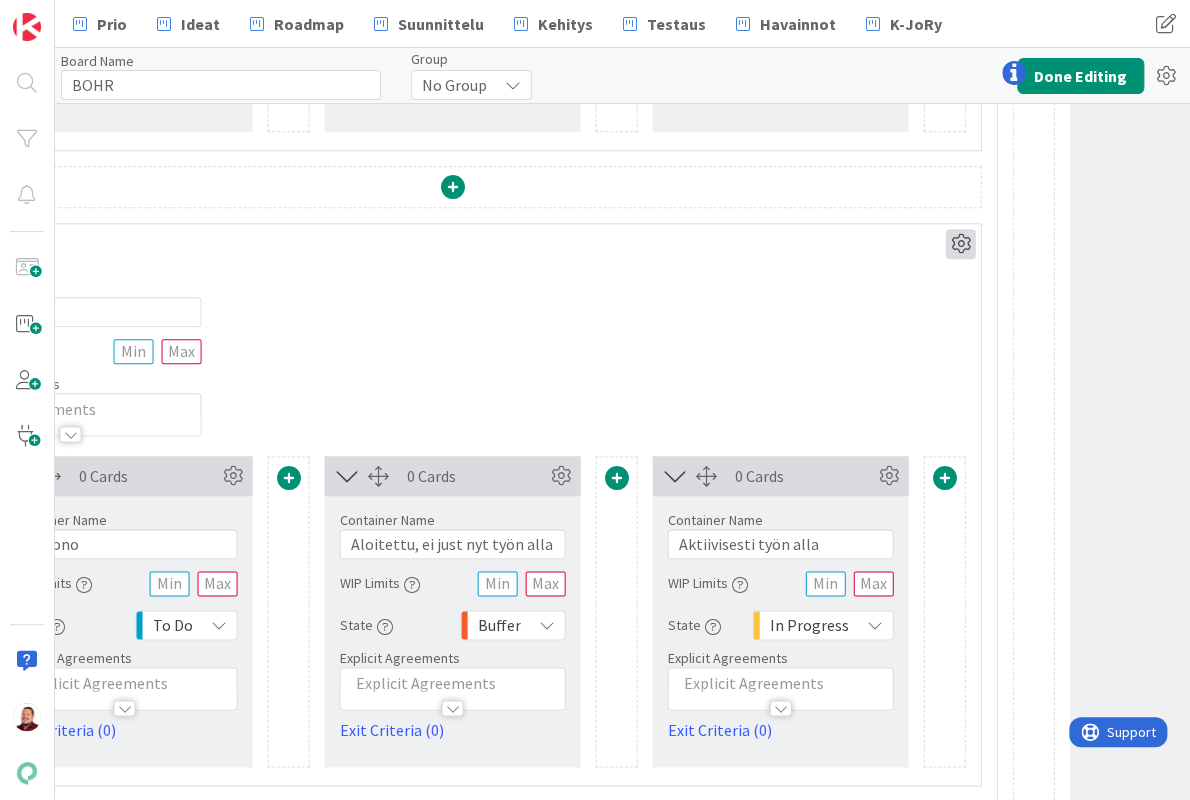 click at bounding box center [960, 244] 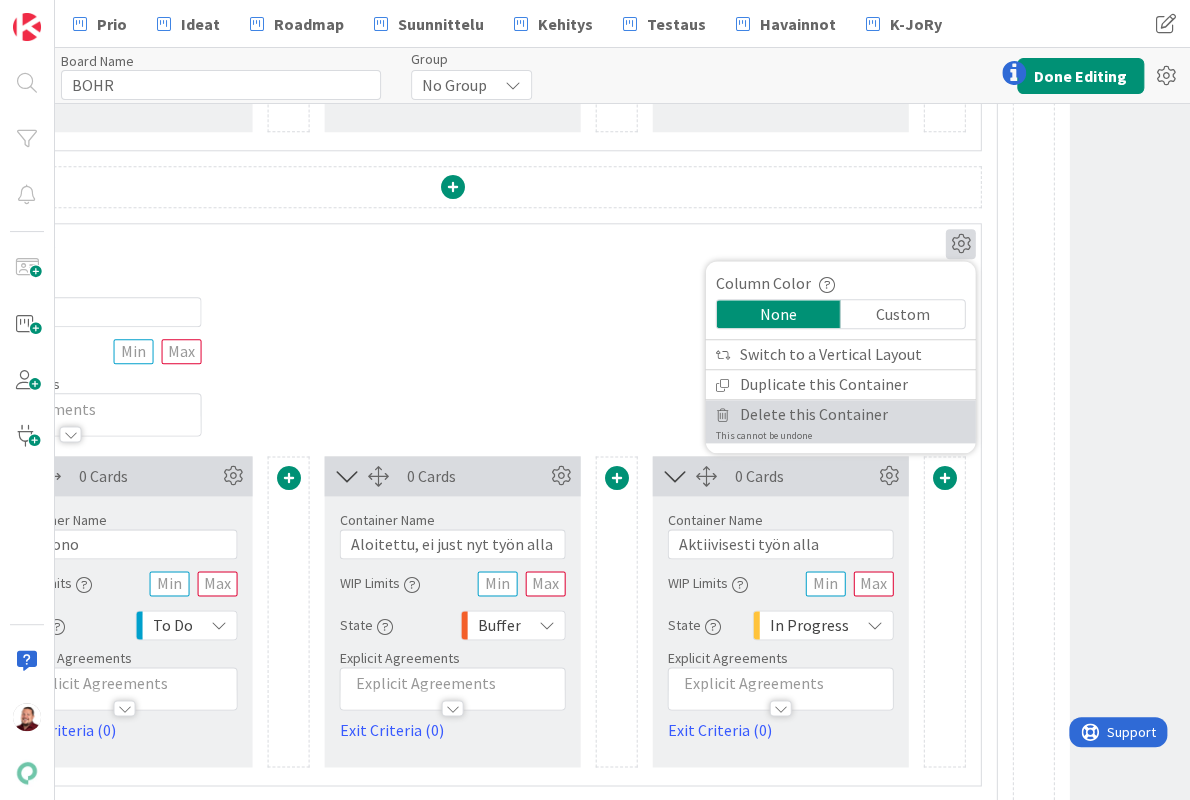 click on "Delete this Container This cannot be undone" at bounding box center (840, 421) 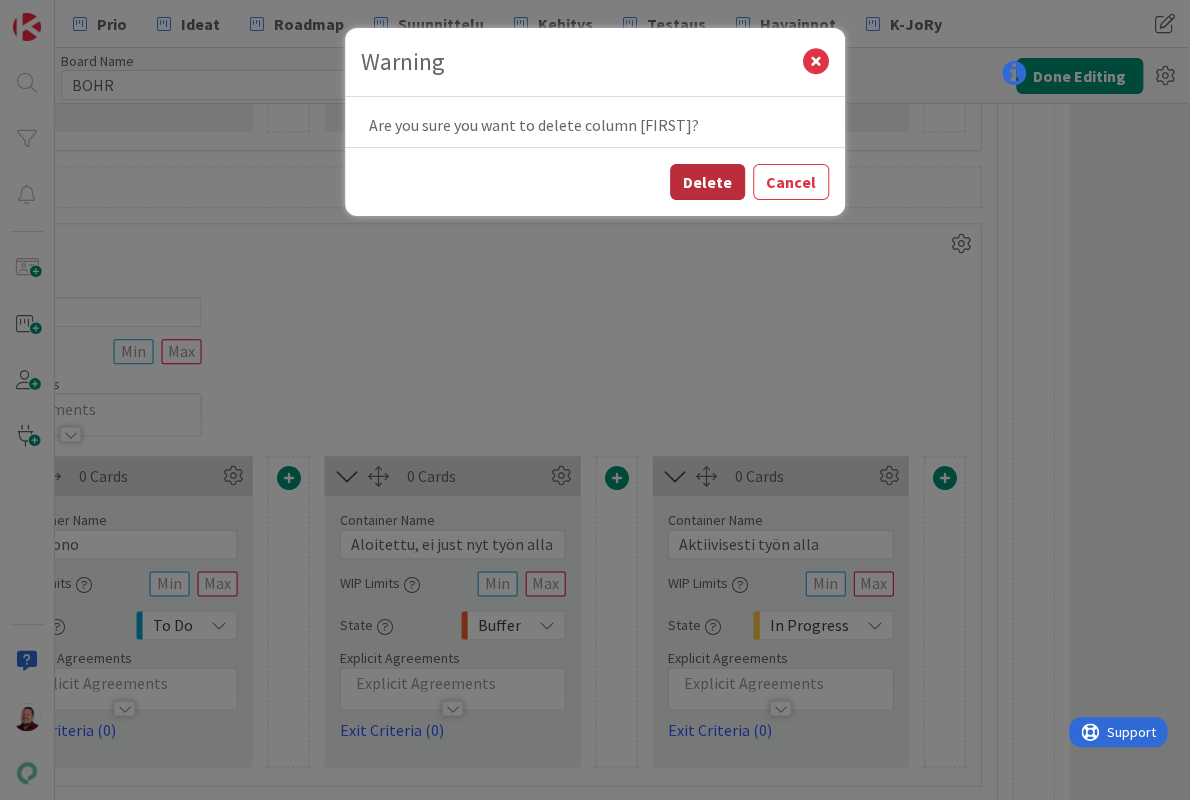 click on "Delete" at bounding box center [707, 182] 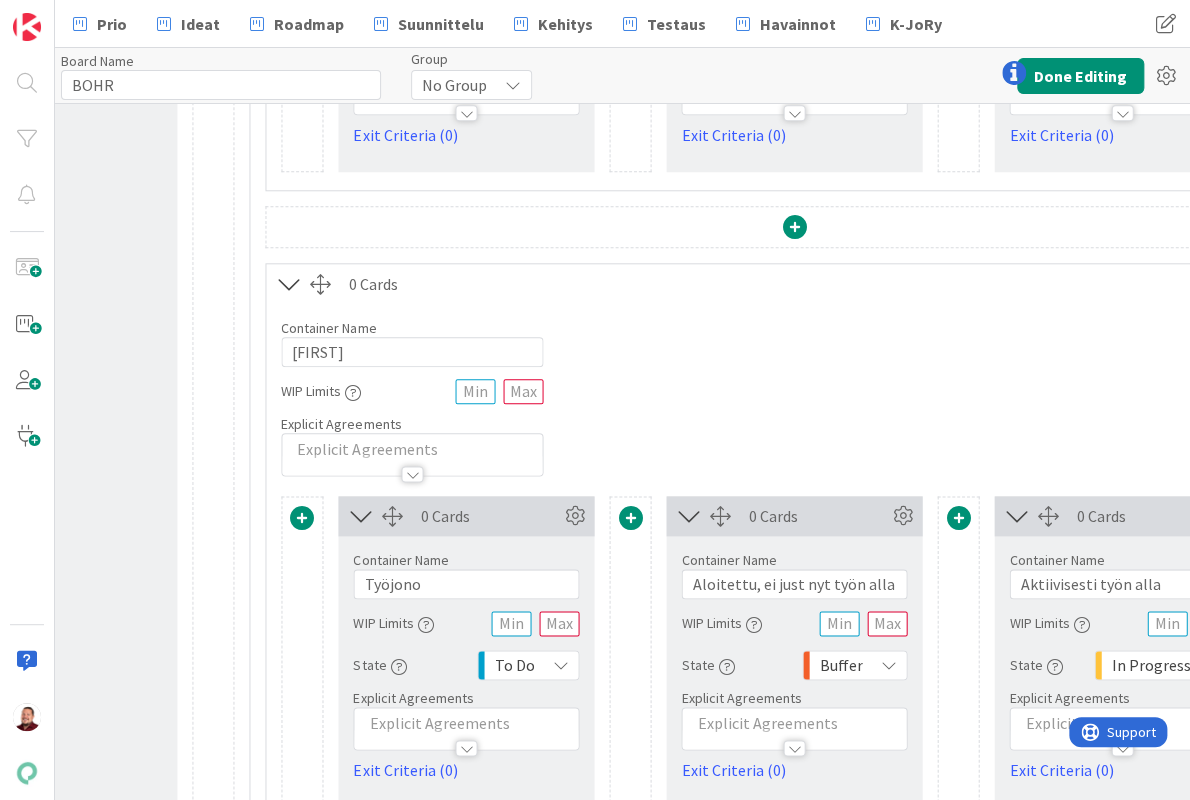scroll, scrollTop: 776, scrollLeft: 1510, axis: both 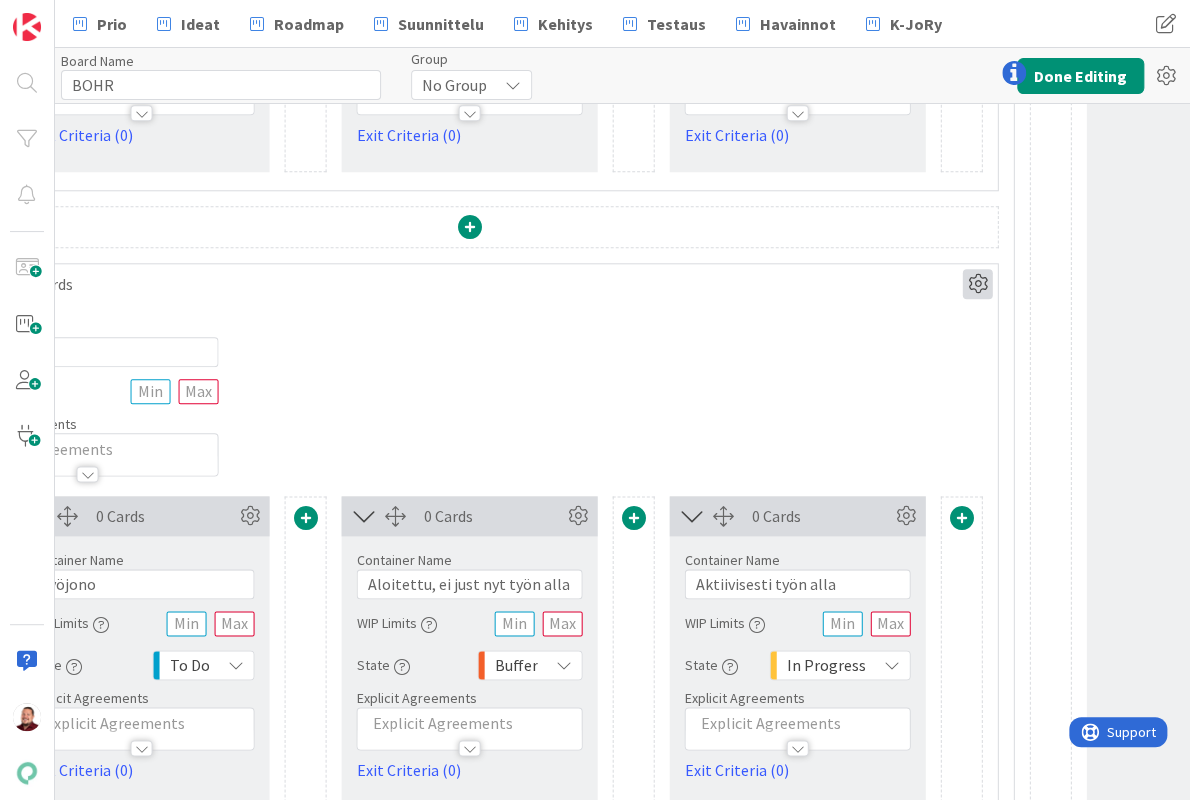 click at bounding box center (977, 284) 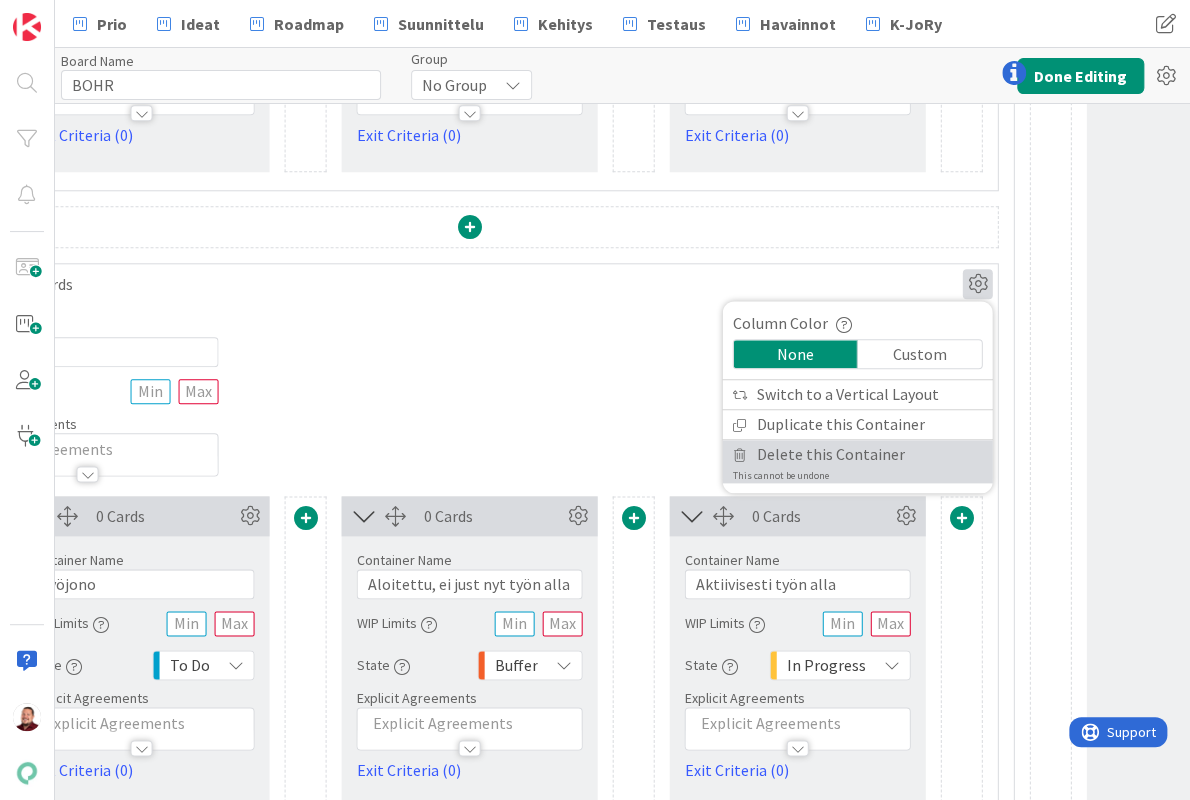 click on "Delete this Container" at bounding box center [830, 454] 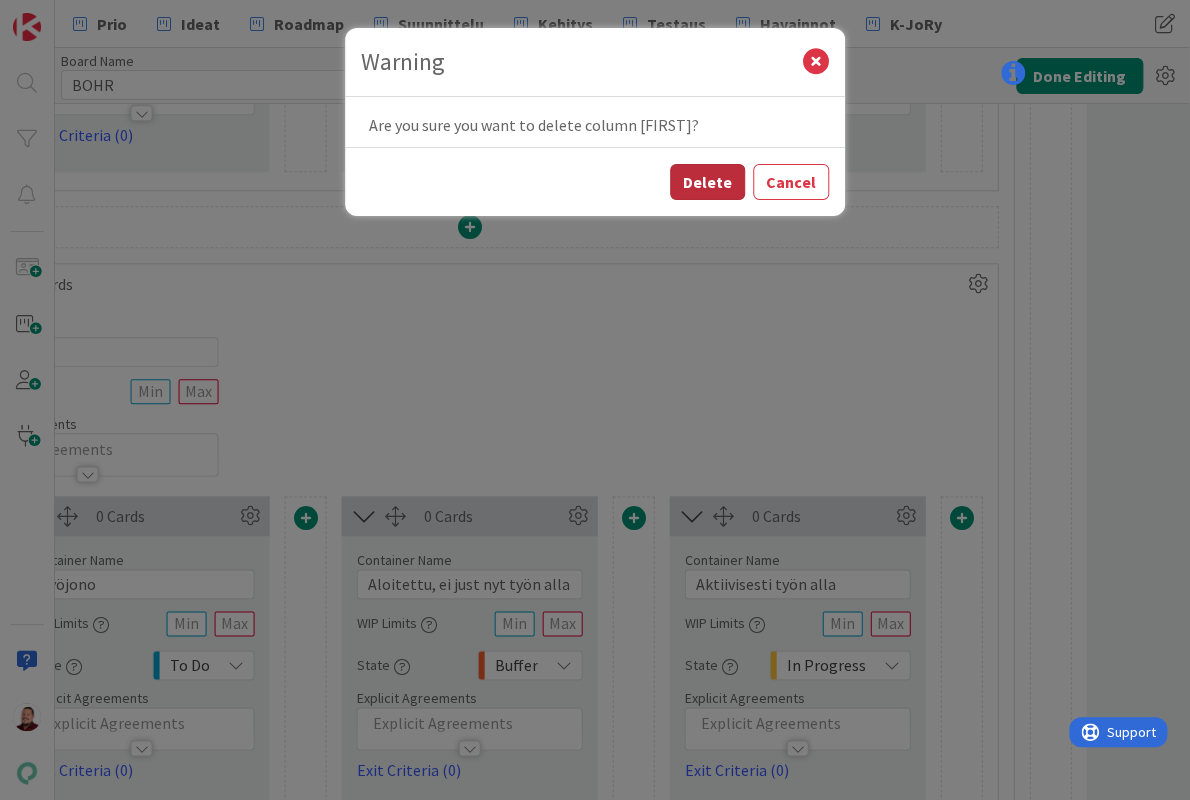 click on "Delete" at bounding box center (707, 182) 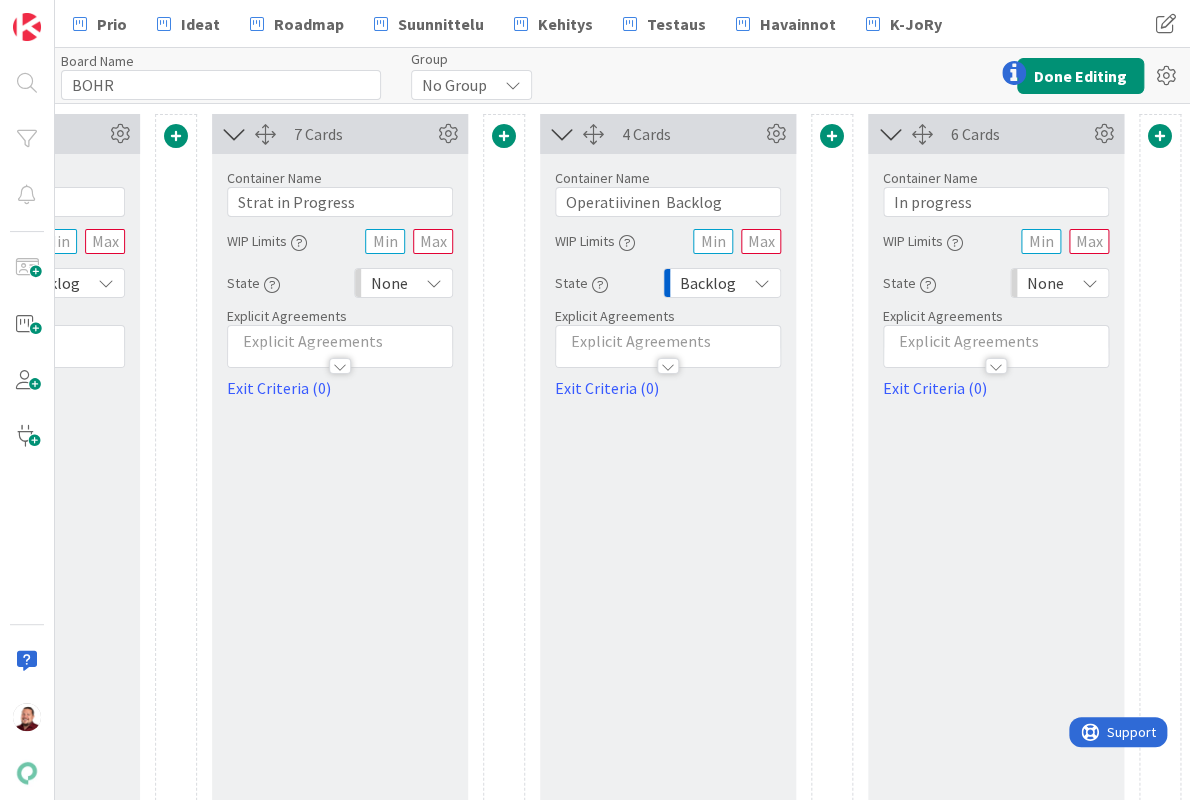 scroll, scrollTop: 0, scrollLeft: 238, axis: horizontal 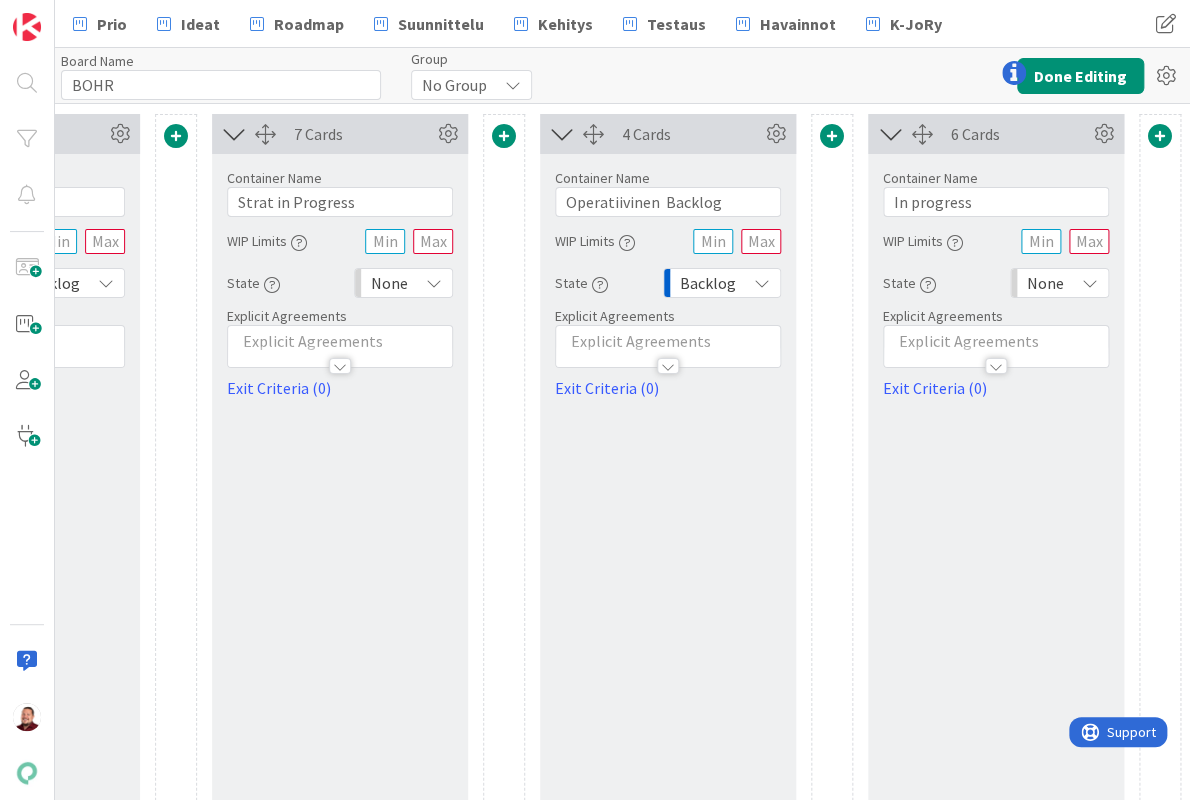 click on "None" at bounding box center [389, 283] 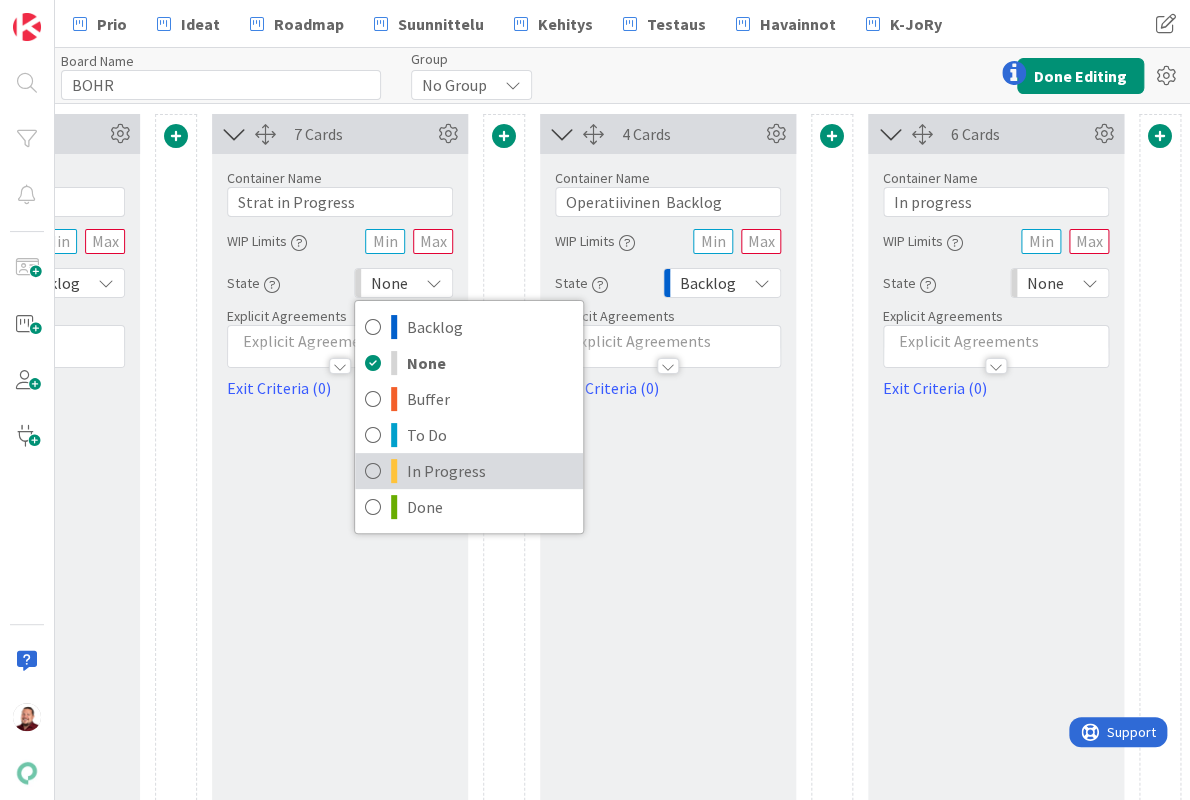 click on "In Progress" at bounding box center (469, 471) 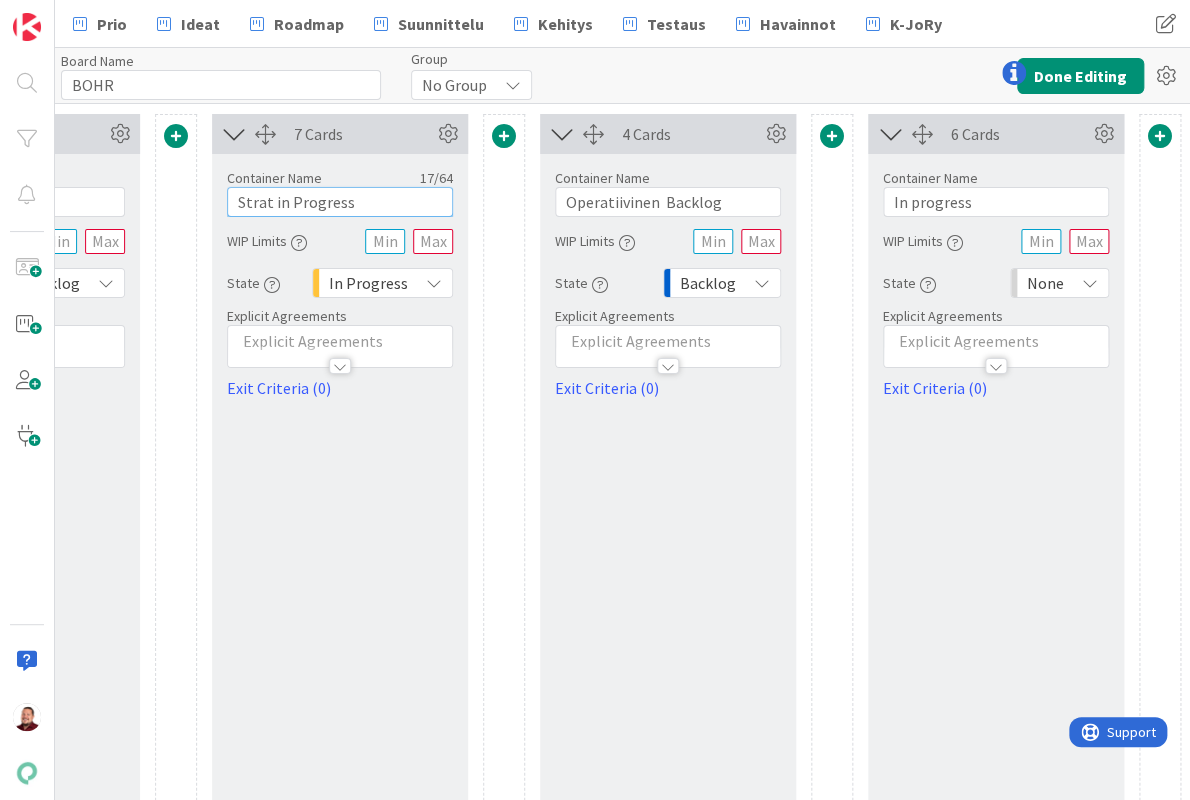 drag, startPoint x: 272, startPoint y: 196, endPoint x: 120, endPoint y: 194, distance: 152.01315 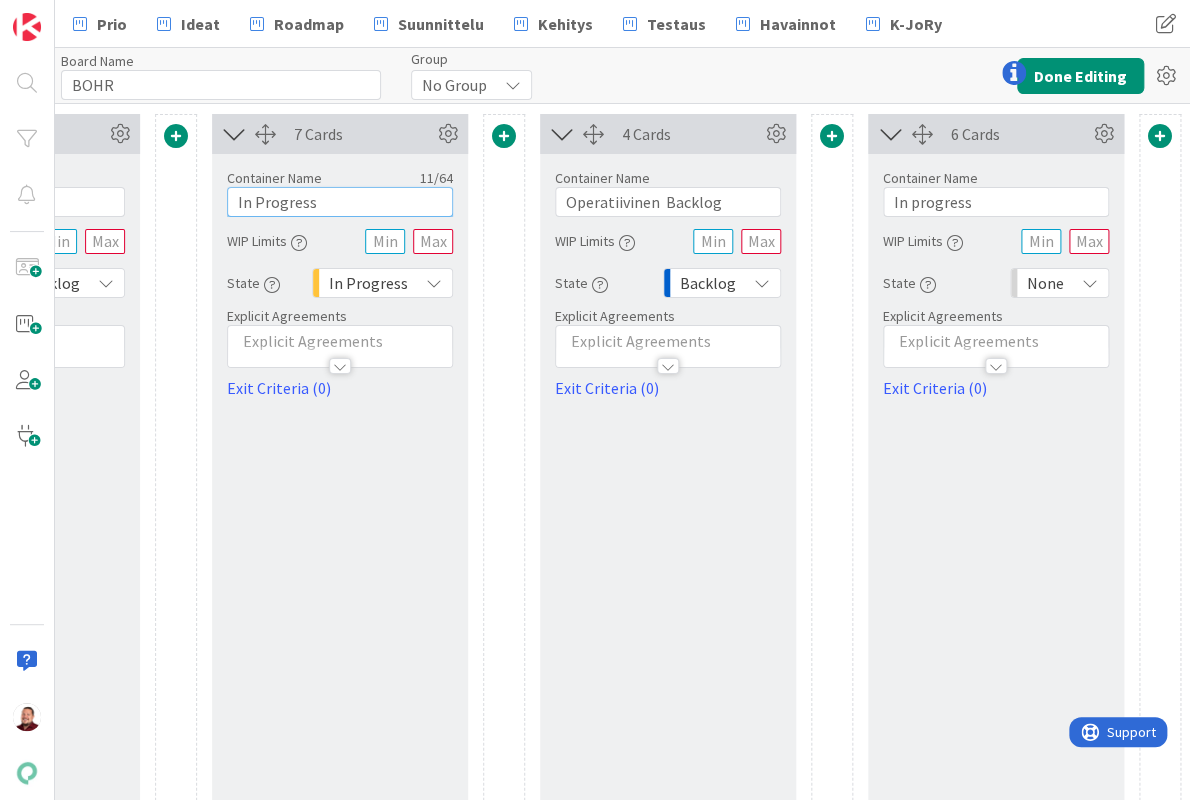 drag, startPoint x: 359, startPoint y: 201, endPoint x: 11, endPoint y: 172, distance: 349.20624 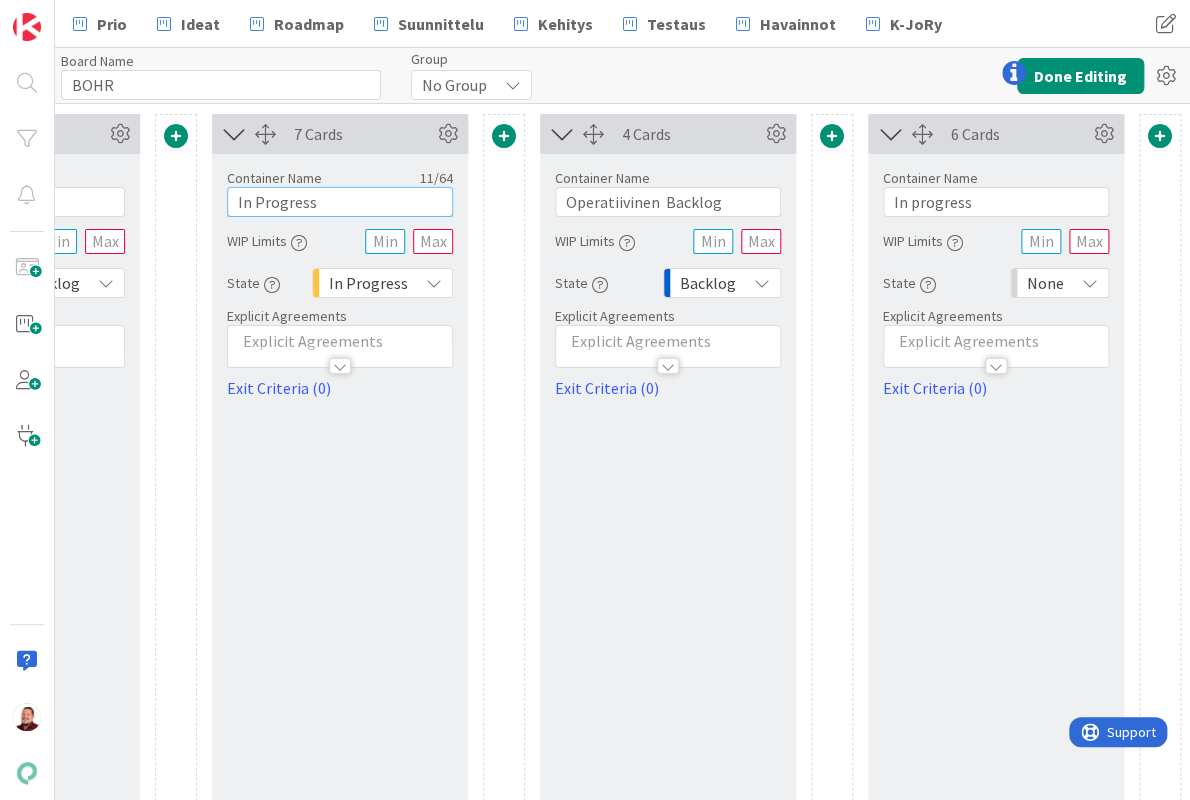 click on "Prio Ideat Roadmap Suunnittelu Kehitys Testaus Havainnot K-JoRy Prio Ideat Roadmap Suunnittelu Kehitys Testaus Havainnot K-JoRy Board Name 4 / 64 BOHR Group No Group Done Editing 25 Cards Container Name 19 / 64 Strateginen backlog WIP Limits State Backlog Explicit Agreements Exit Criteria (0) 7 Cards Container Name 11 / 64 In Progress WIP Limits State In Progress Backlog None Buffer To Do In Progress Done Explicit Agreements Exit Criteria (0) 4 Cards Container Name 22 / 64 Operatiivinen  Backlog WIP Limits State Backlog Explicit Agreements Exit Criteria (0) 6 Cards Container Name 11 / 64 In progress WIP Limits State None Explicit Agreements Exit Criteria (0) 14 Cards Container Name 16 / 64 Work in Progress WIP Limits Explicit Agreements 14 Cards Container Name 4 / 64 Heli WIP Limits Explicit Agreements 6 Cards Container Name 7 / 64 Työjono WIP Limits State To Do Explicit Agreements Exit Criteria (0) 7 Cards Container Name 32 / 64 Aloitettu, ei just nyt työn alla WIP Limits State Buffer Explicit Agreements /" at bounding box center [595, 400] 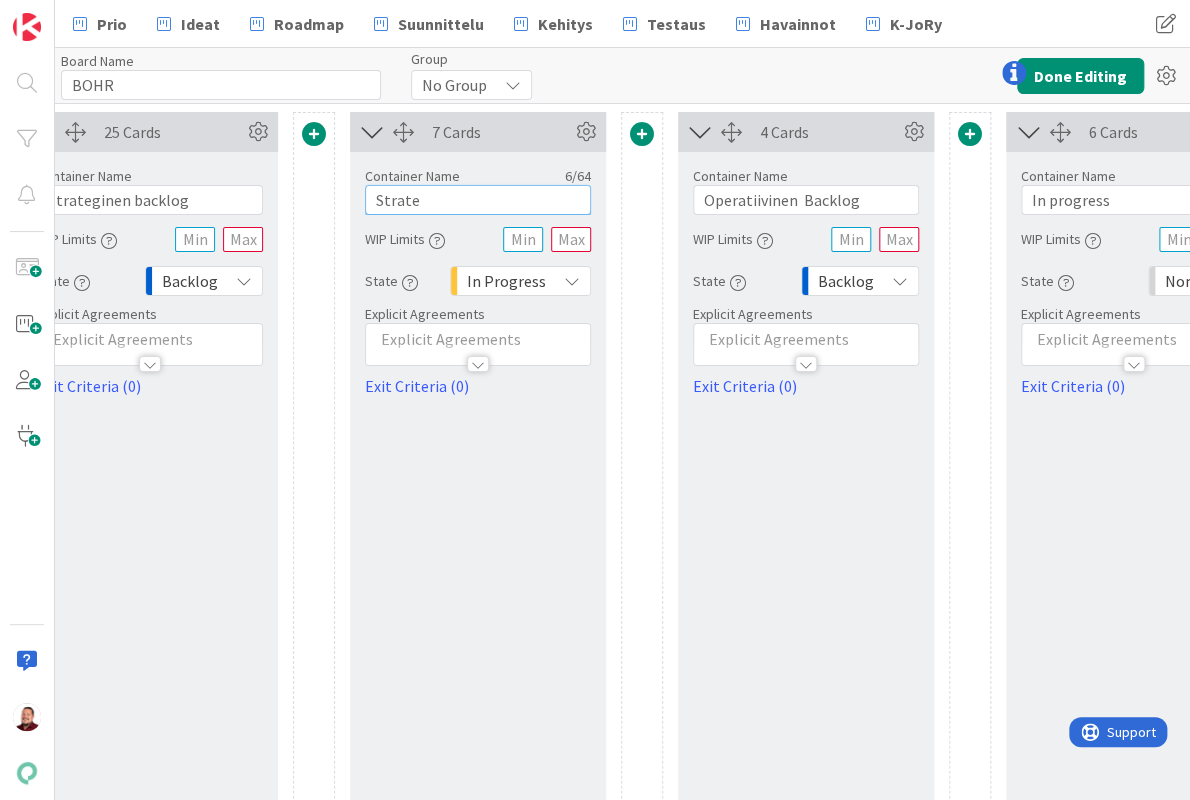 scroll, scrollTop: 2, scrollLeft: 132, axis: both 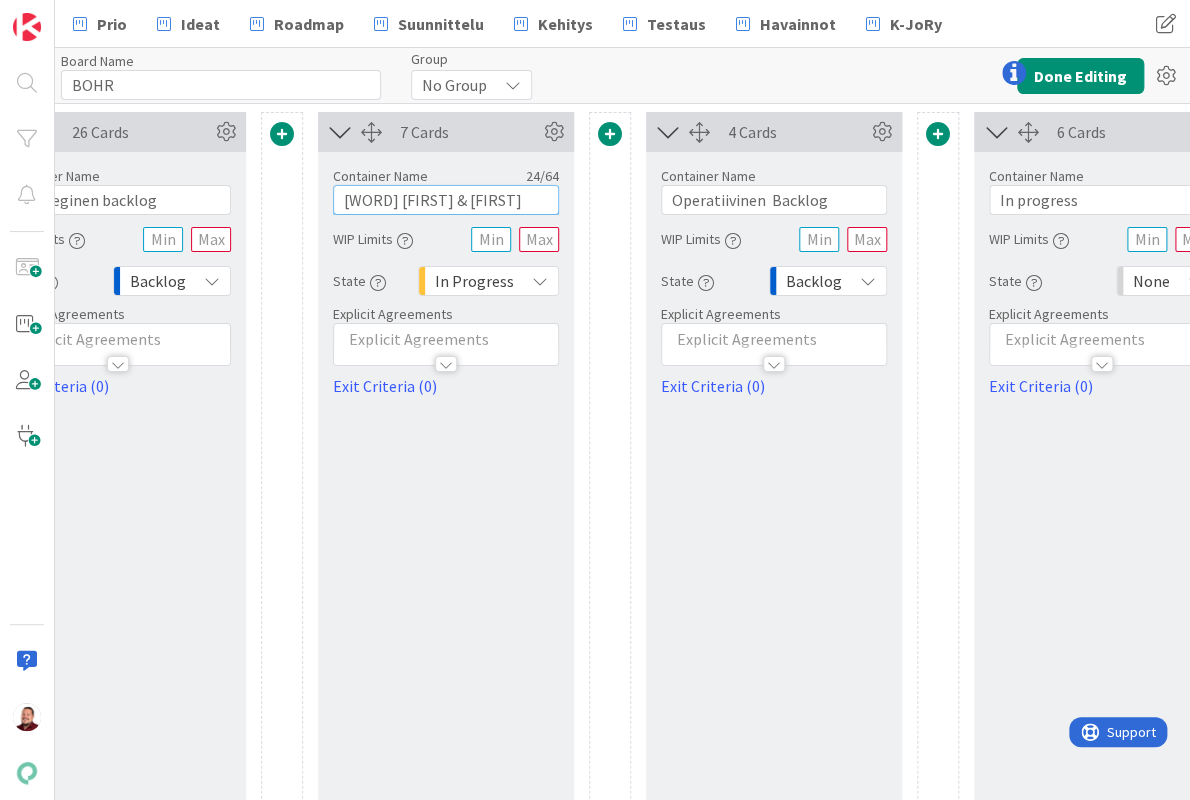 type on "Työn alla [NAME] & [NAME]" 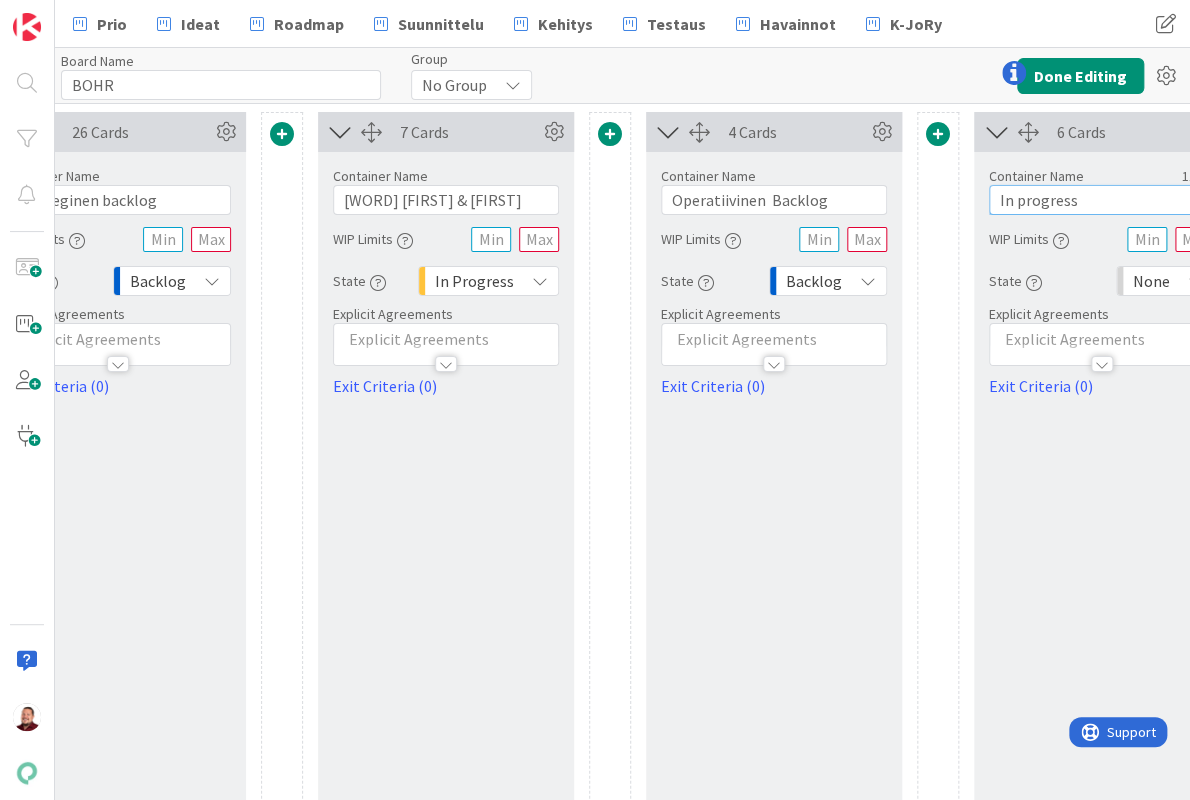 drag, startPoint x: 1106, startPoint y: 195, endPoint x: 800, endPoint y: 195, distance: 306 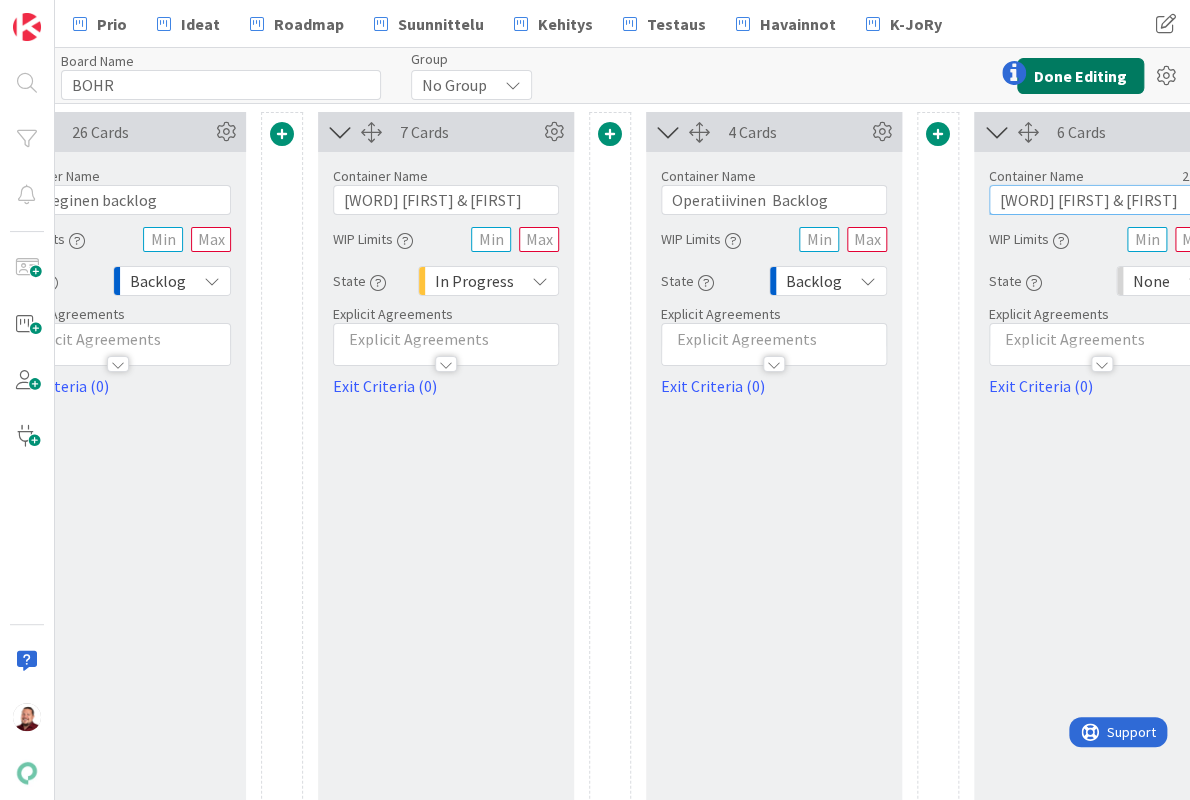 type on "Työn alla [NAME] & [NAME]" 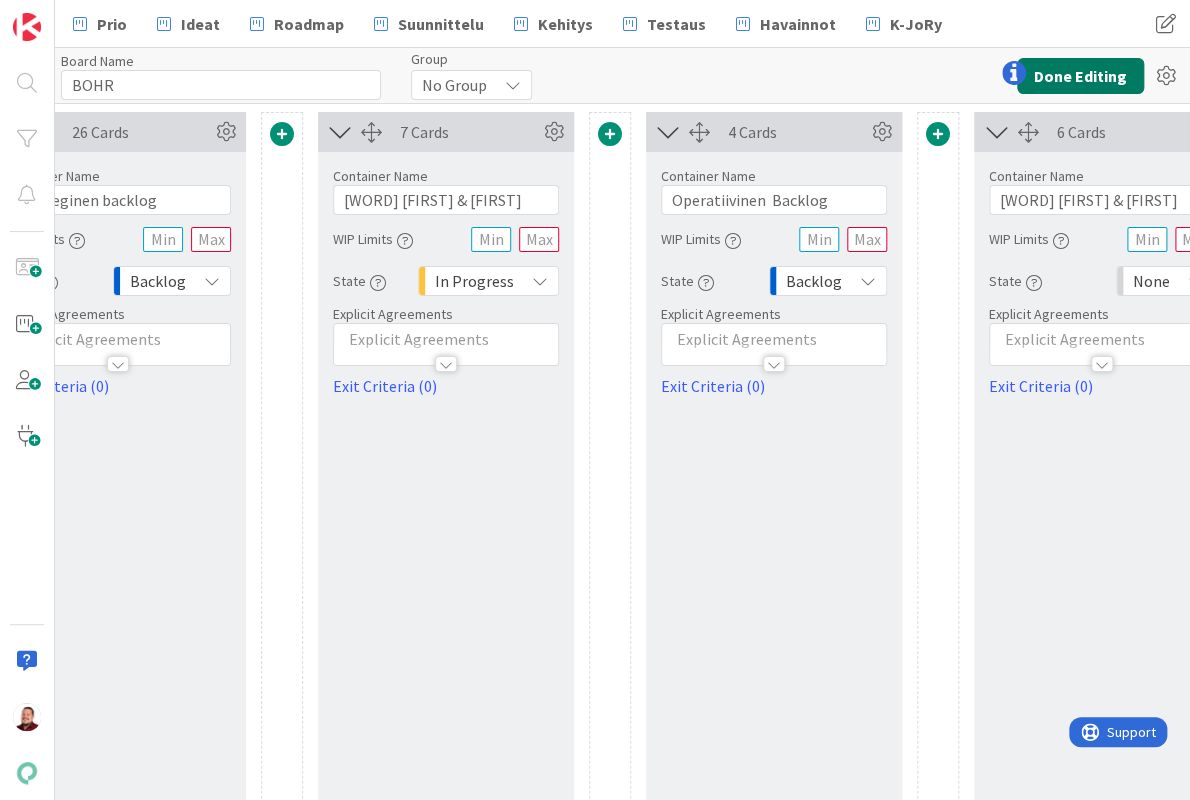 click on "Done Editing" at bounding box center [1080, 76] 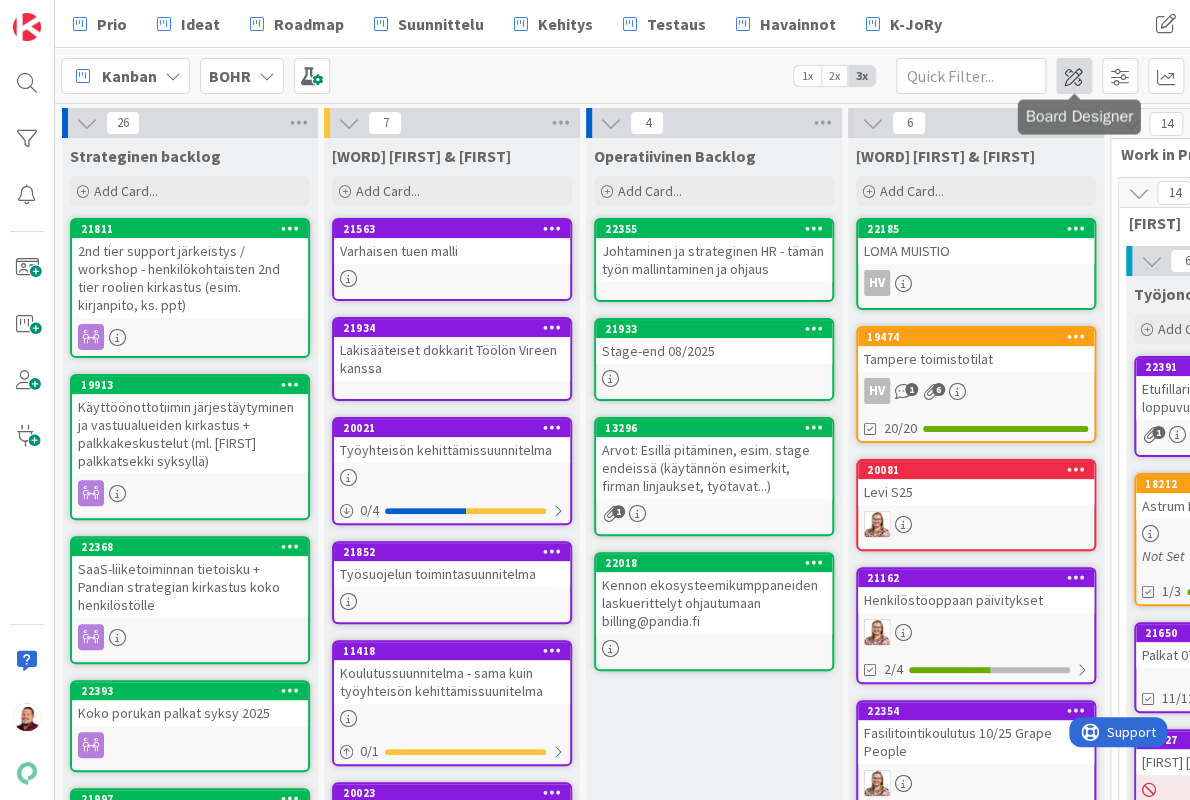 scroll, scrollTop: 0, scrollLeft: 0, axis: both 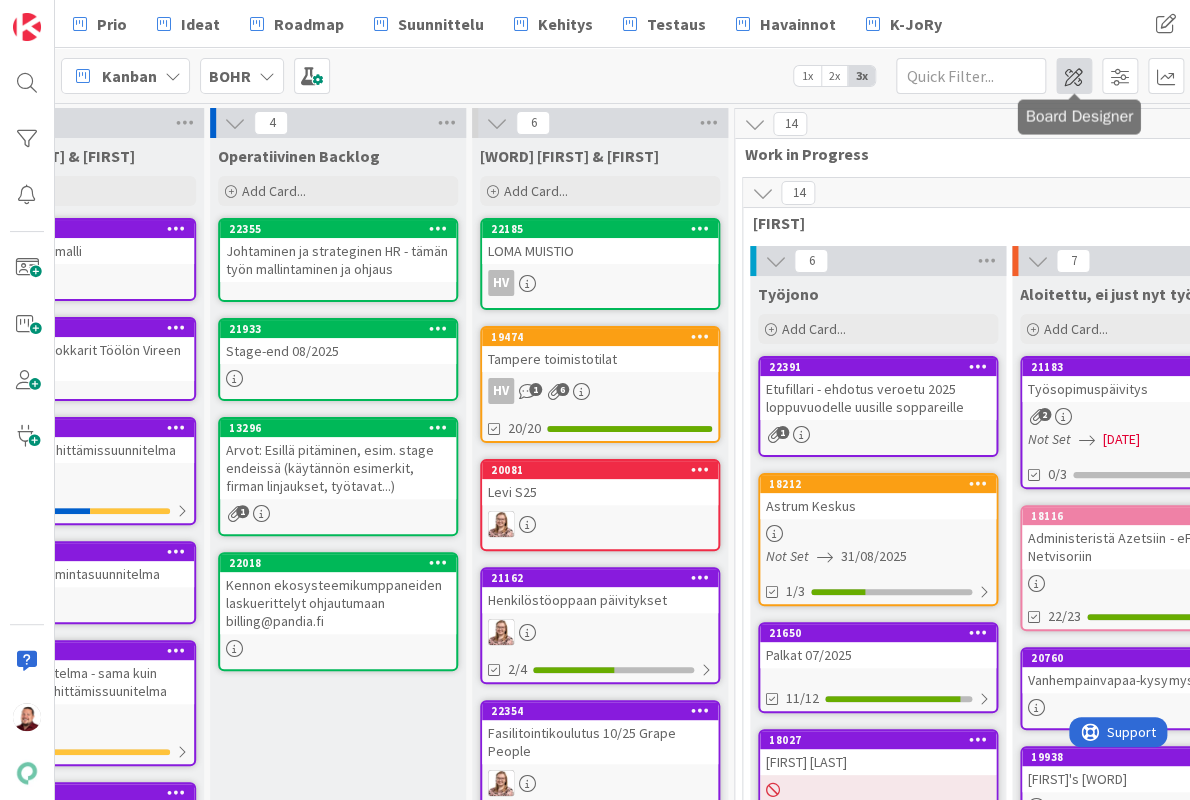 click at bounding box center [1074, 76] 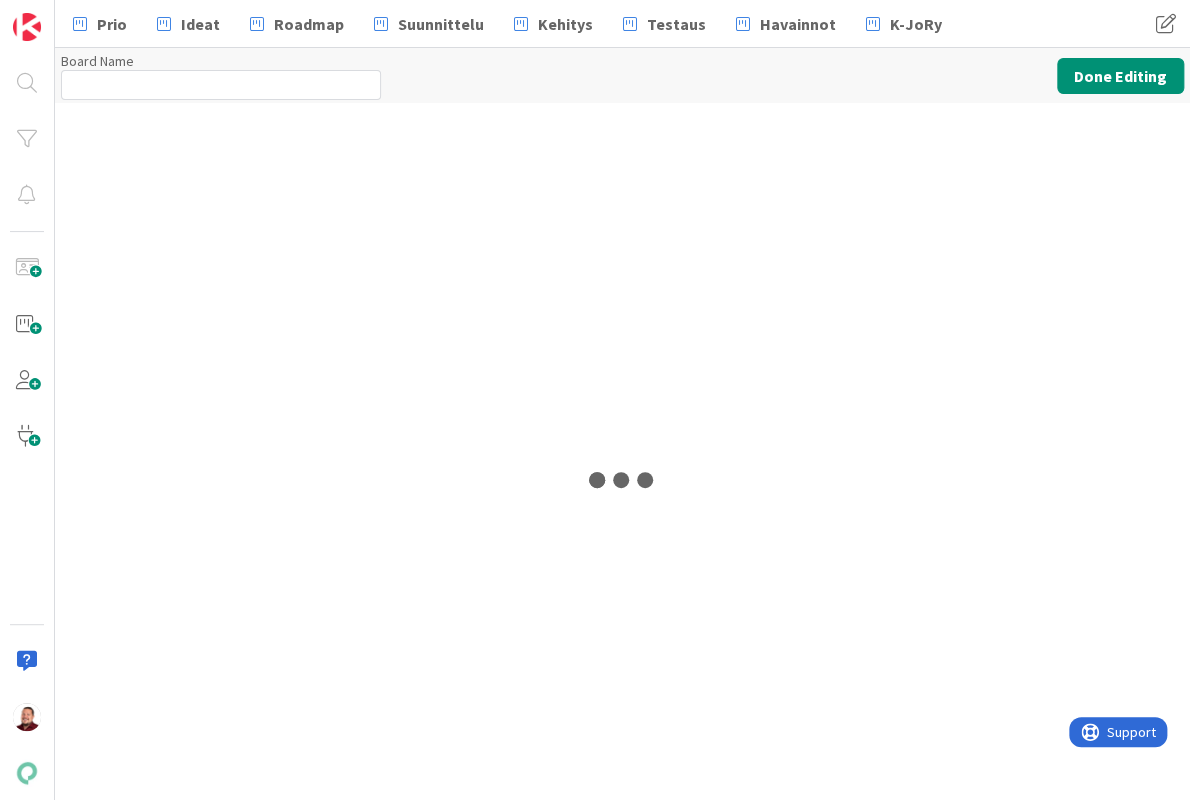 type on "BOHR" 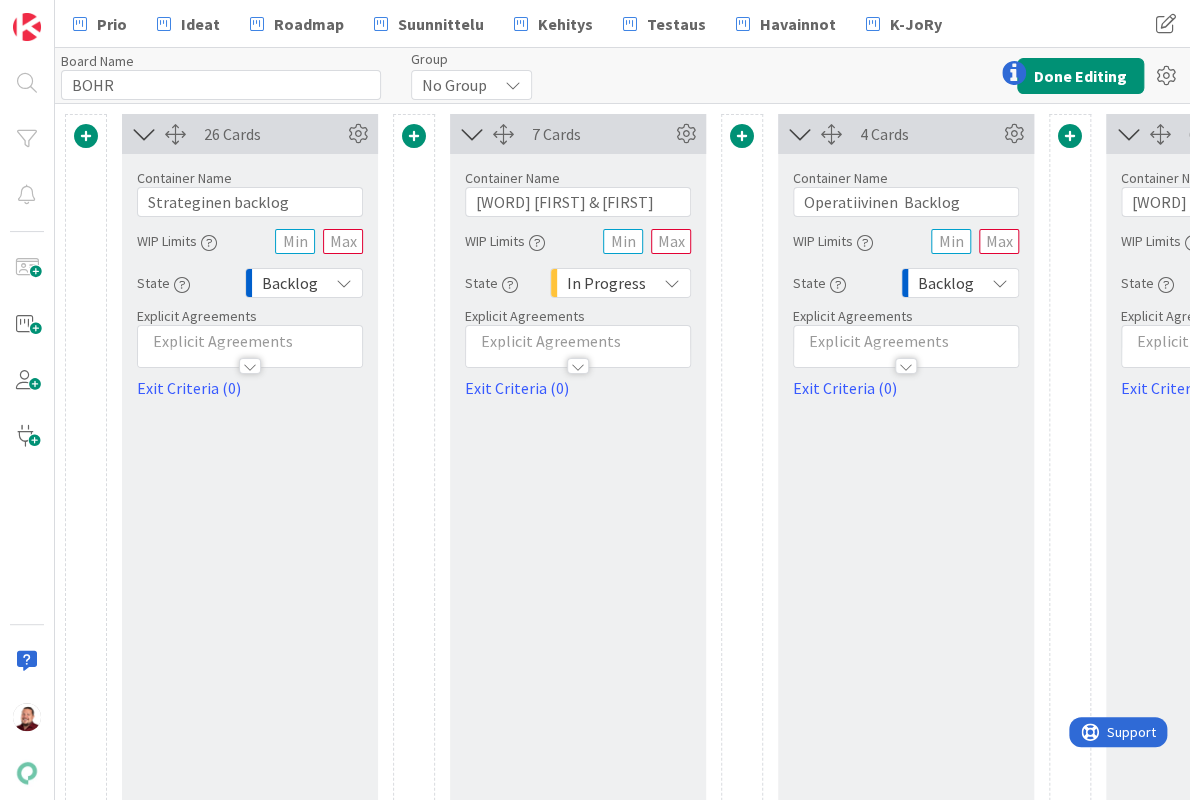 scroll, scrollTop: 0, scrollLeft: 0, axis: both 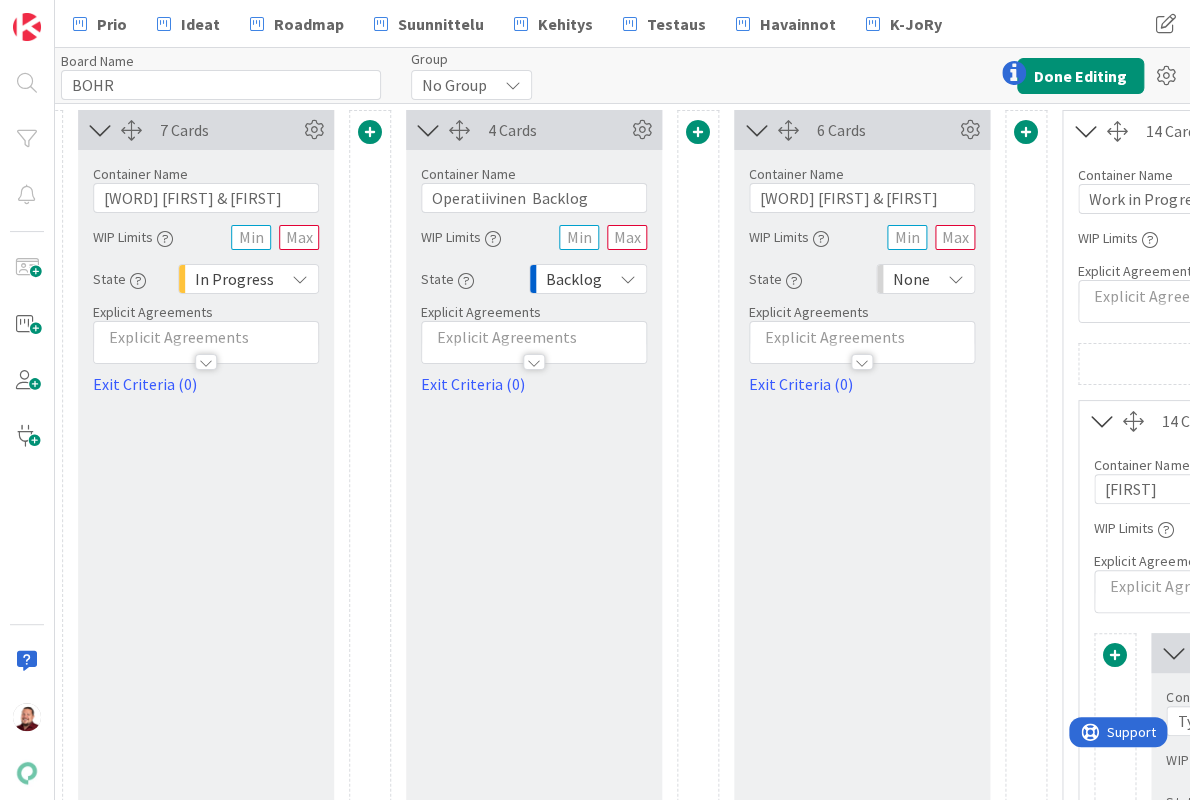 click on "None" at bounding box center [911, 279] 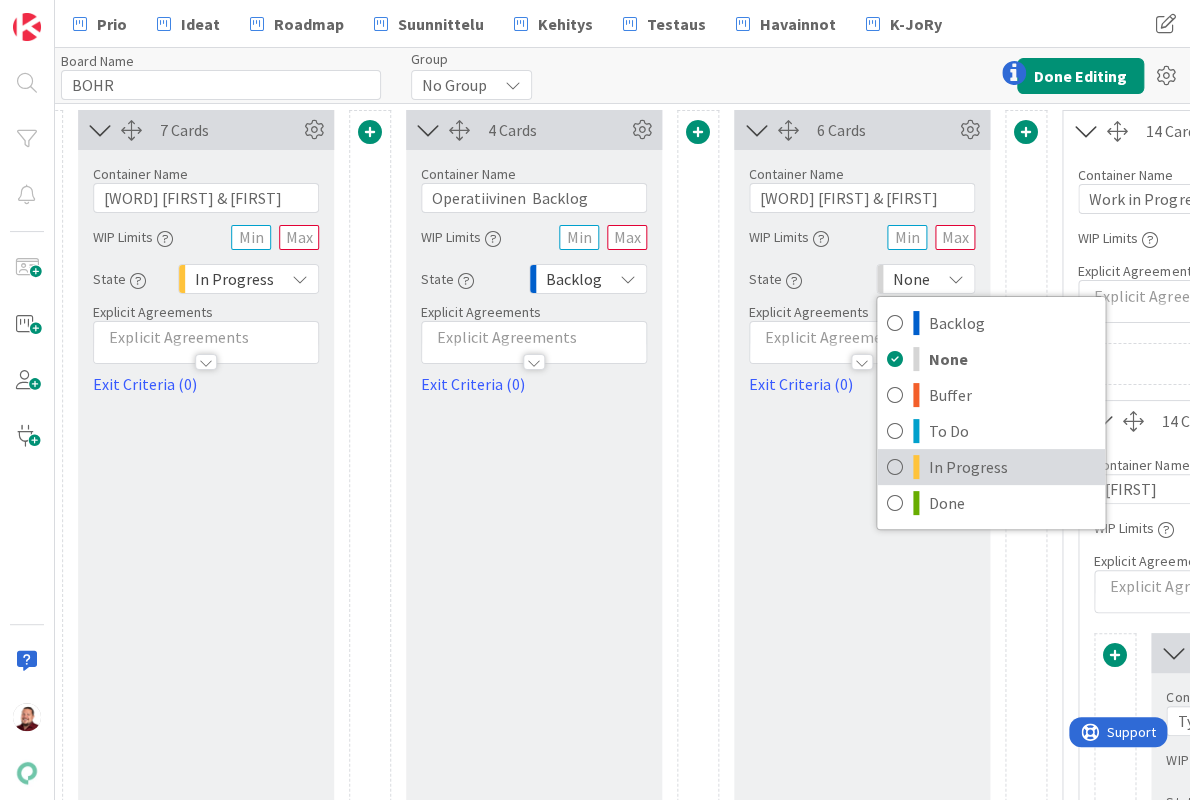 click on "In Progress" at bounding box center [1012, 467] 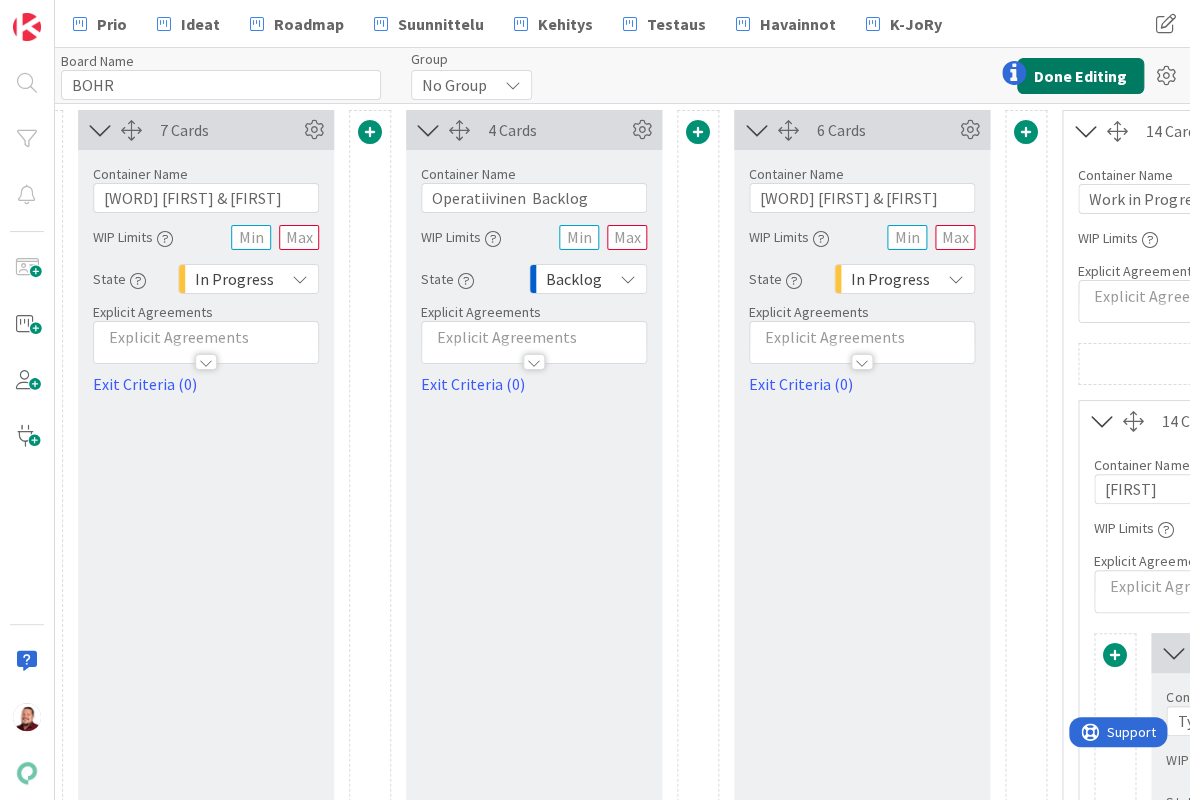click on "Done Editing" at bounding box center [1080, 76] 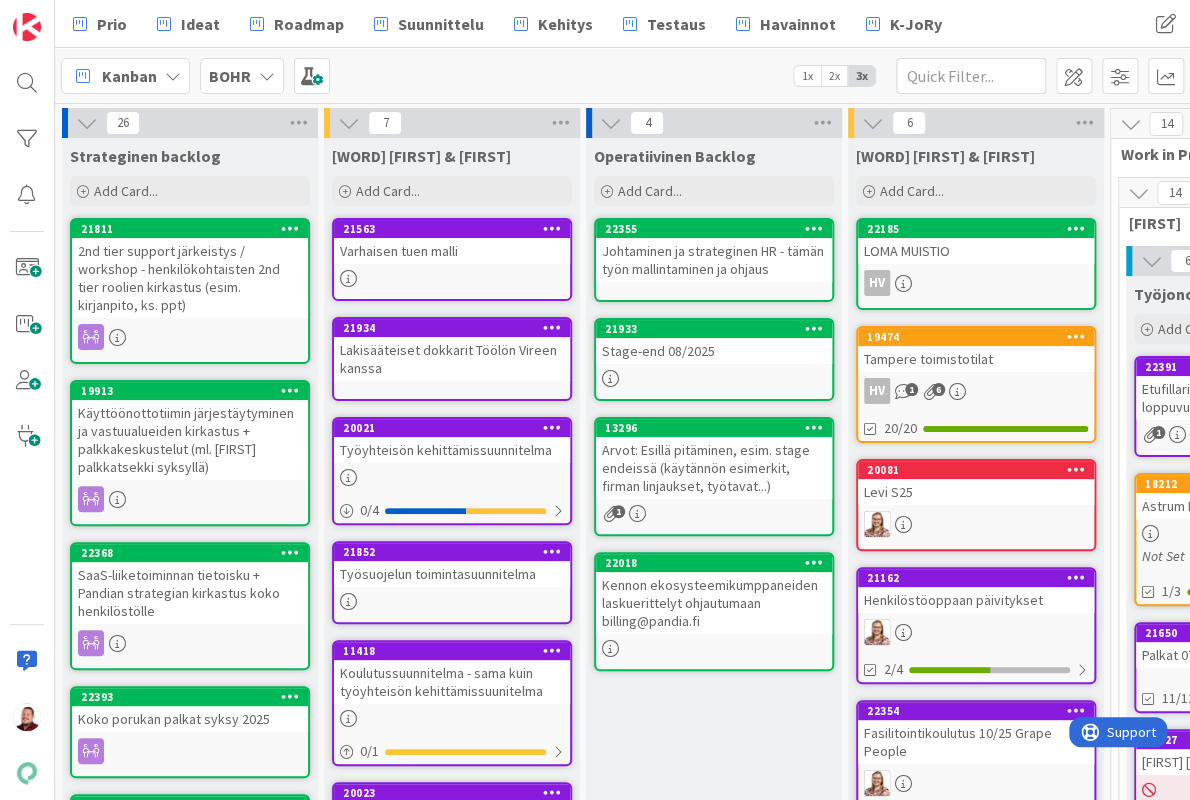 scroll, scrollTop: 0, scrollLeft: 0, axis: both 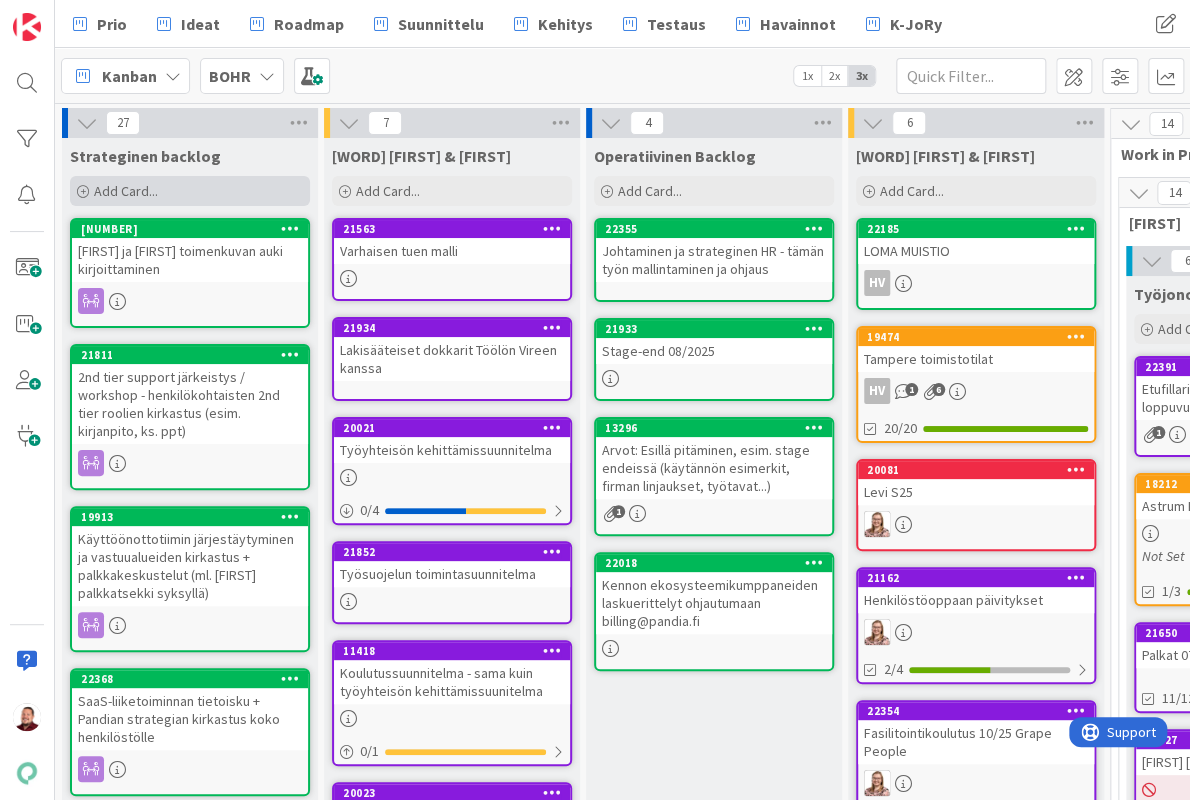 click on "Add Card..." at bounding box center [190, 191] 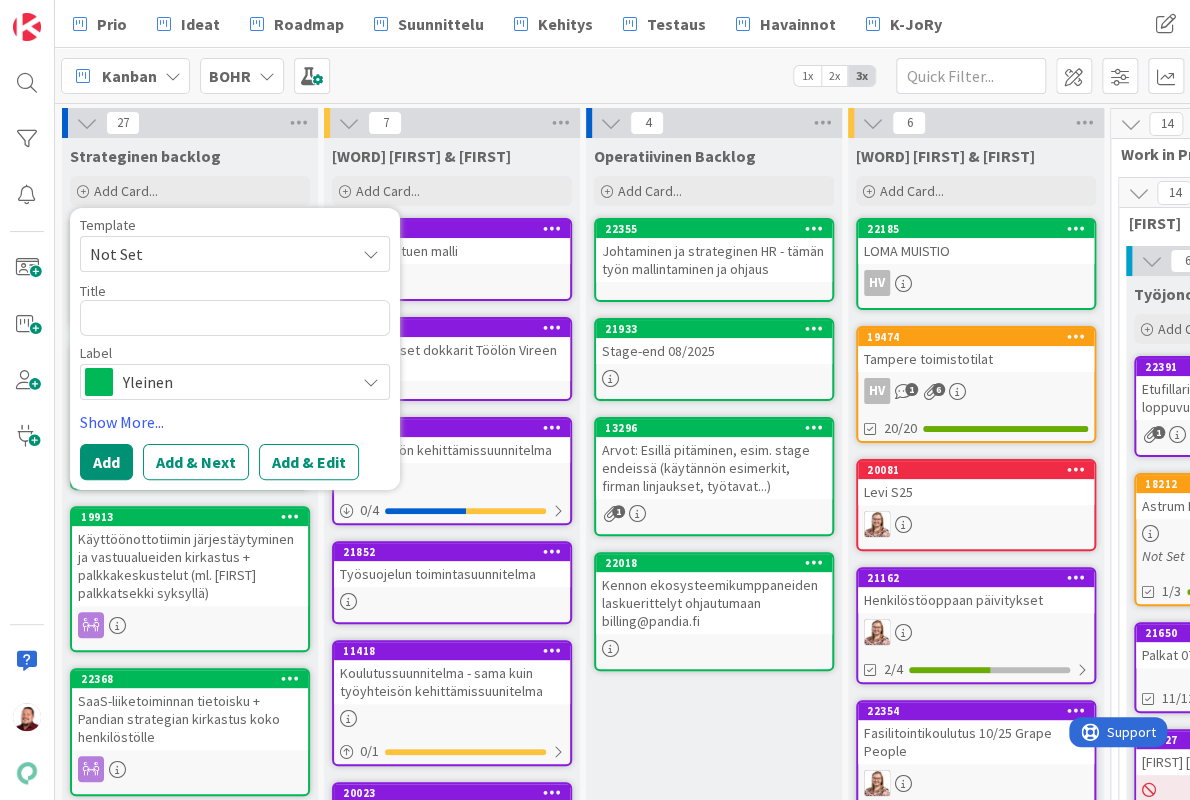 click on "Yleinen" at bounding box center (234, 382) 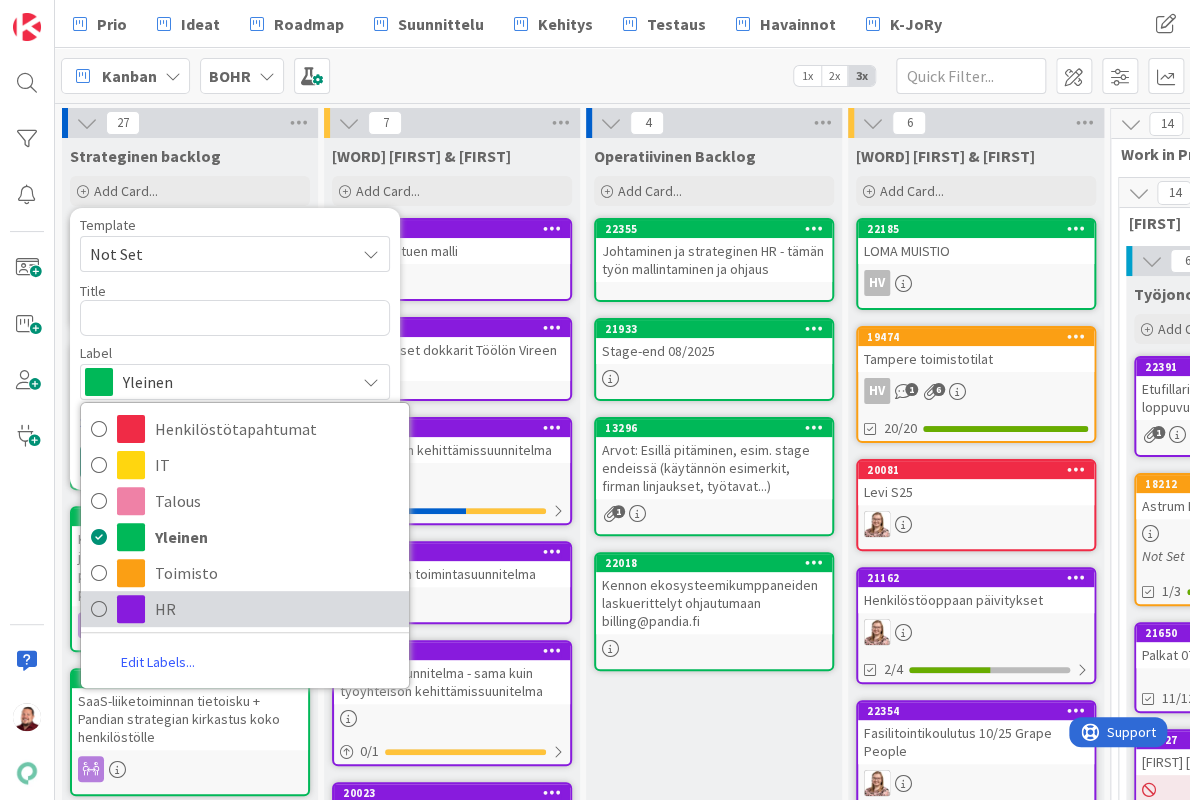 click on "HR" at bounding box center (277, 609) 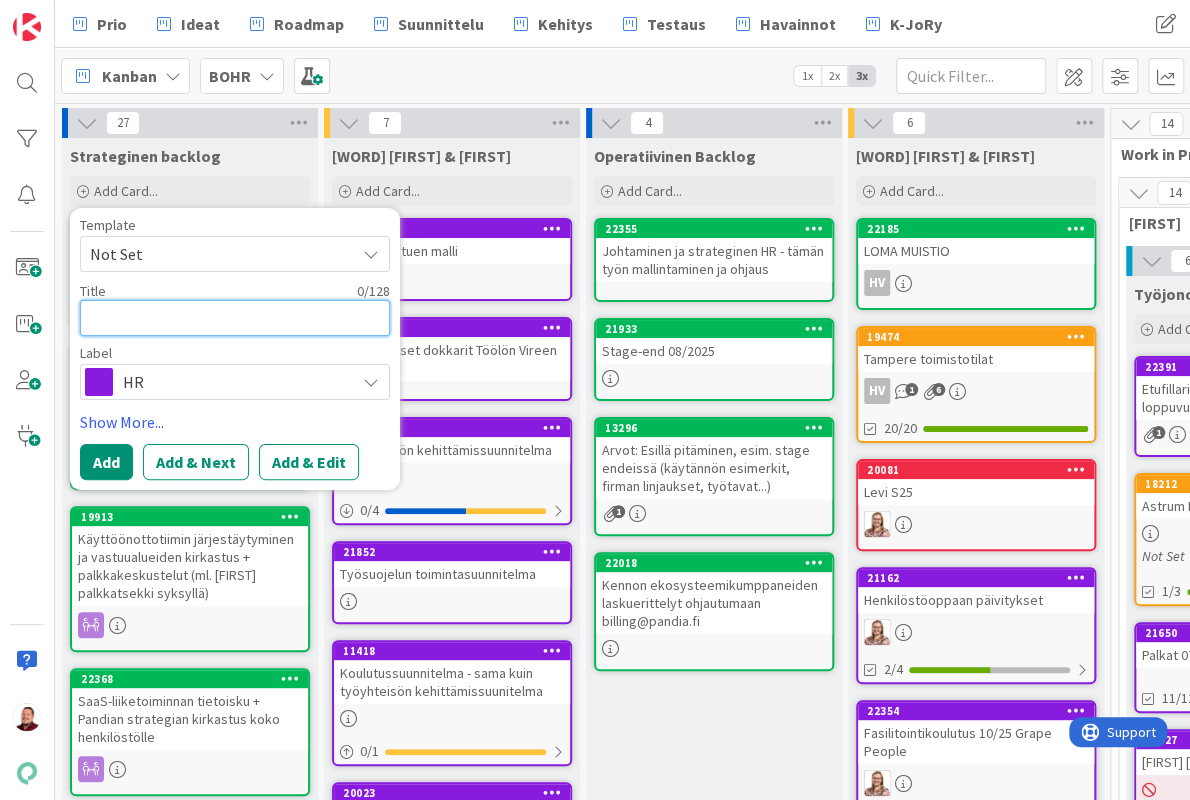 click at bounding box center [235, 318] 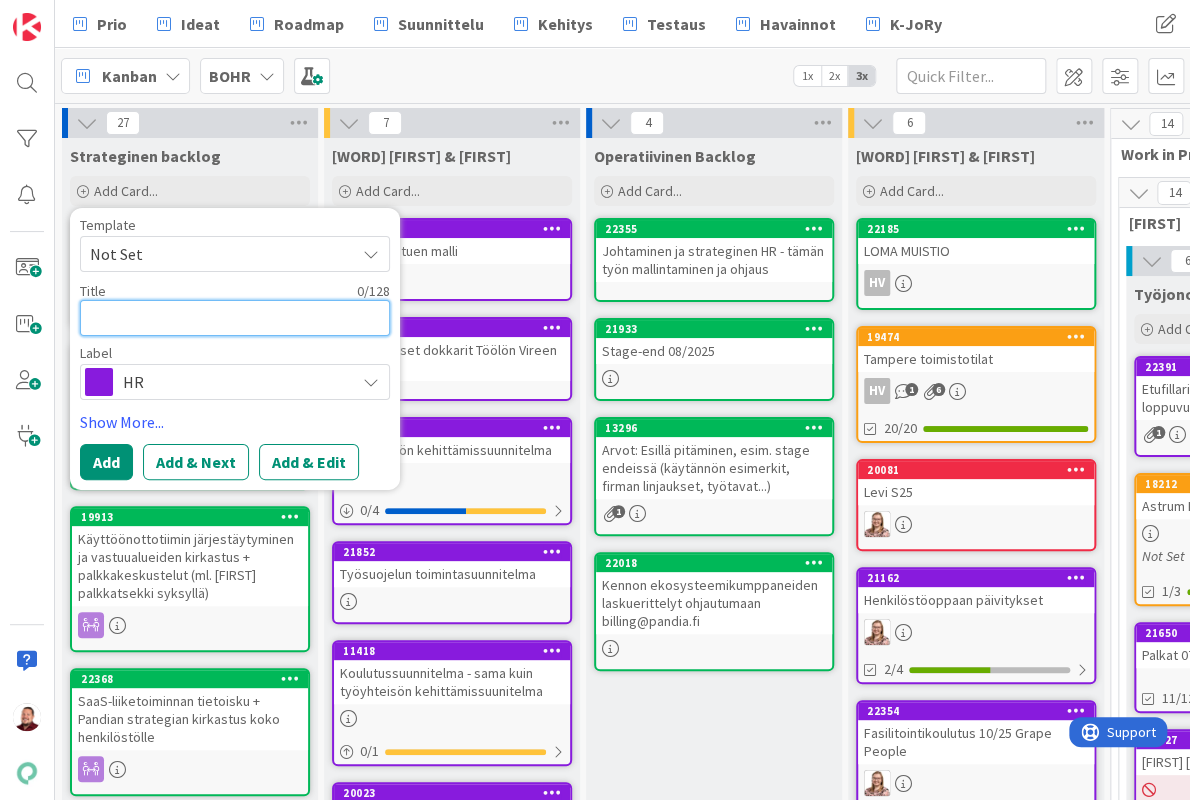 type on "x" 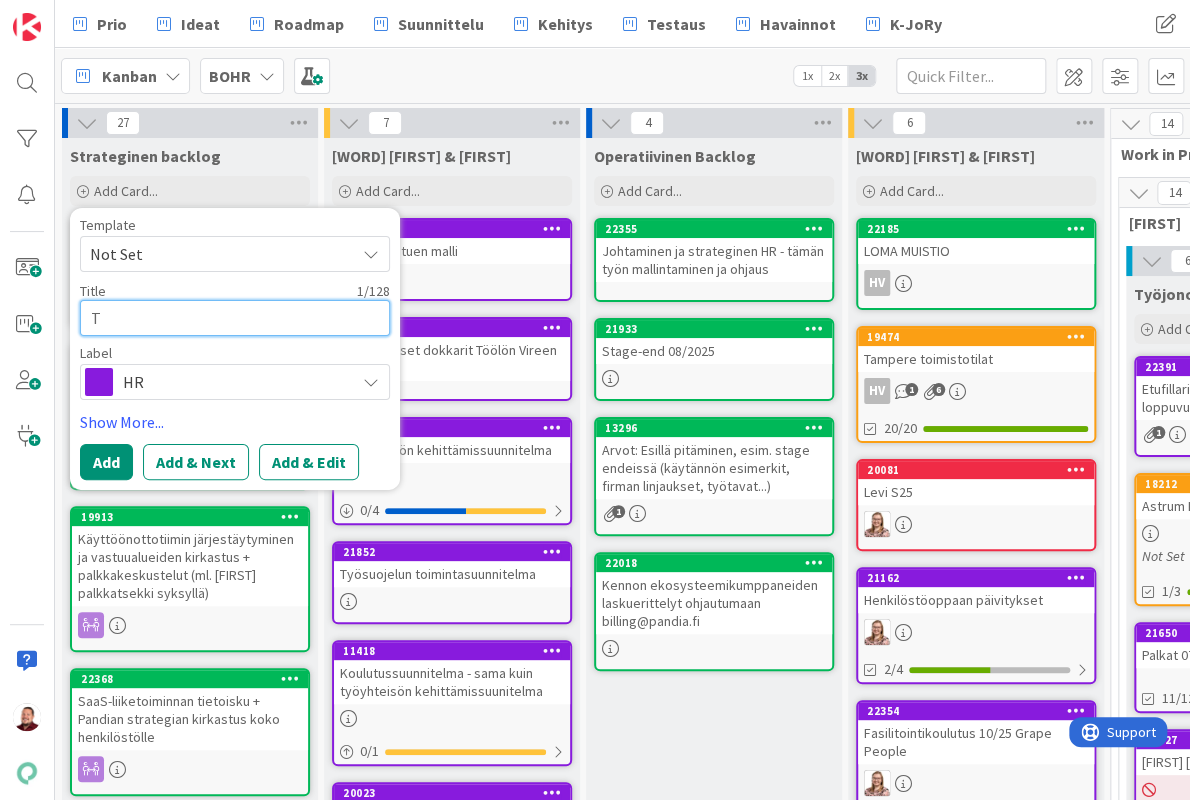 type on "x" 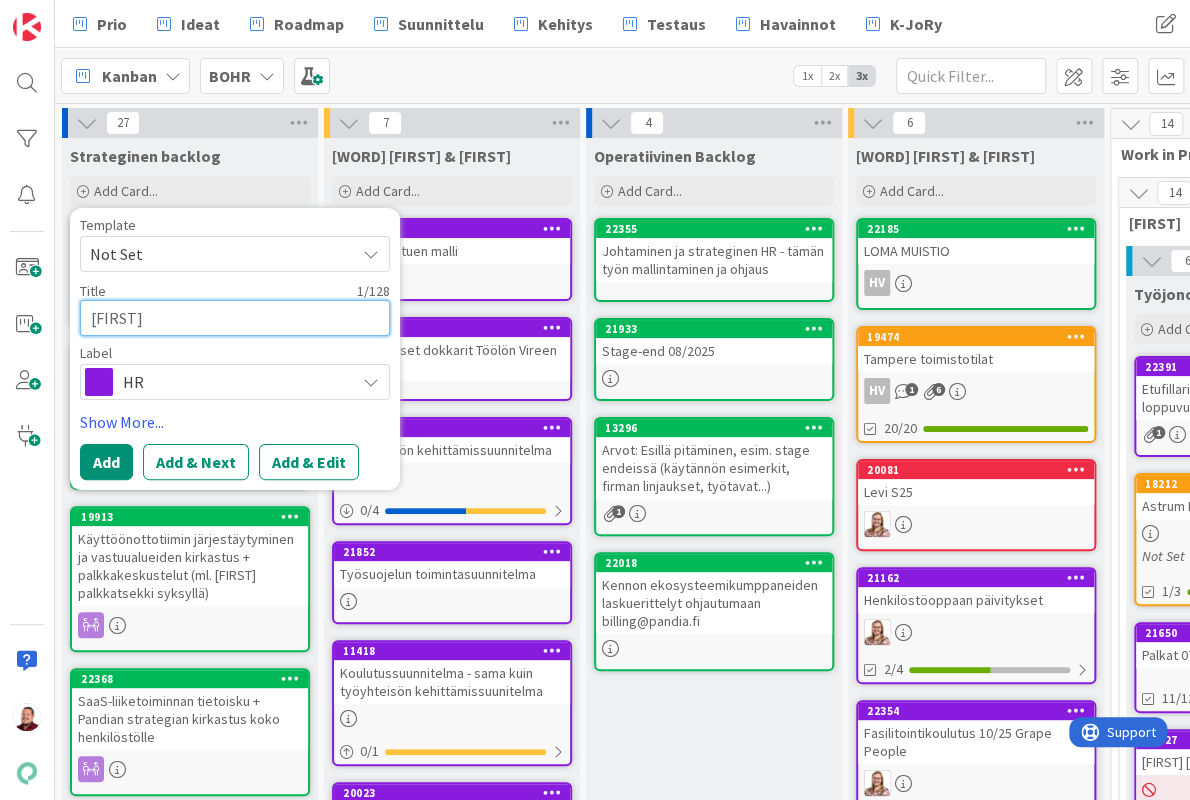 type on "x" 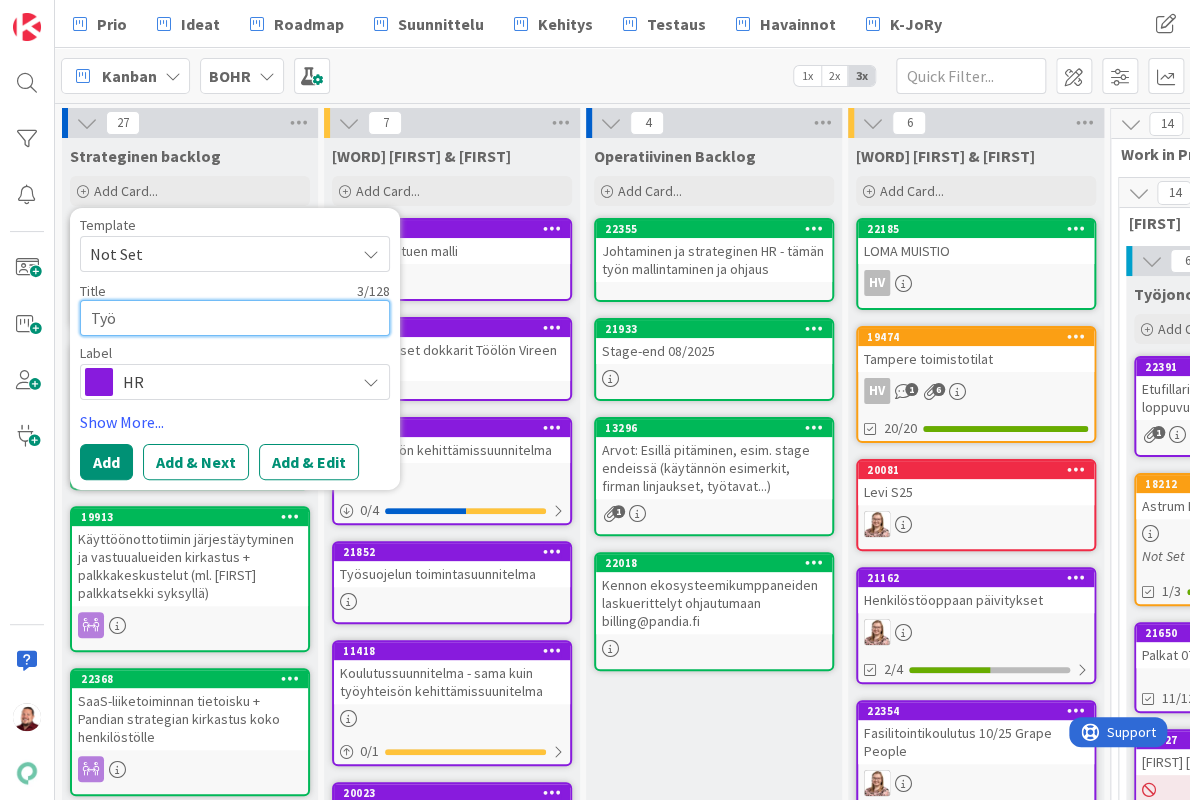 type on "x" 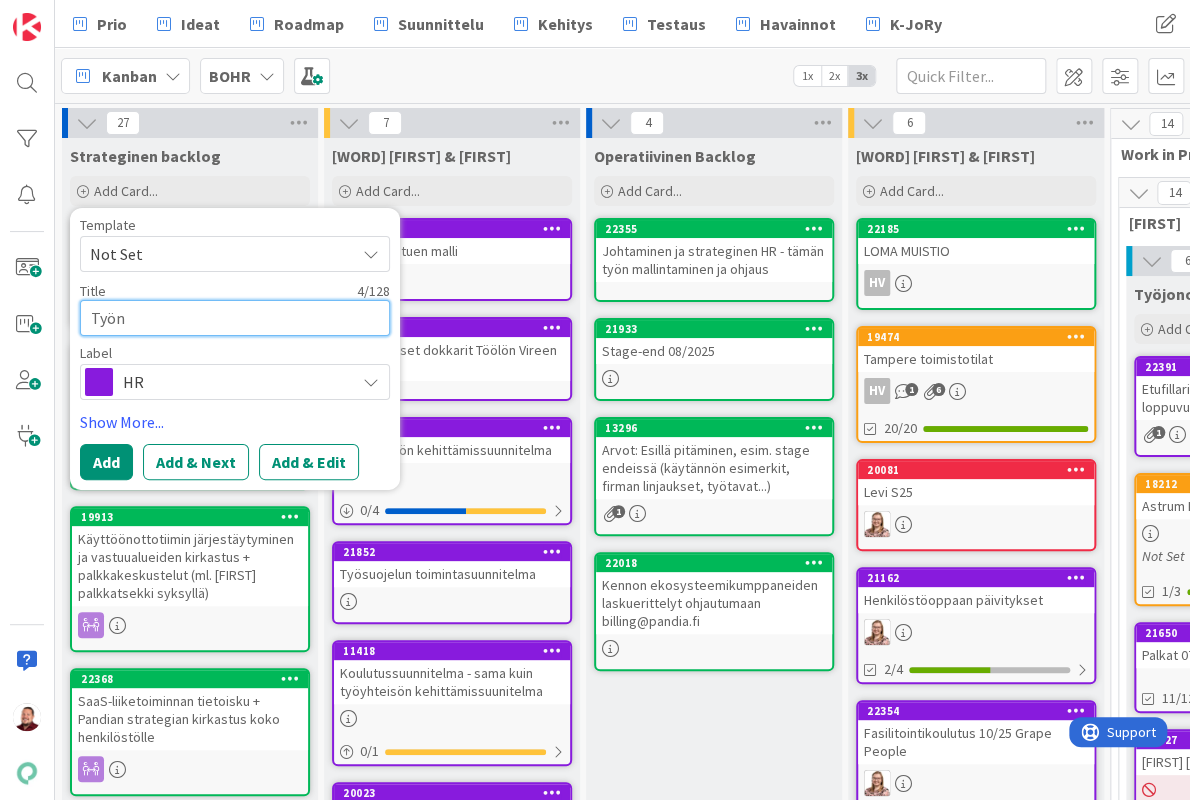 type on "x" 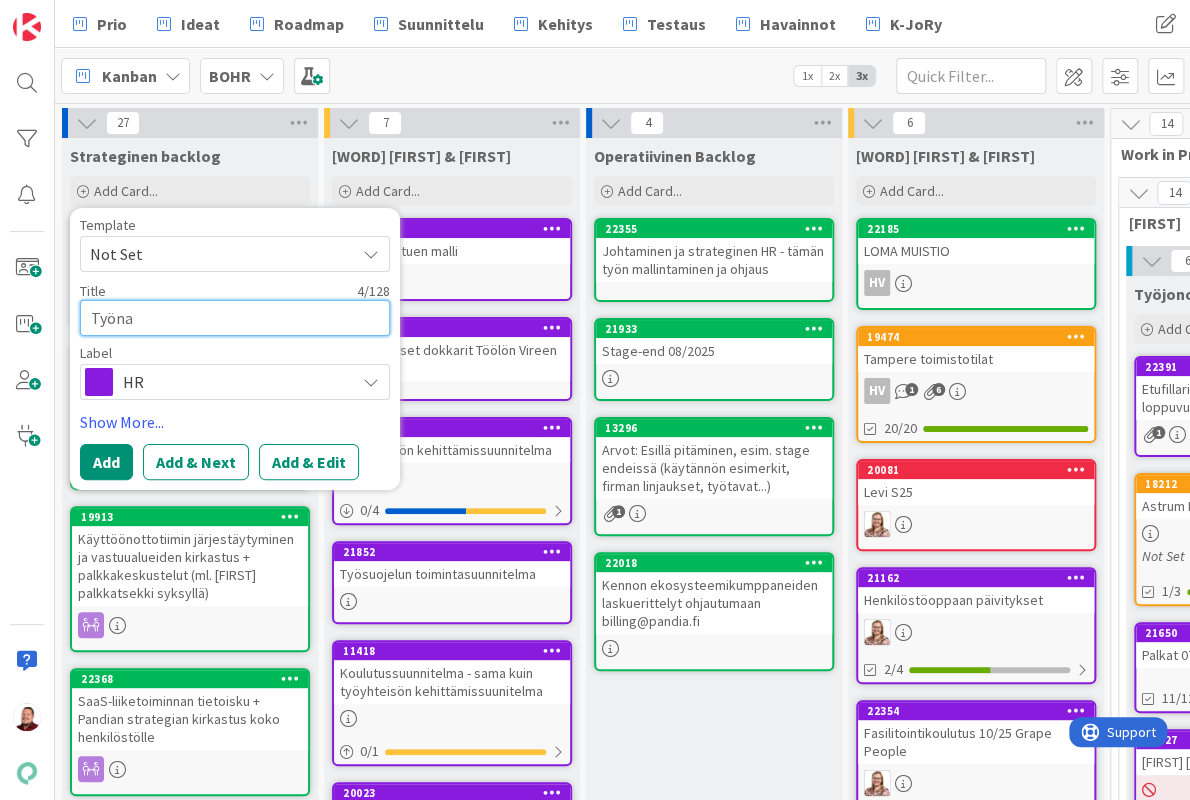 type on "x" 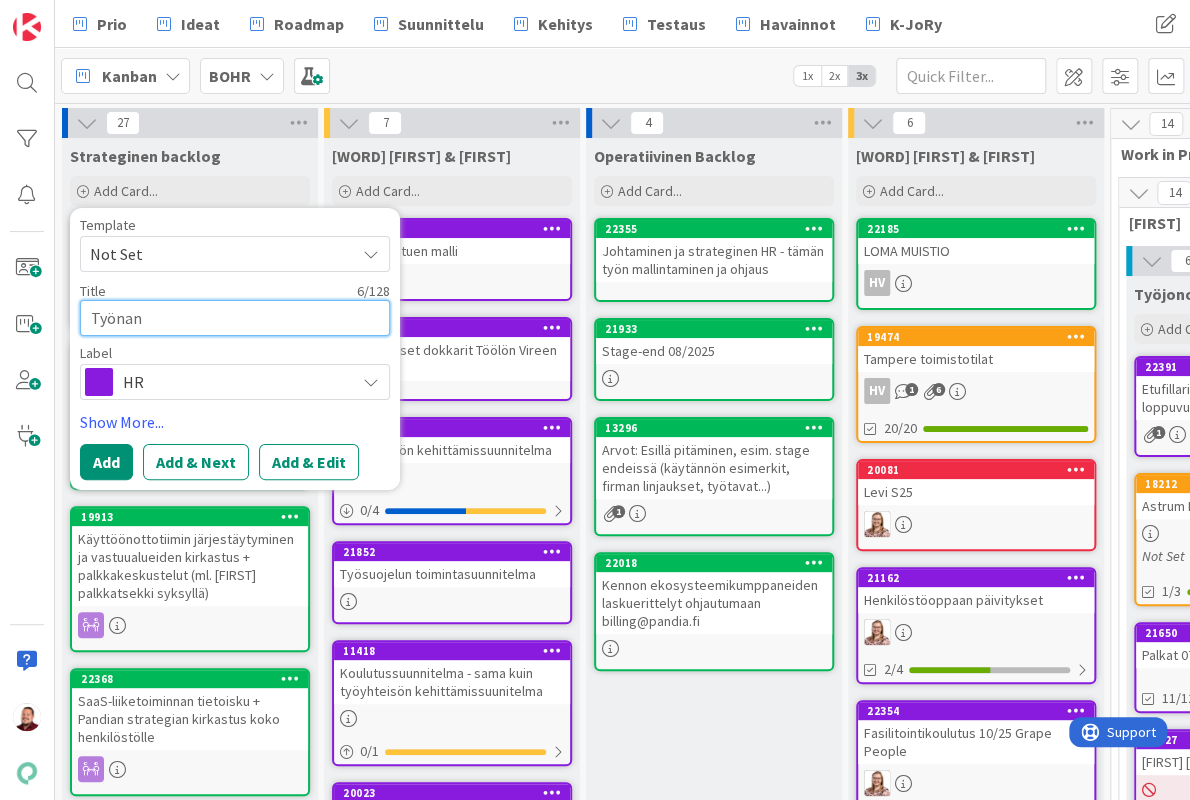 type on "x" 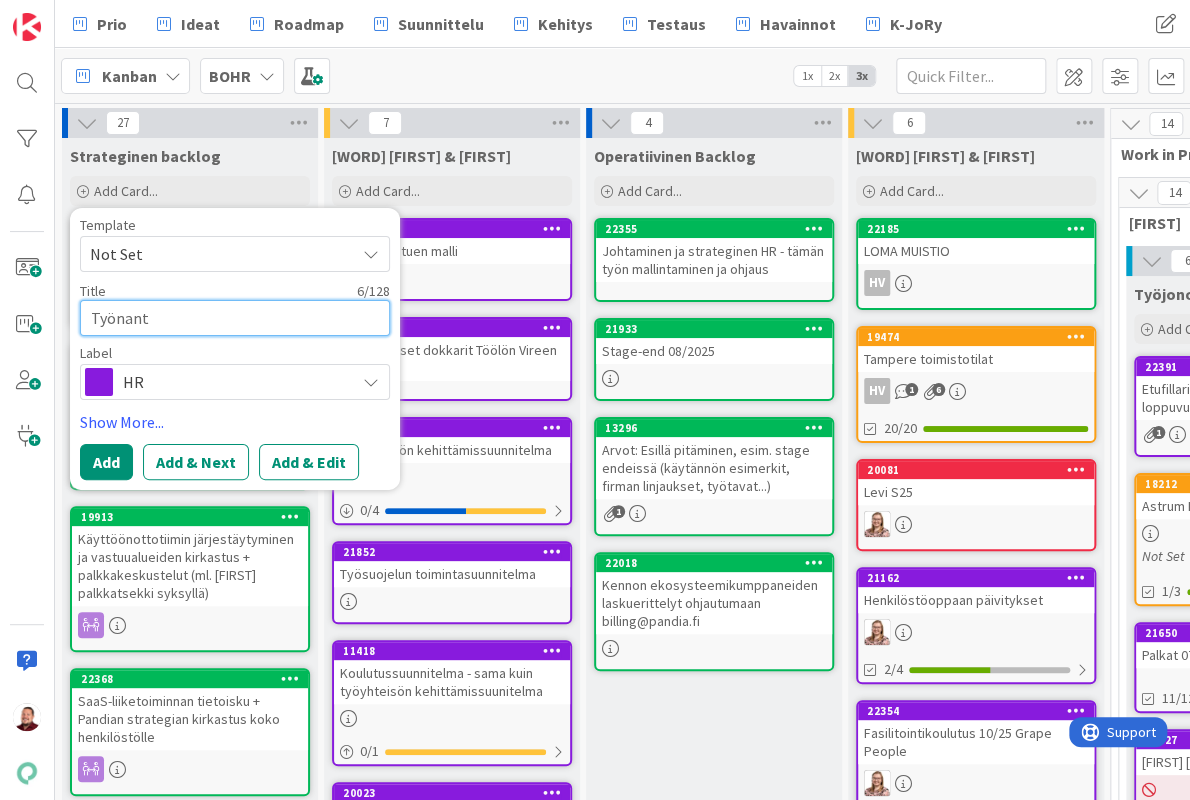 type on "x" 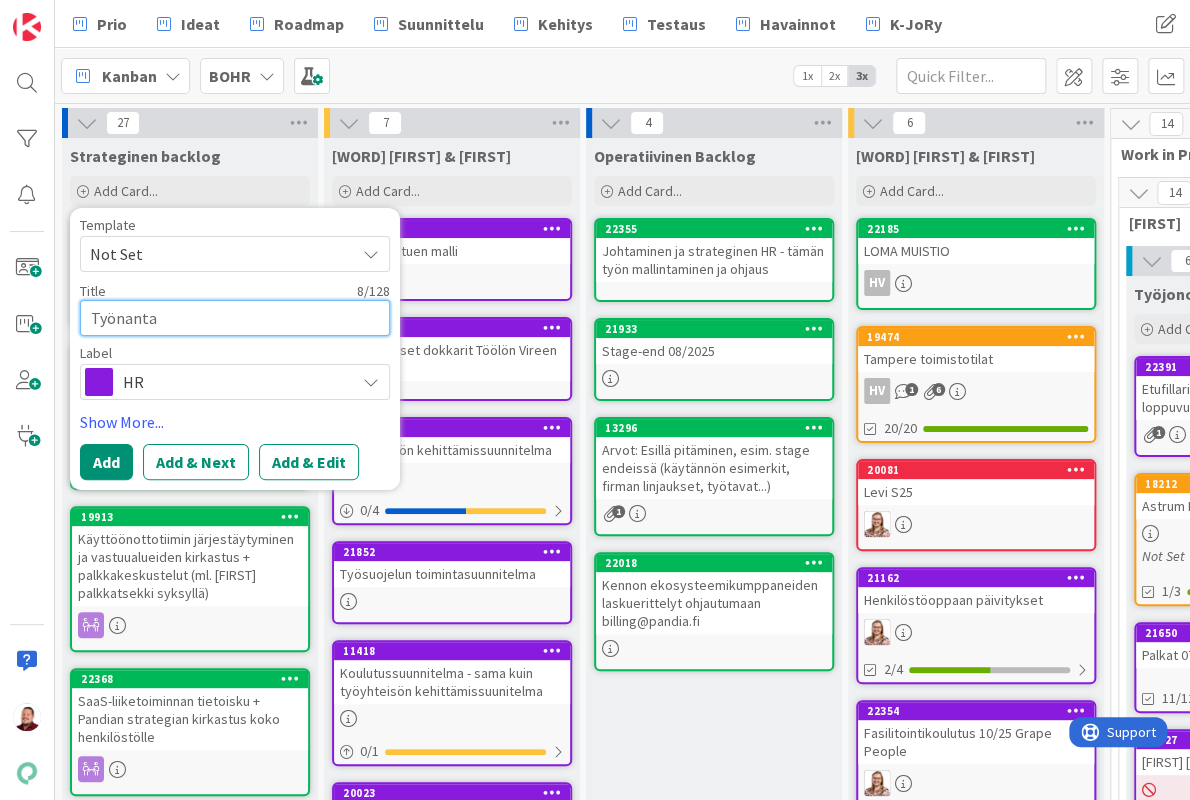type on "x" 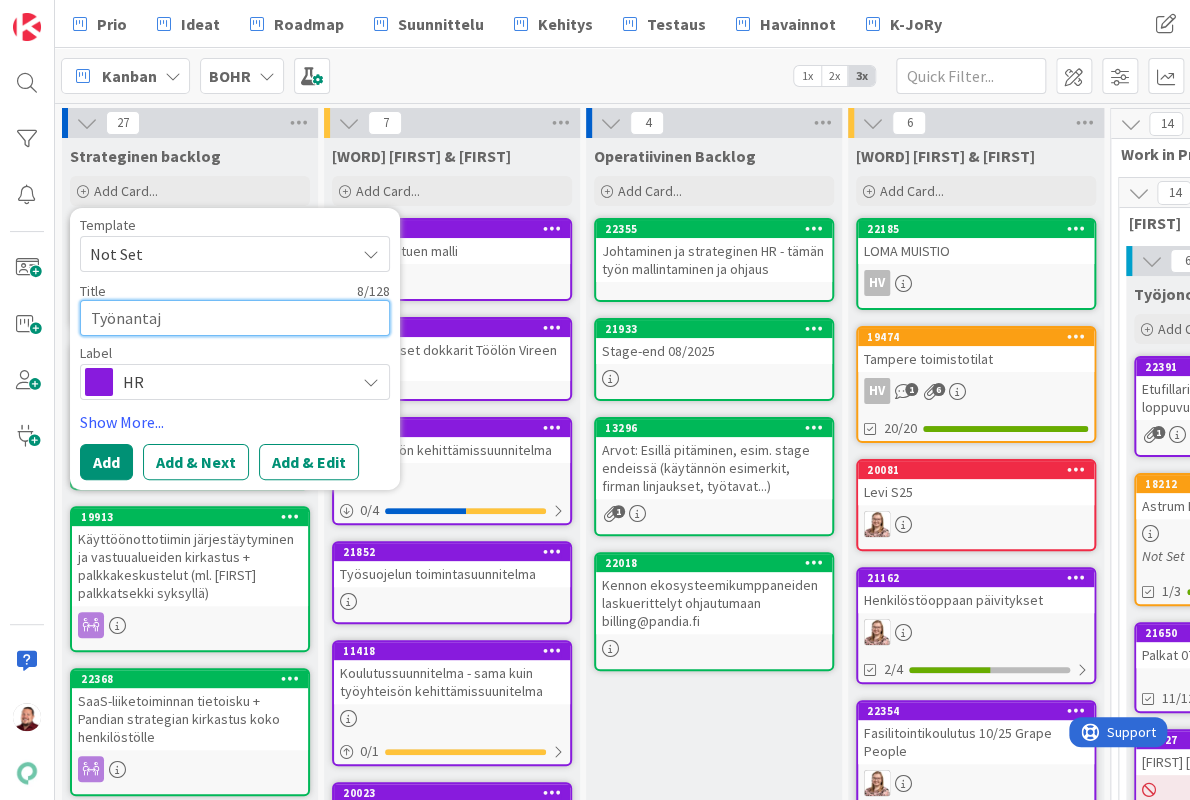 type on "x" 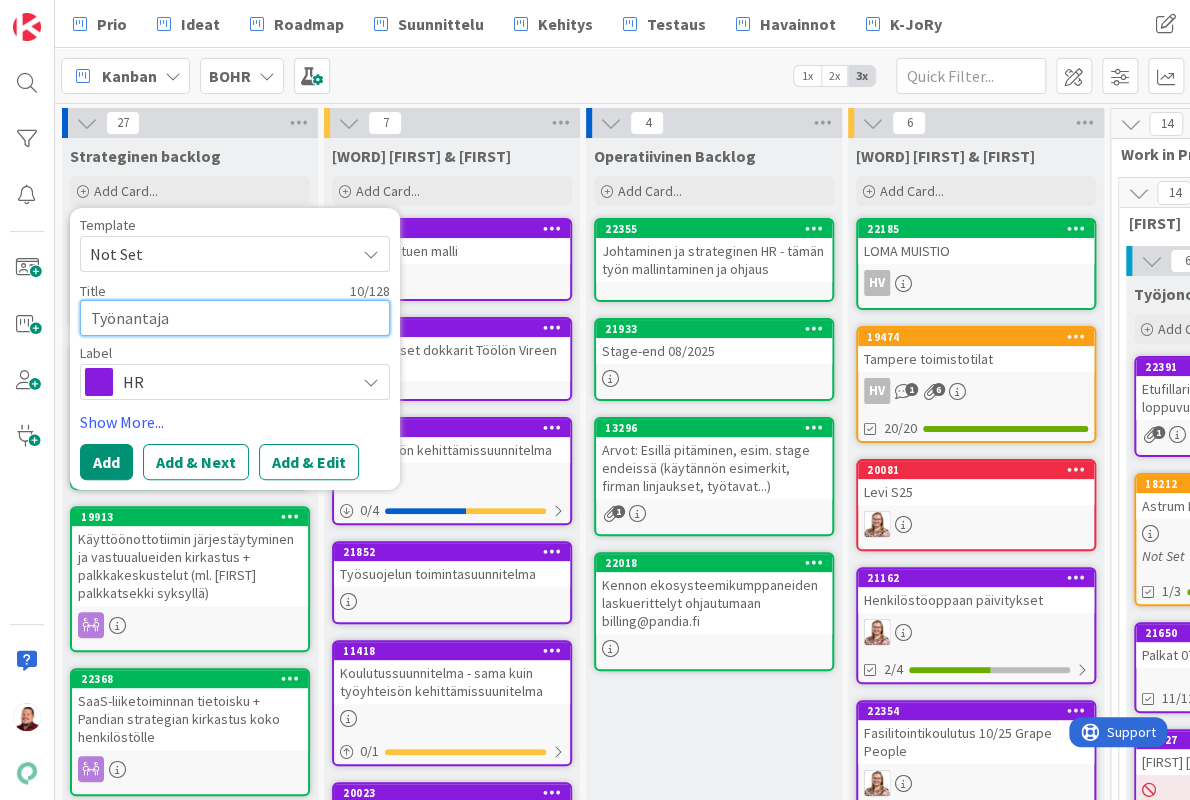 type on "x" 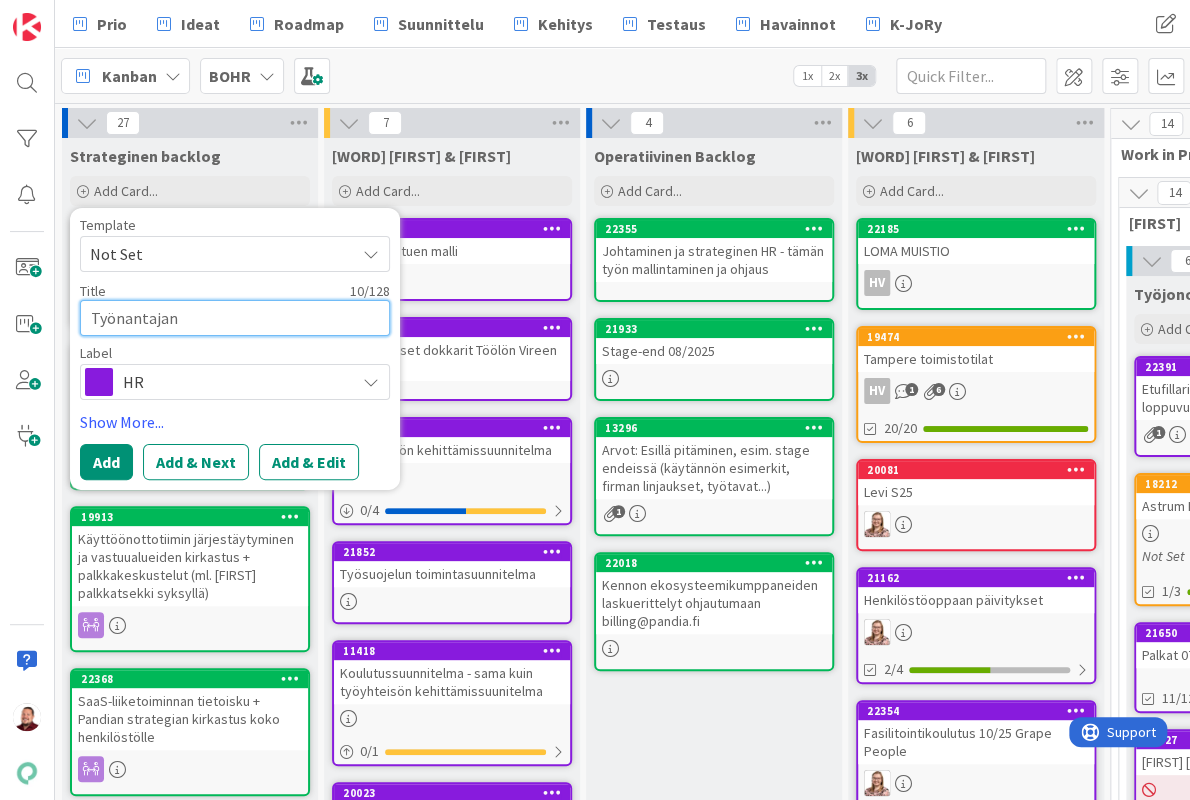 type on "x" 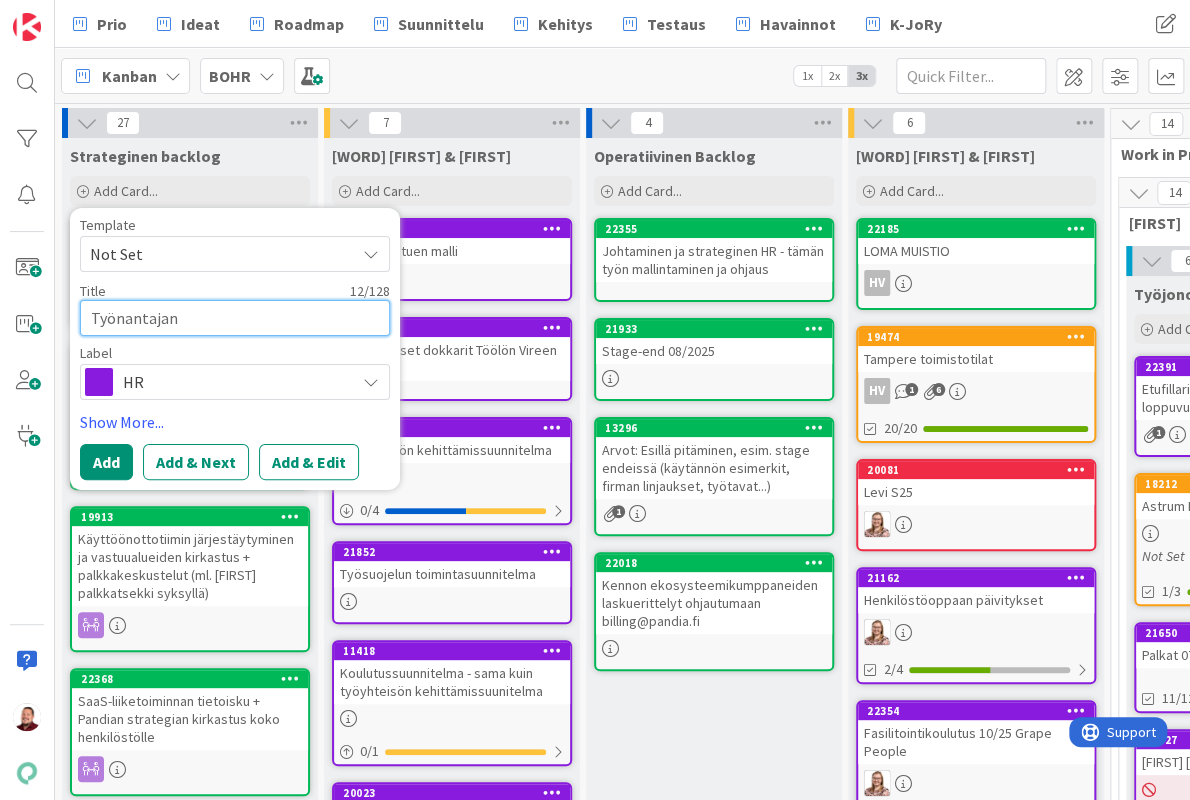 type 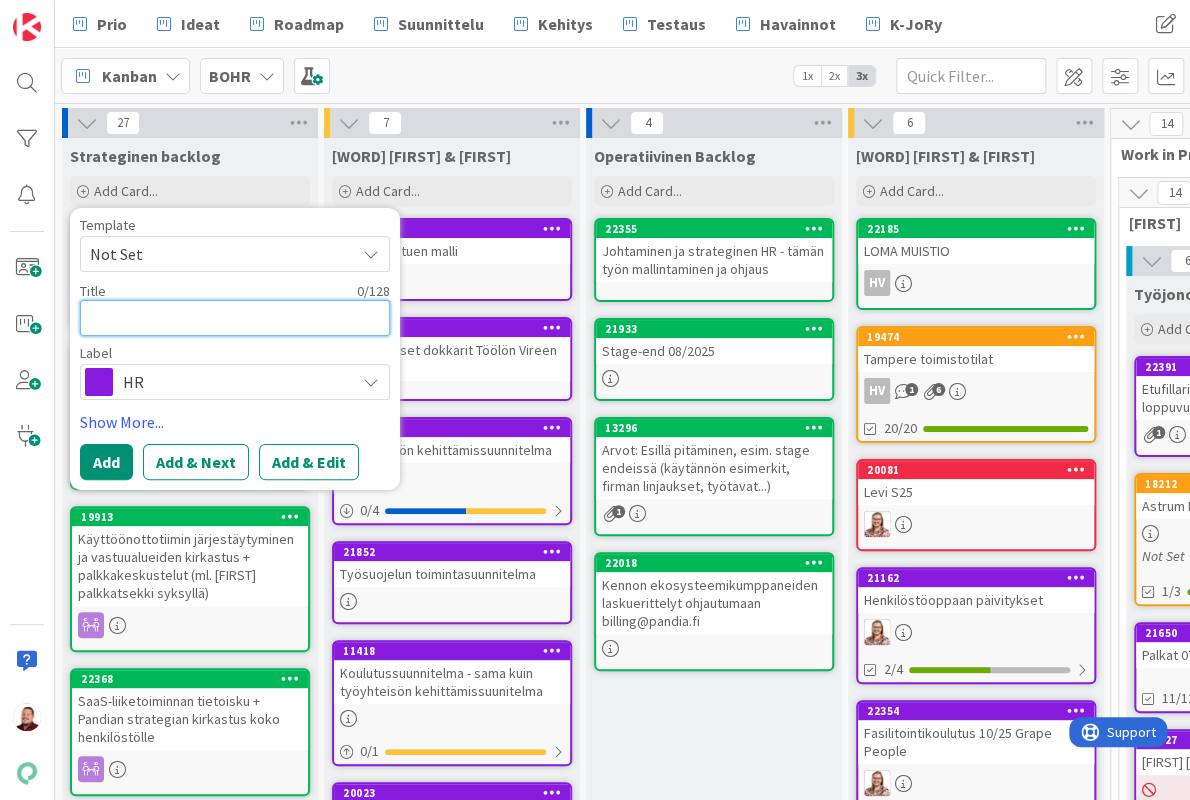type on "x" 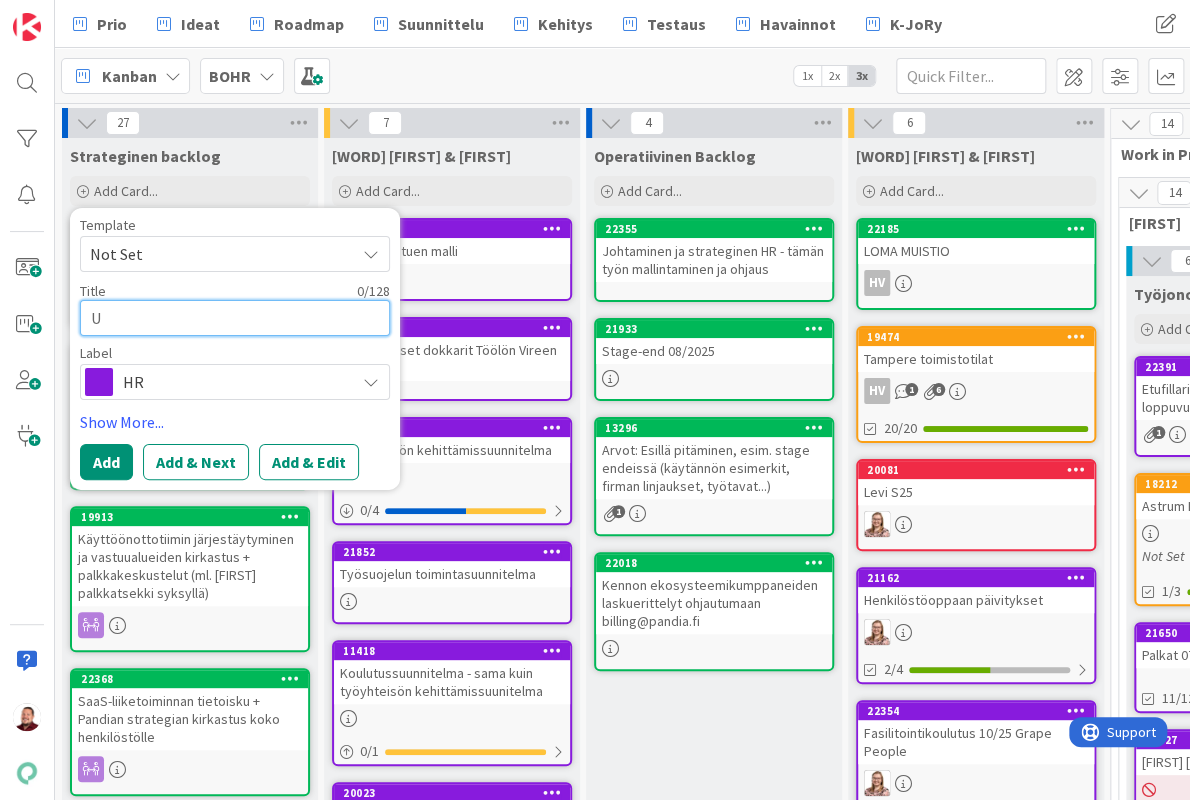 type on "x" 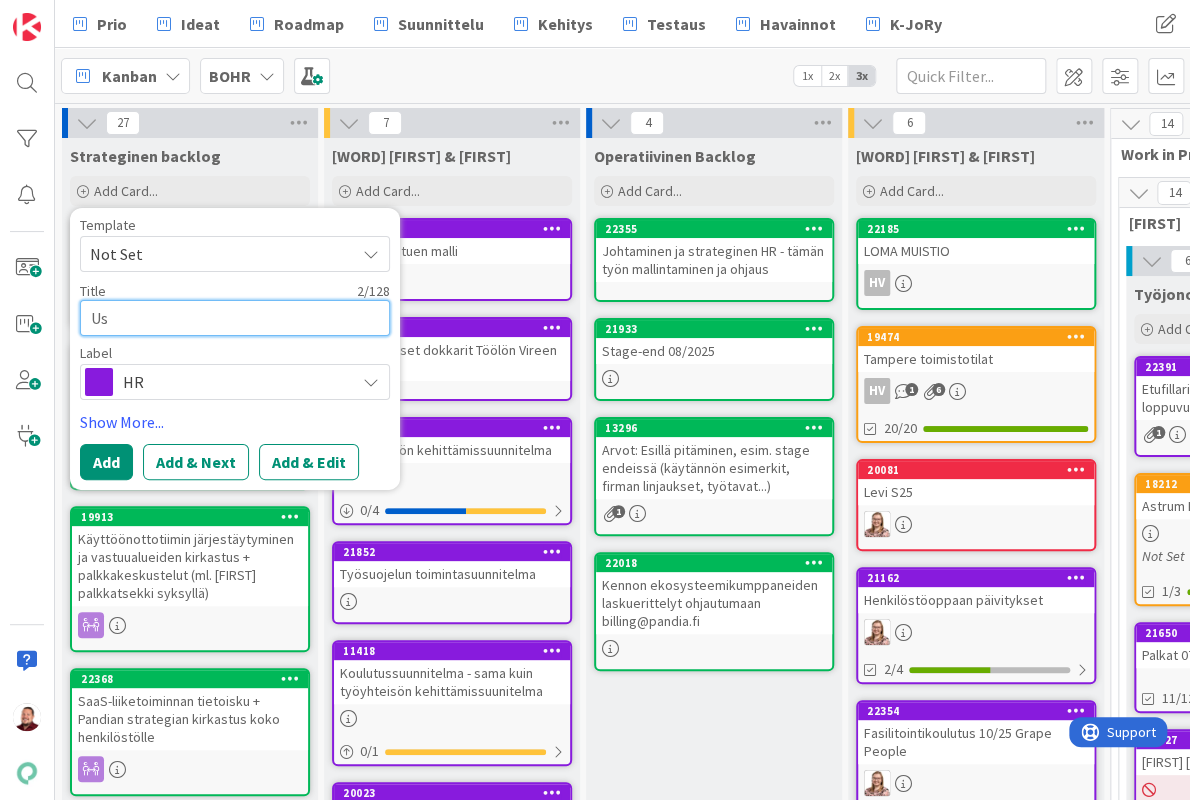 type on "x" 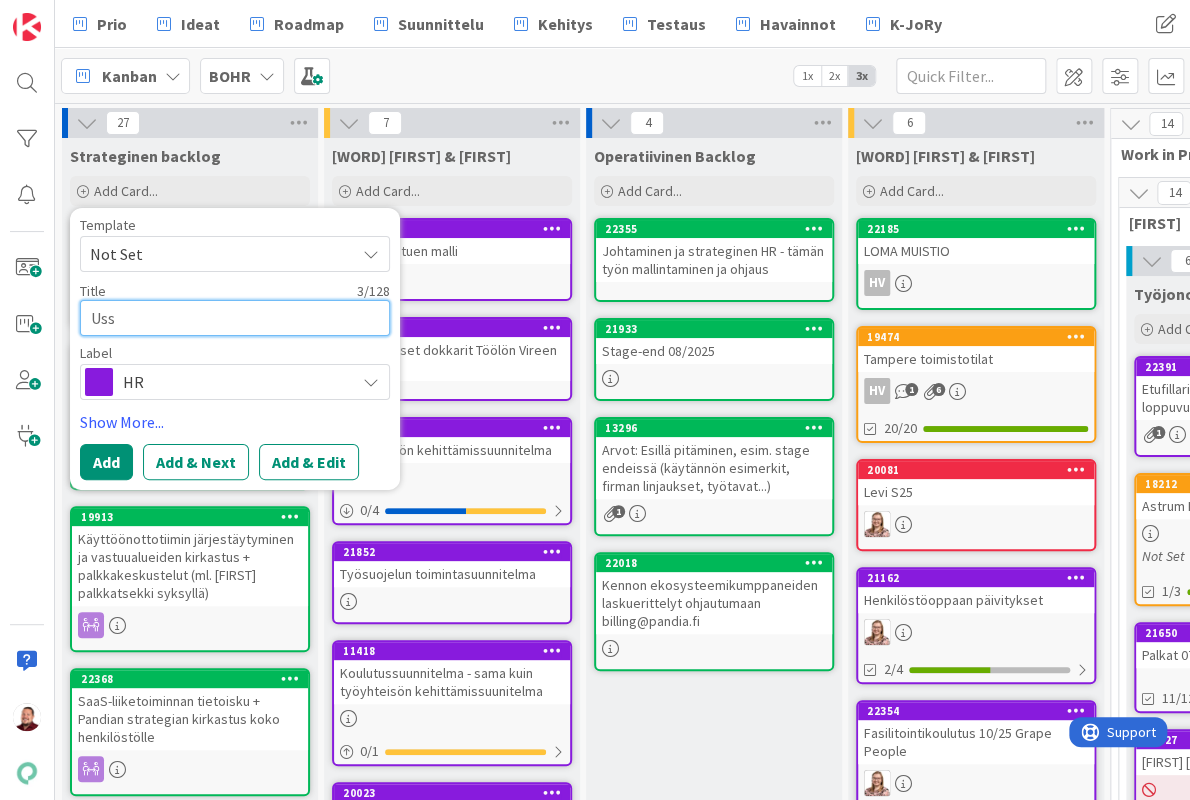 type on "x" 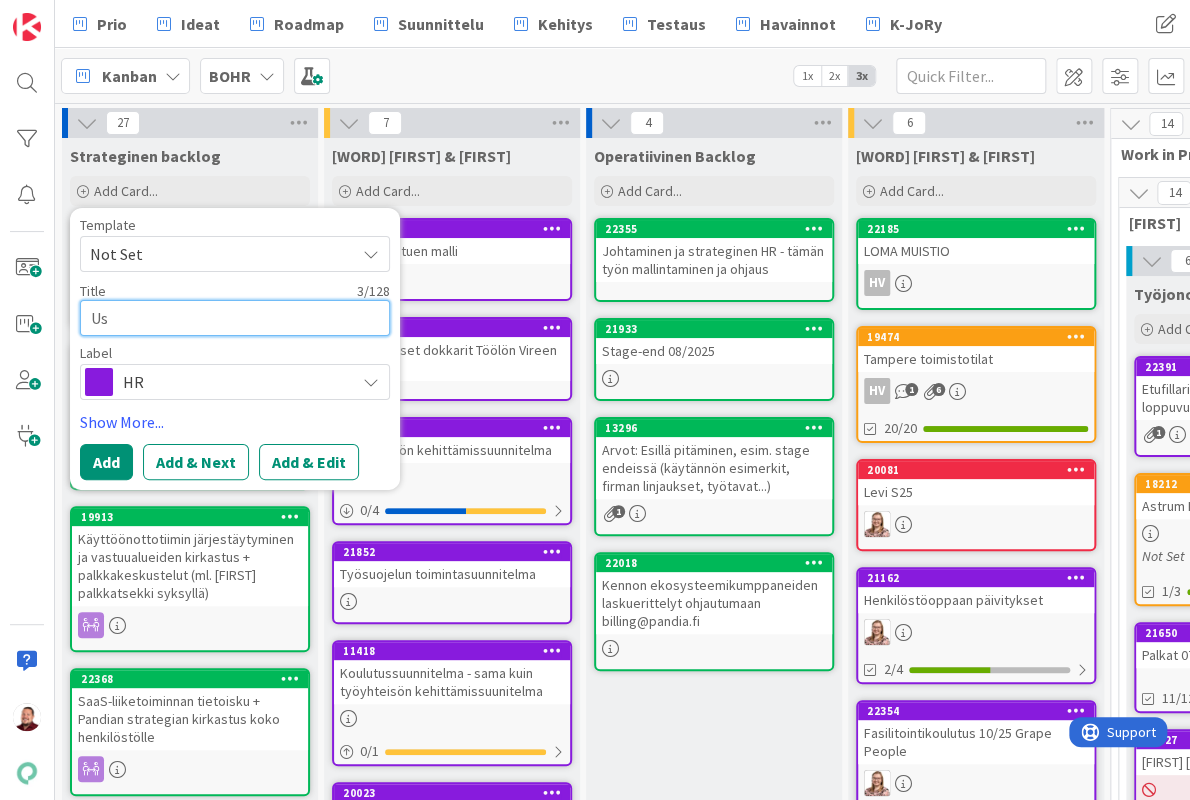 type on "x" 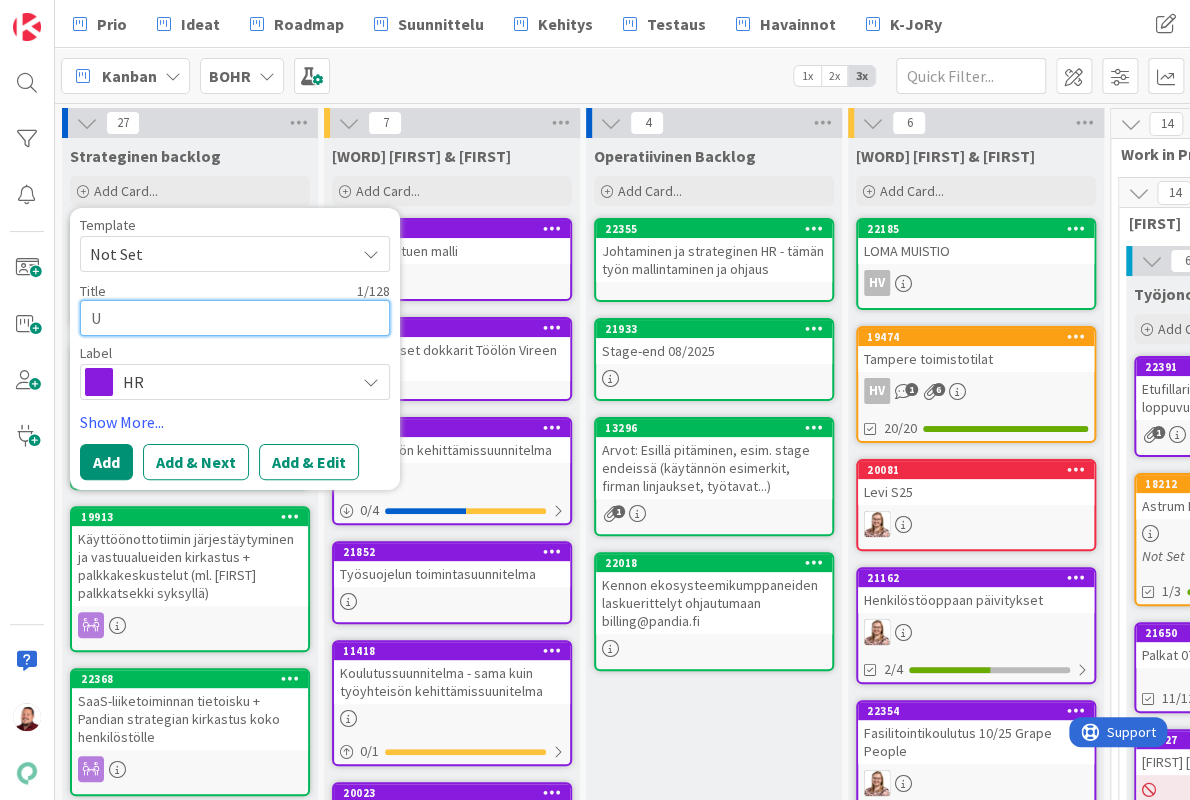 type on "x" 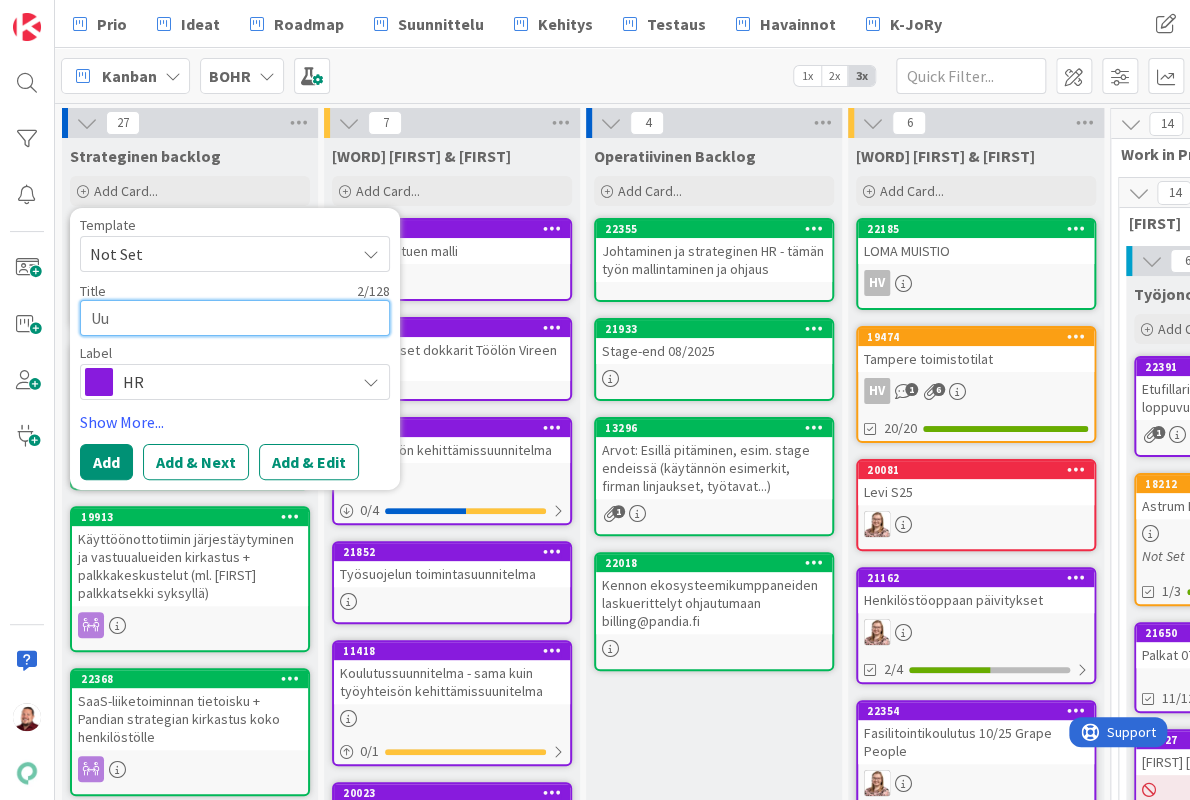 type on "x" 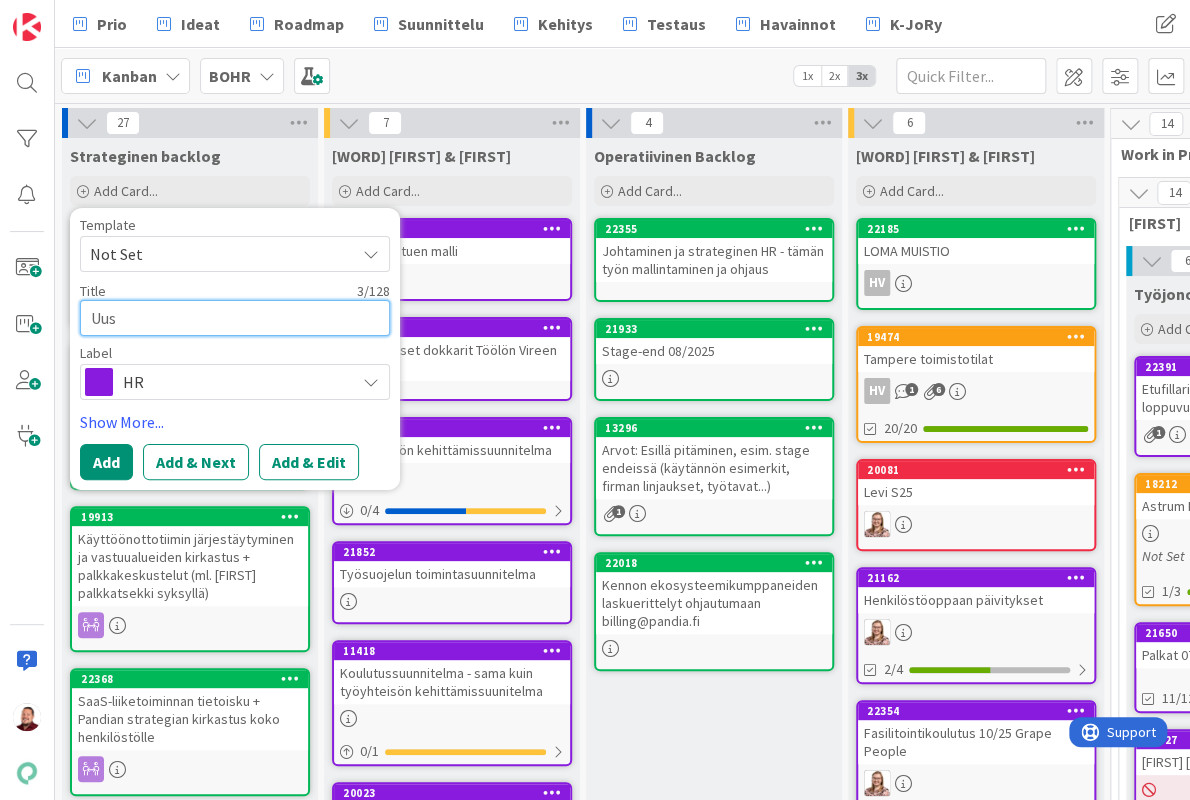type on "x" 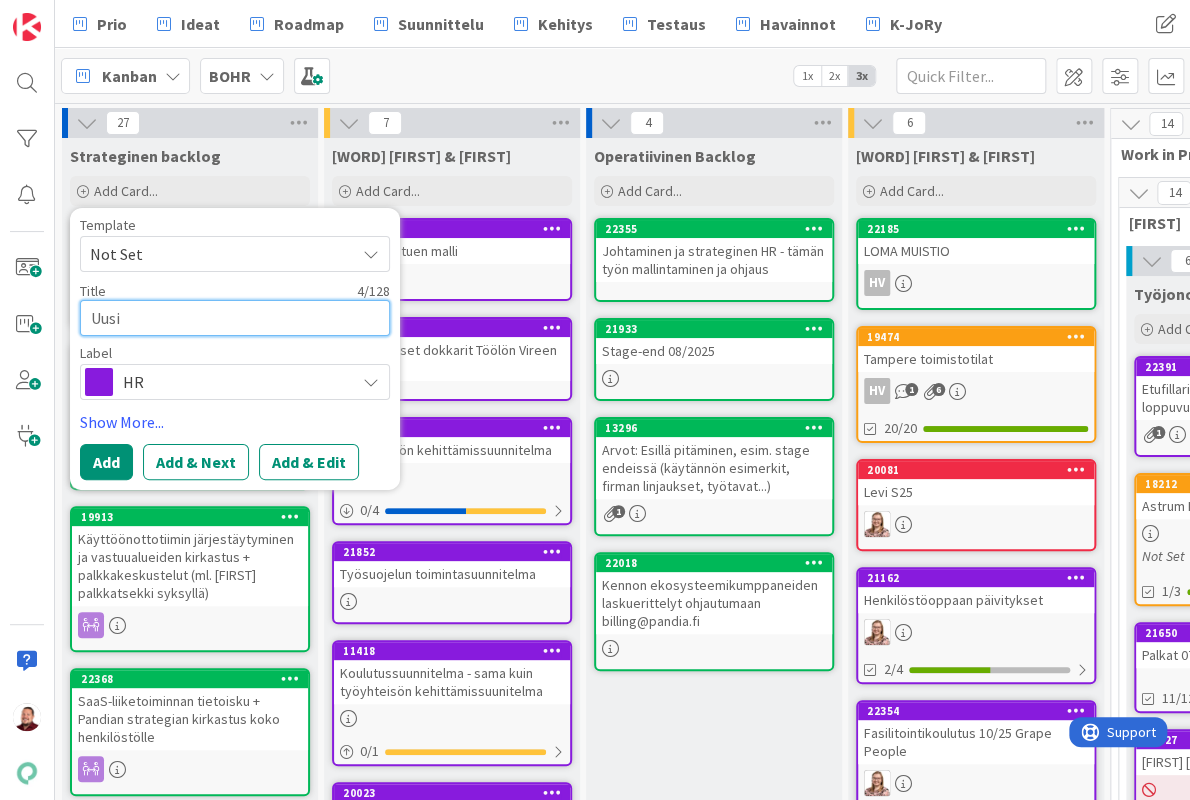 type on "x" 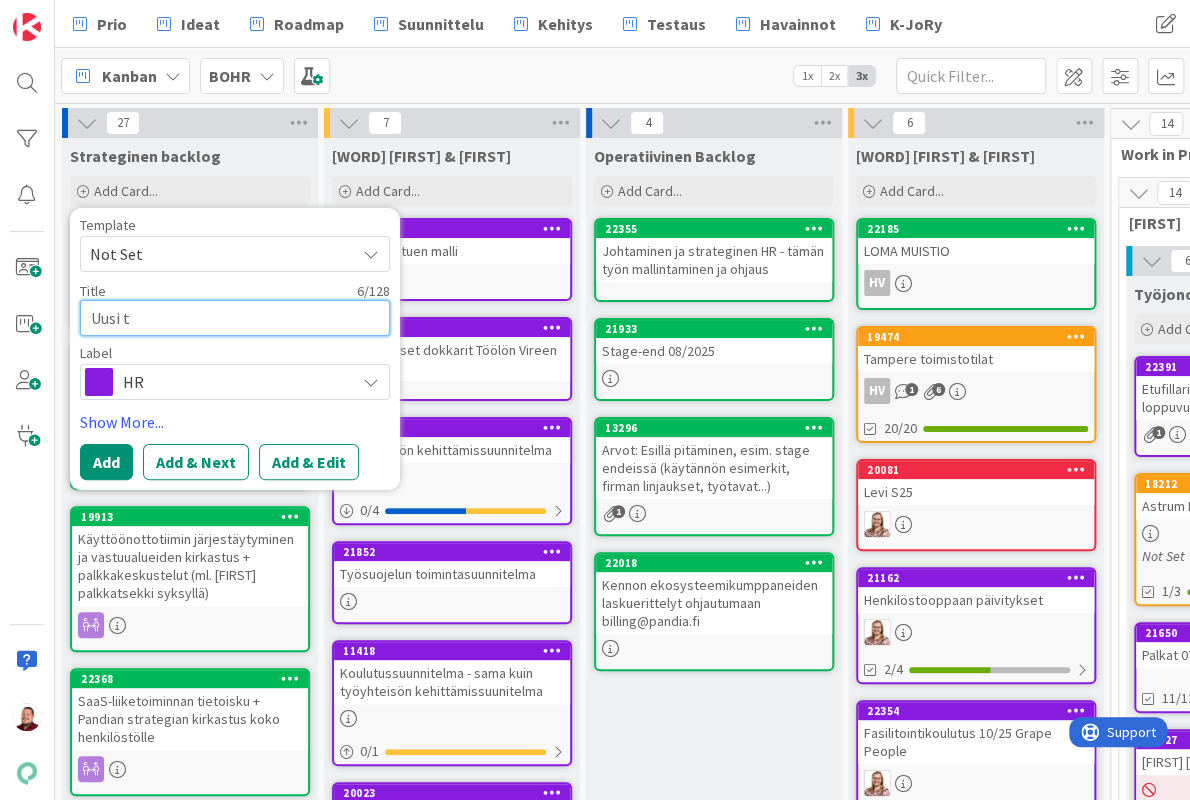 type on "x" 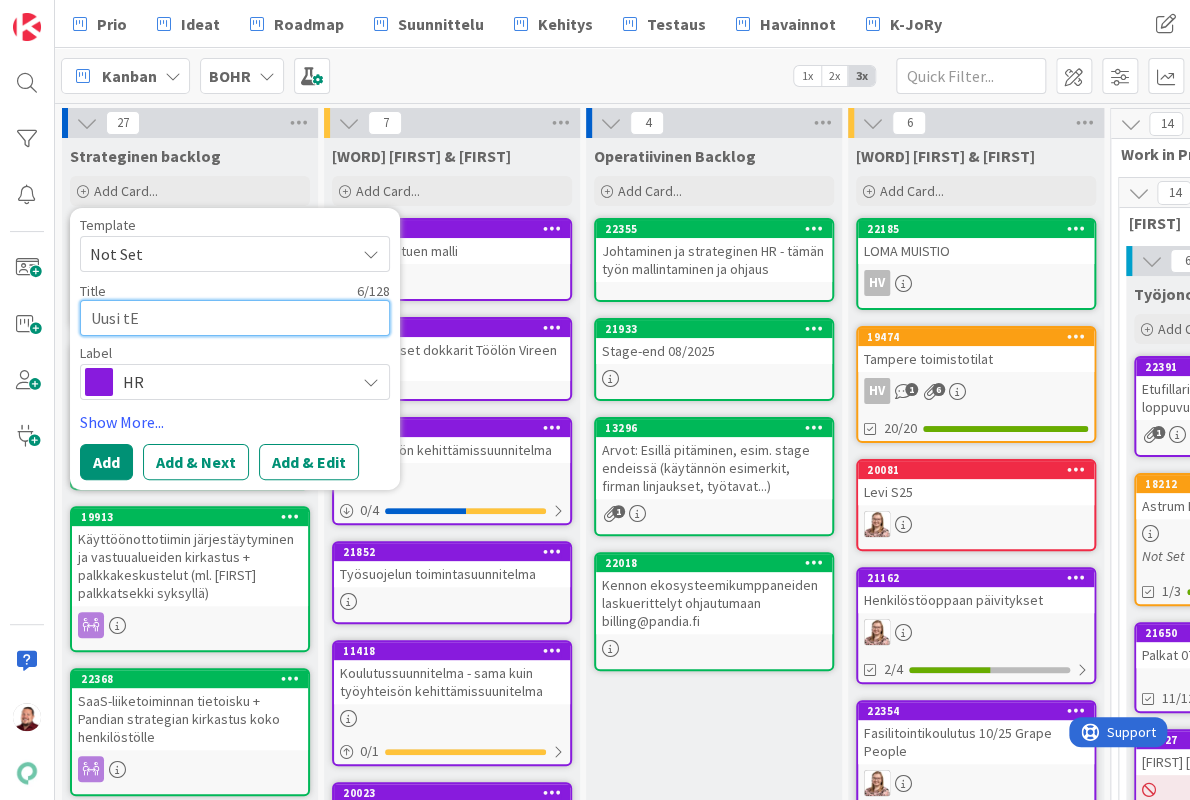 type on "x" 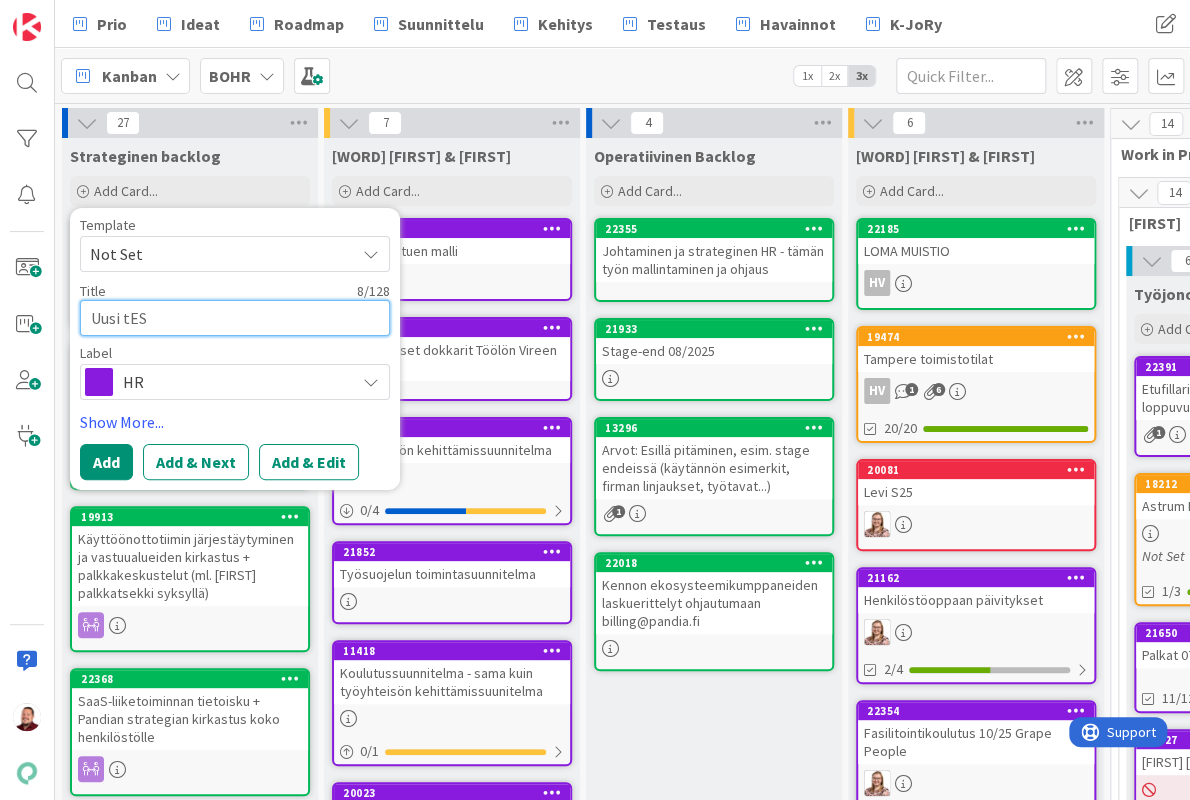 type on "x" 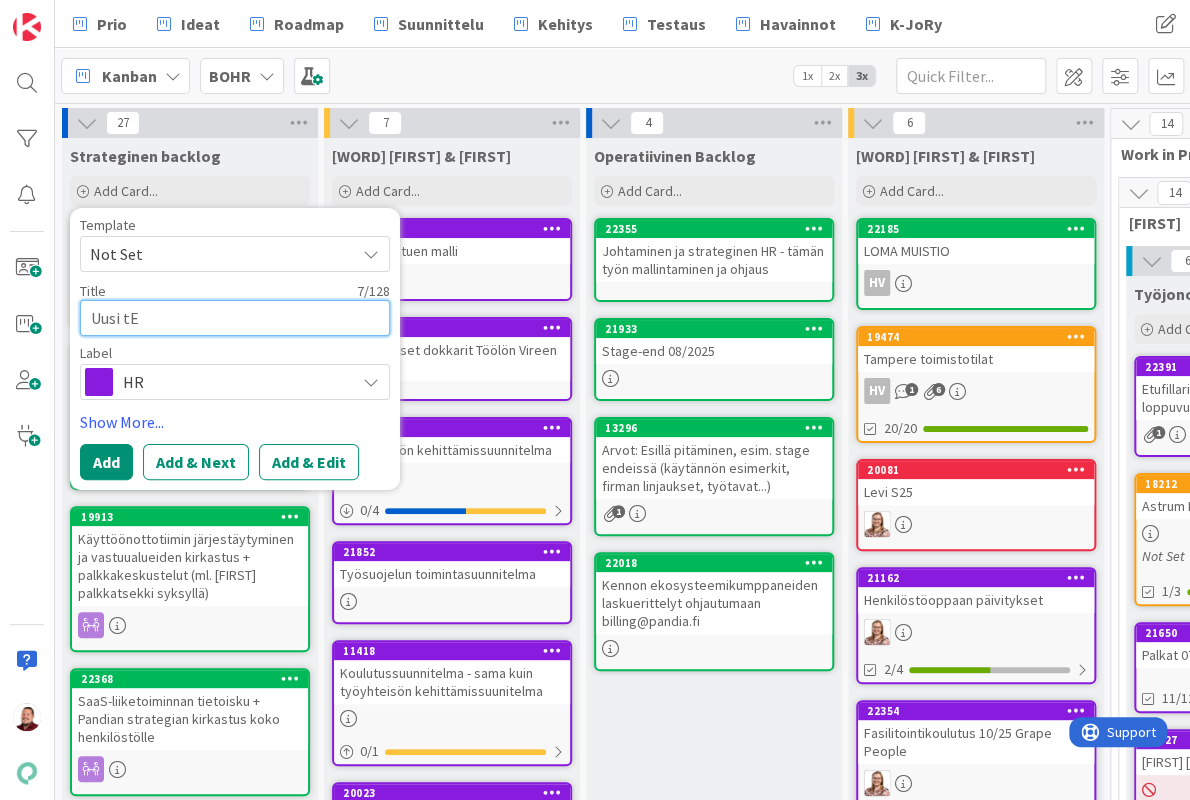 type on "x" 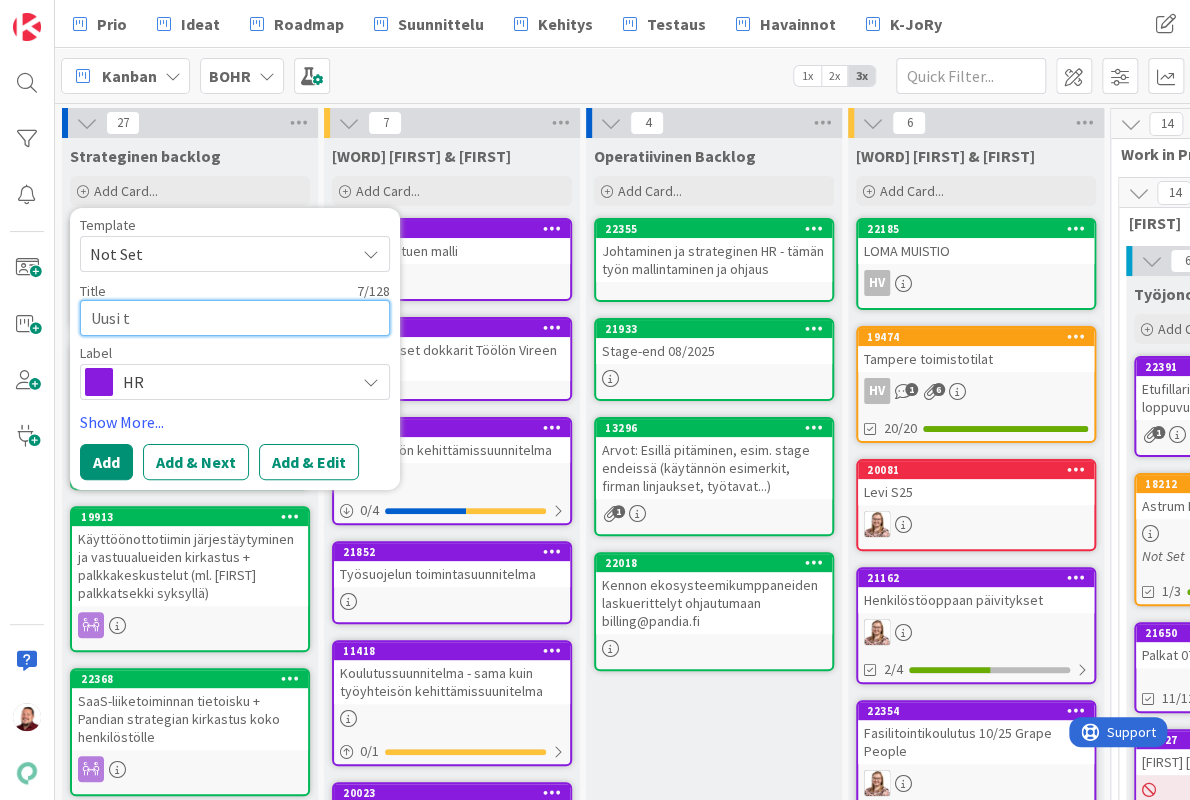 type on "x" 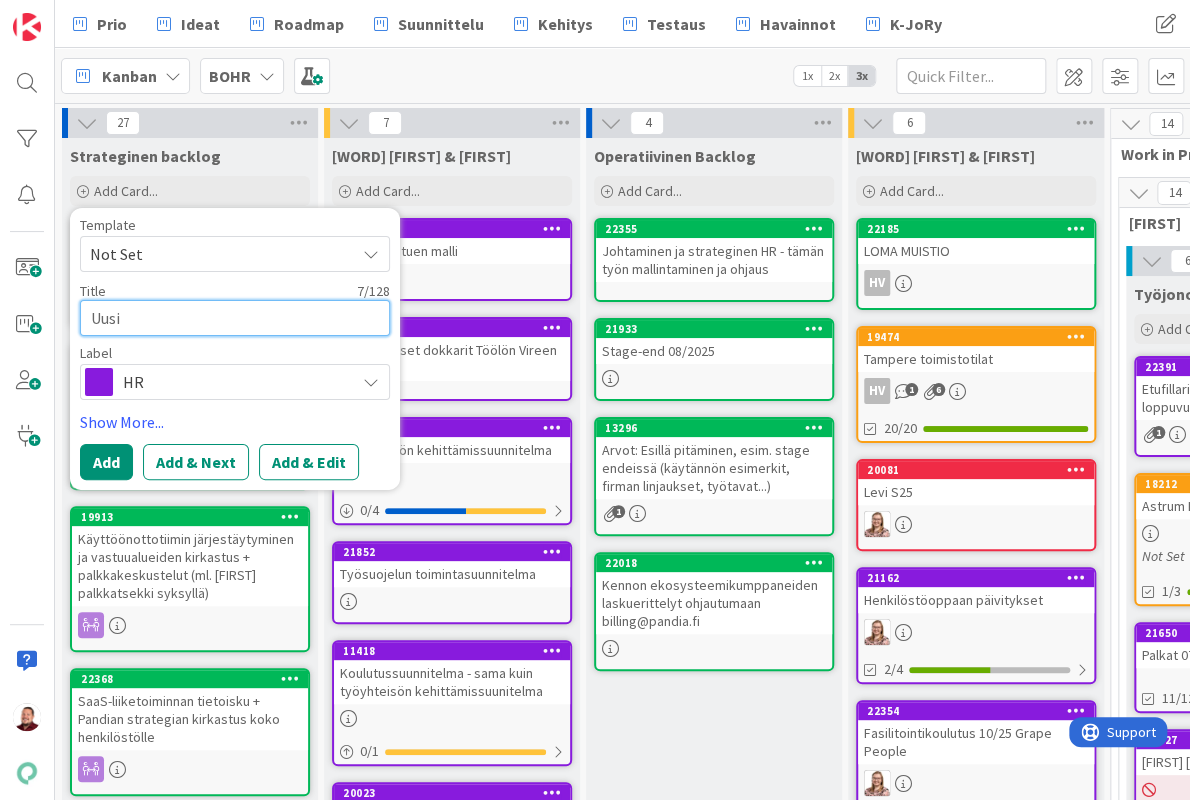 type on "x" 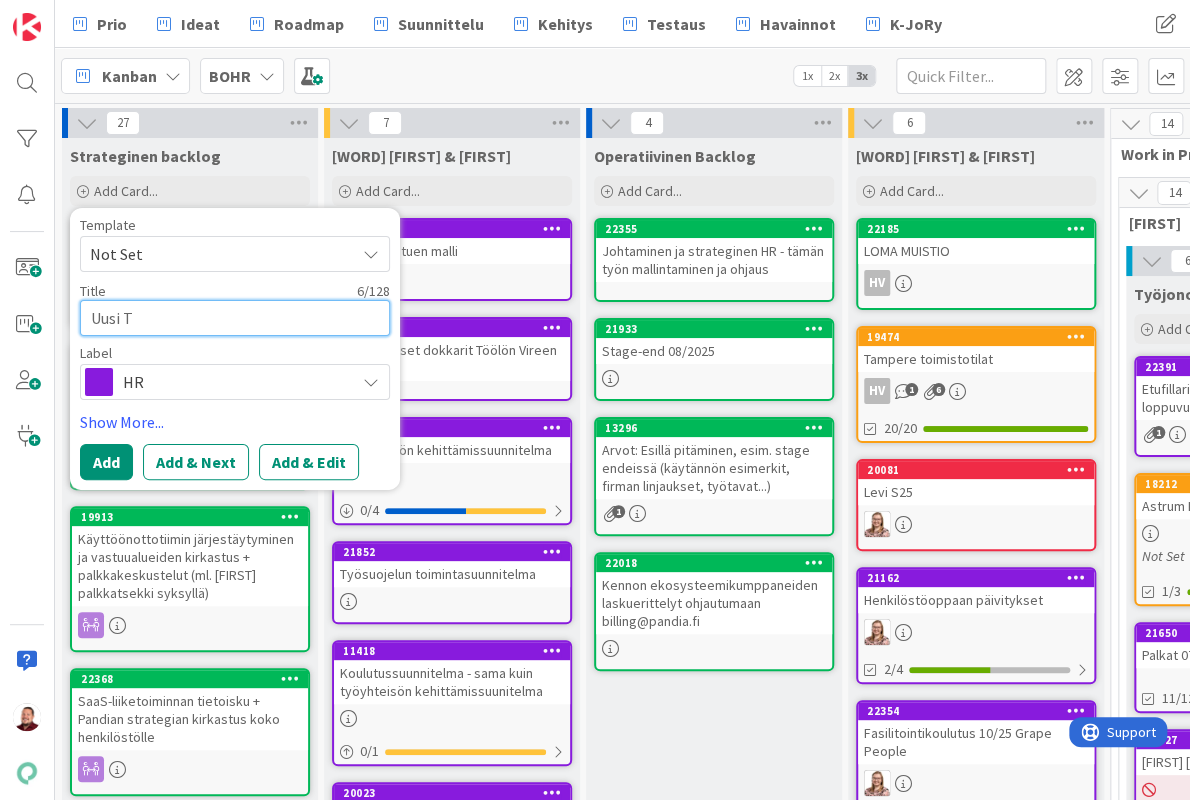 type on "x" 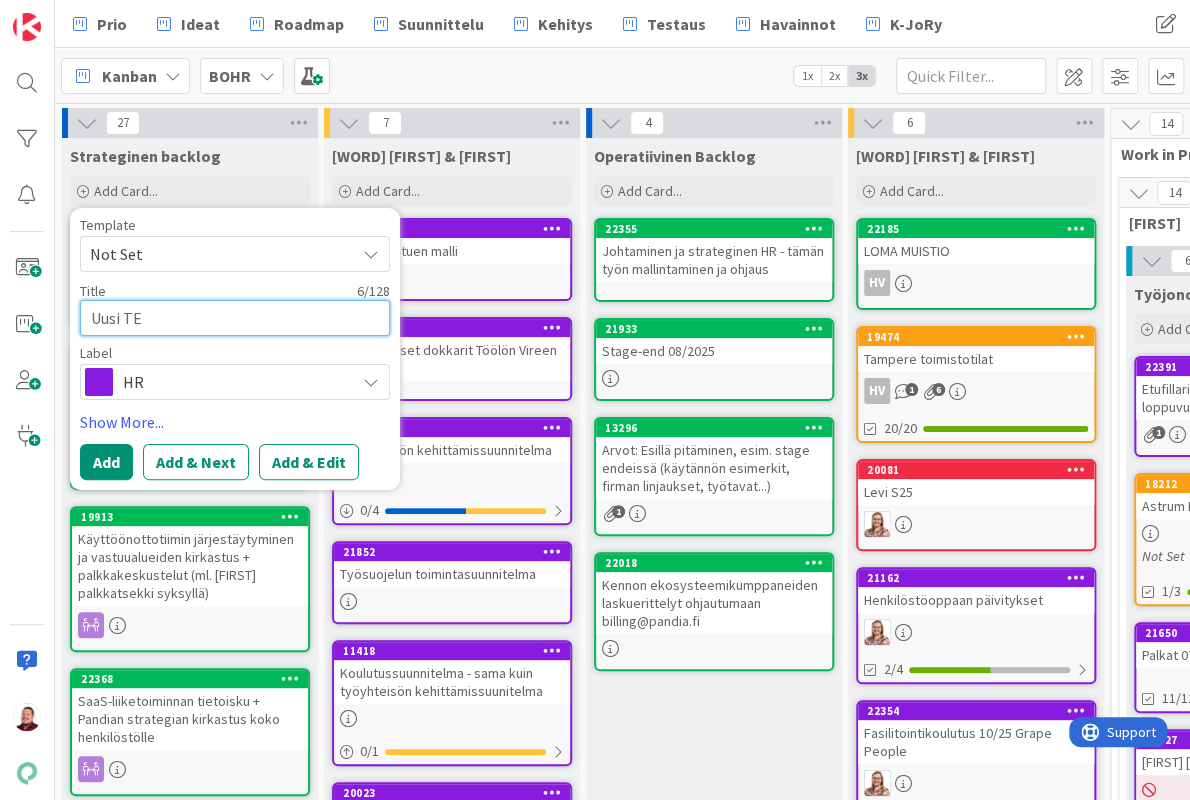 type on "x" 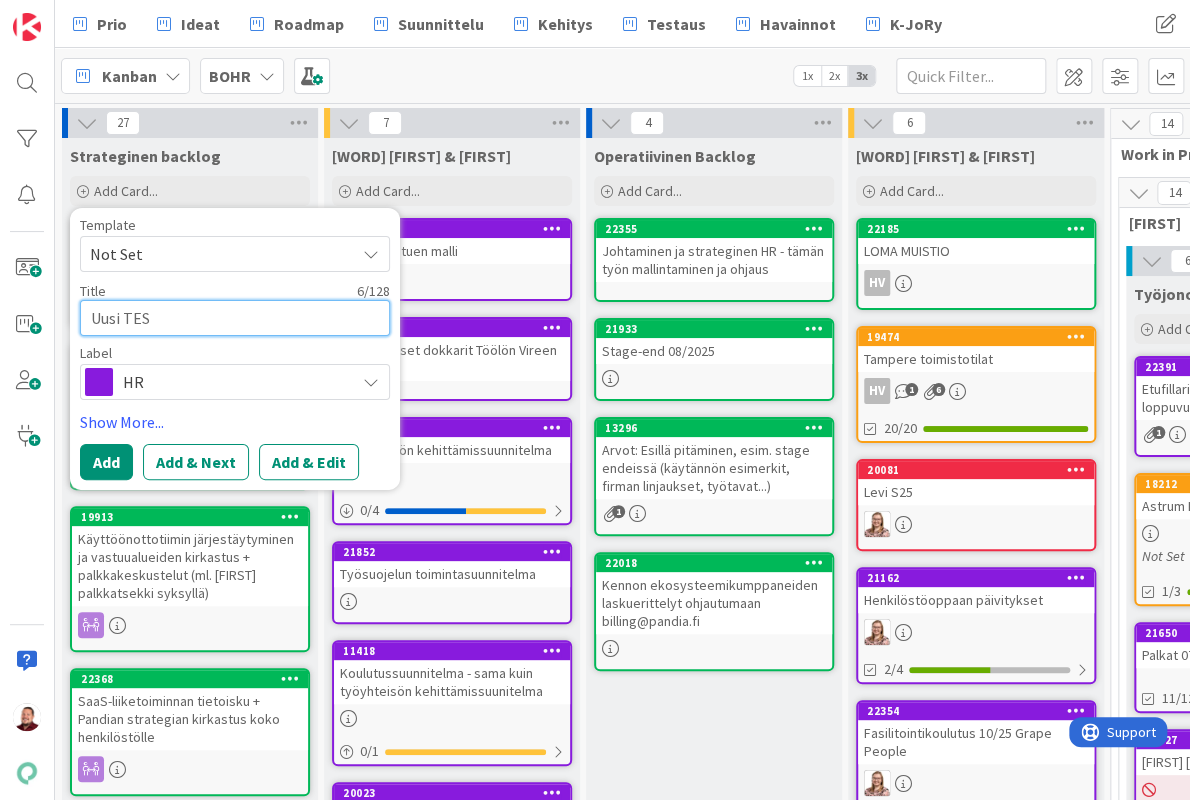 type on "x" 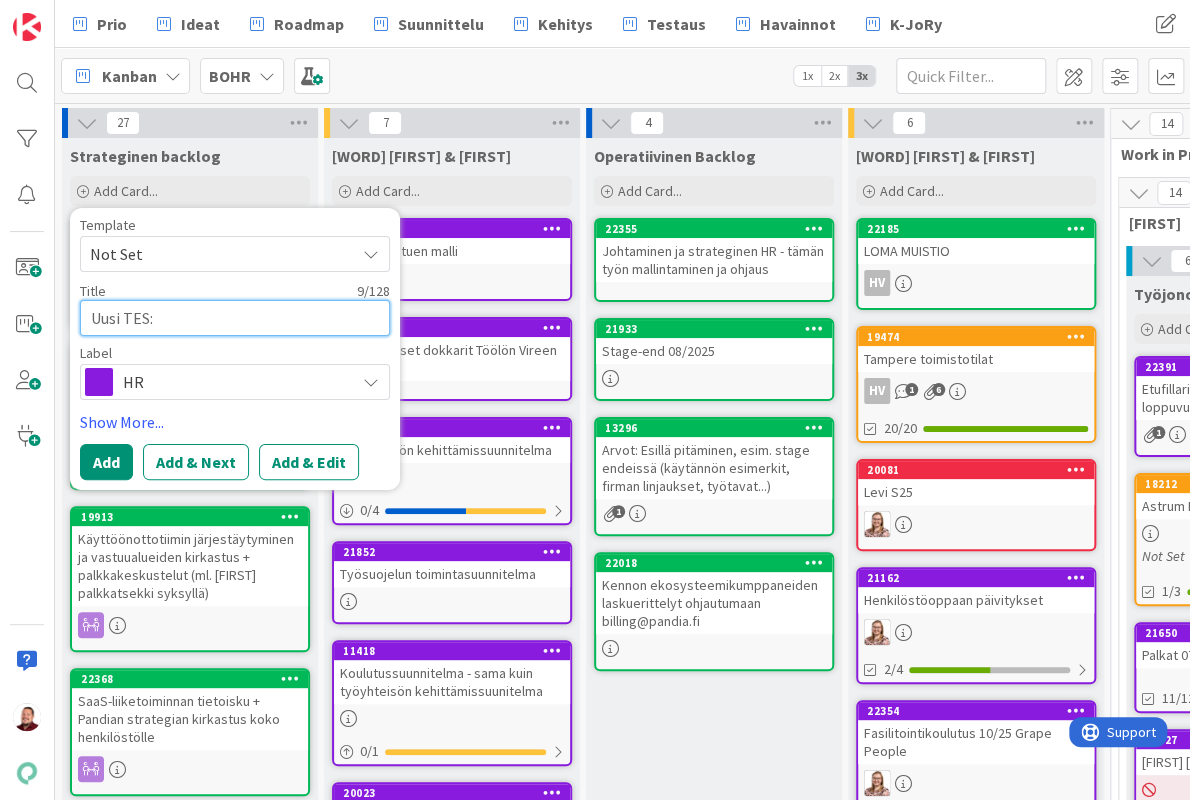 type on "x" 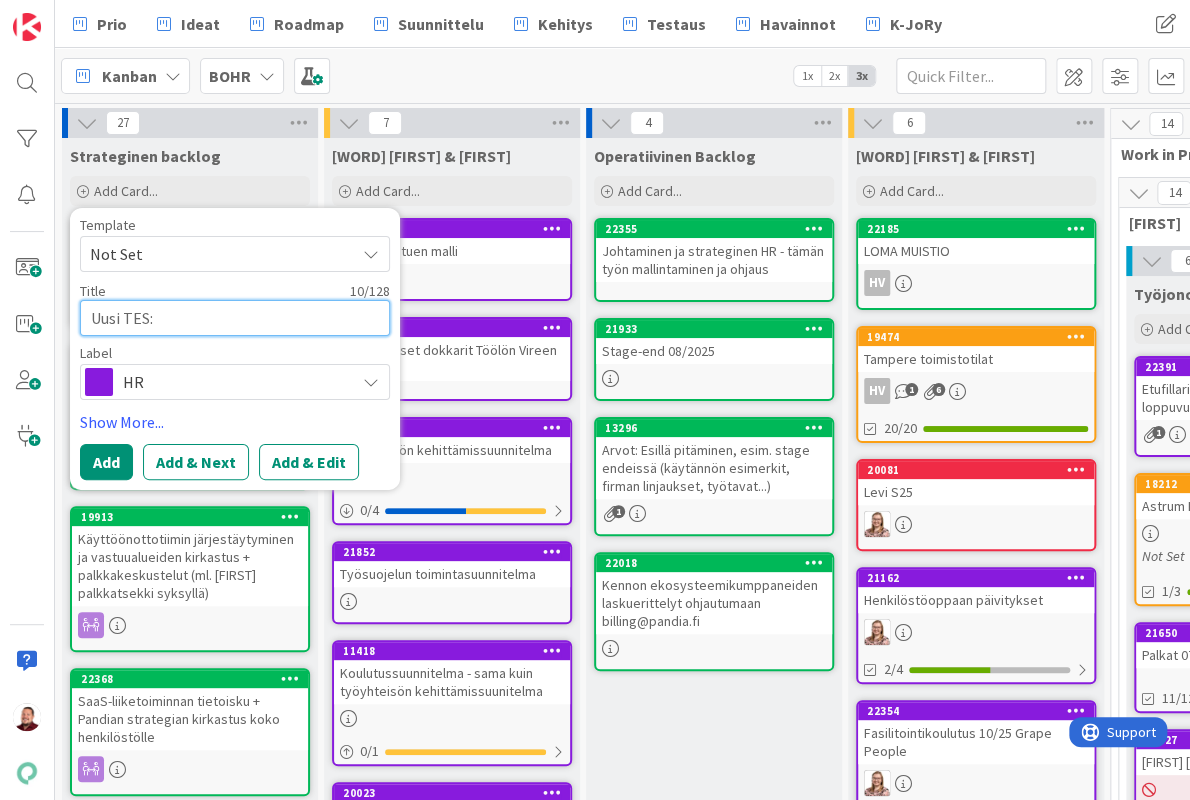 type on "x" 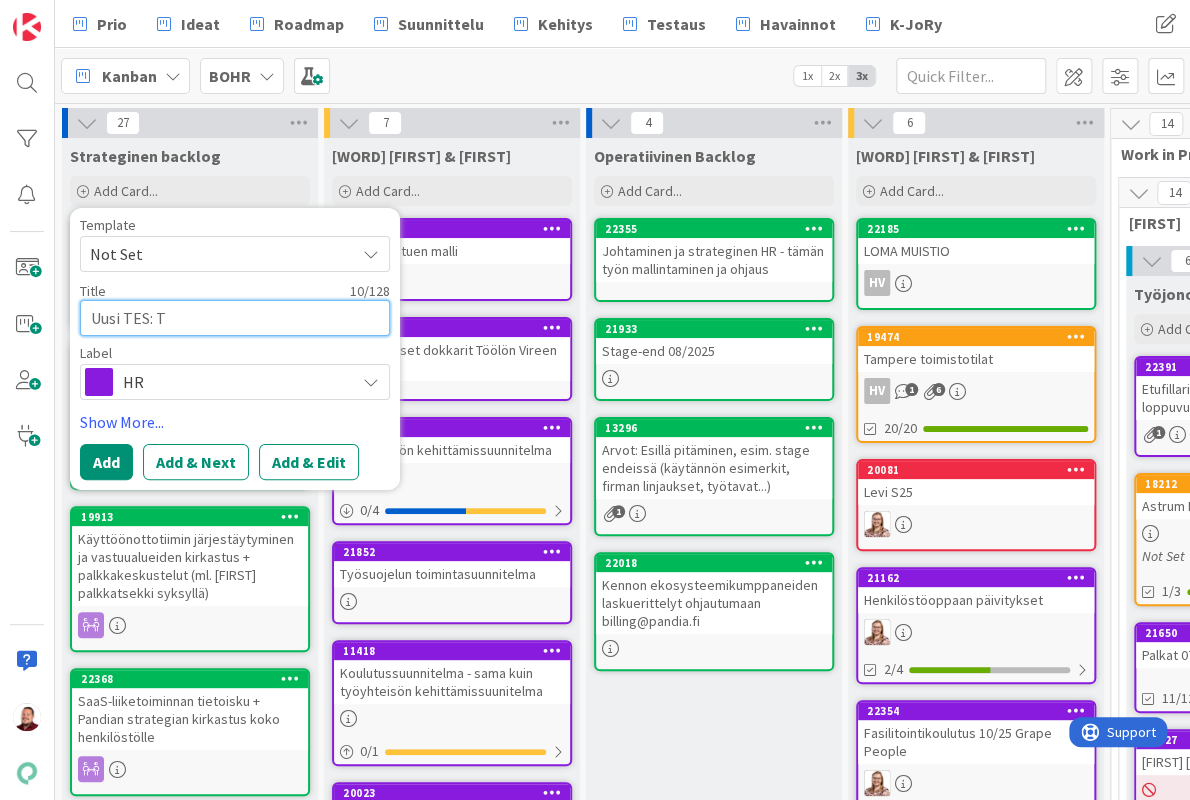 type on "x" 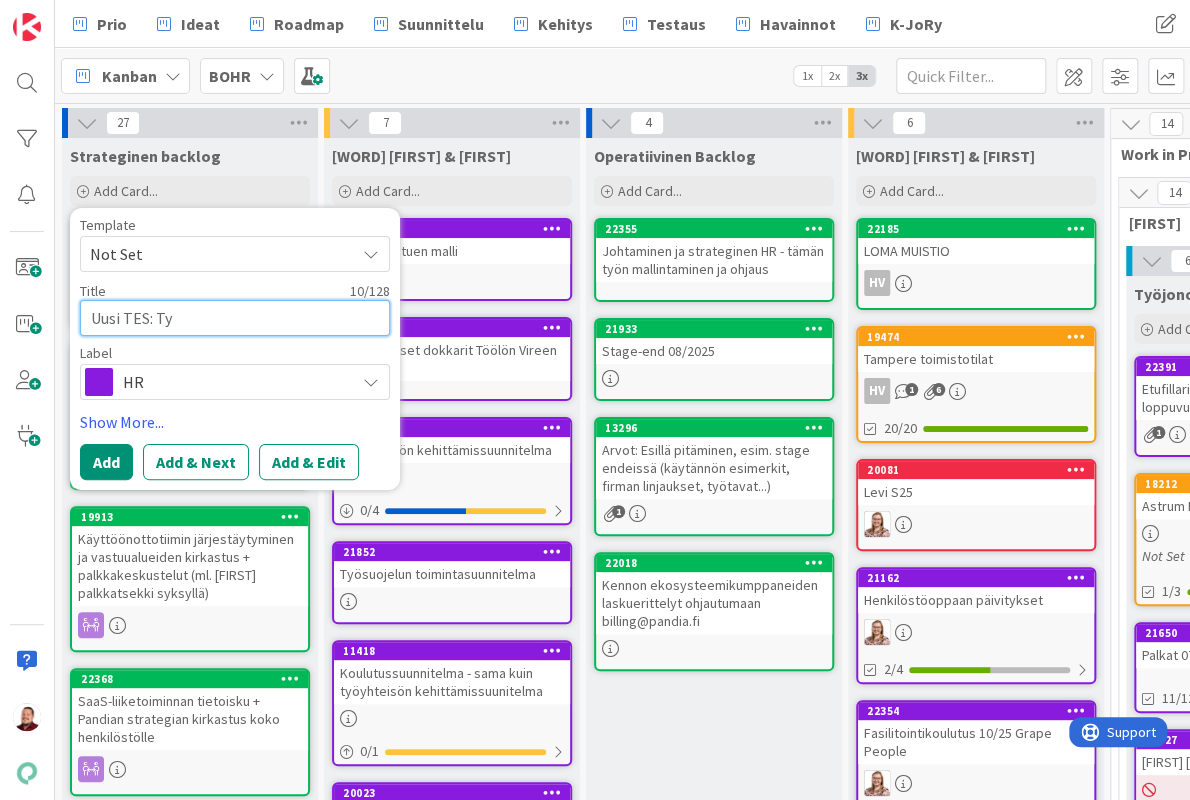 type on "x" 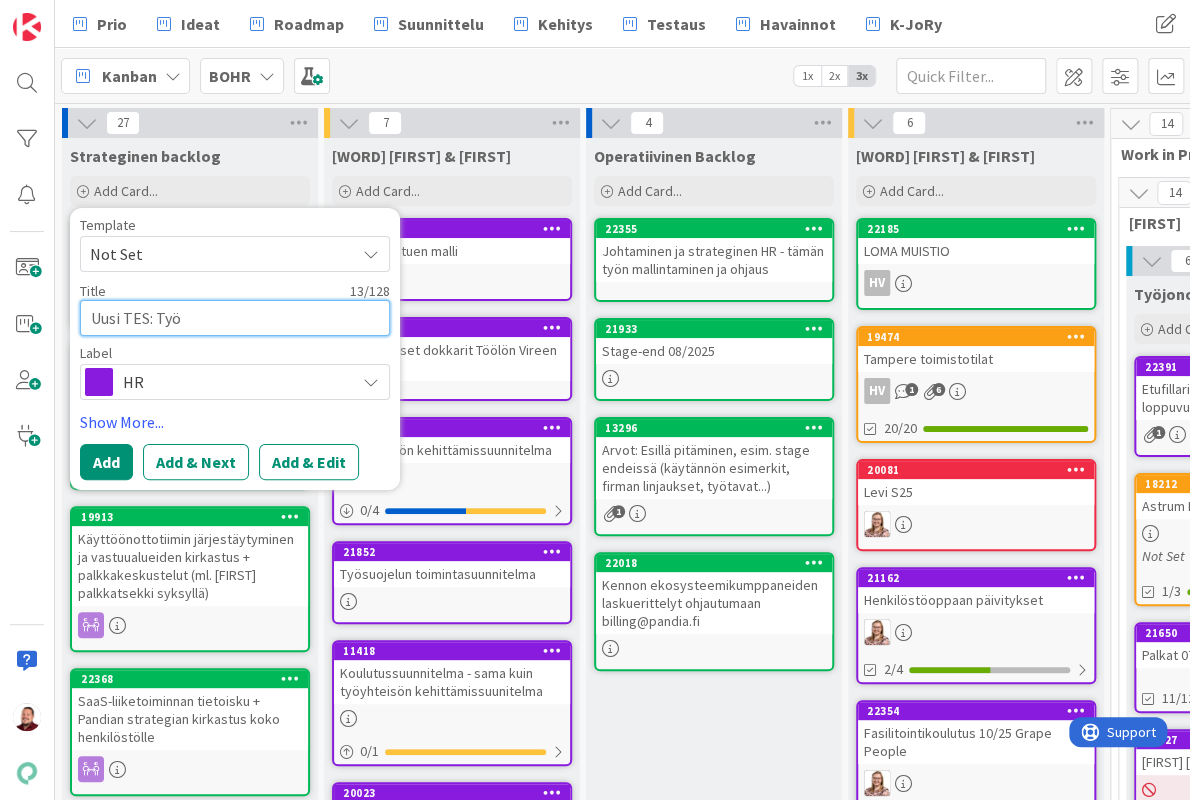 type on "x" 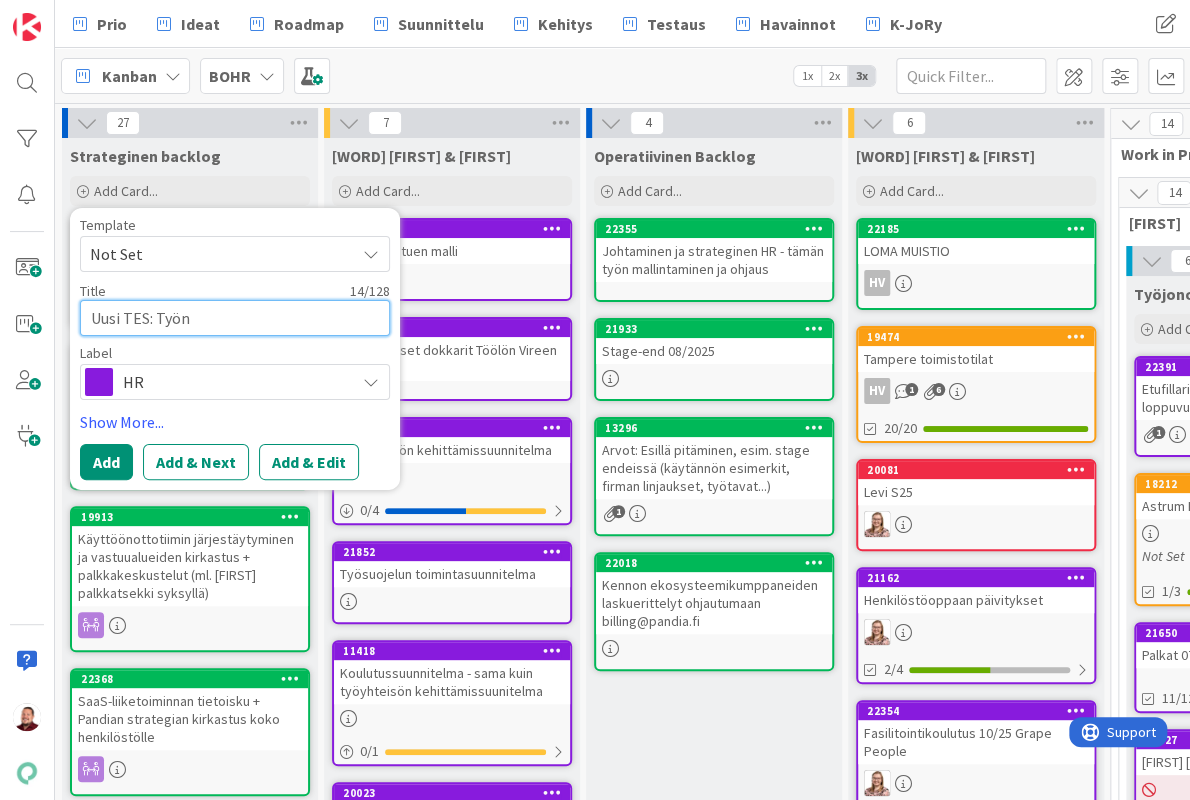type on "x" 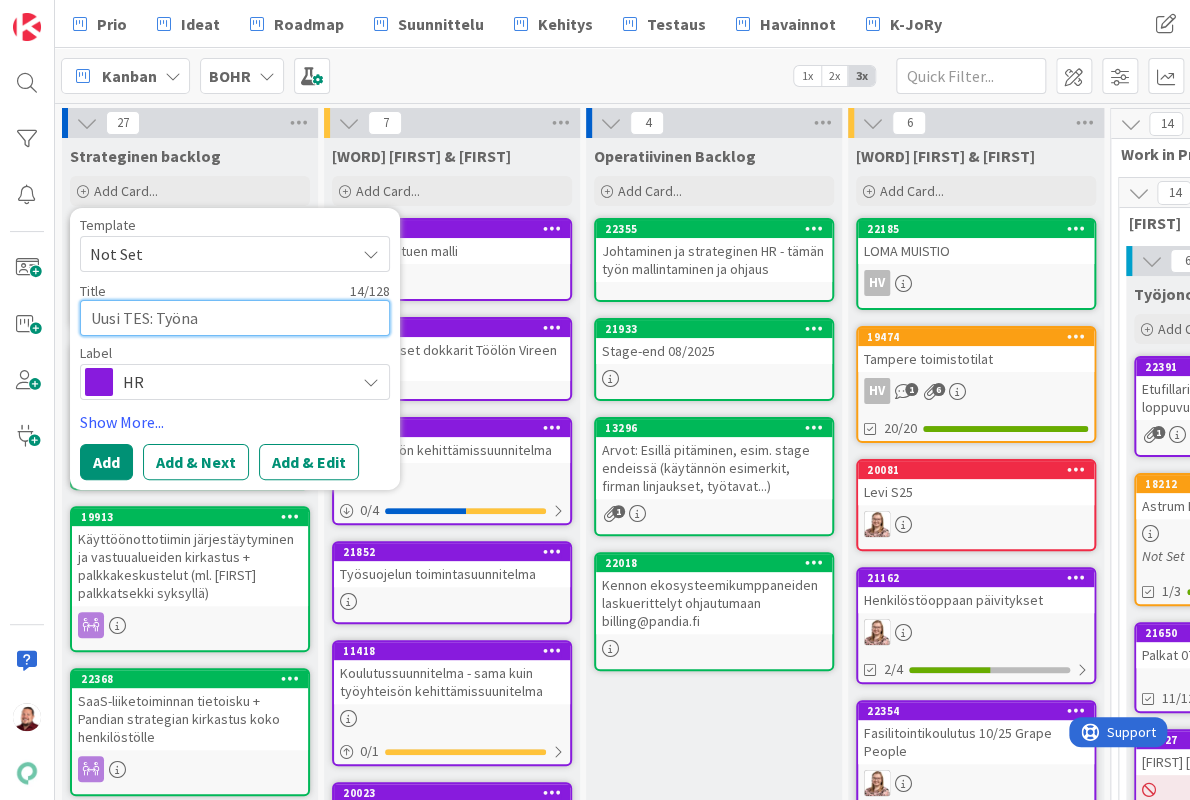 type on "x" 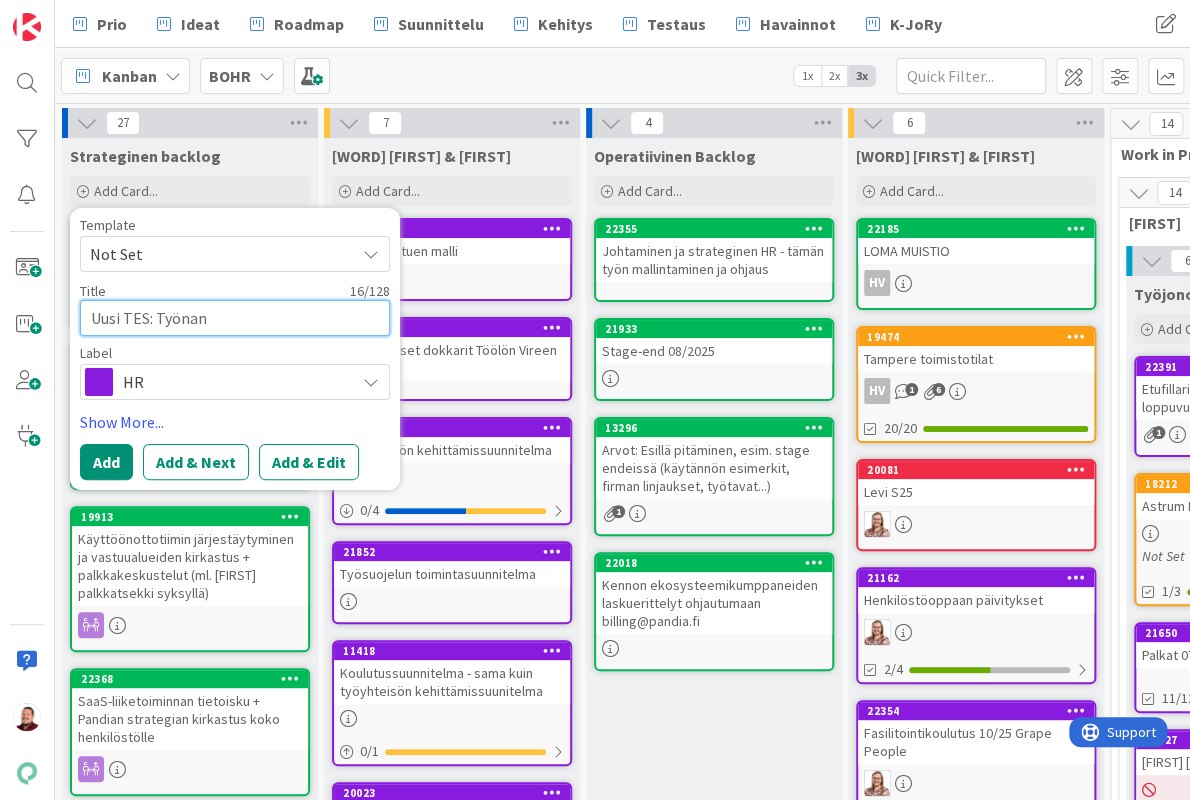type on "x" 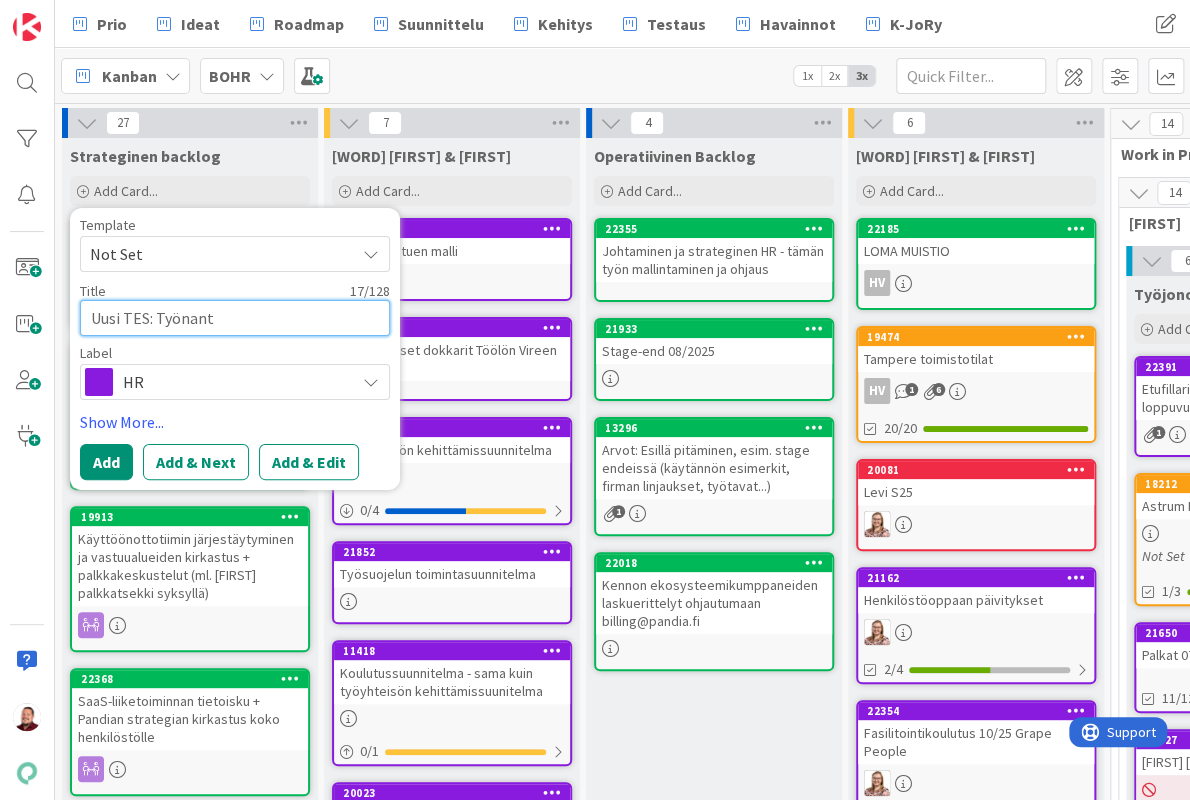 type on "x" 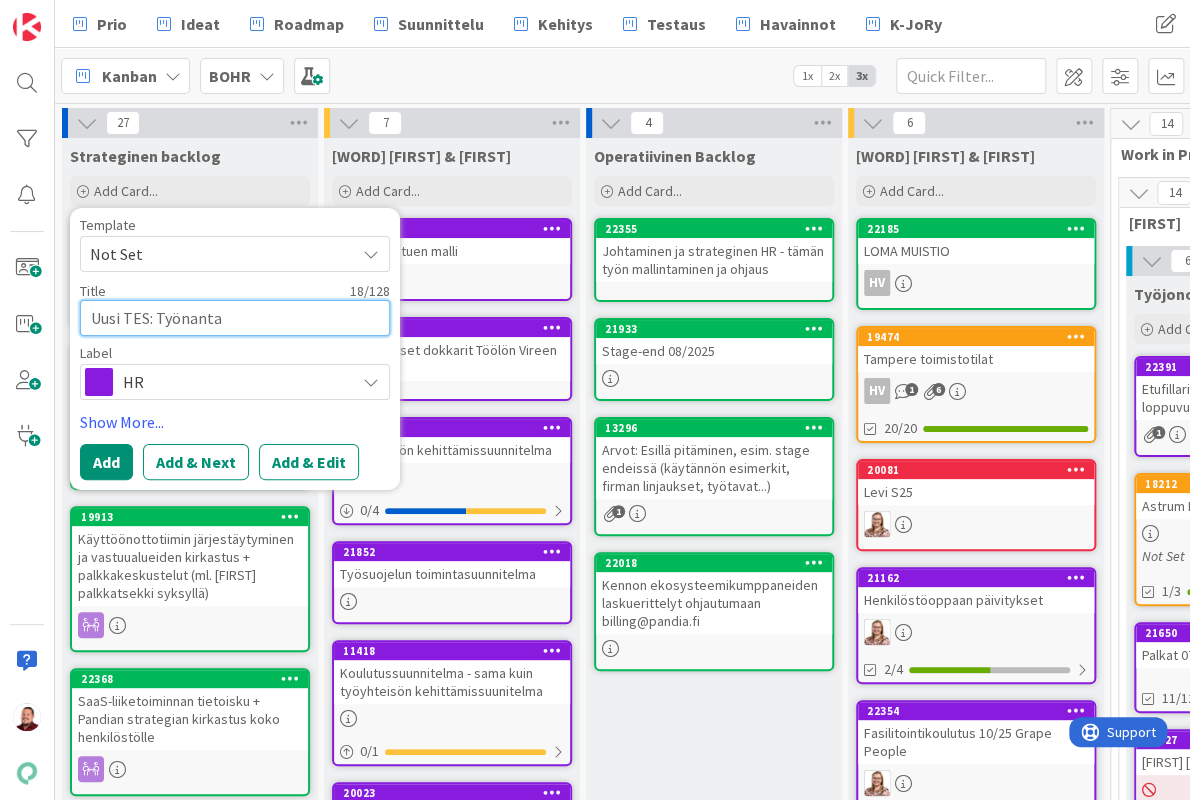 type on "x" 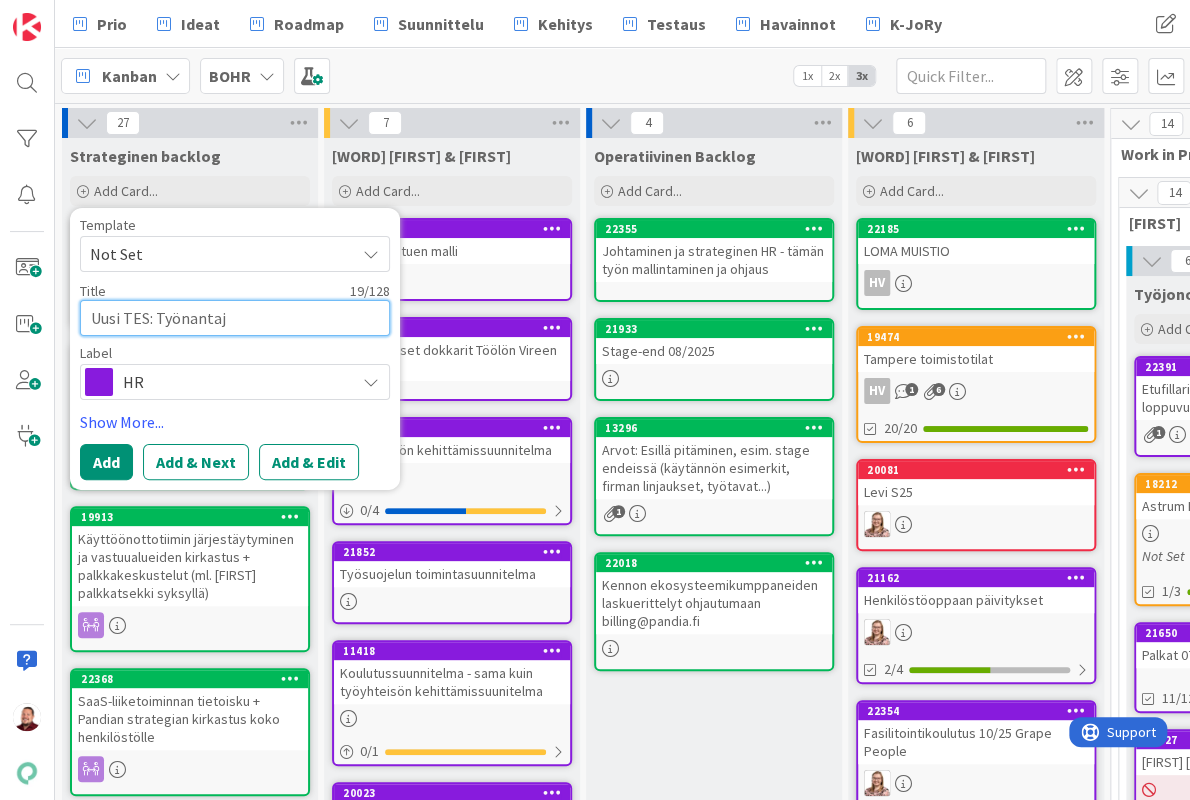type on "x" 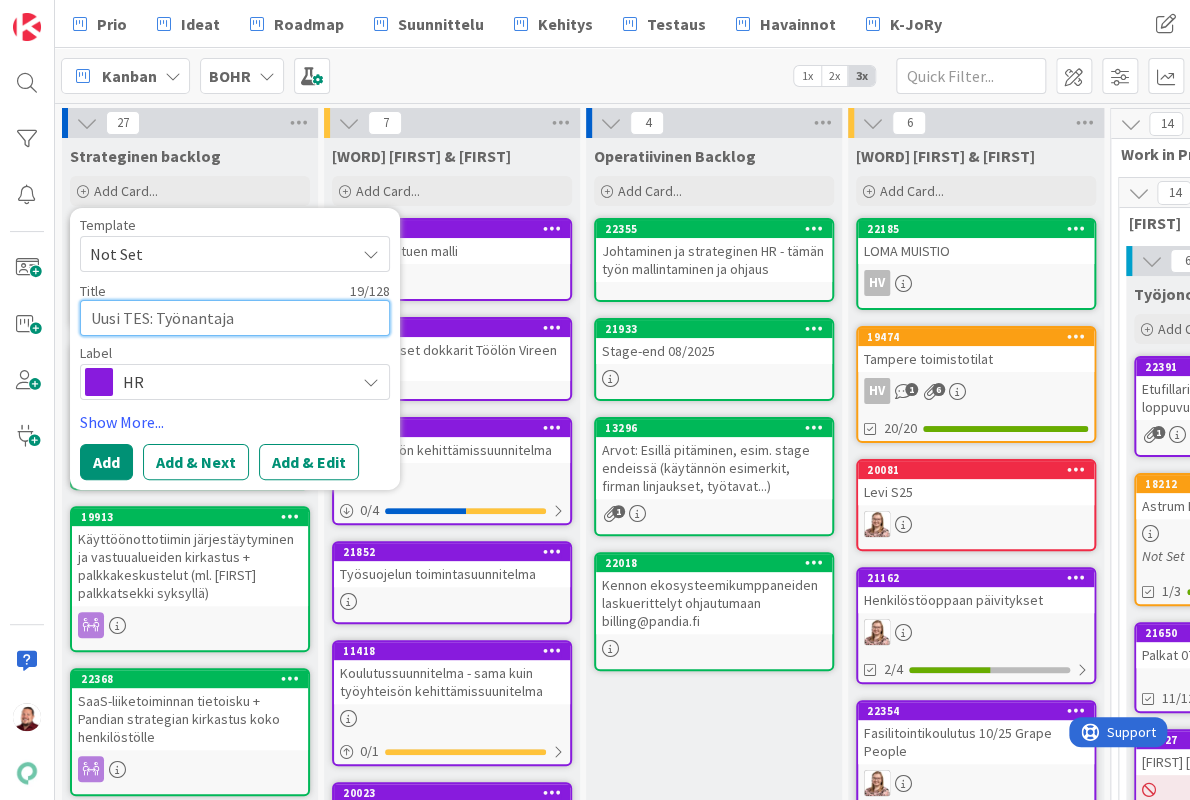 type on "x" 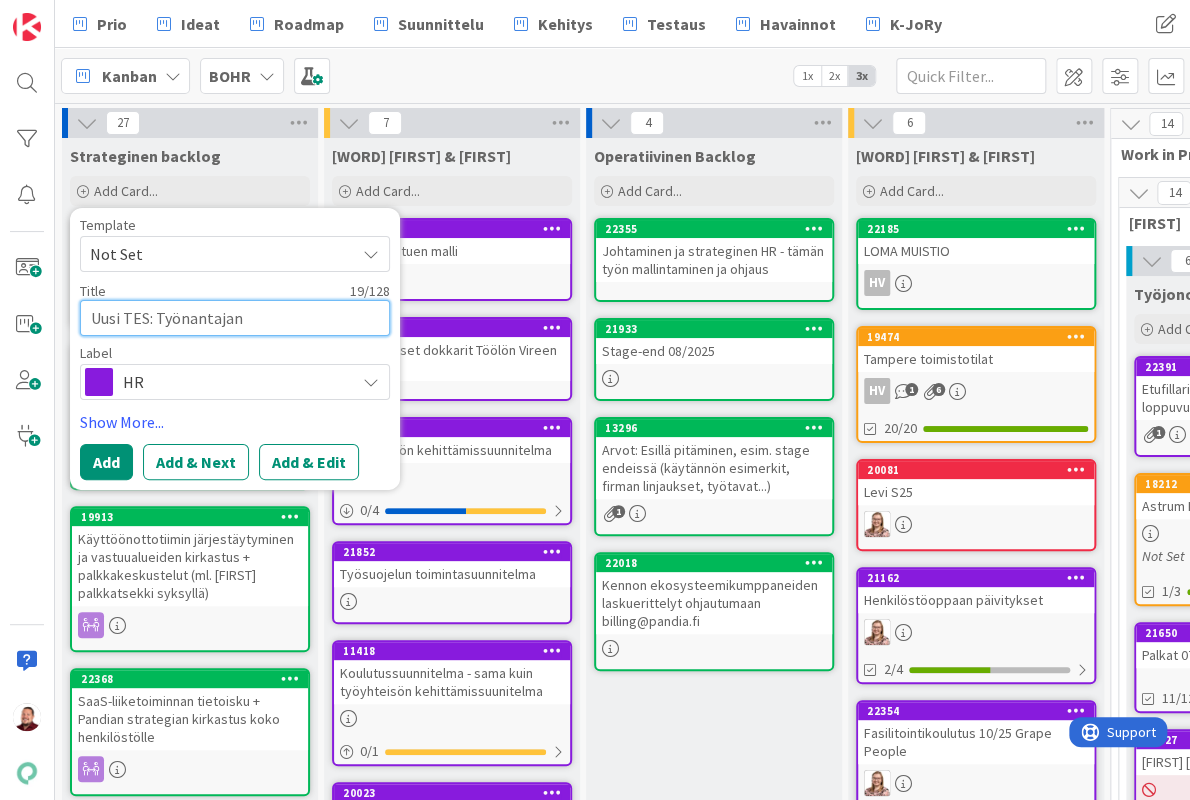 type on "x" 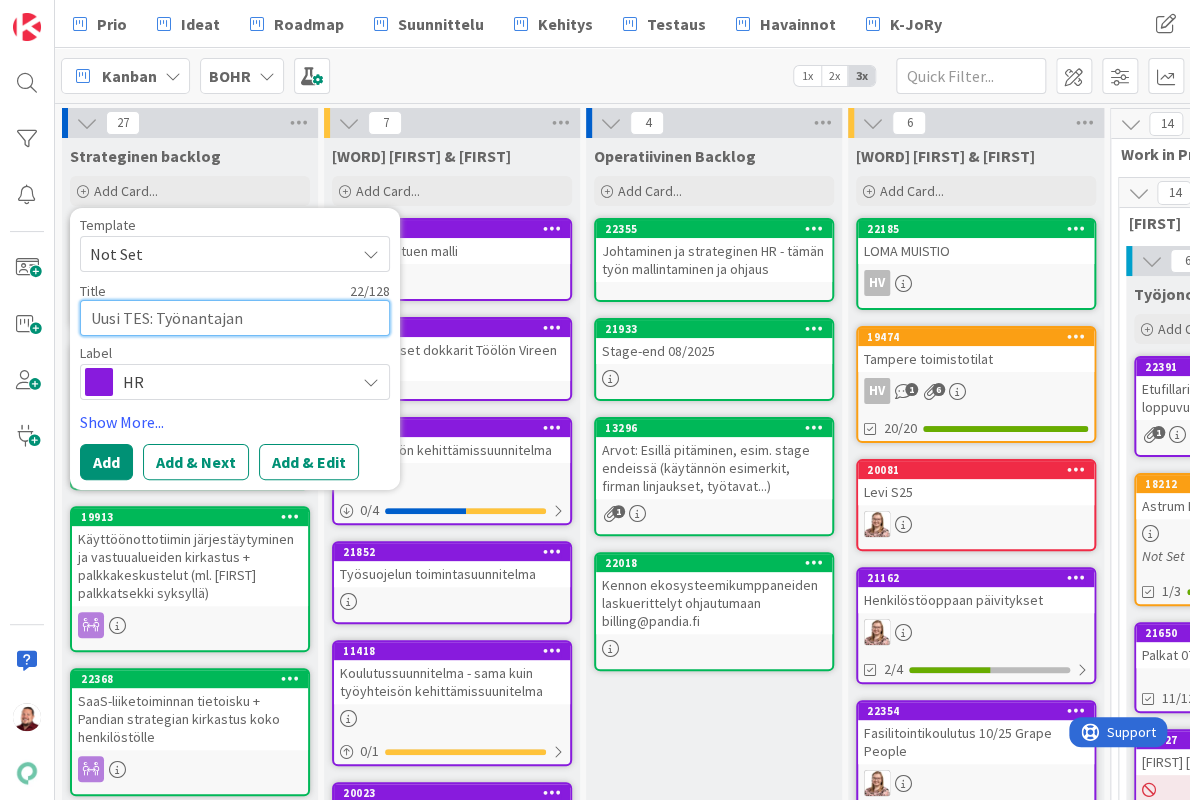 type on "x" 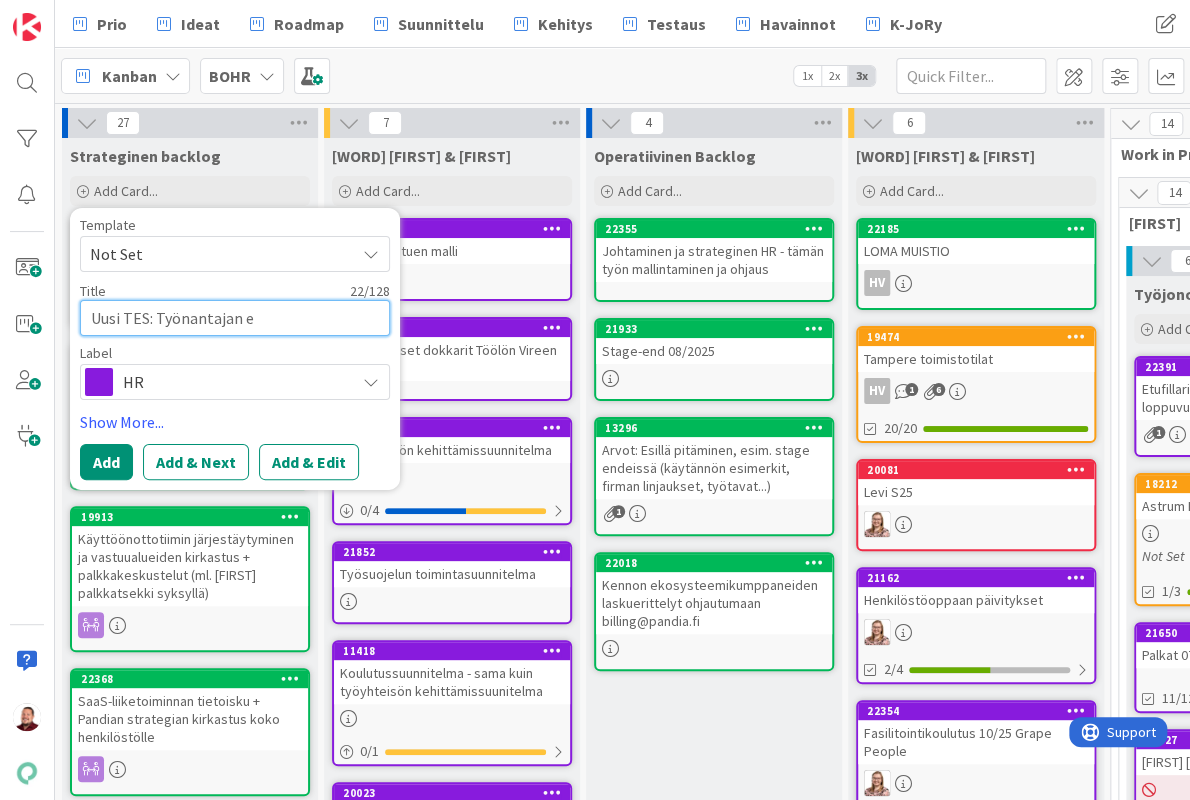 type on "x" 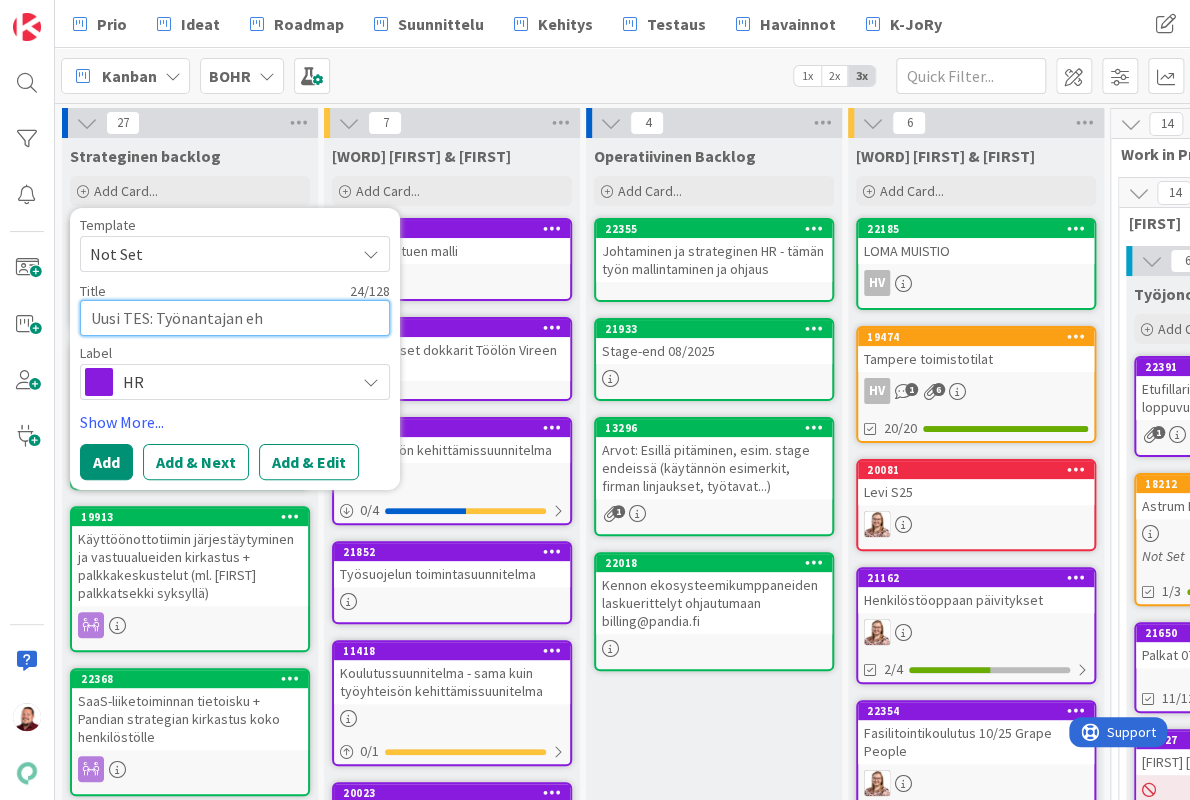 type on "x" 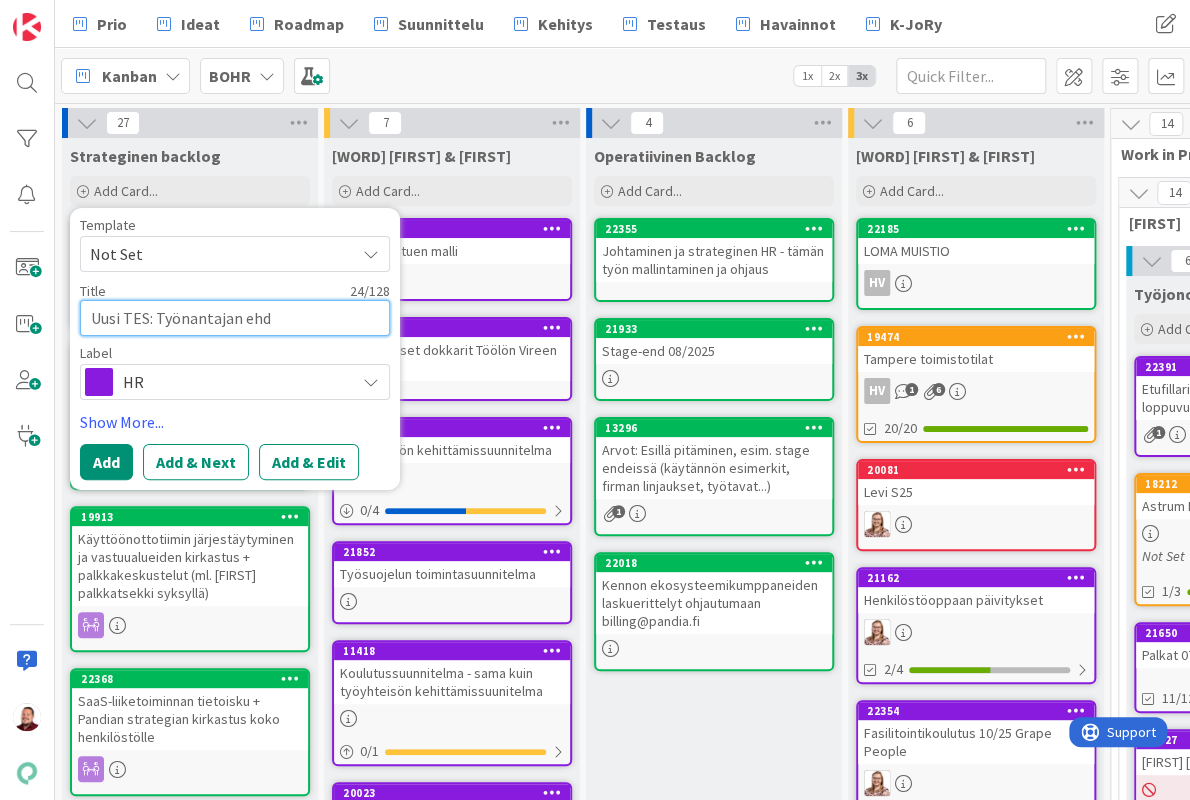 type on "x" 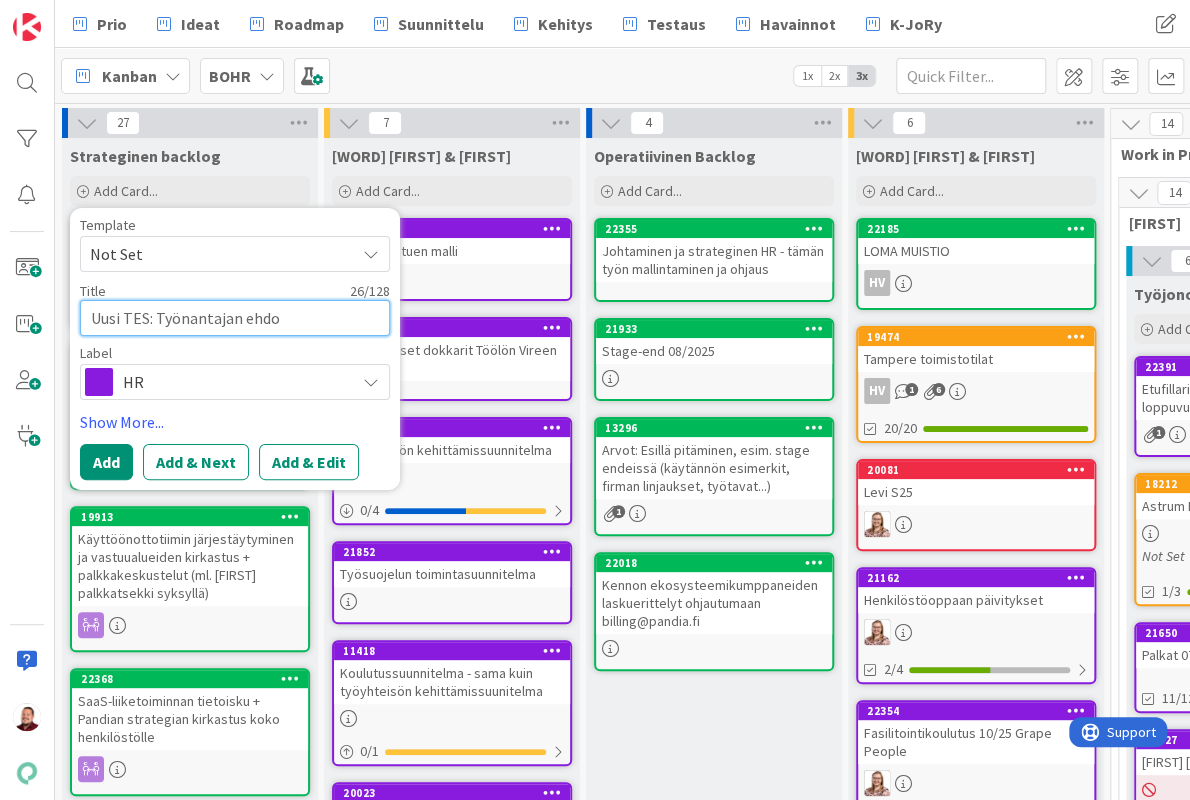 type on "x" 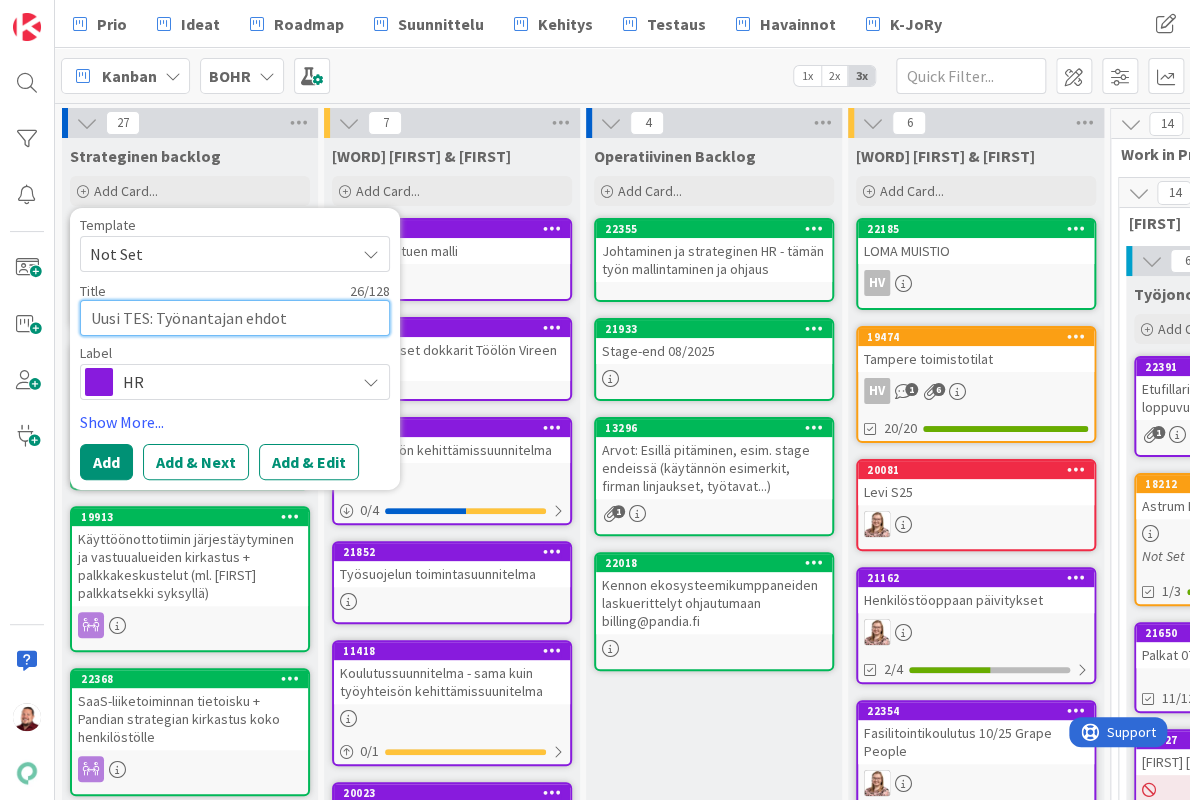 type on "x" 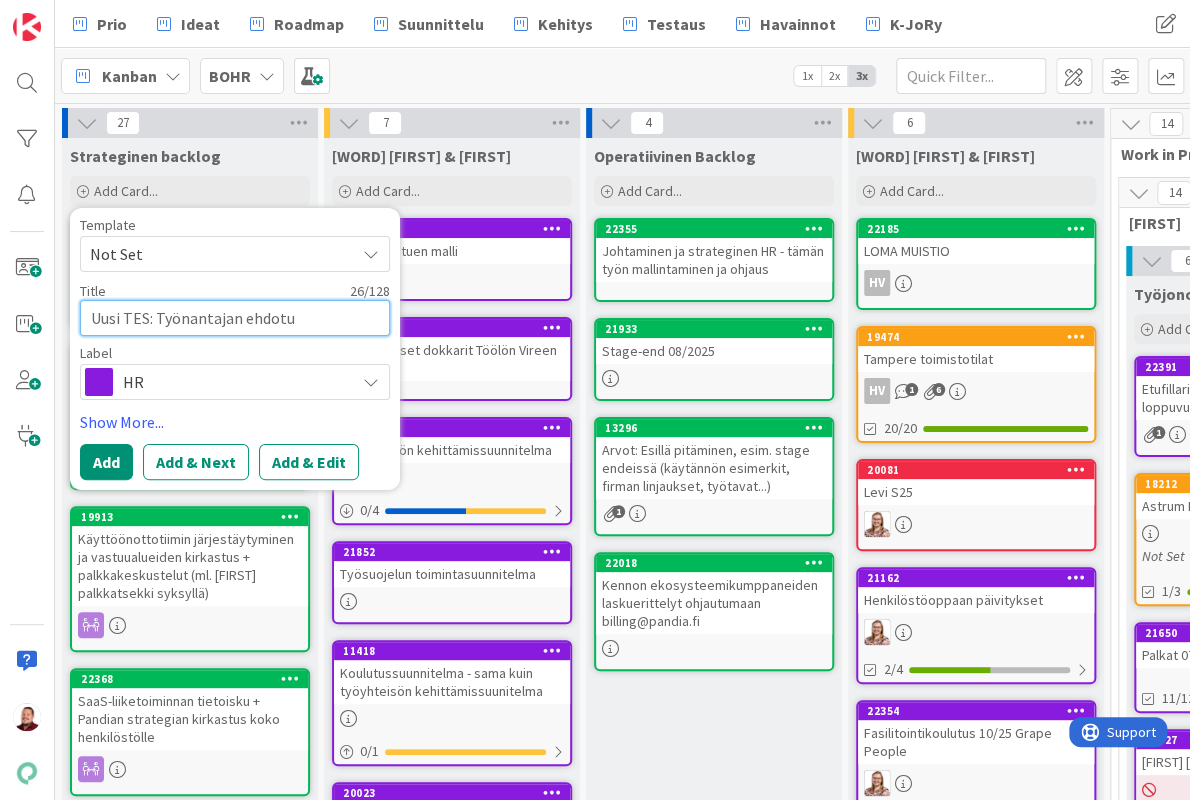 type on "x" 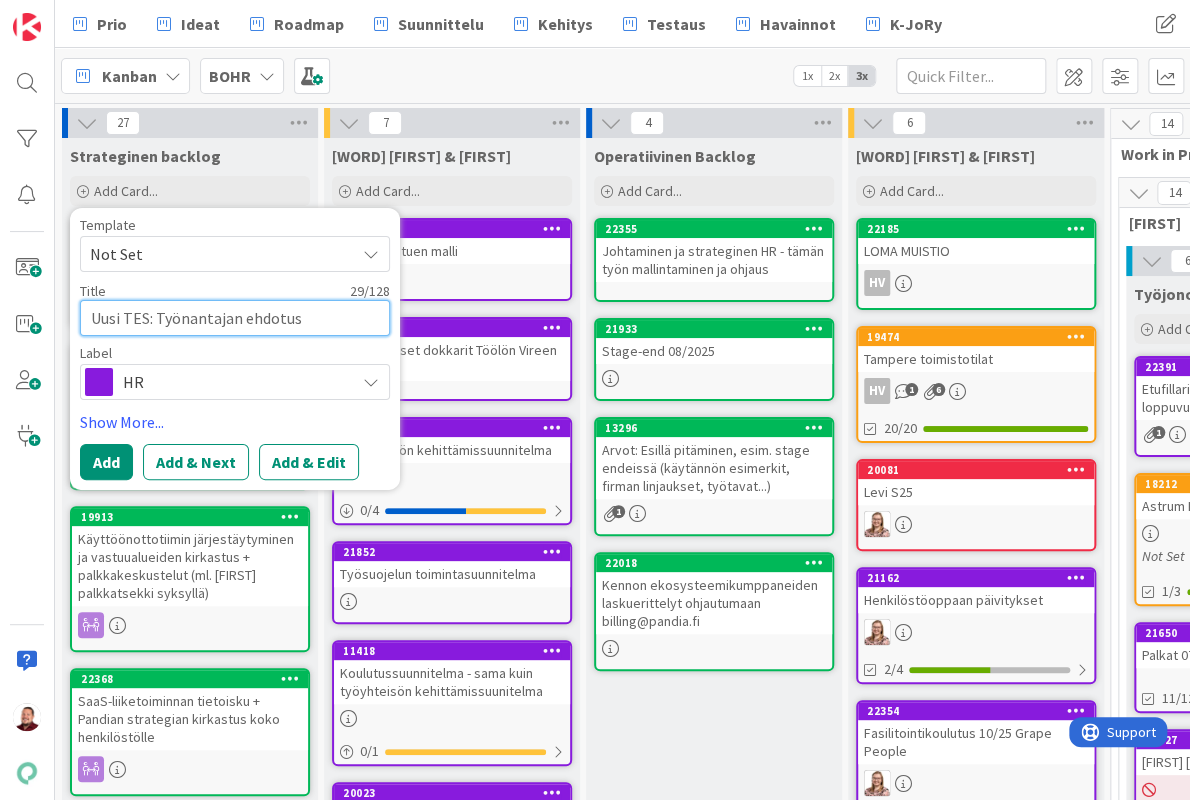 type on "x" 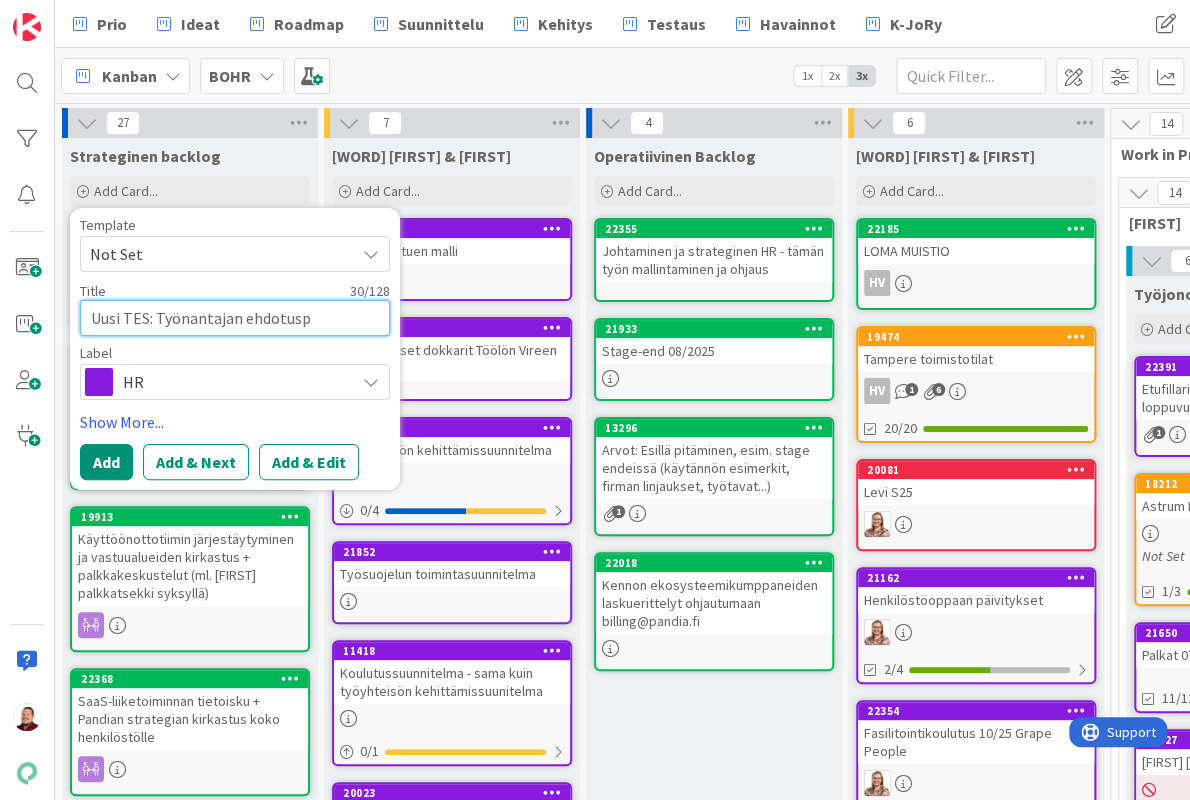 type on "x" 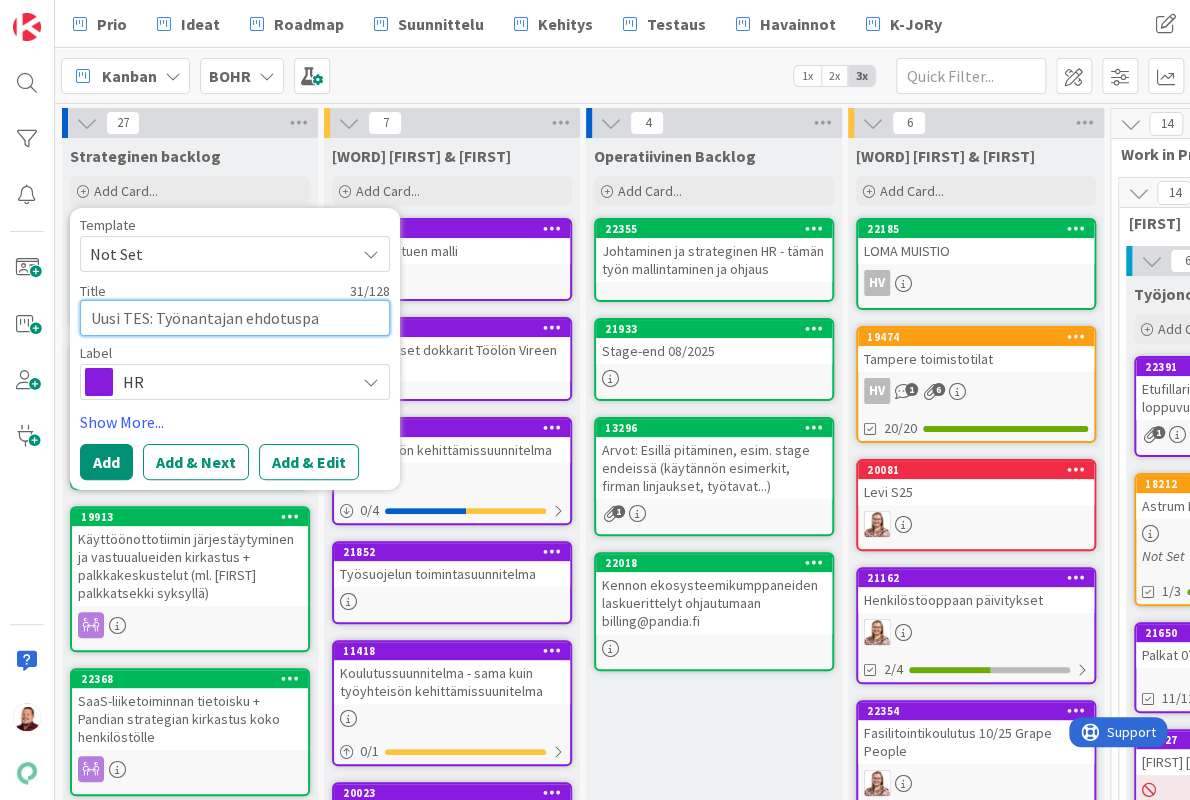 type on "x" 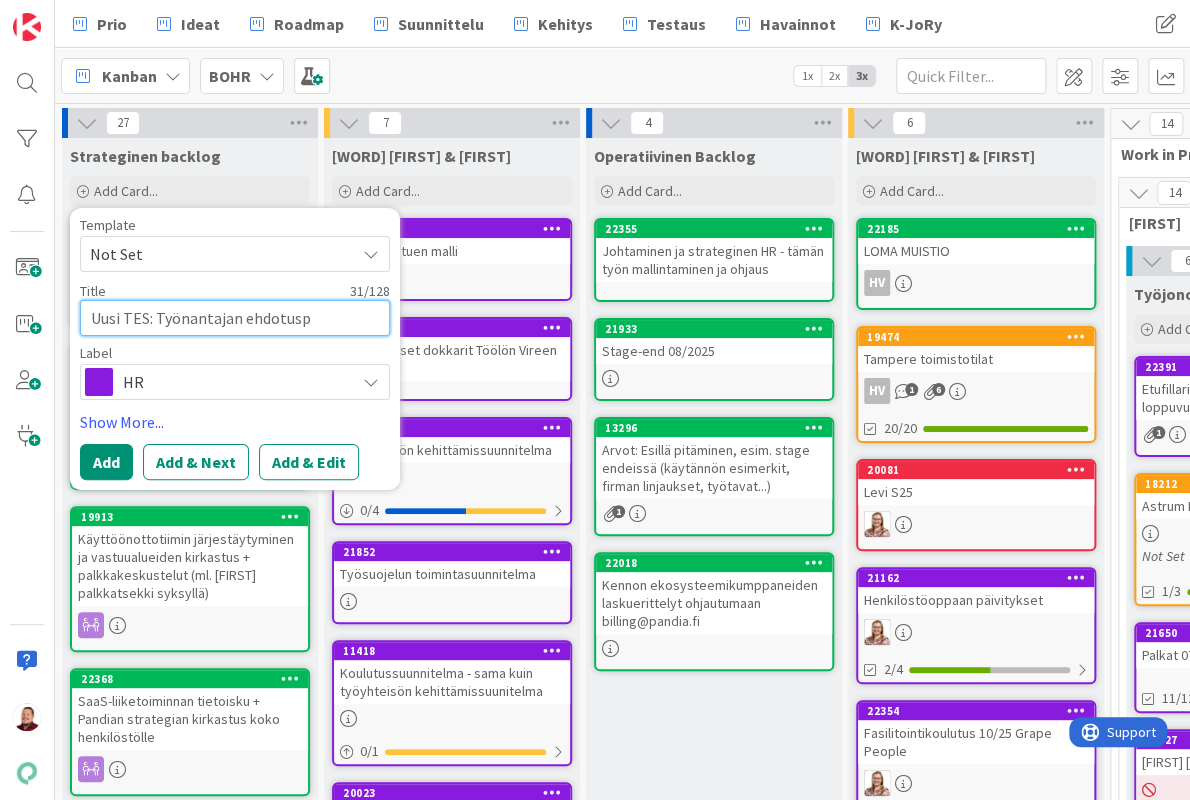type on "x" 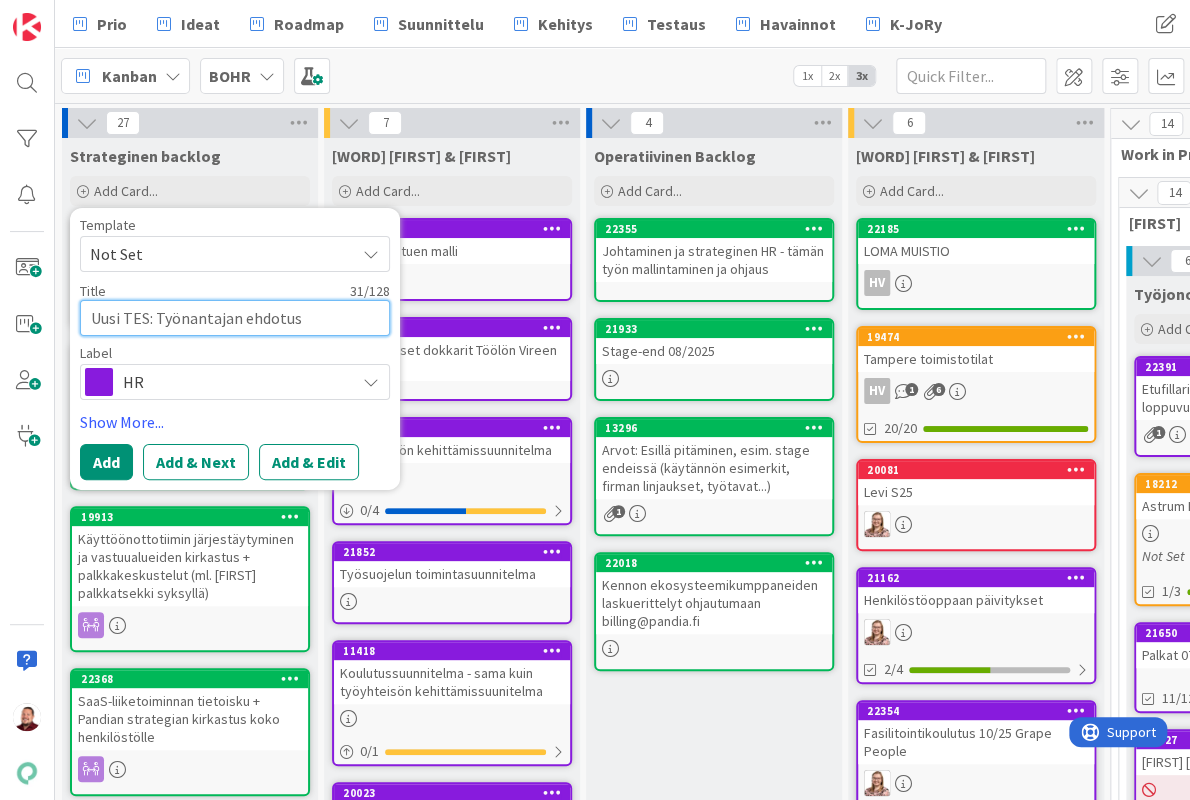 type on "x" 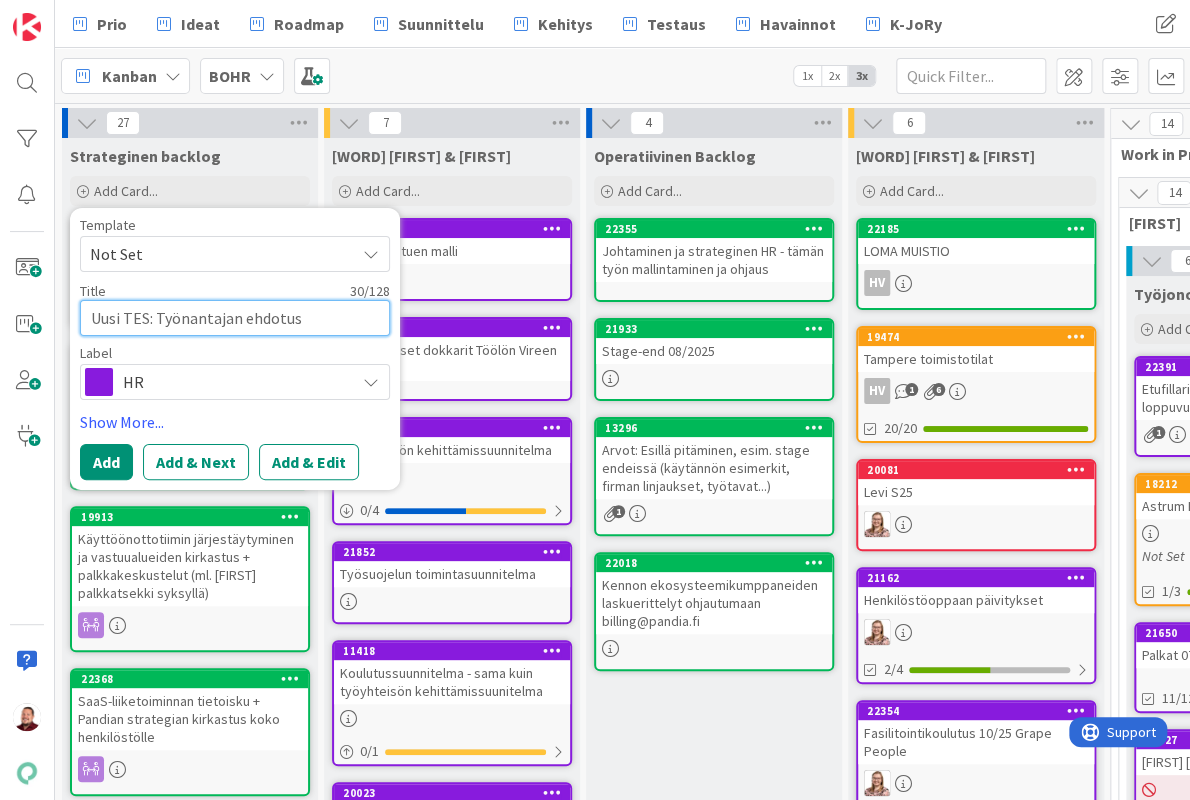 type on "x" 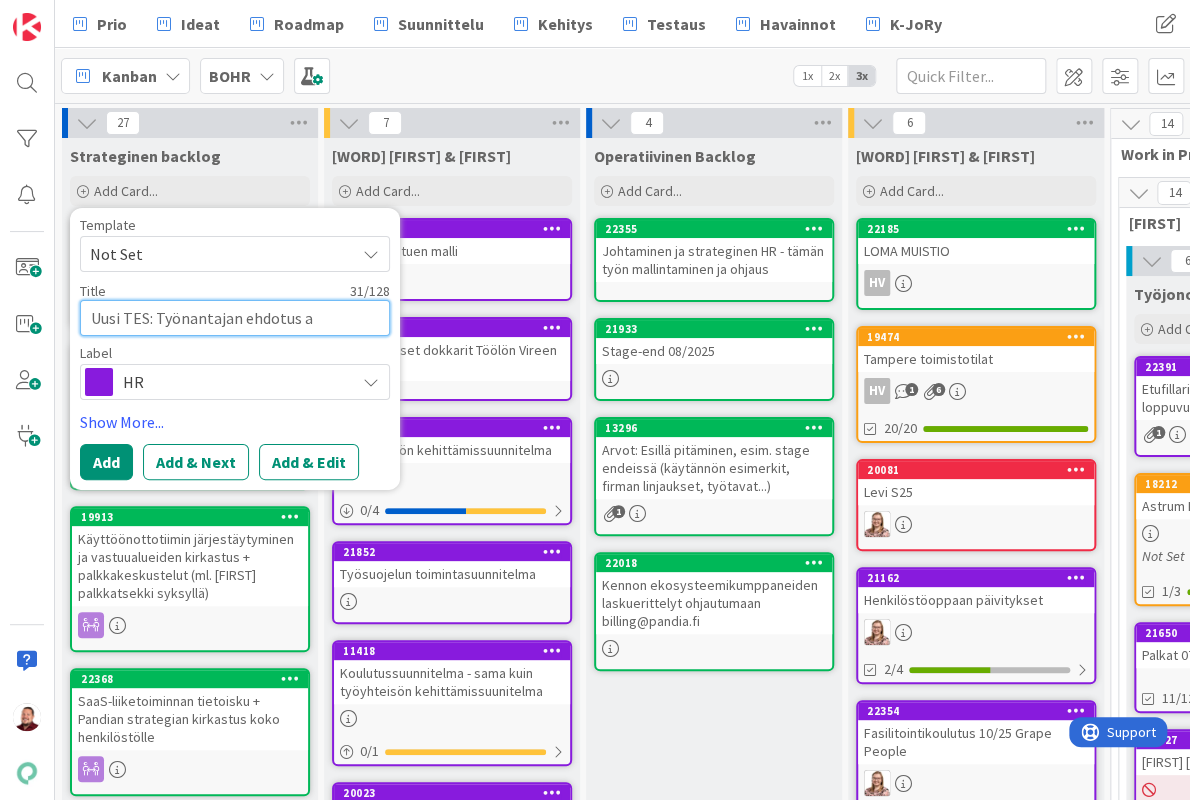 type on "x" 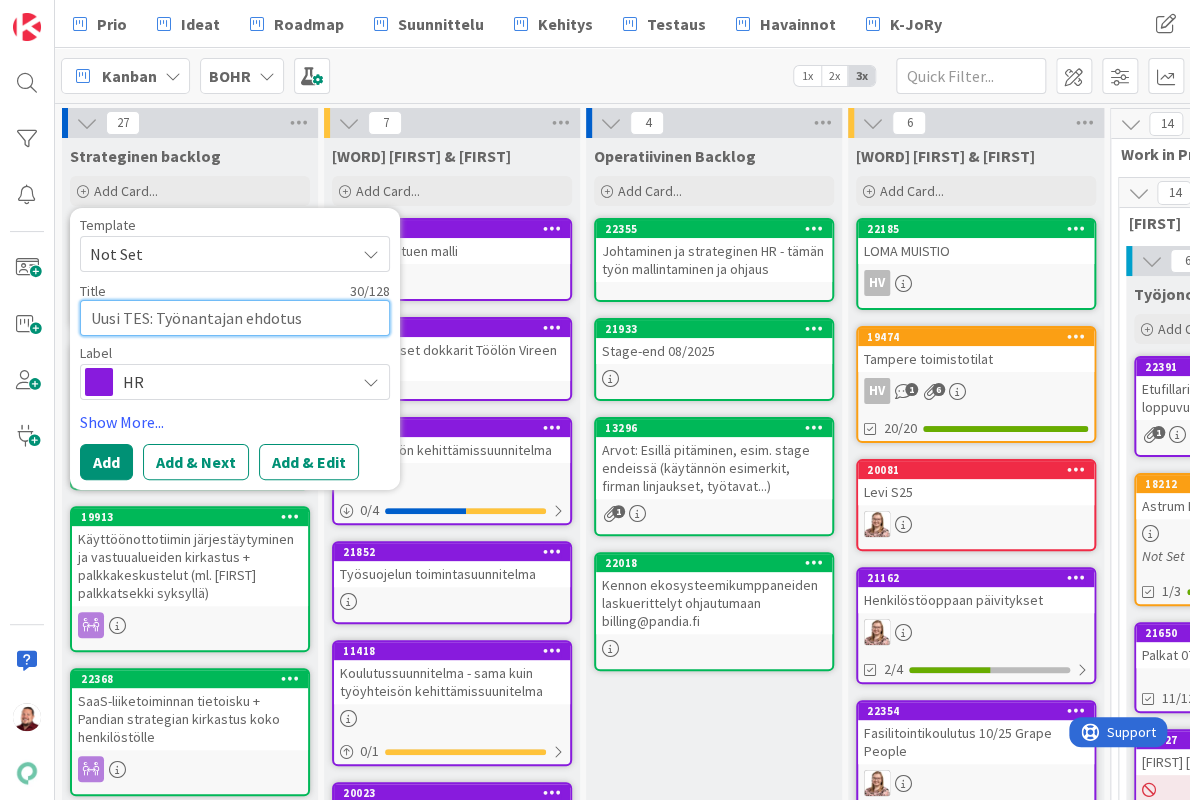 type on "x" 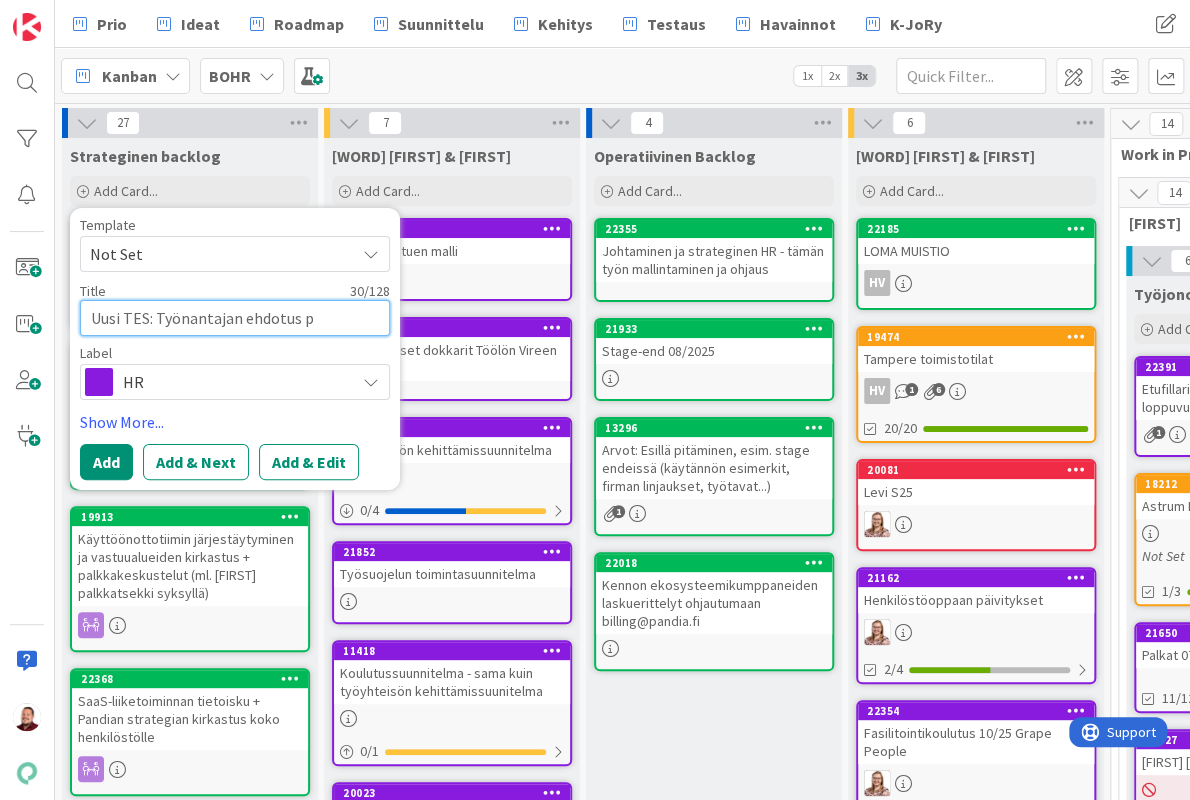 type on "x" 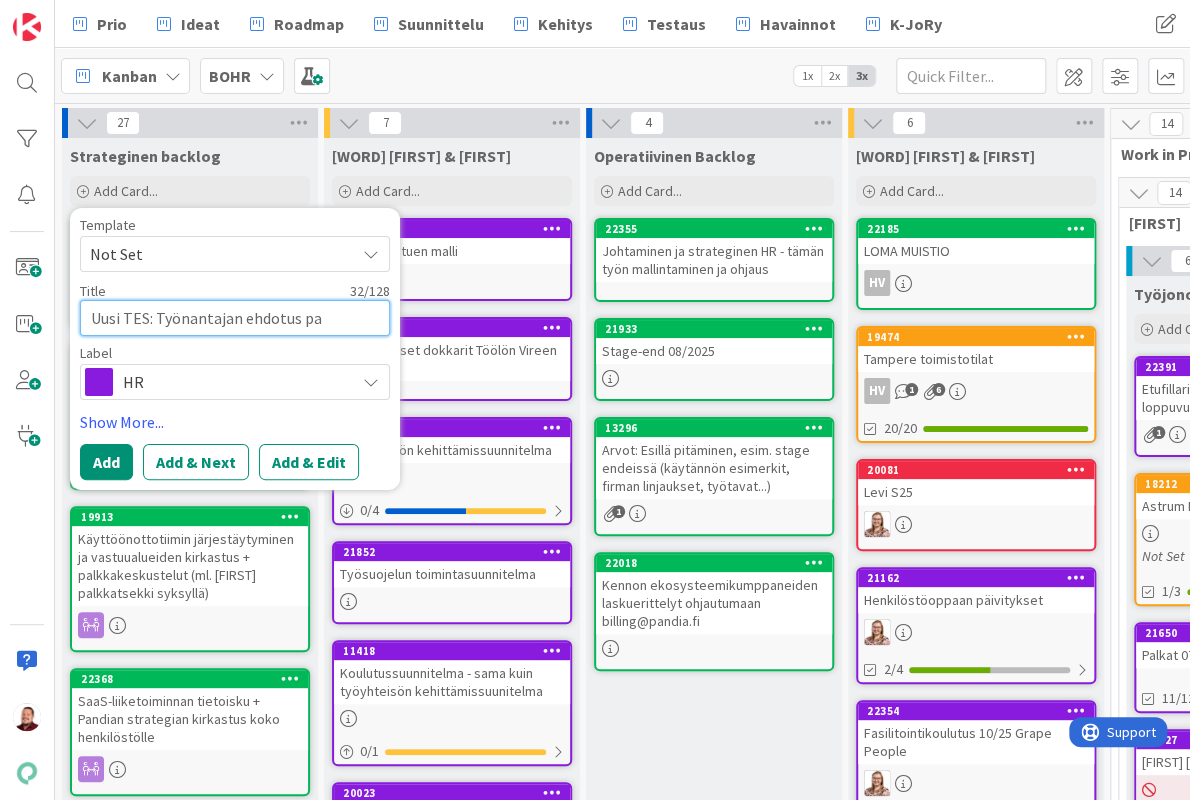 type on "x" 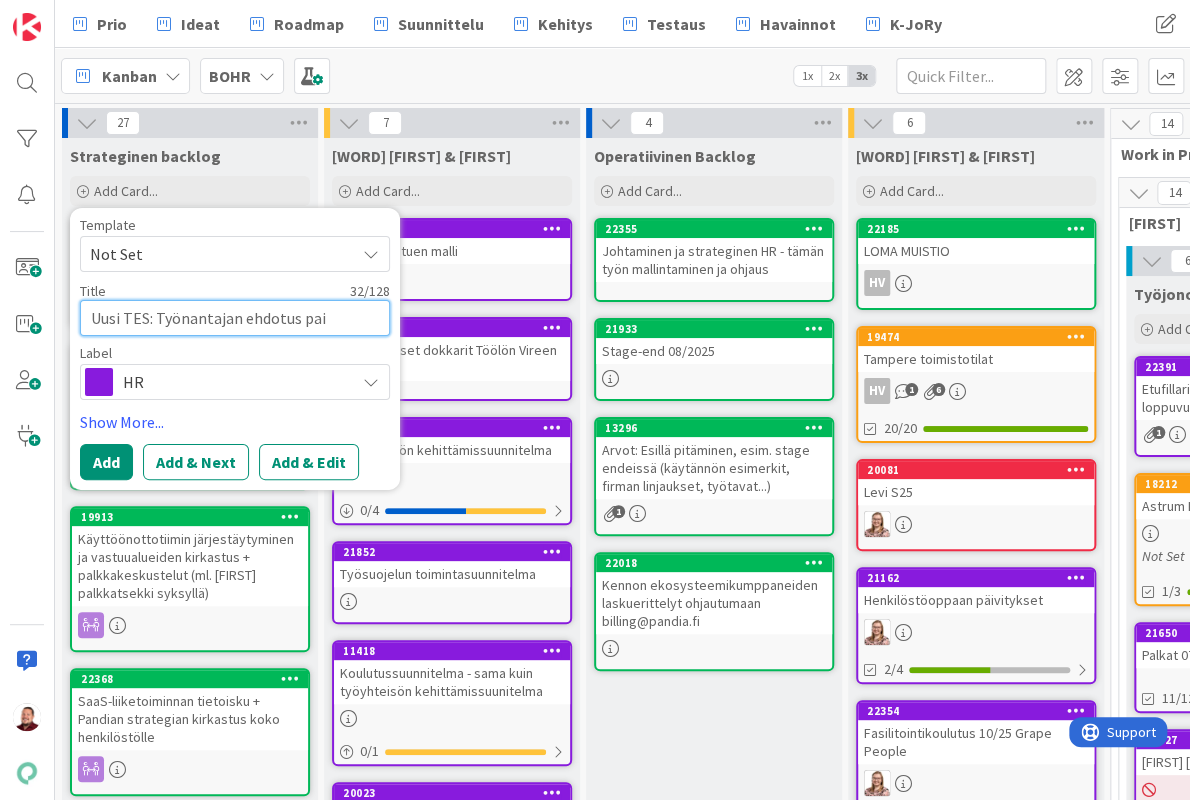 type on "x" 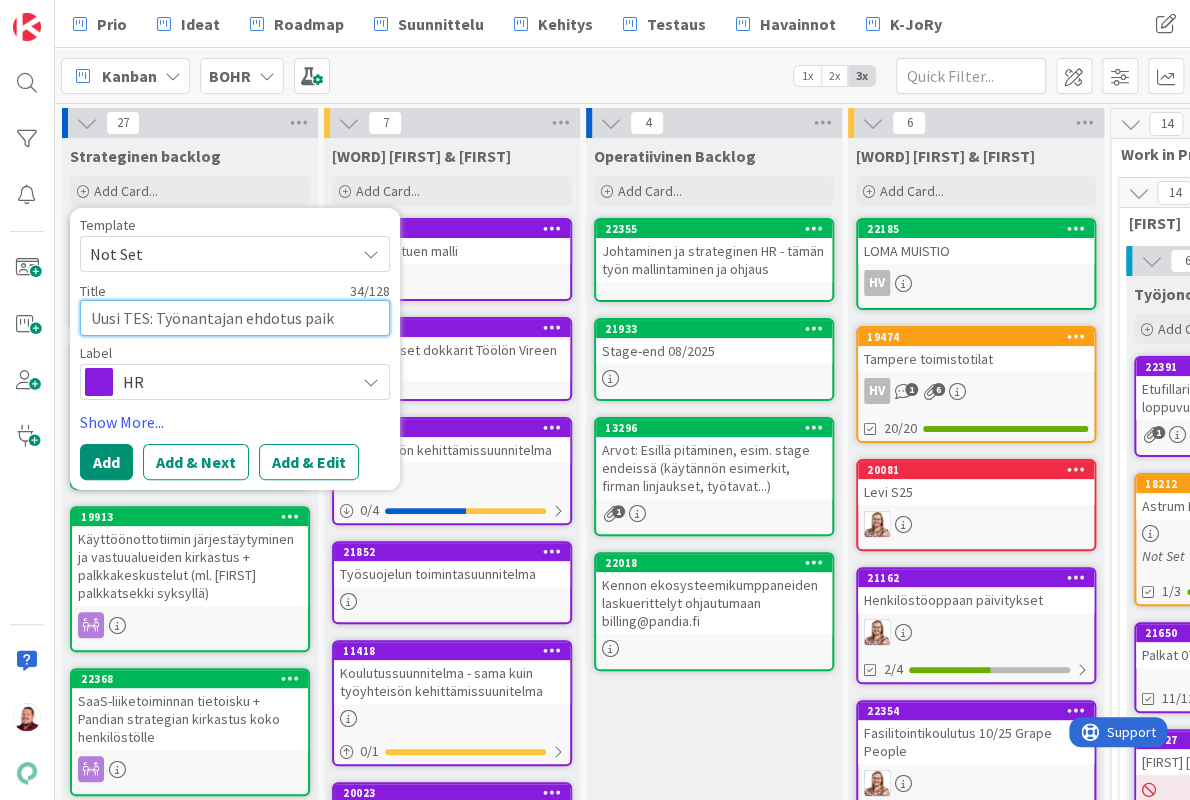 type on "x" 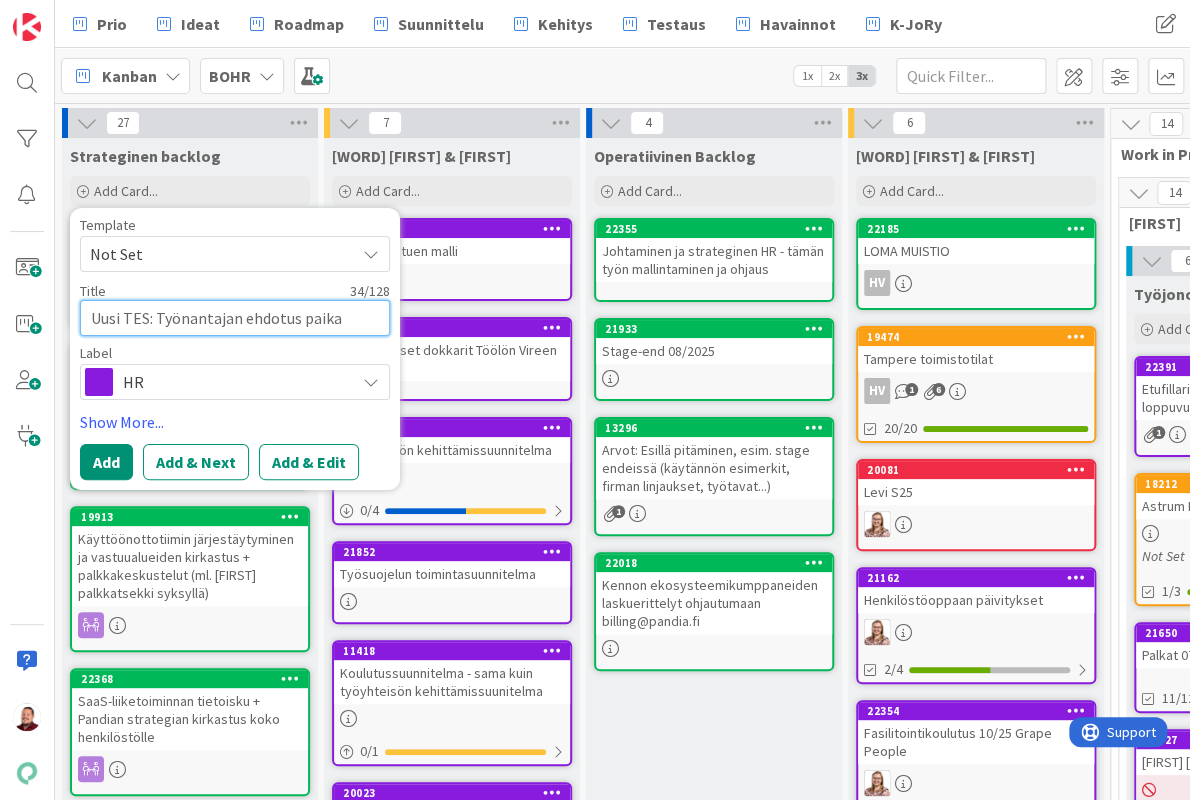 type on "x" 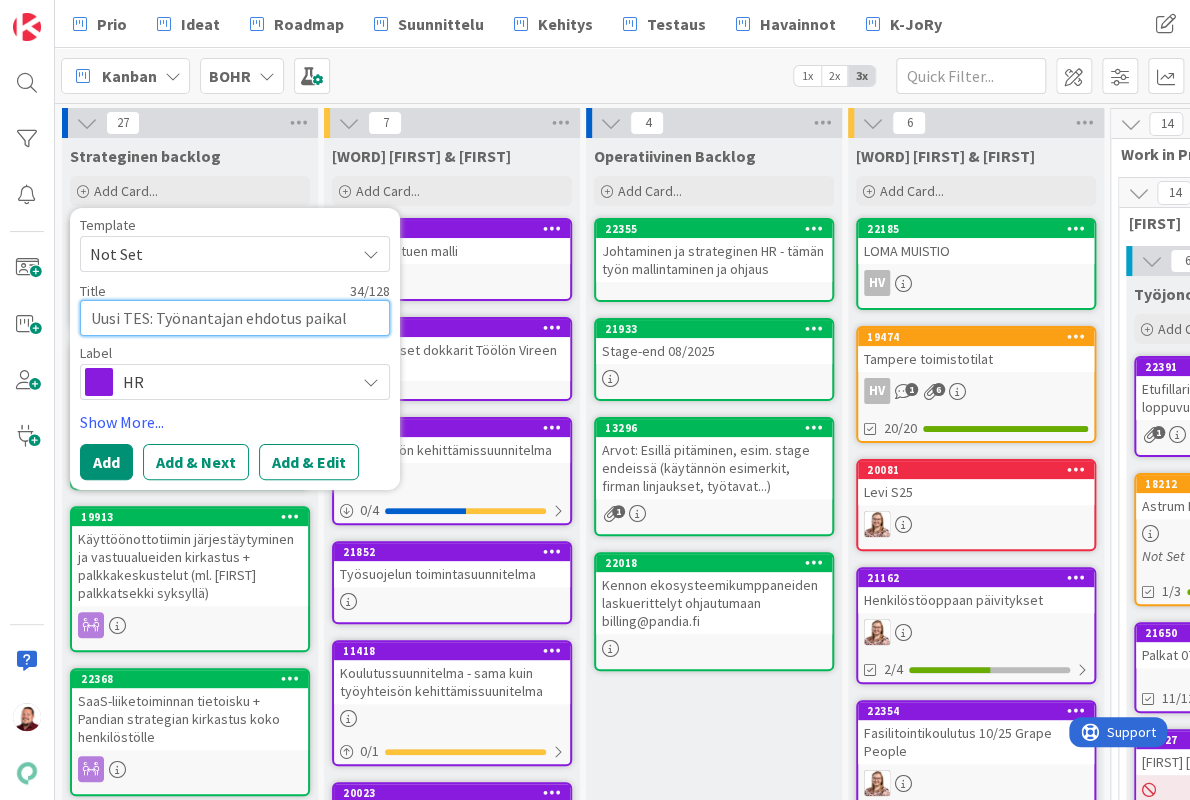 type on "x" 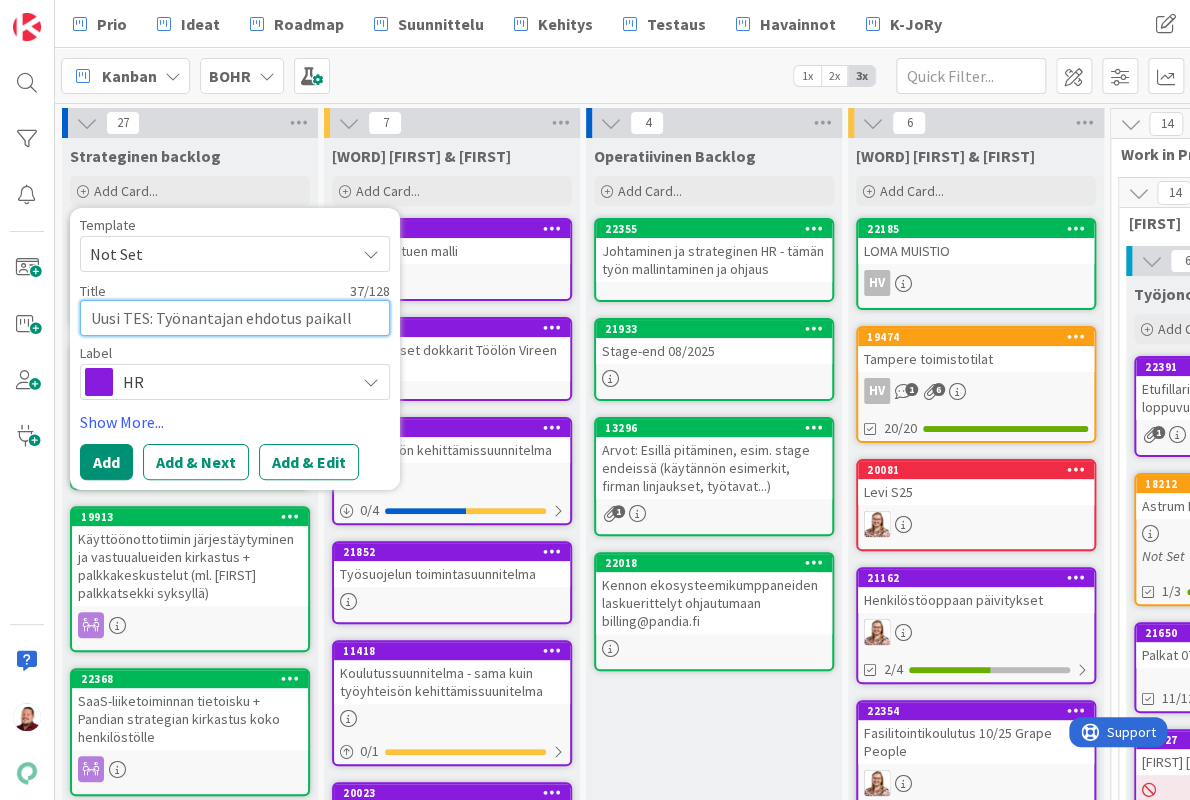 type on "x" 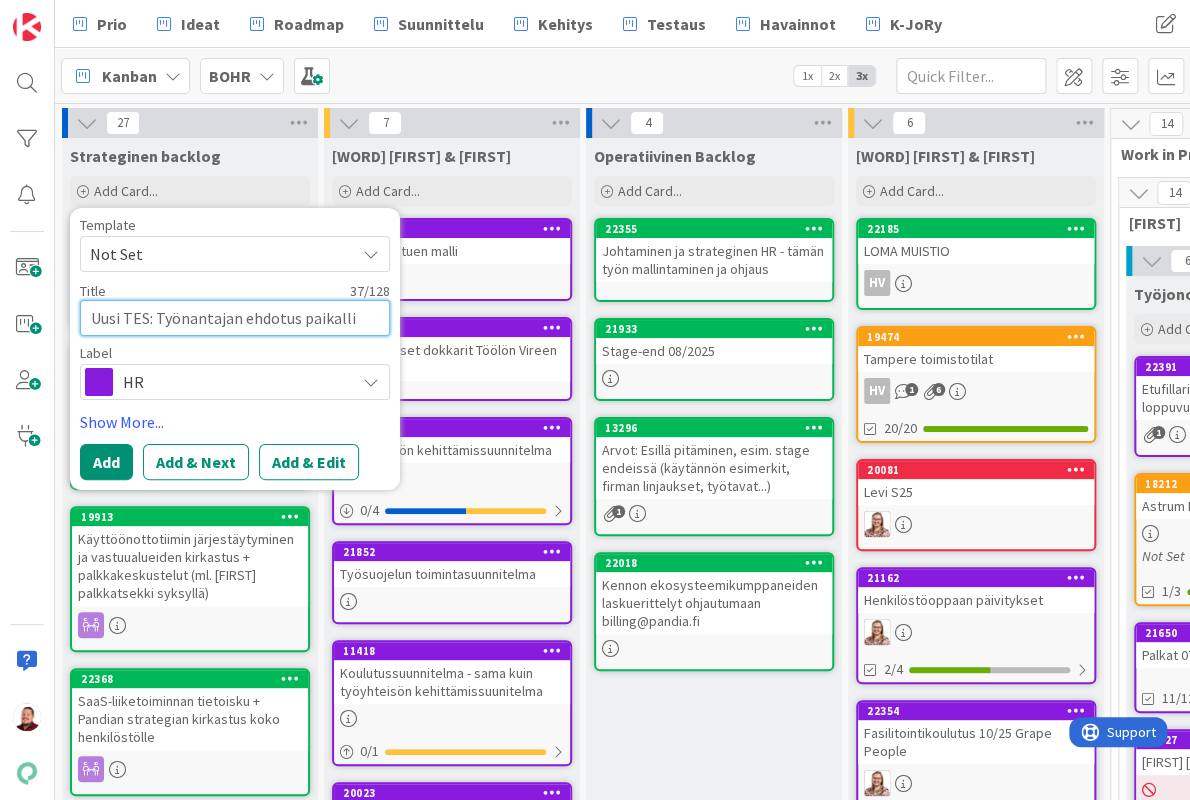 type on "x" 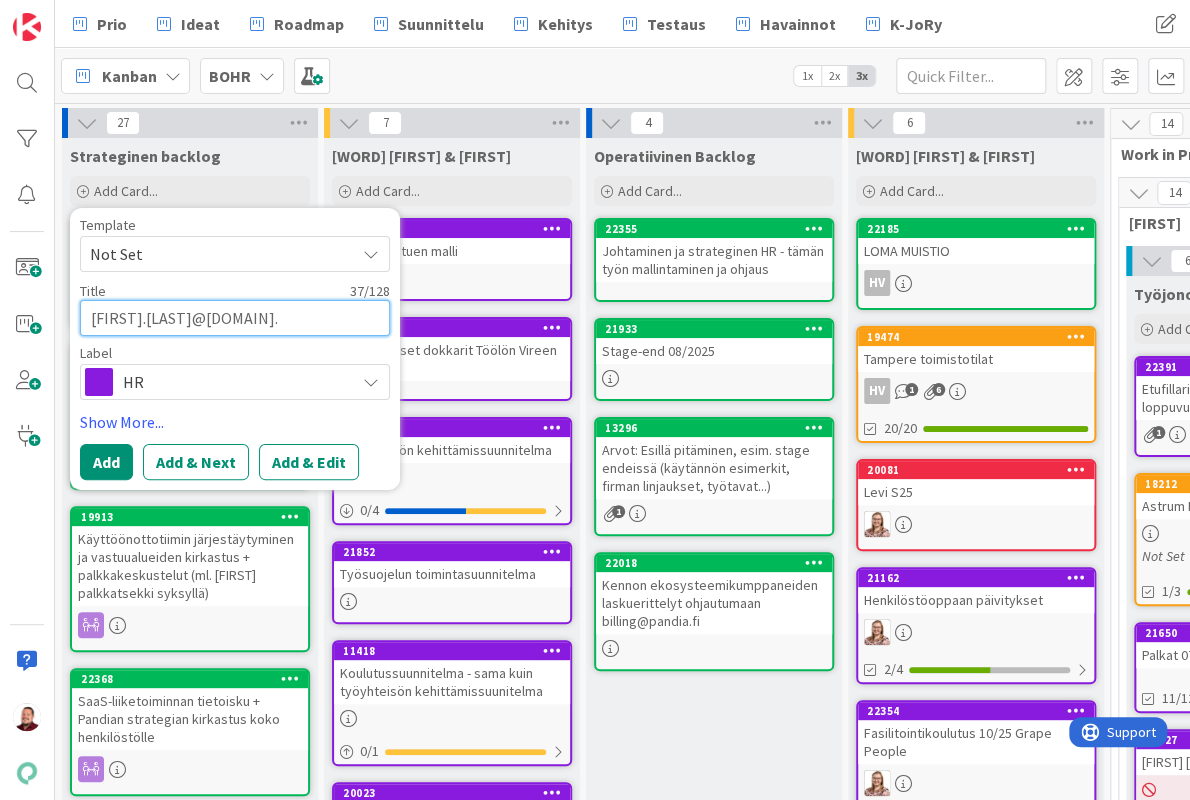 type on "x" 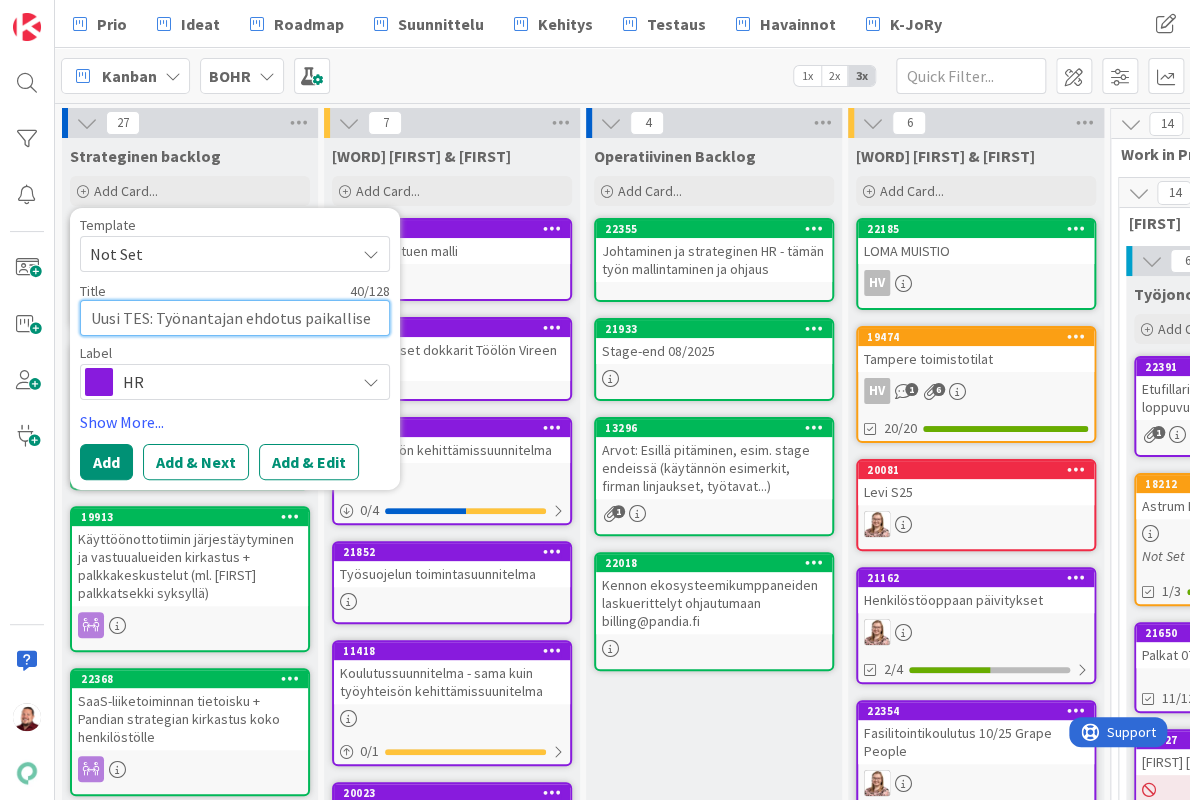 type on "x" 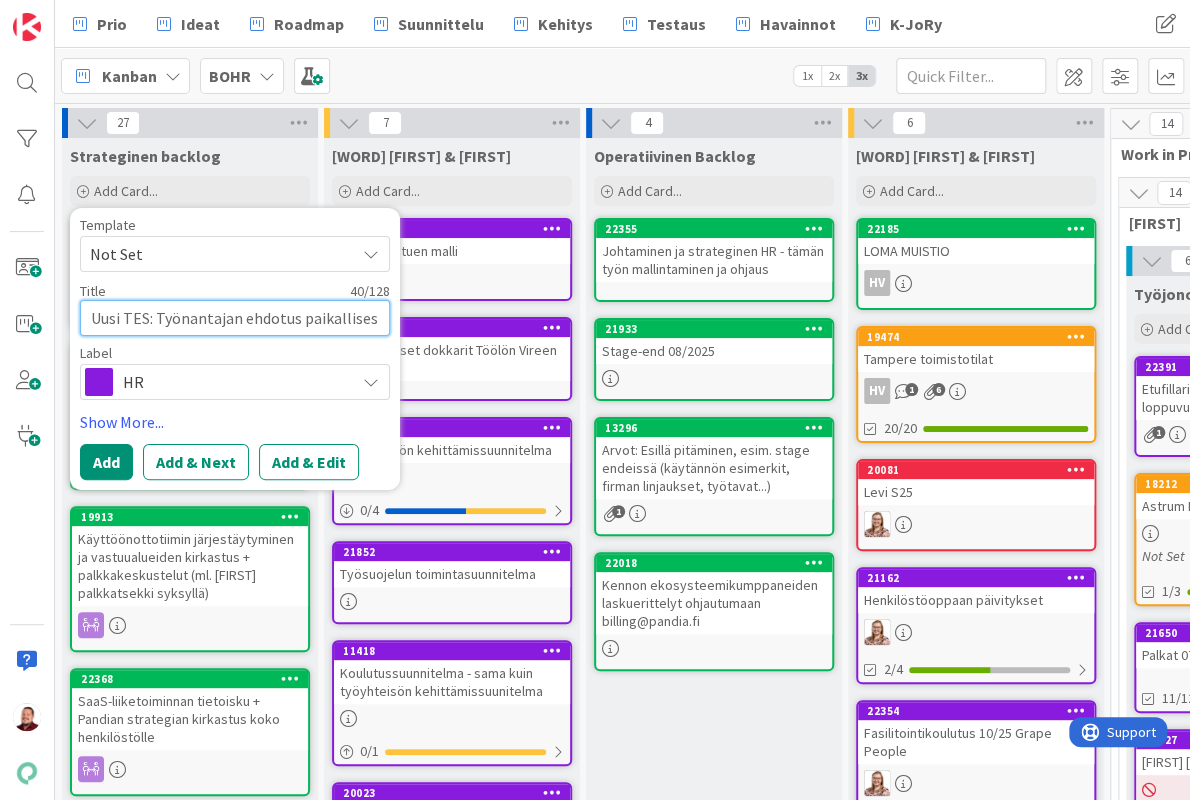 type on "x" 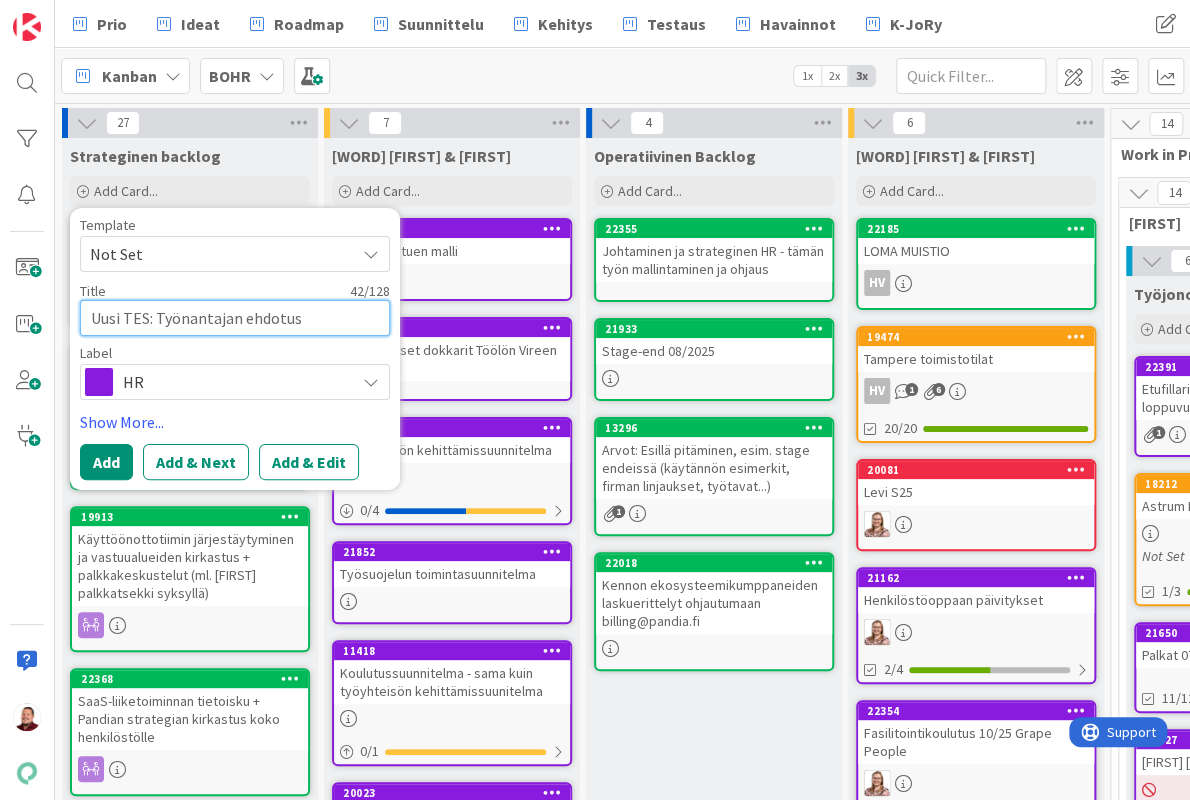 type on "x" 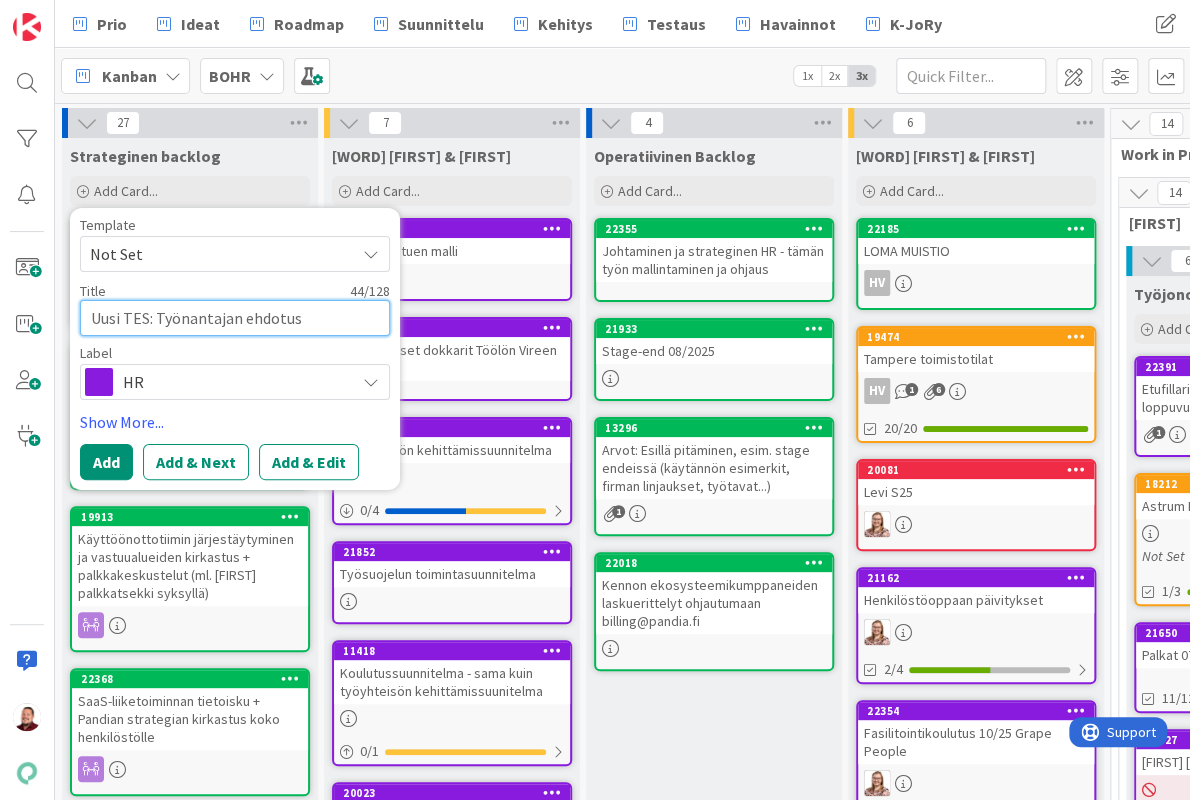 type on "x" 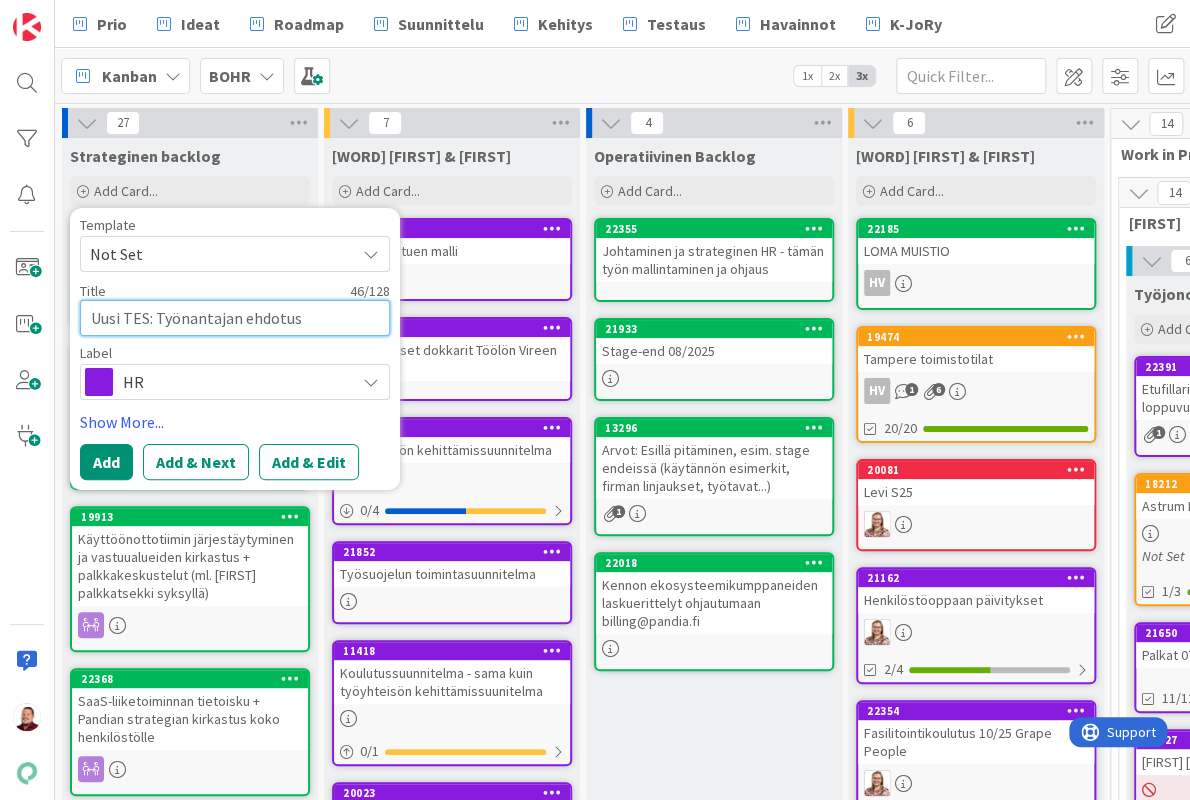 type on "x" 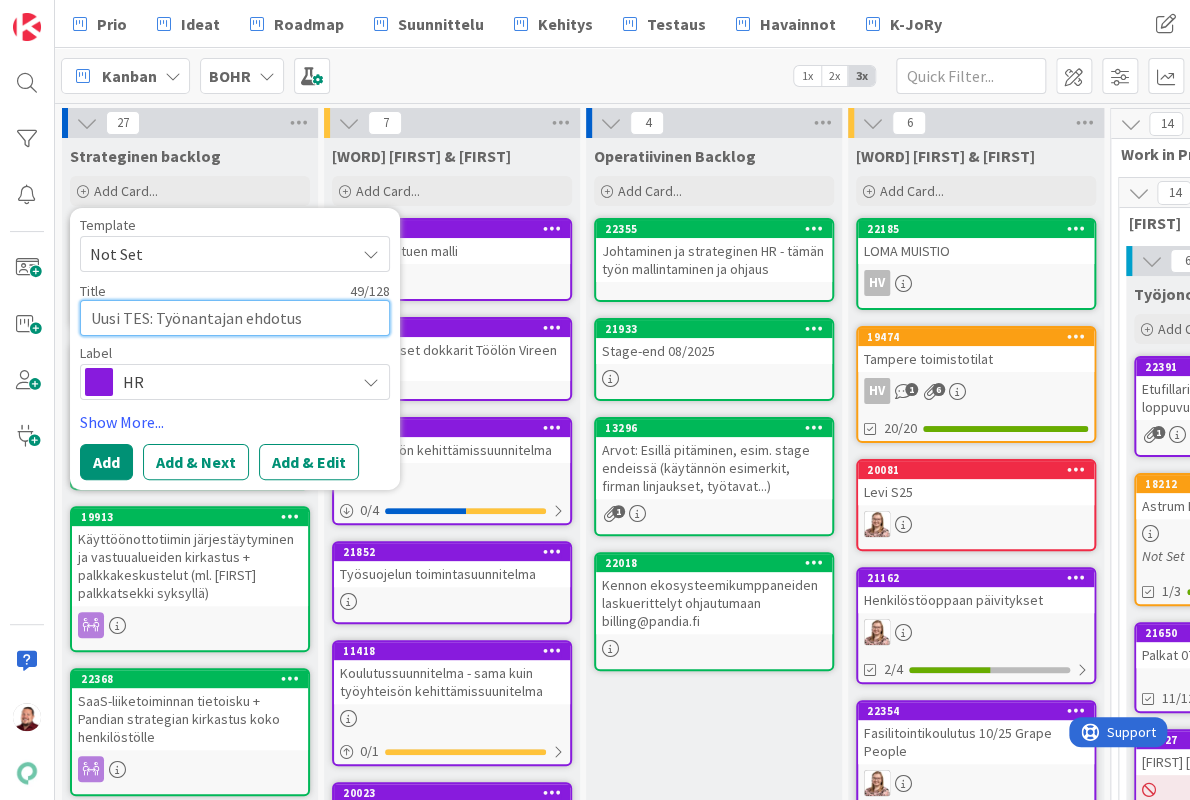 type on "x" 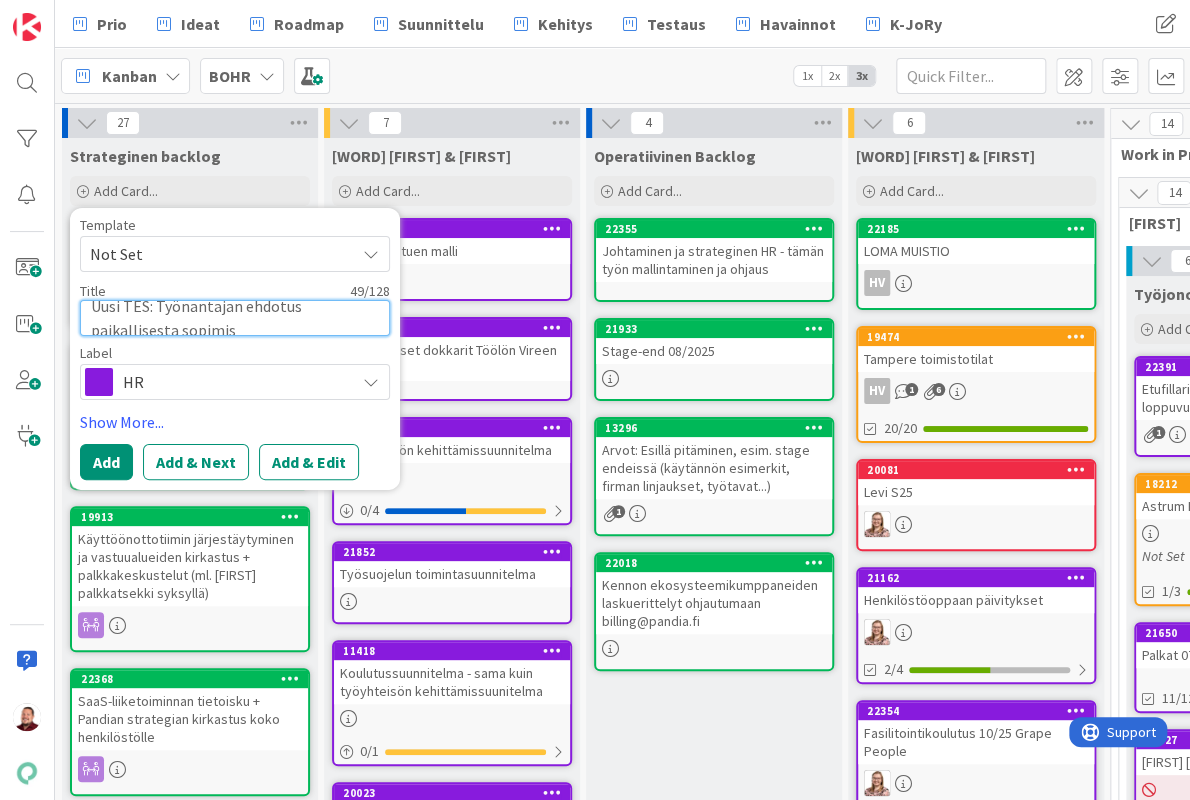 type on "x" 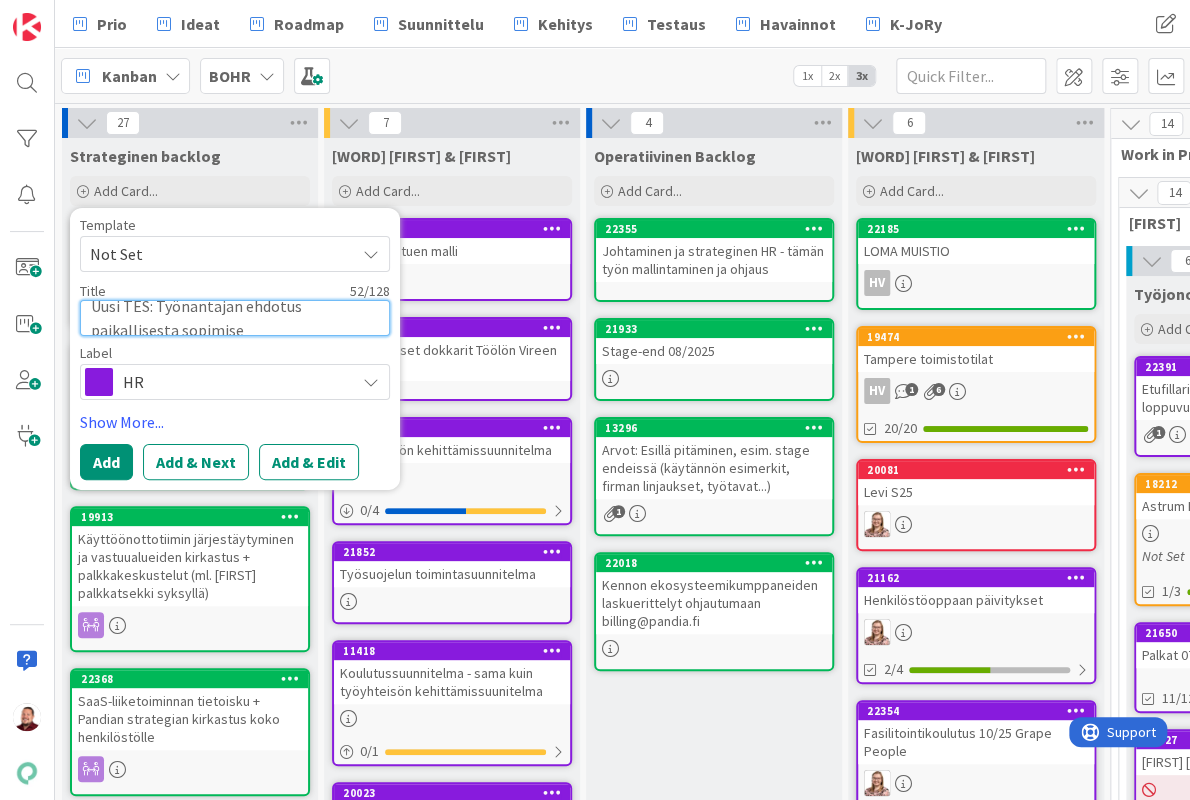 type on "x" 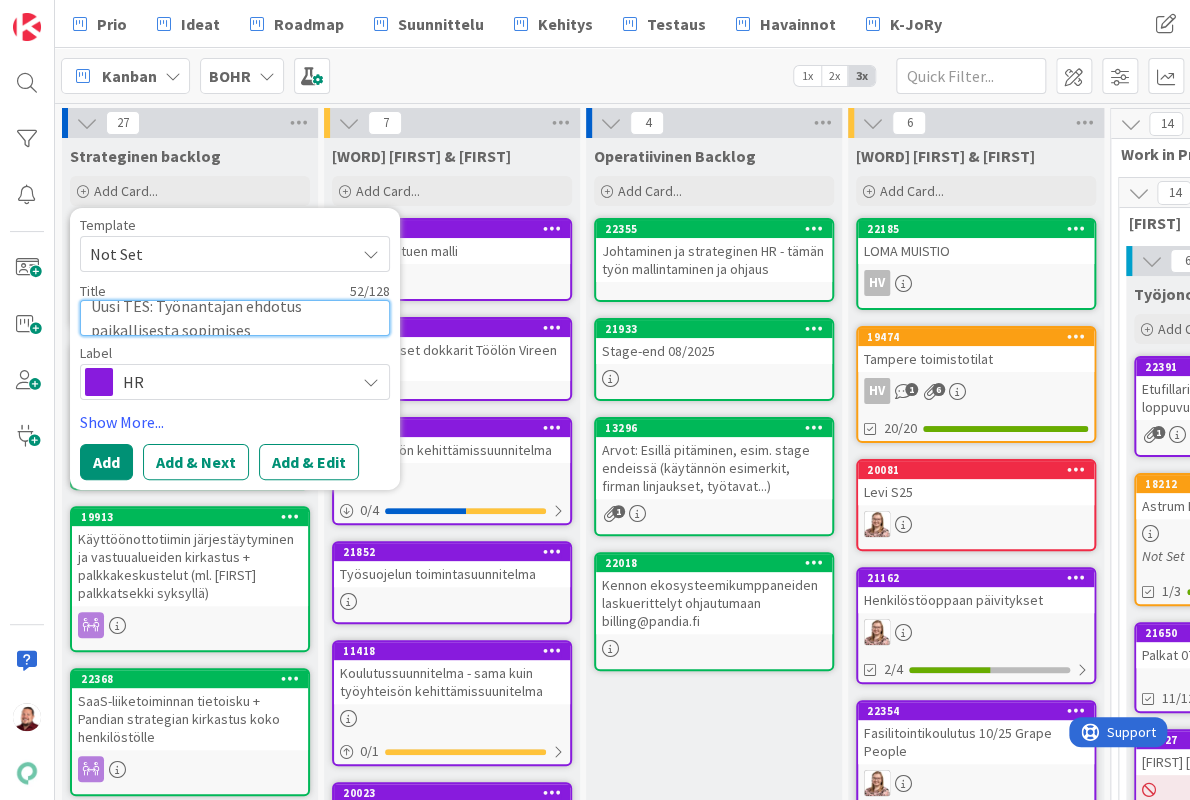 type on "x" 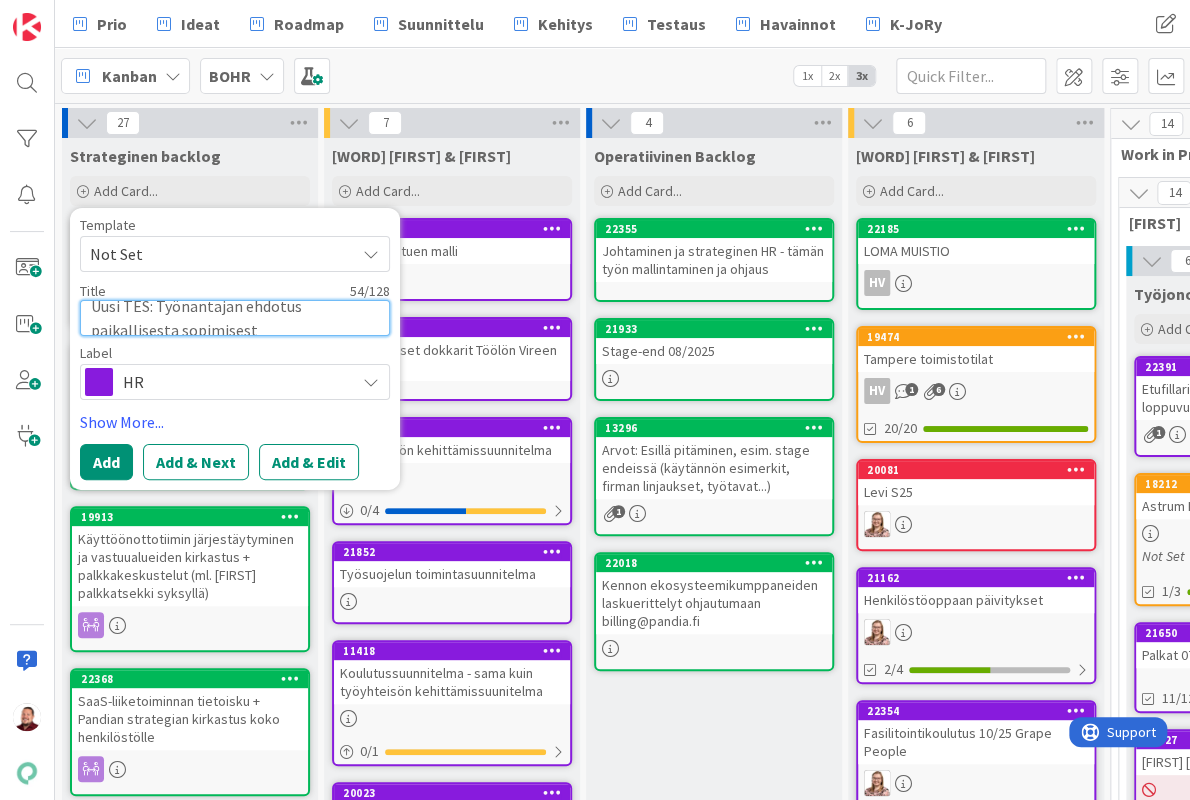 type on "x" 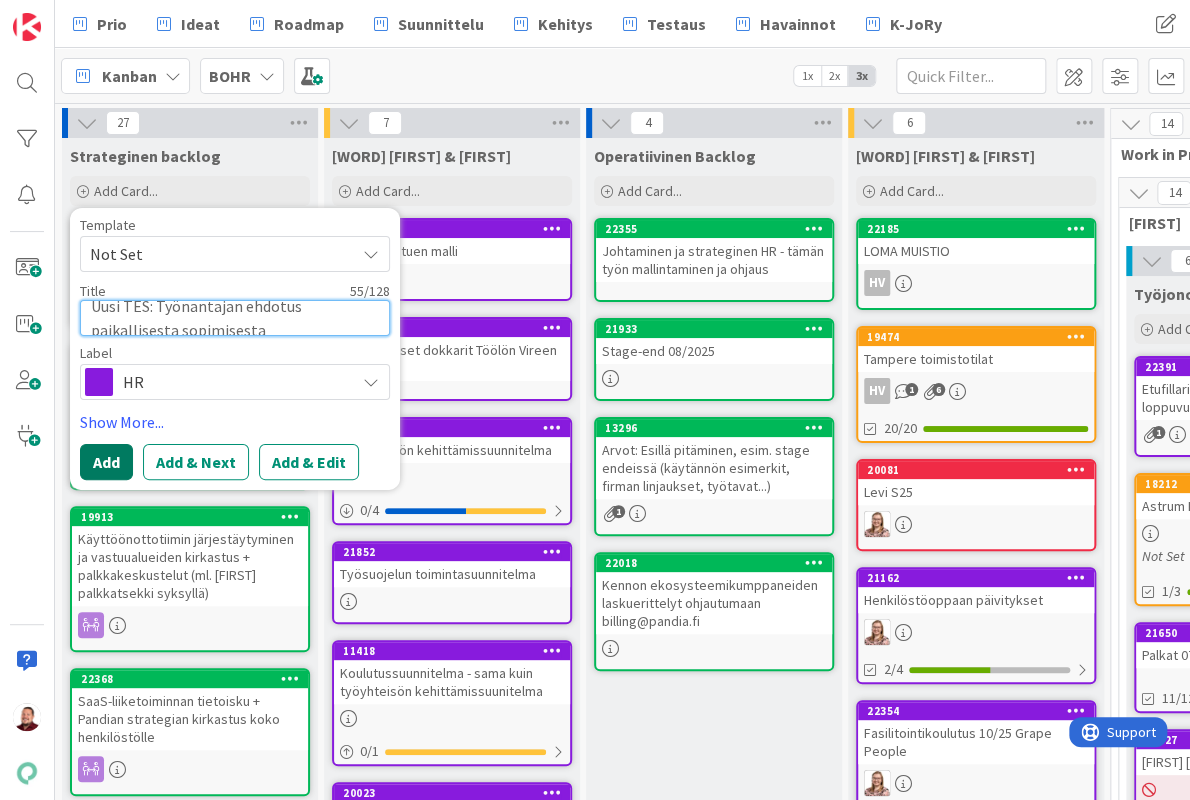 type on "Uusi TES: Työnantajan ehdotus paikallisesta sopimisesta" 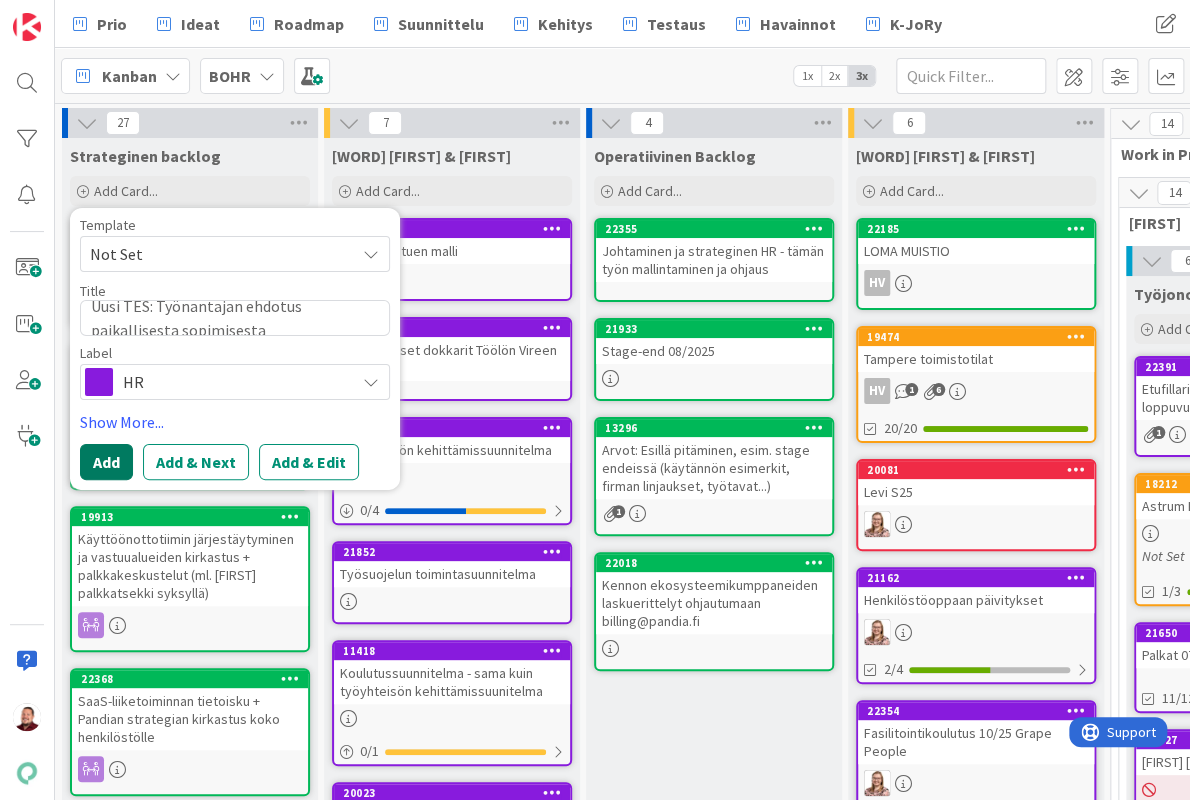 click on "Add" at bounding box center [106, 462] 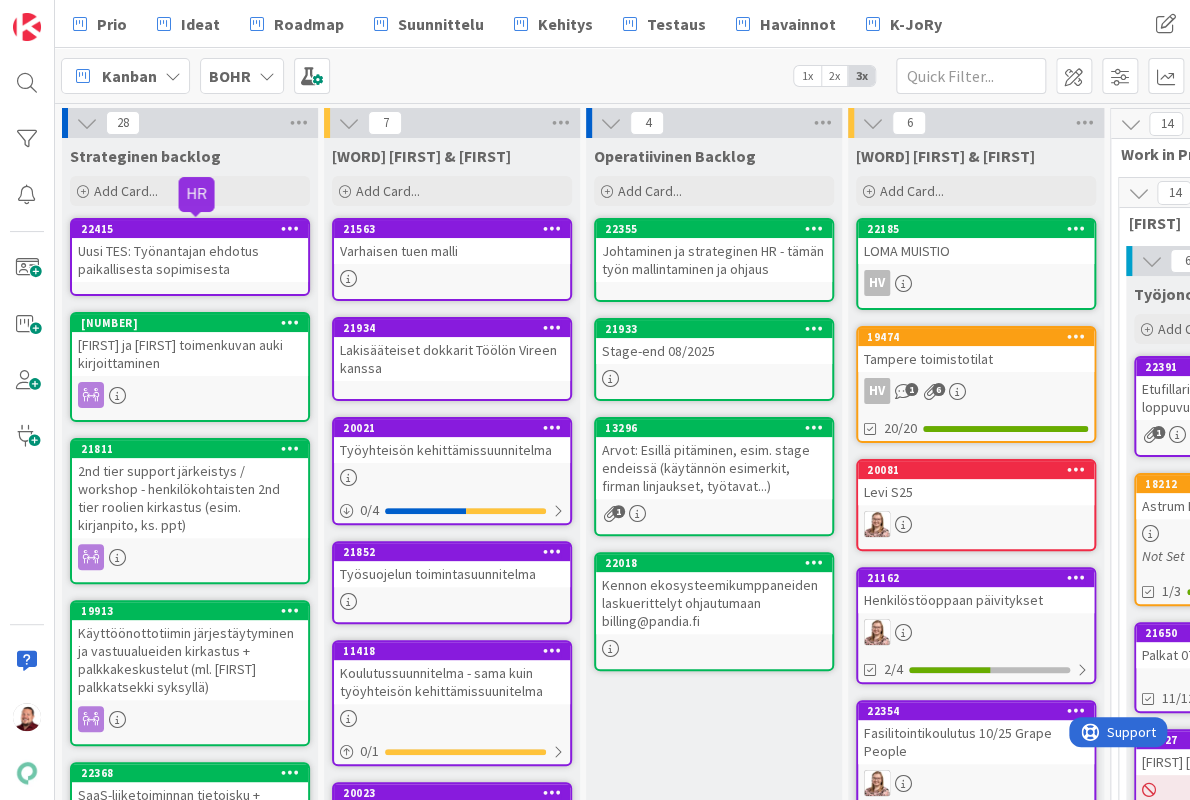 click at bounding box center [290, 228] 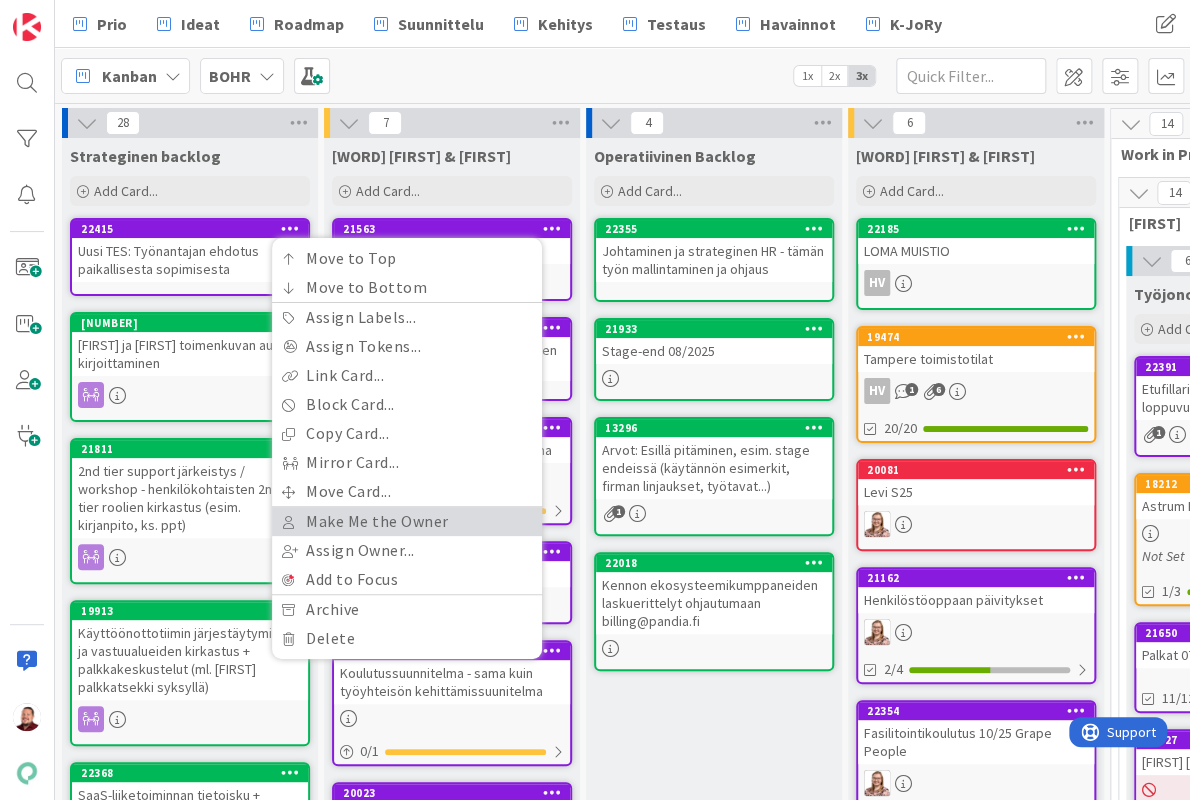 click on "Make Me the Owner" at bounding box center [407, 521] 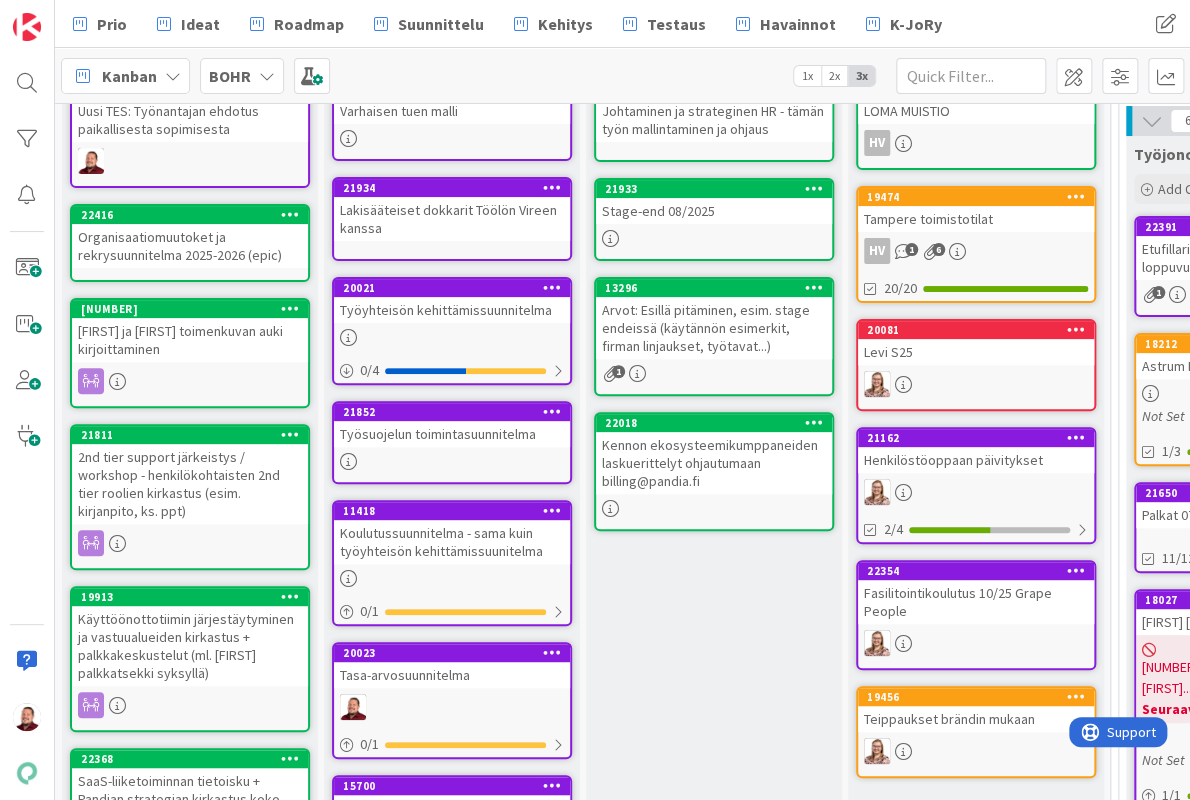 scroll, scrollTop: 4, scrollLeft: 0, axis: vertical 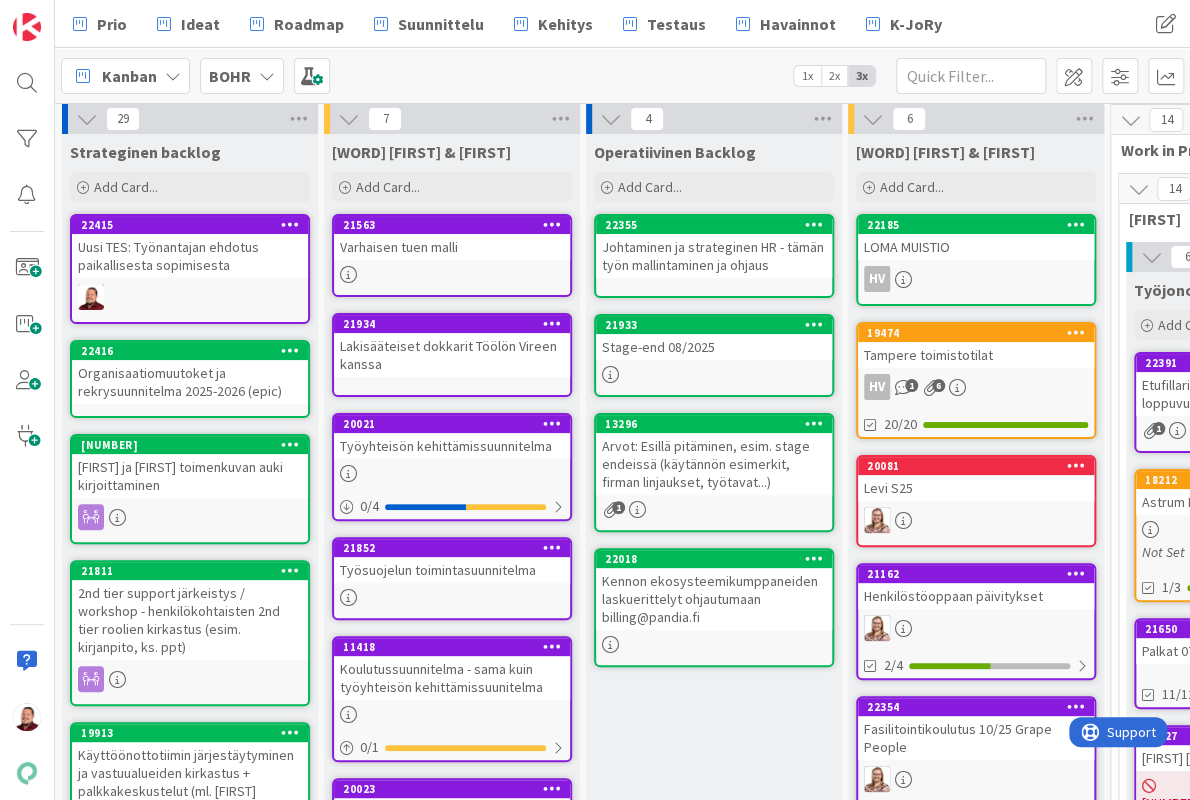 click at bounding box center (290, 350) 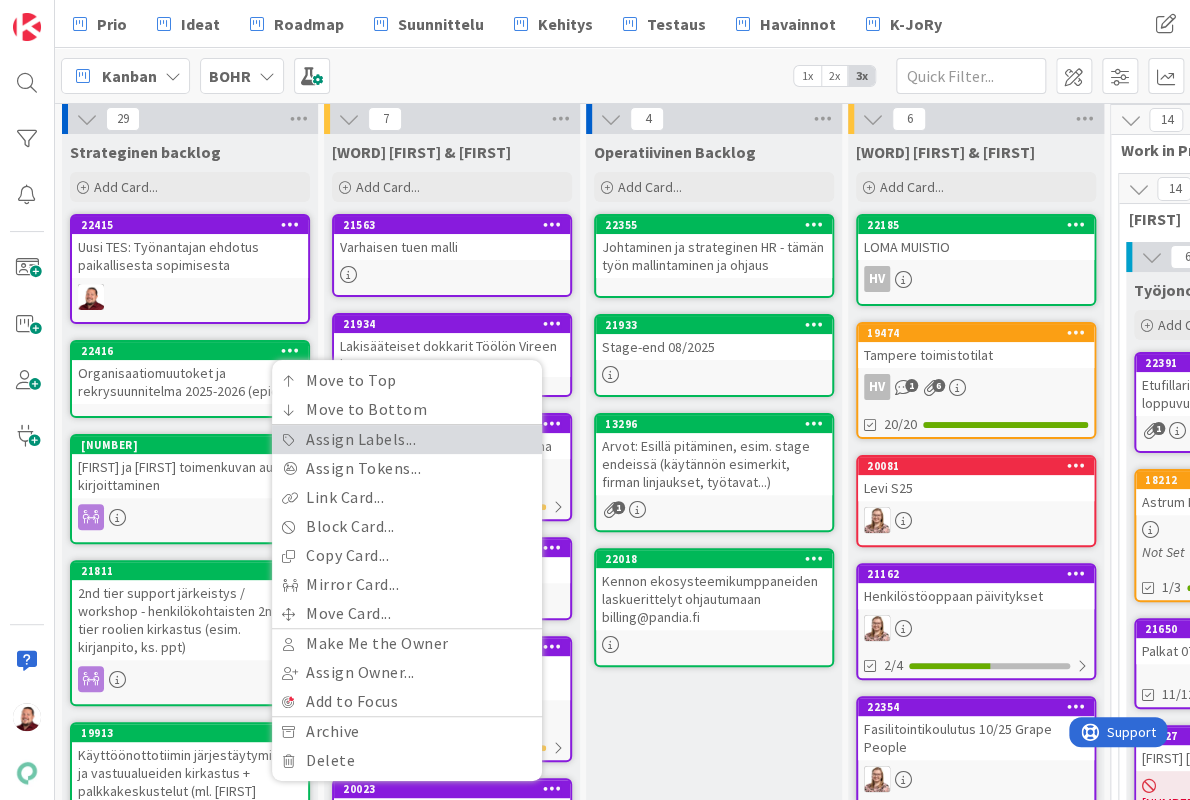 click on "Assign Labels..." at bounding box center [407, 439] 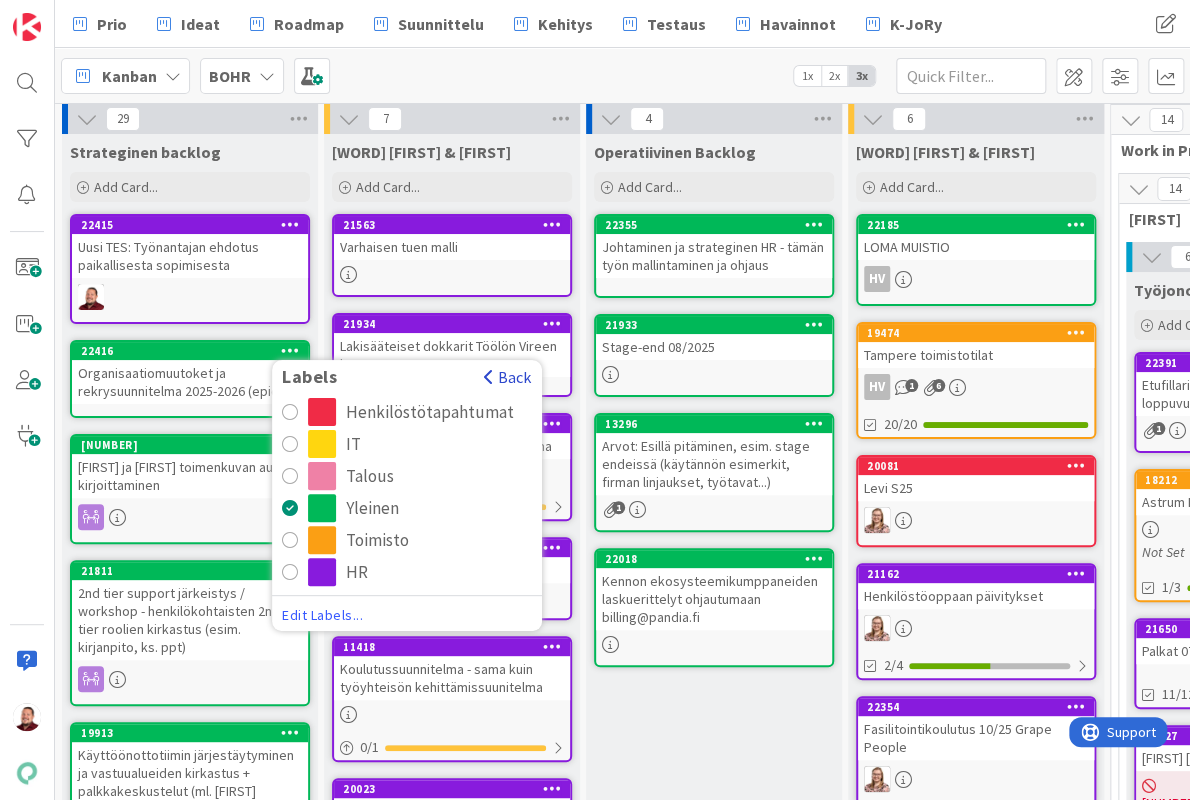 click on "Back" at bounding box center [507, 377] 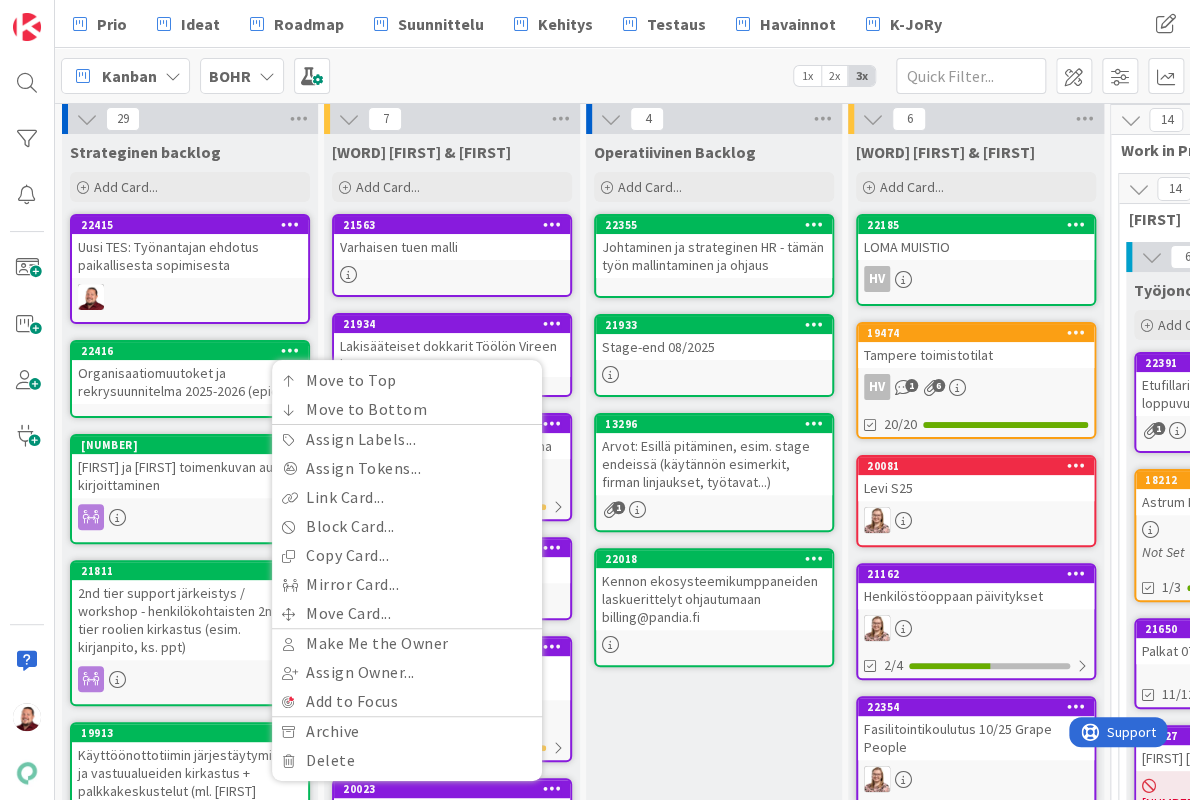 click on "Kanban BOHR 1x 2x 3x" at bounding box center (622, 75) 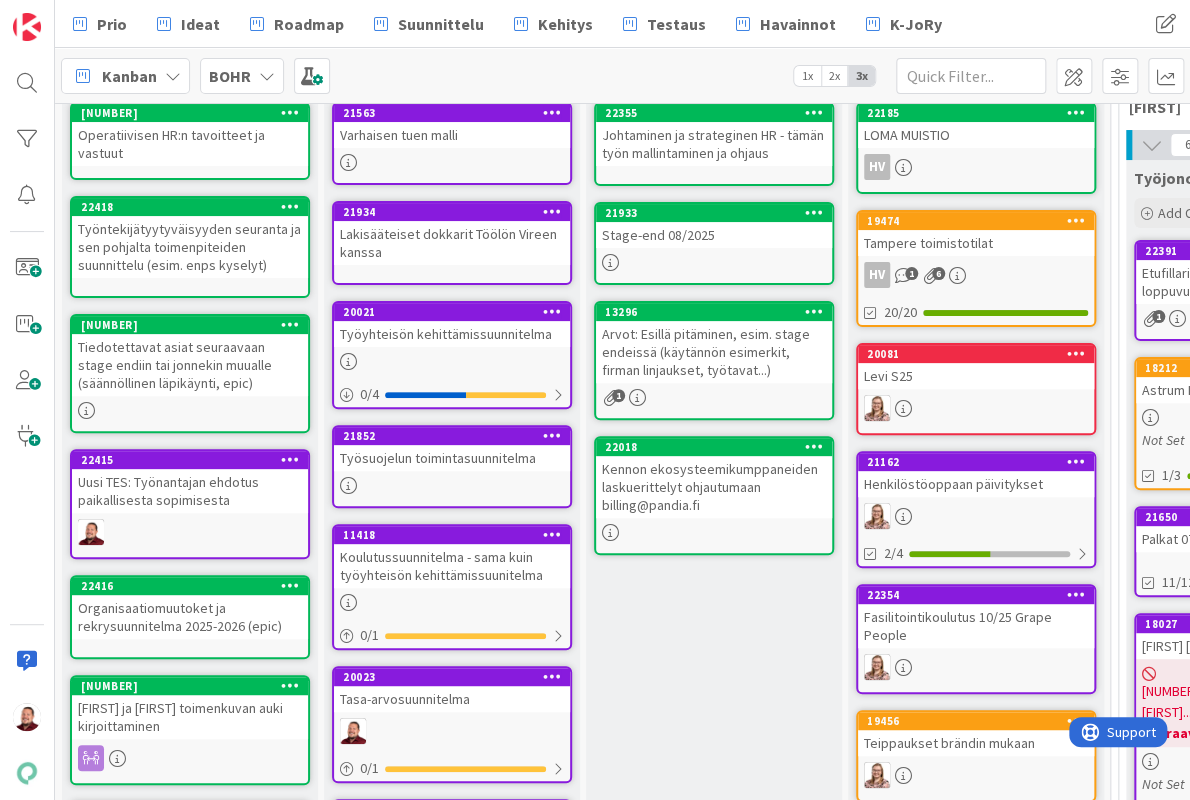 scroll, scrollTop: 250, scrollLeft: 0, axis: vertical 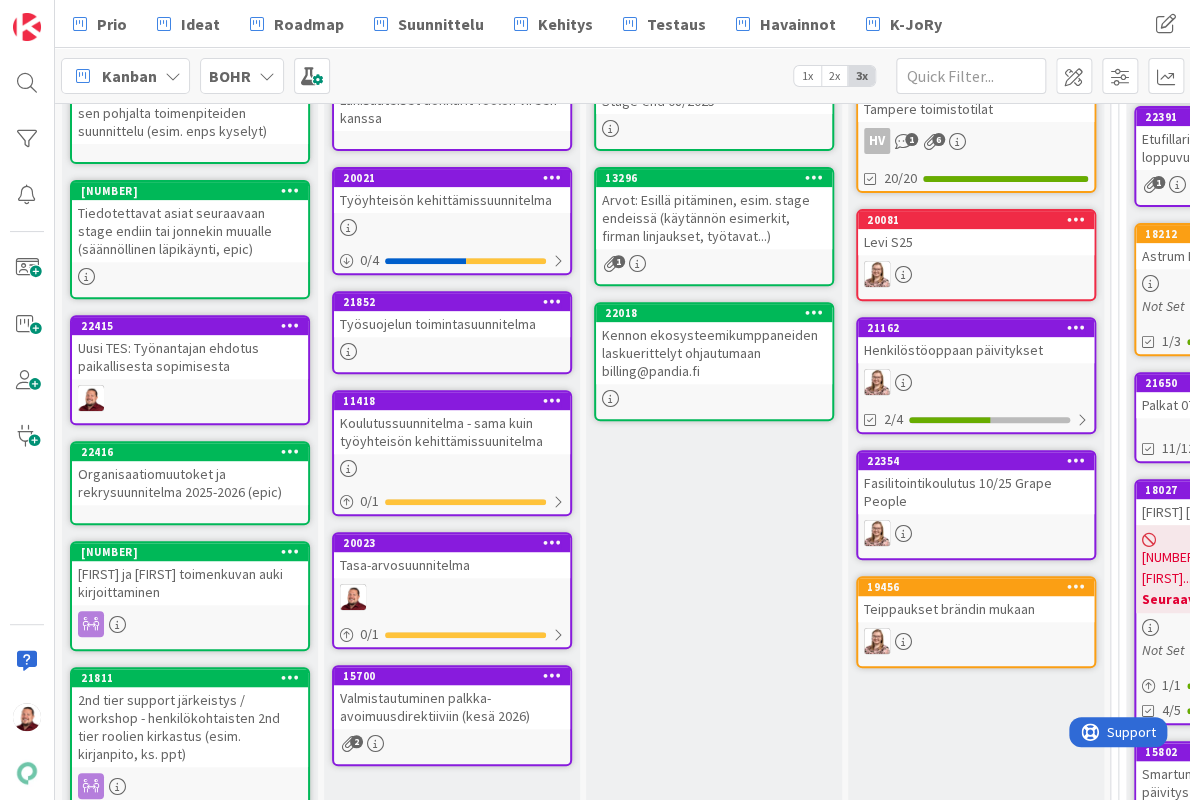click on "Helin ja Iinan toimenkuvan auki kirjoittaminen" at bounding box center (190, 583) 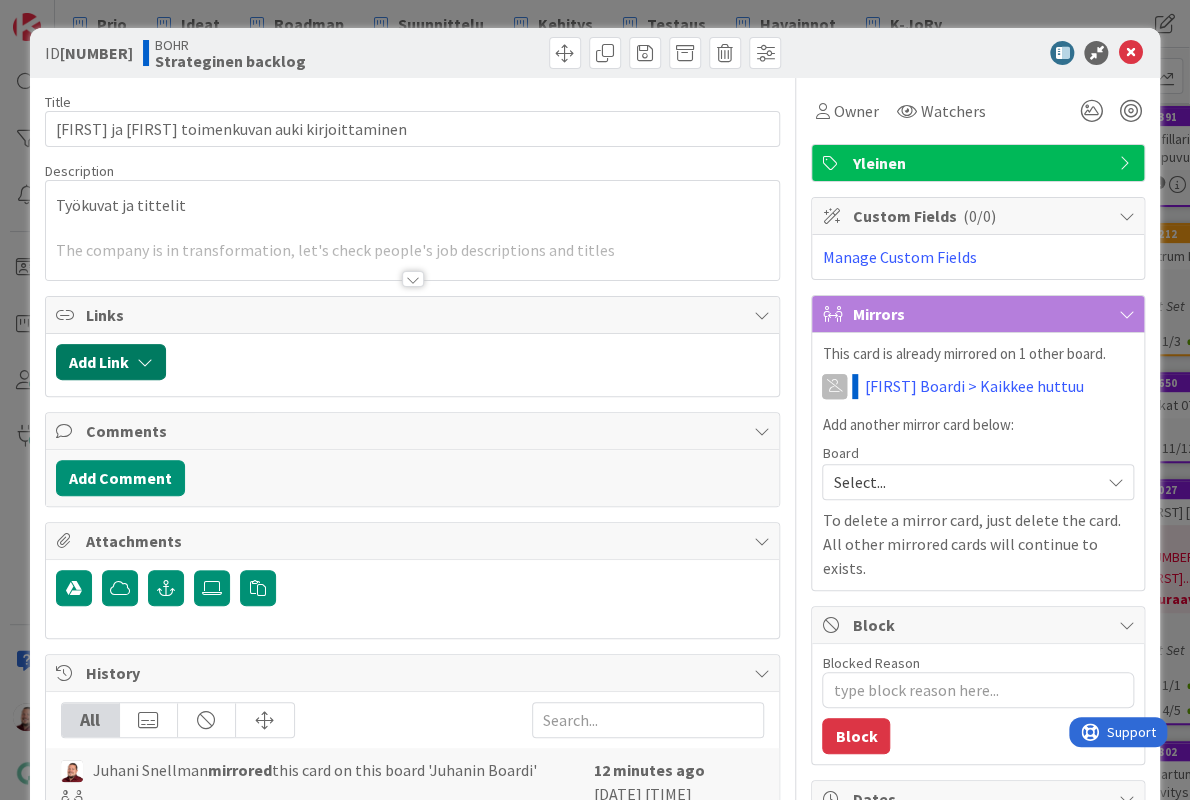 scroll, scrollTop: 0, scrollLeft: 0, axis: both 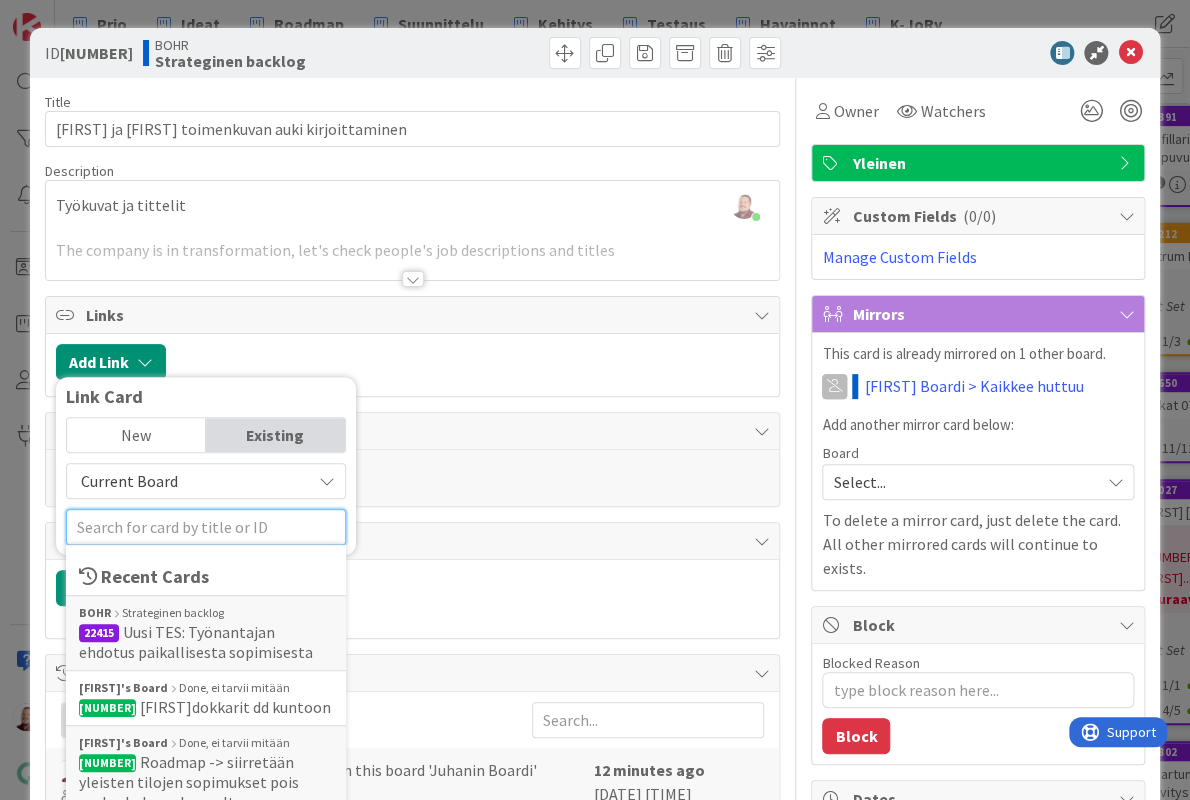 click at bounding box center (206, 527) 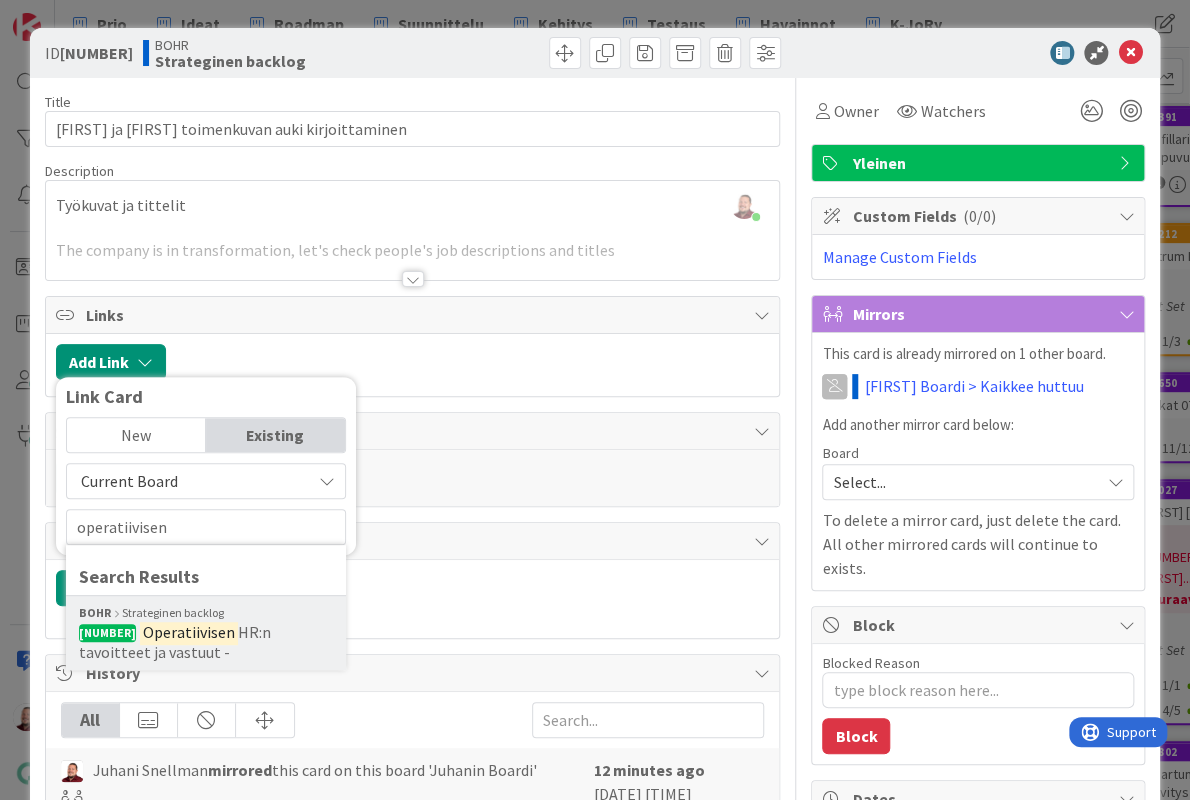 click on "Operatiivisen" at bounding box center [189, 632] 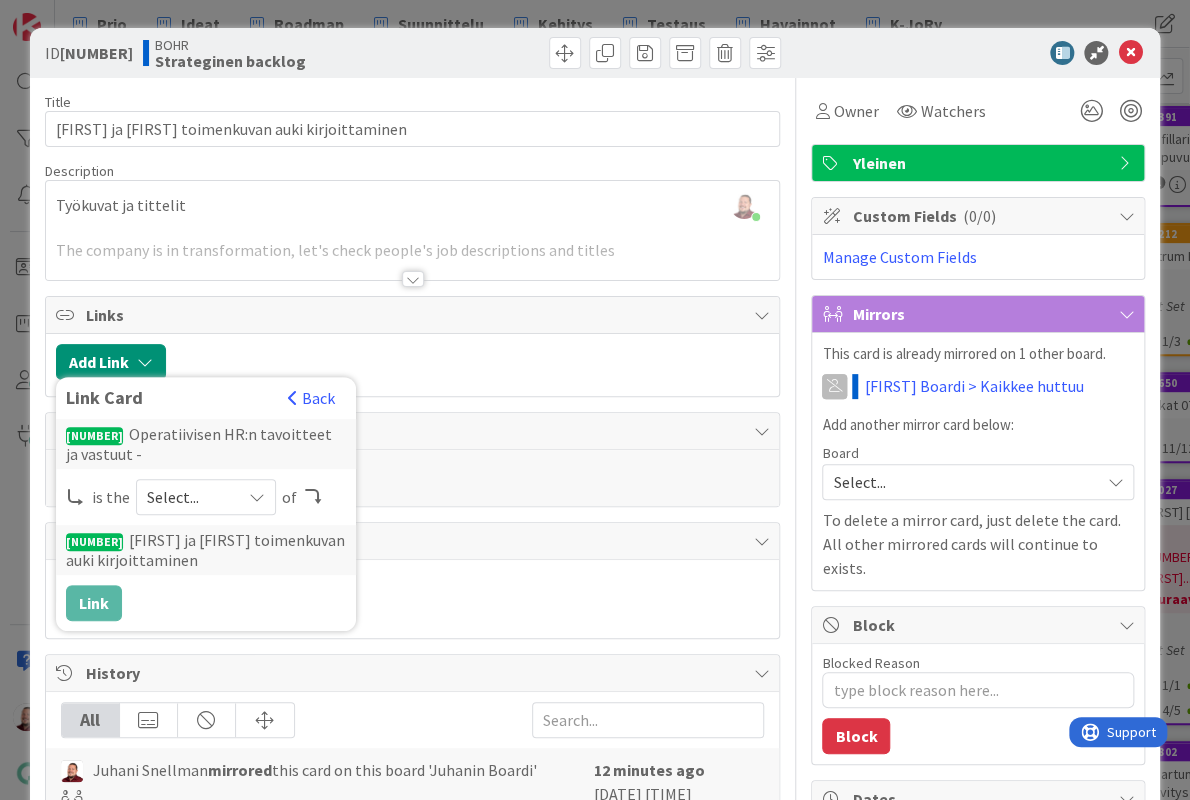 click on "Select..." at bounding box center (189, 497) 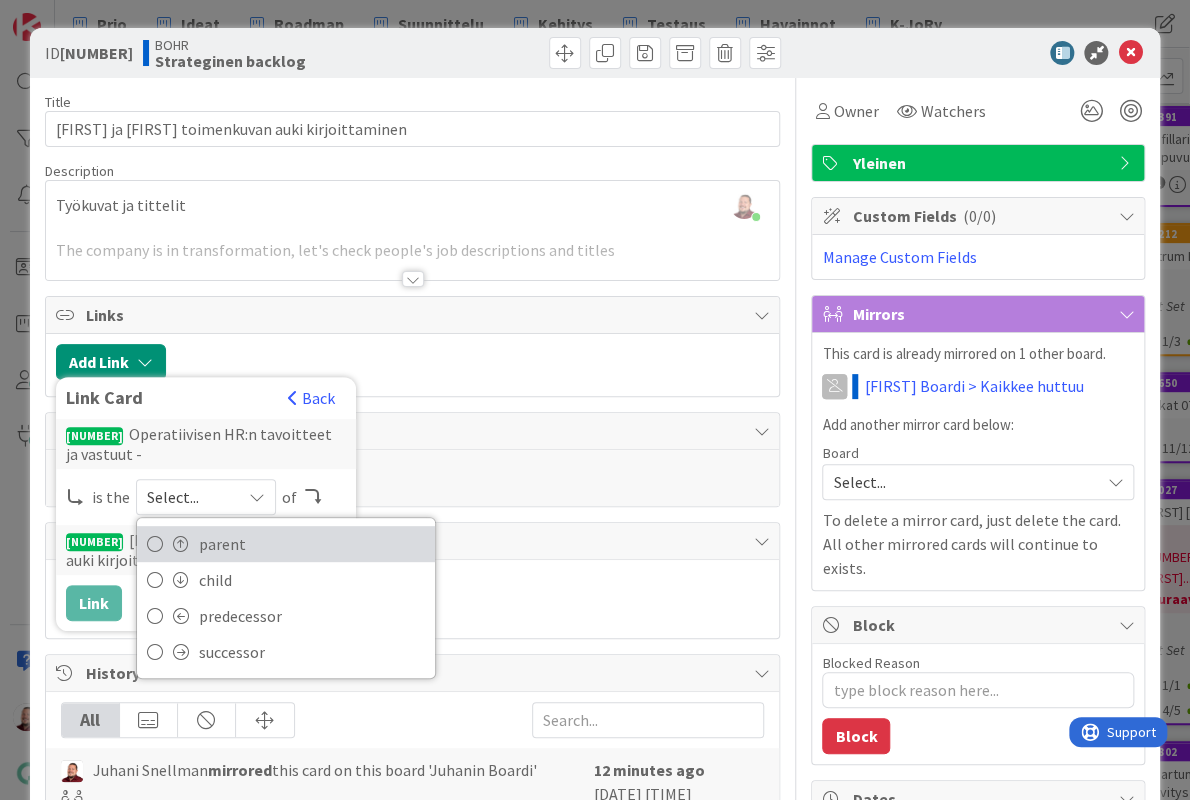 click on "parent" at bounding box center (286, 544) 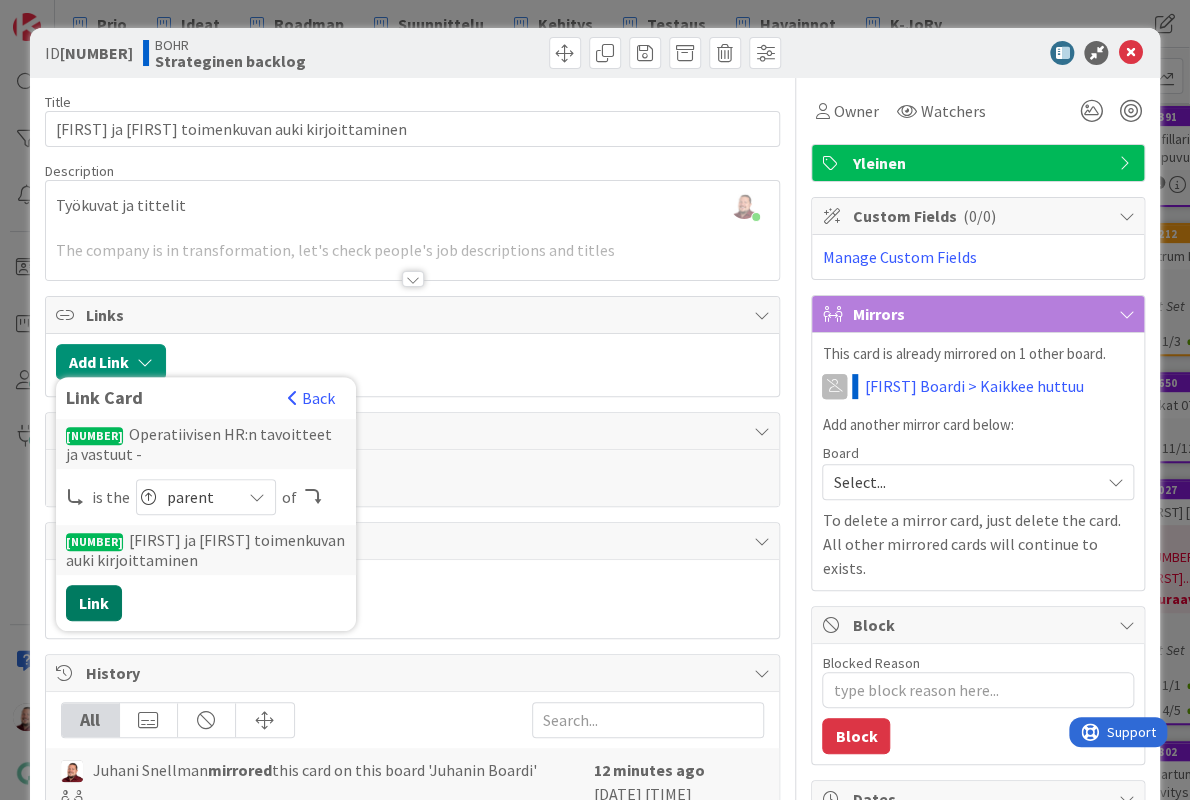 click on "Link" at bounding box center [94, 603] 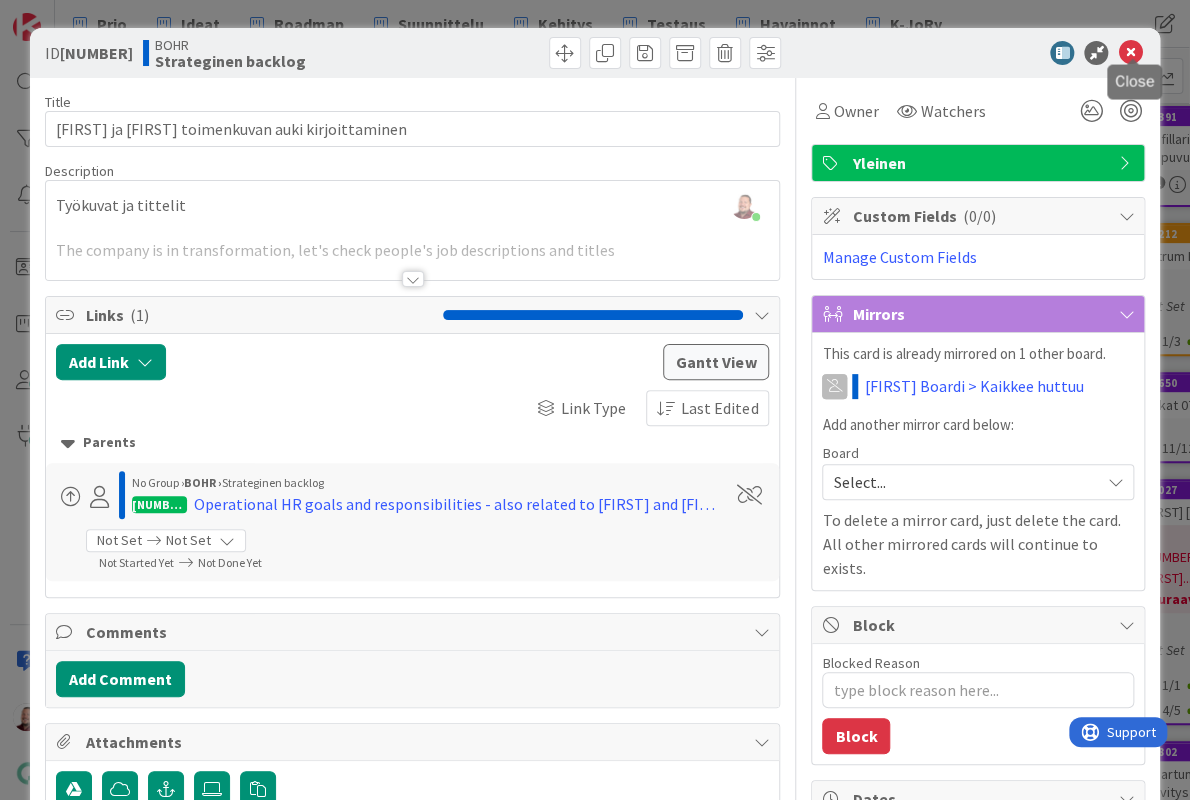 click at bounding box center [1130, 53] 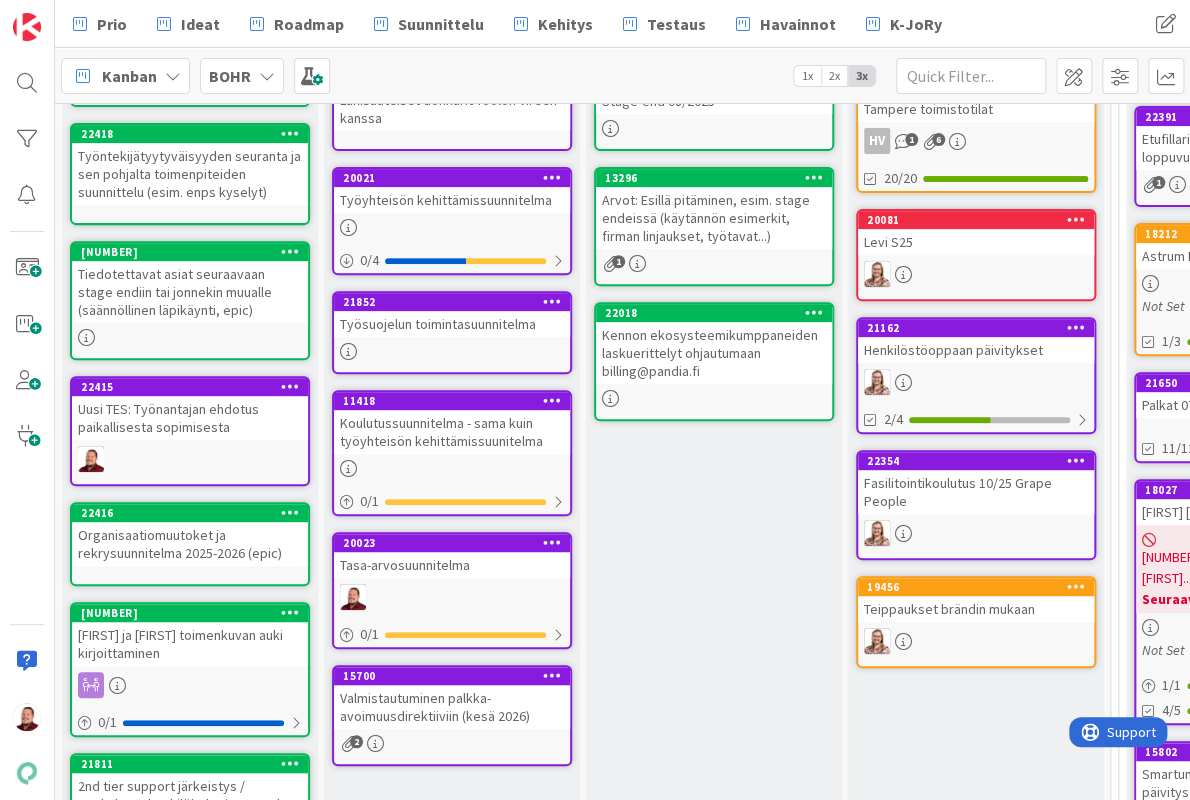 scroll, scrollTop: 0, scrollLeft: 0, axis: both 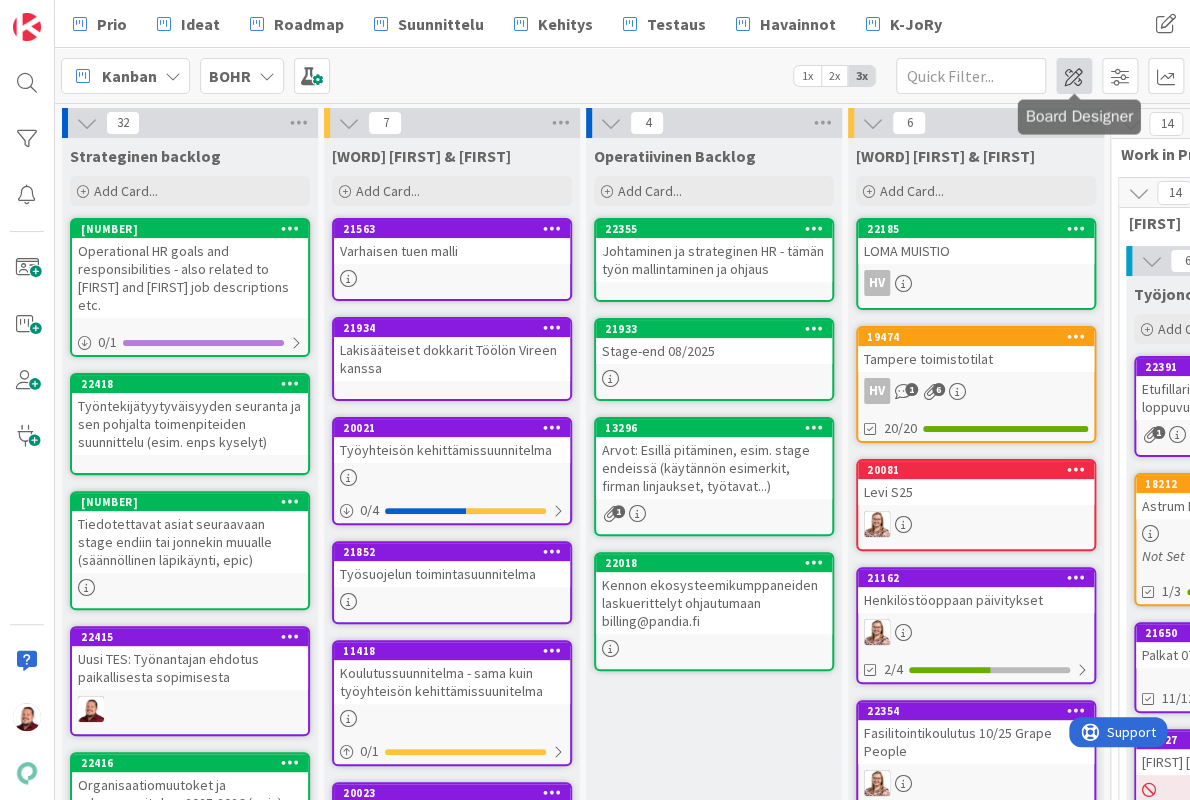 click at bounding box center [1074, 76] 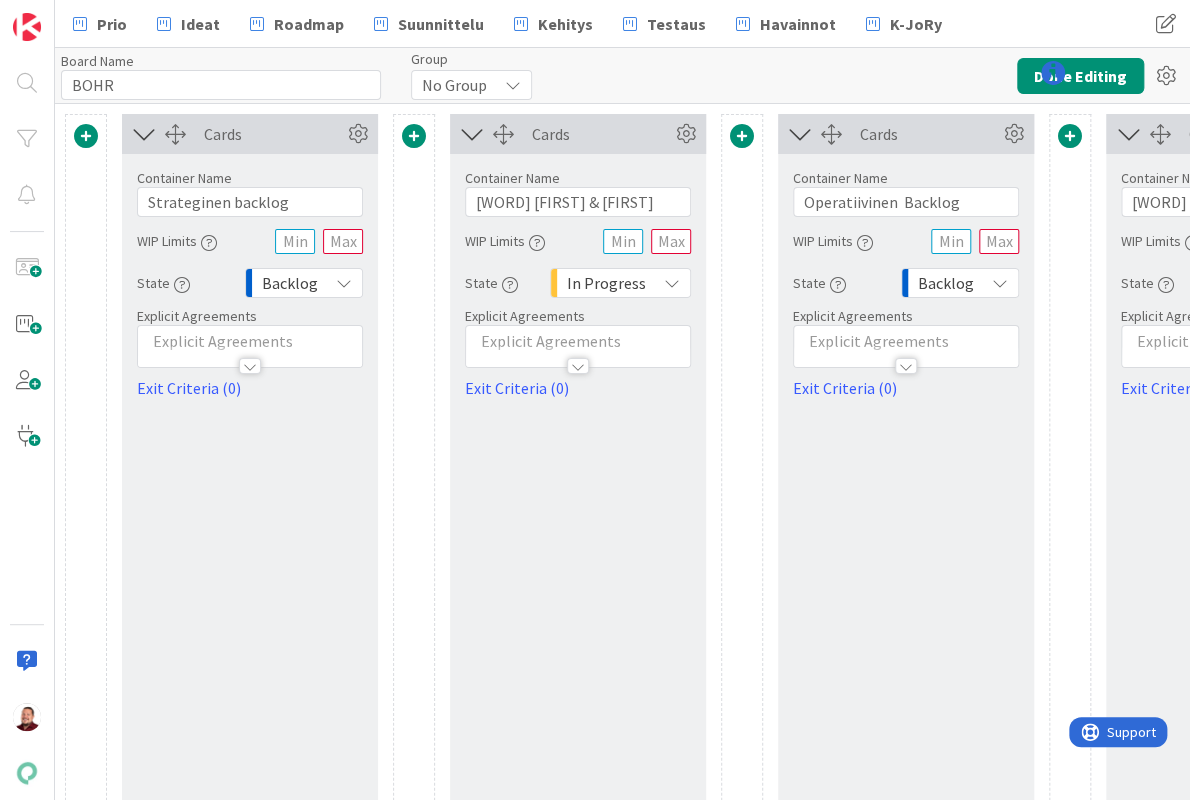 scroll, scrollTop: 0, scrollLeft: 0, axis: both 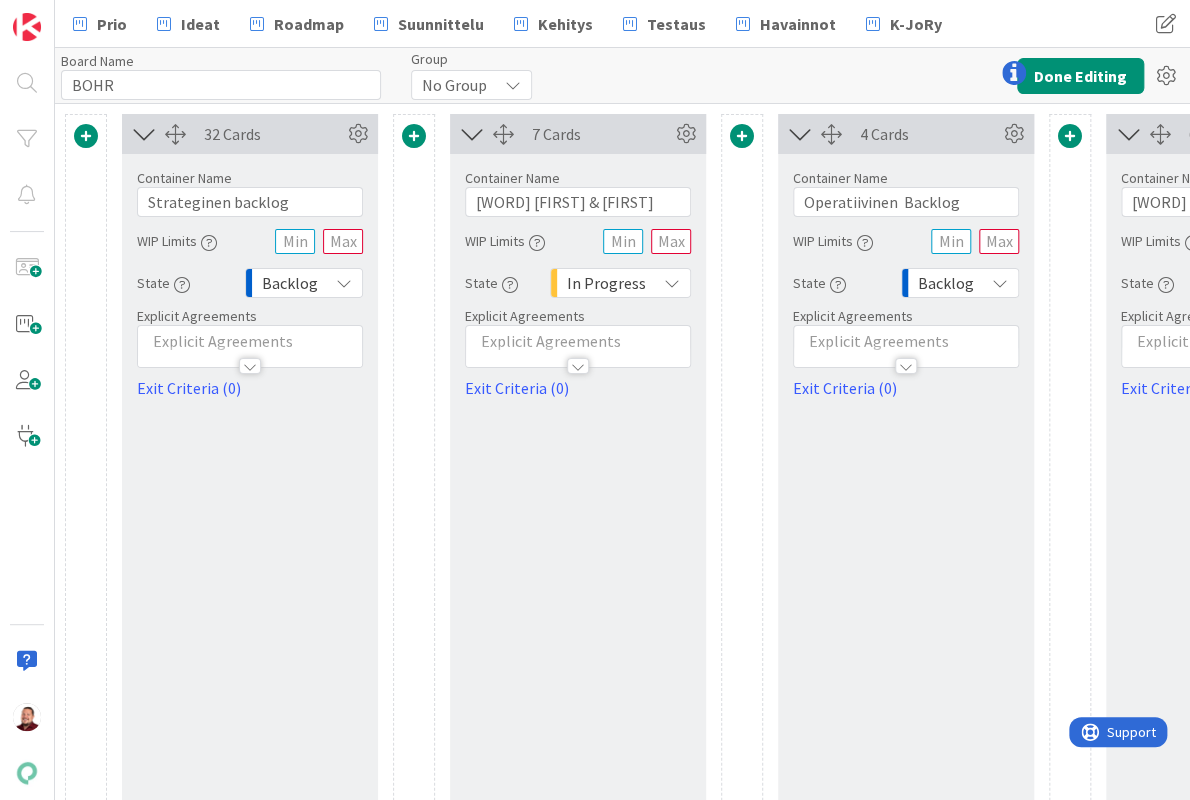 click at bounding box center [414, 136] 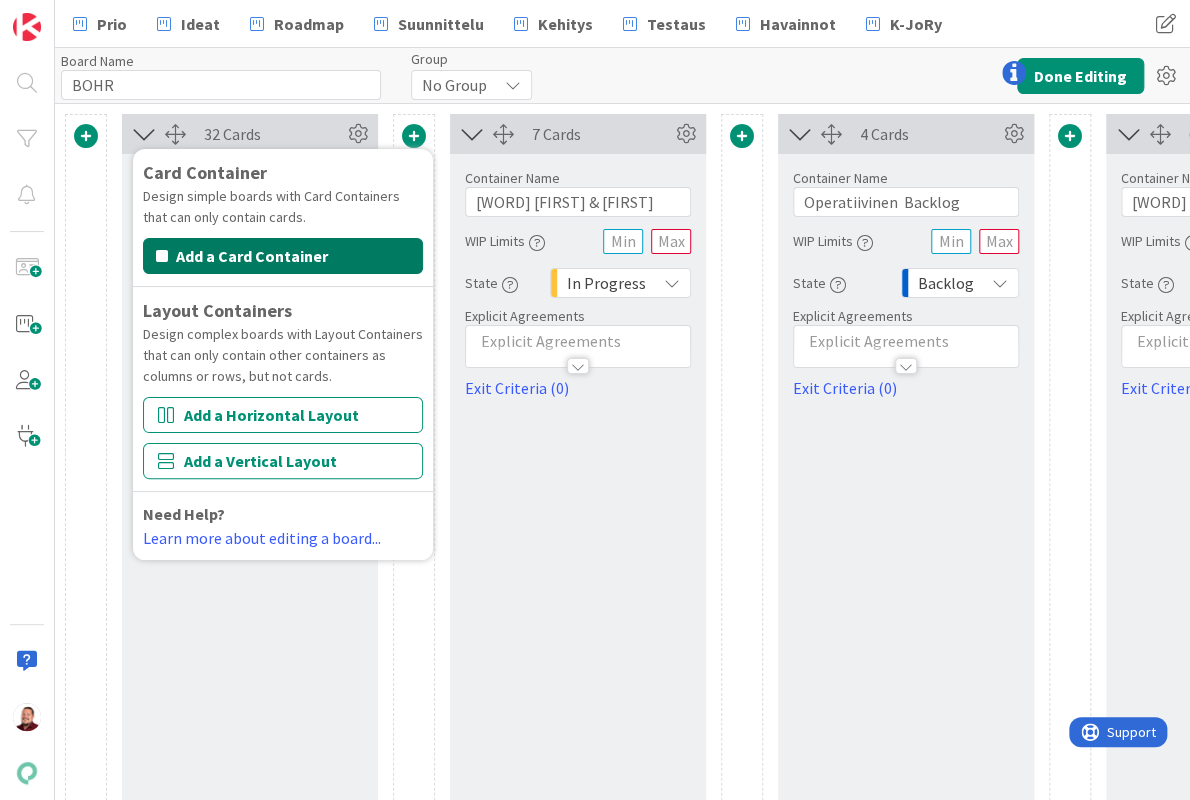 click on "Add a Card Container" at bounding box center (283, 256) 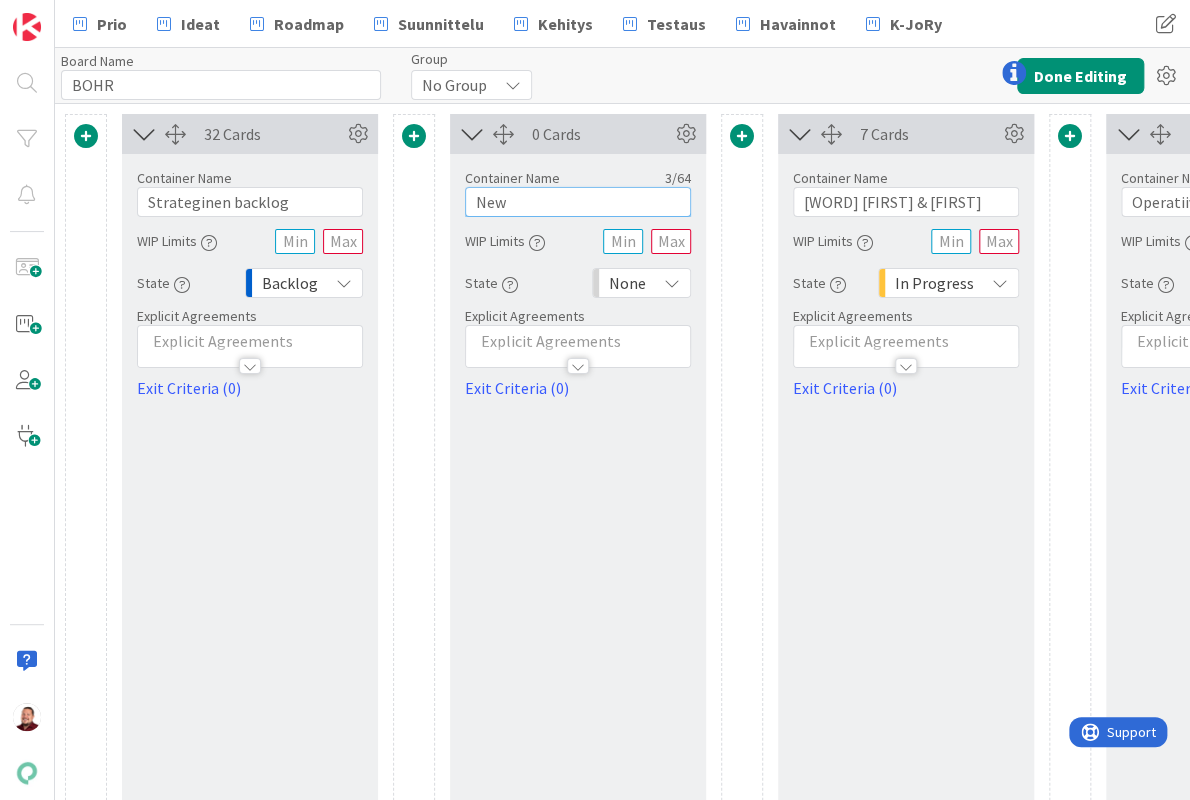 drag, startPoint x: 497, startPoint y: 200, endPoint x: 417, endPoint y: 197, distance: 80.05623 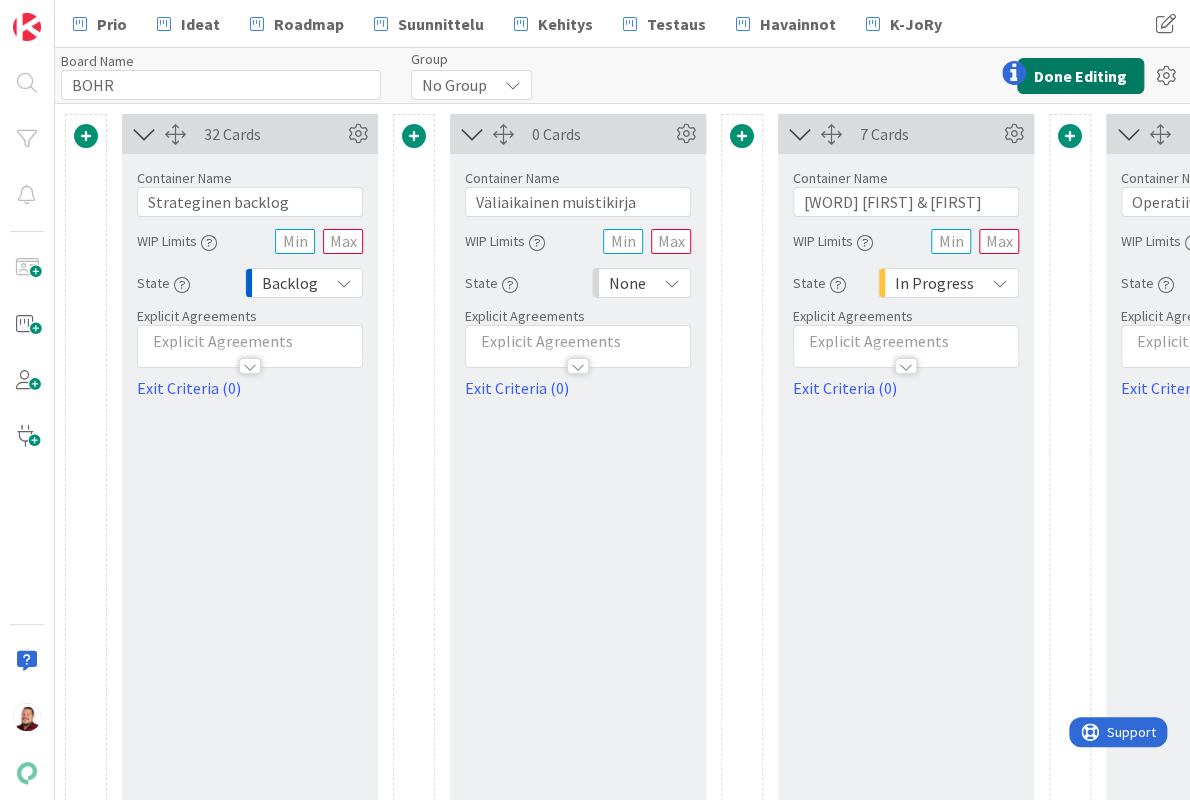 click on "Done Editing" at bounding box center [1080, 76] 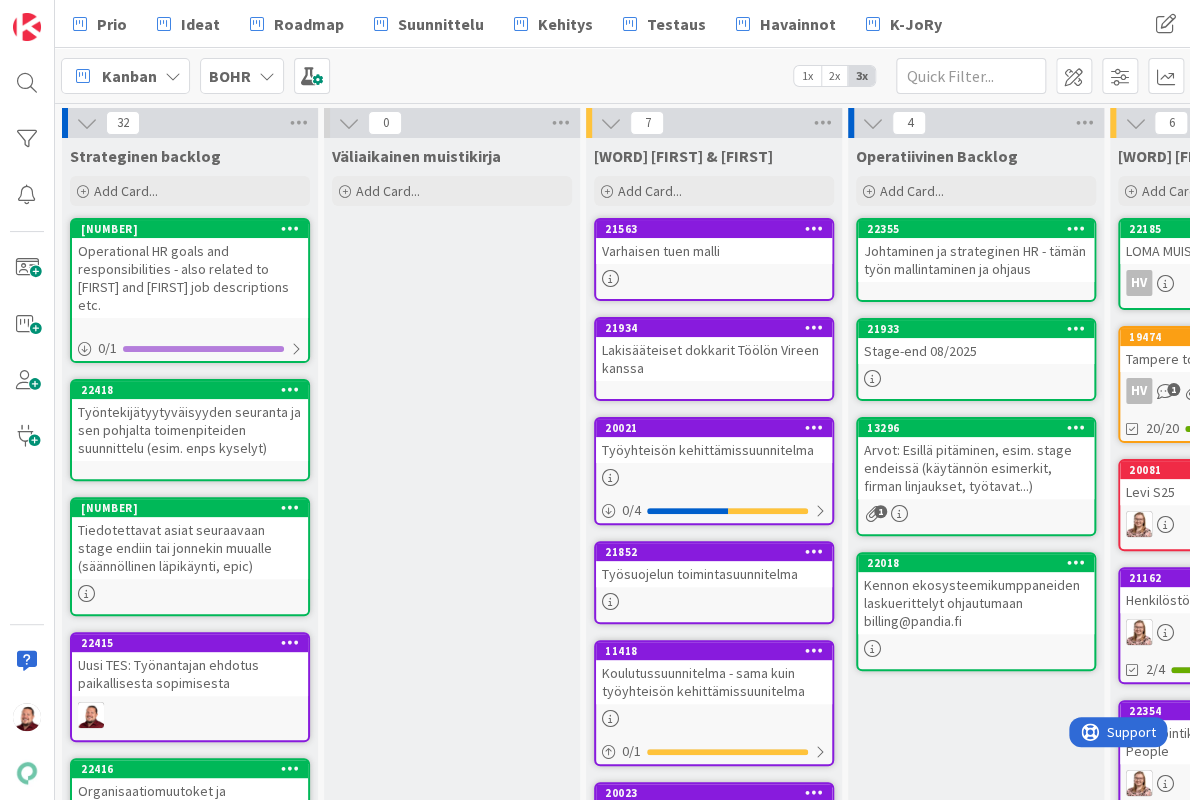scroll, scrollTop: 0, scrollLeft: 0, axis: both 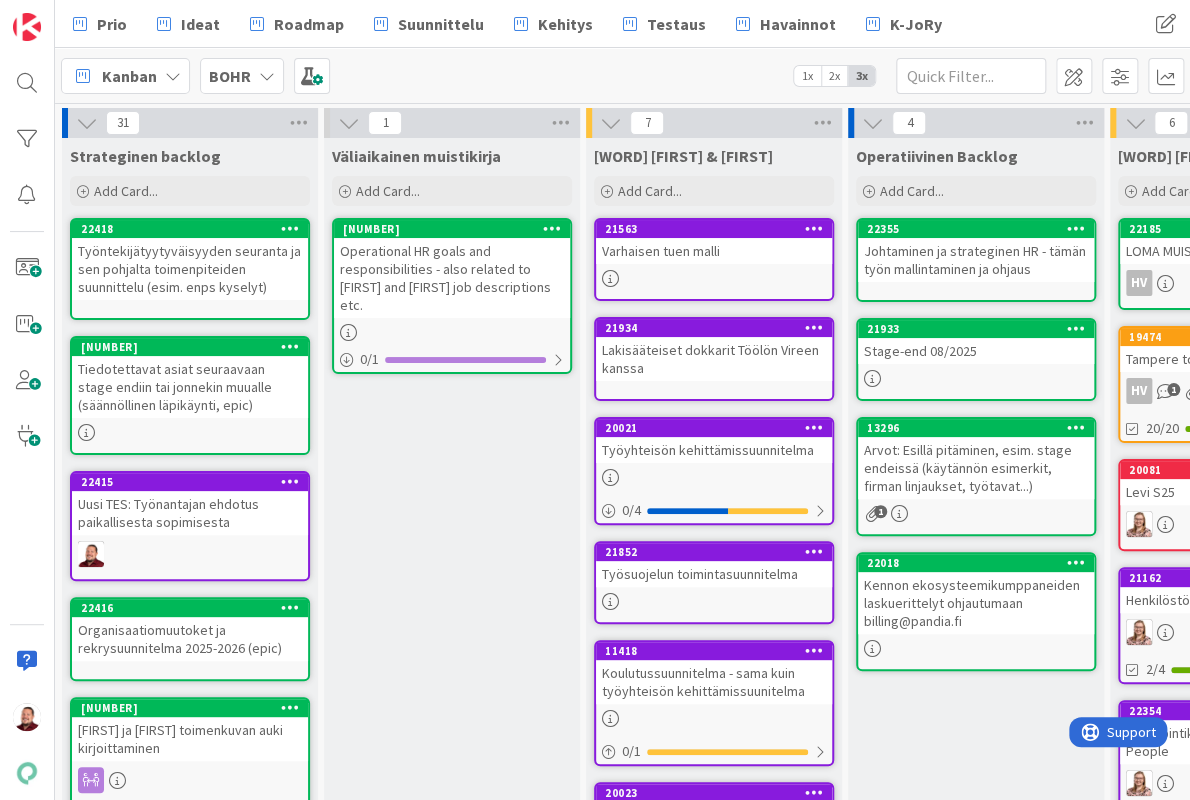 click at bounding box center (552, 228) 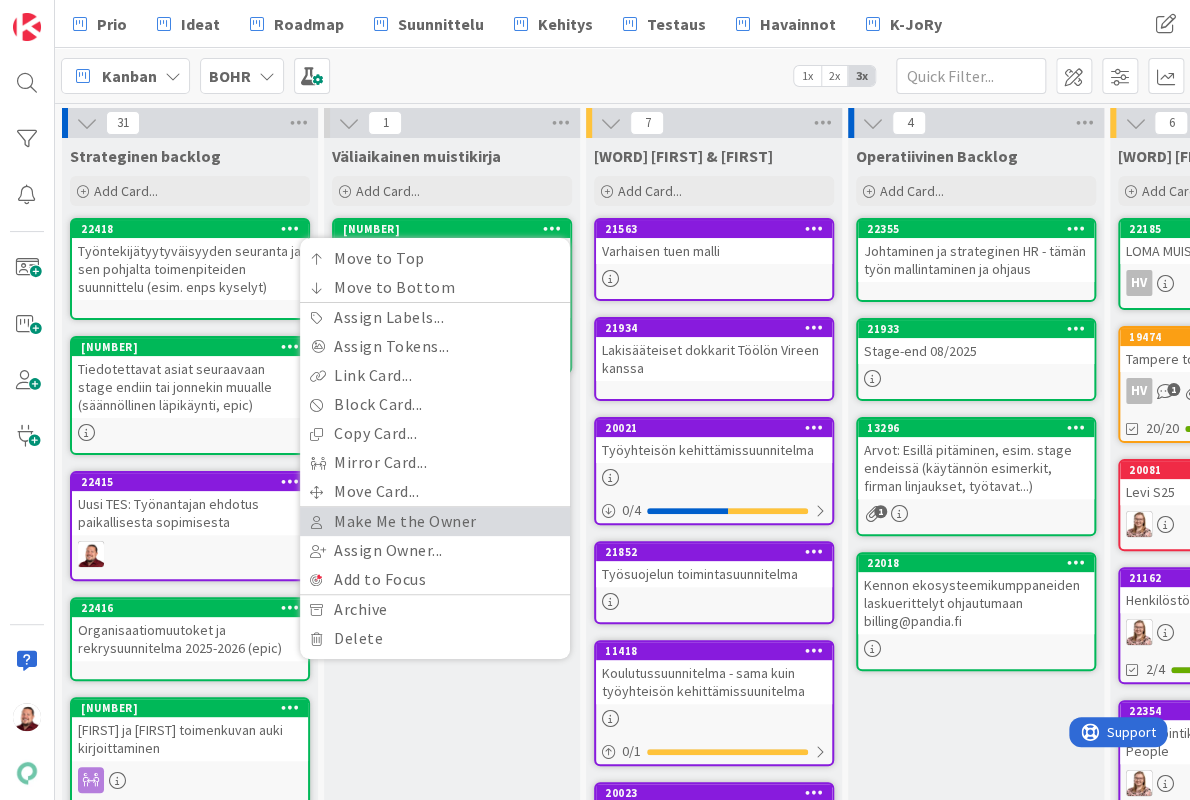 click on "Make Me the Owner" at bounding box center (435, 521) 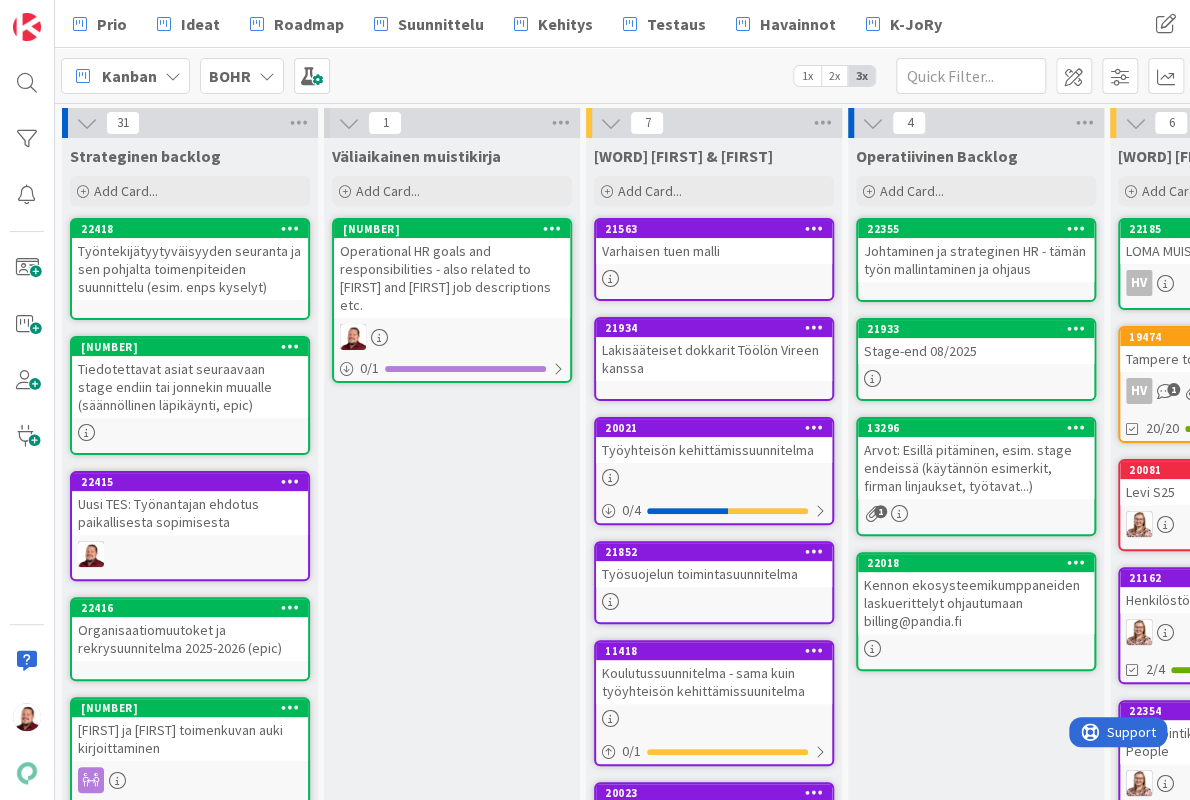 click at bounding box center [552, 229] 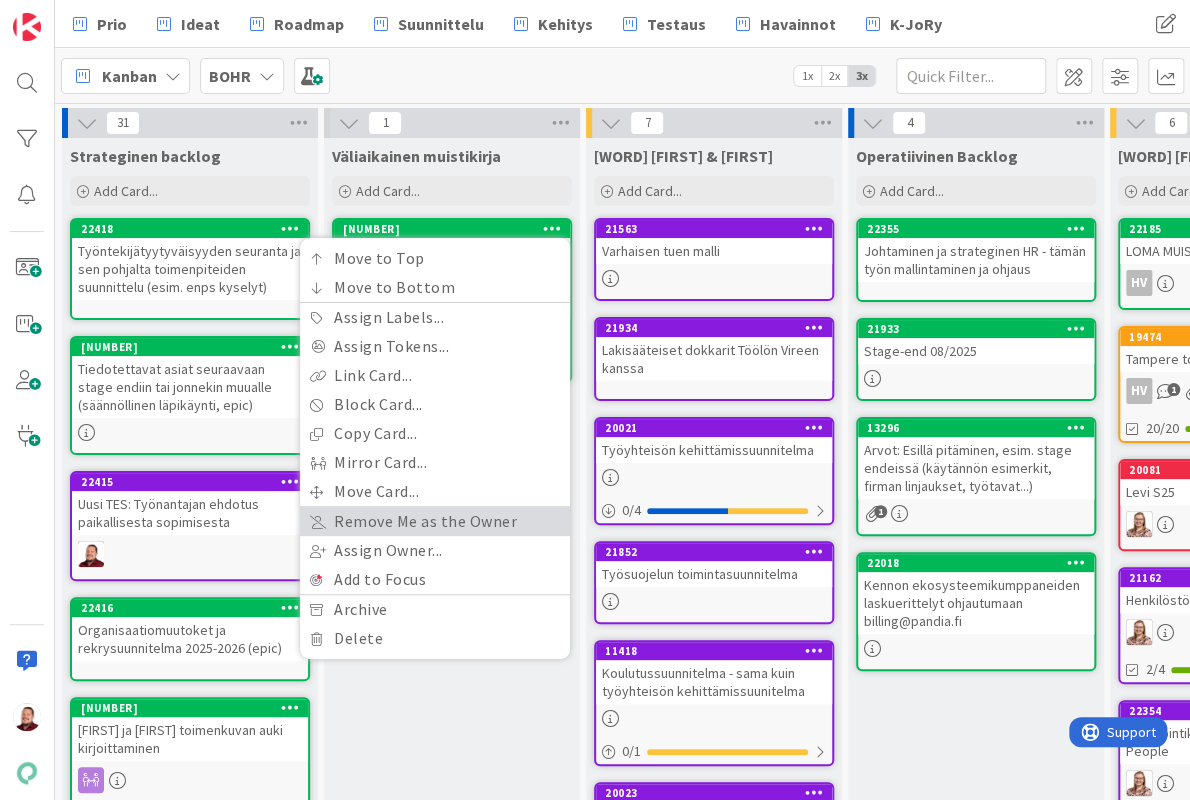 click on "Remove Me as the Owner" at bounding box center [435, 521] 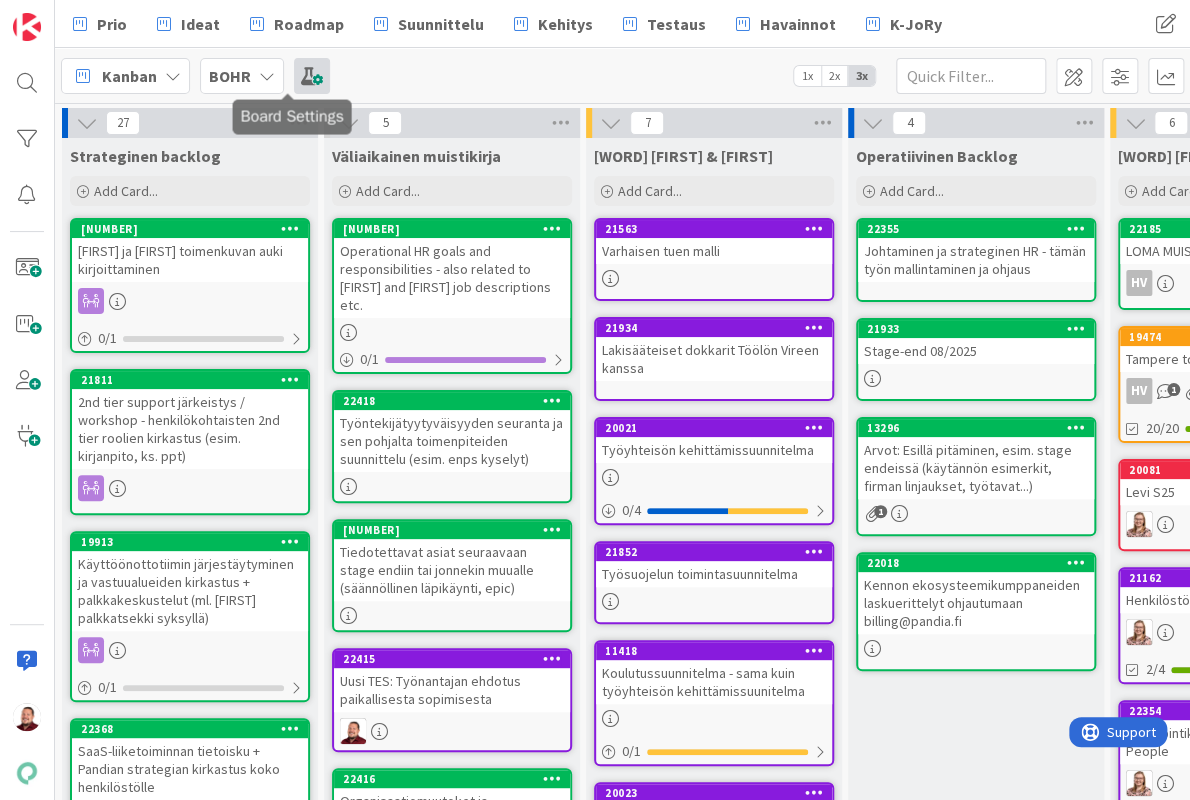 click at bounding box center [312, 76] 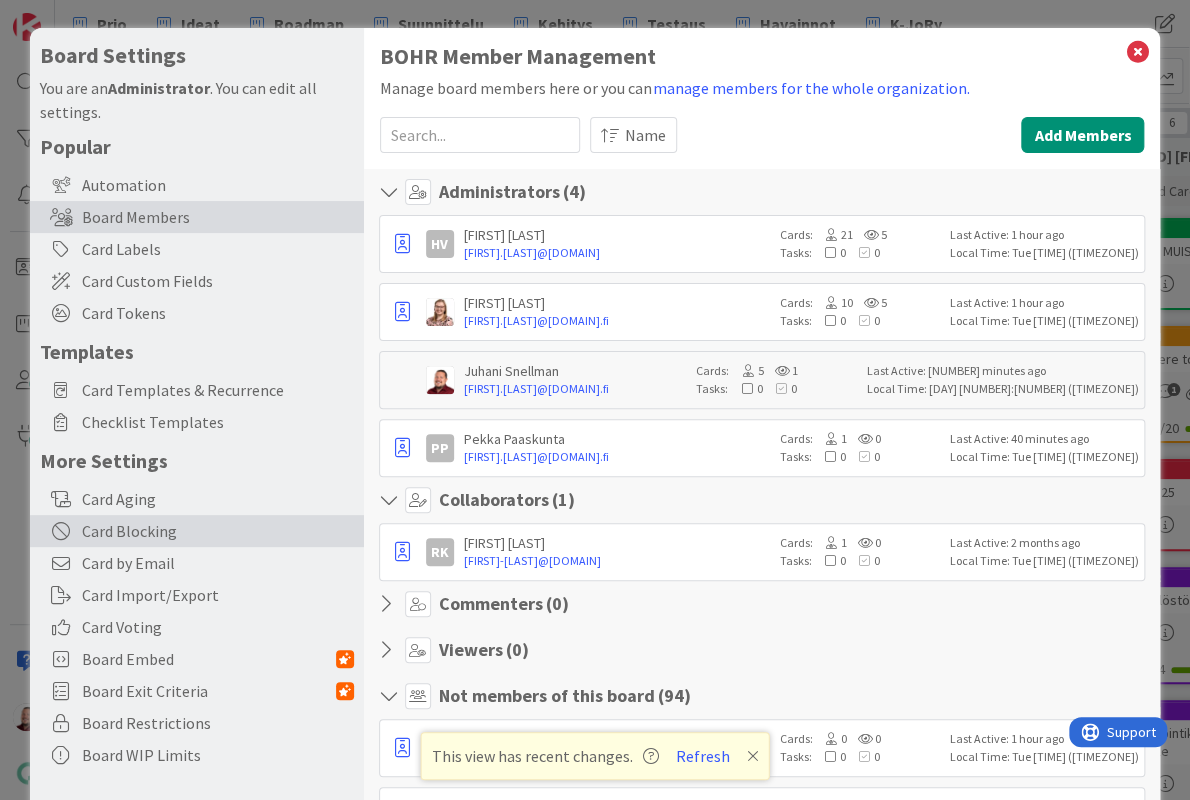click on "Card Blocking" at bounding box center [197, 531] 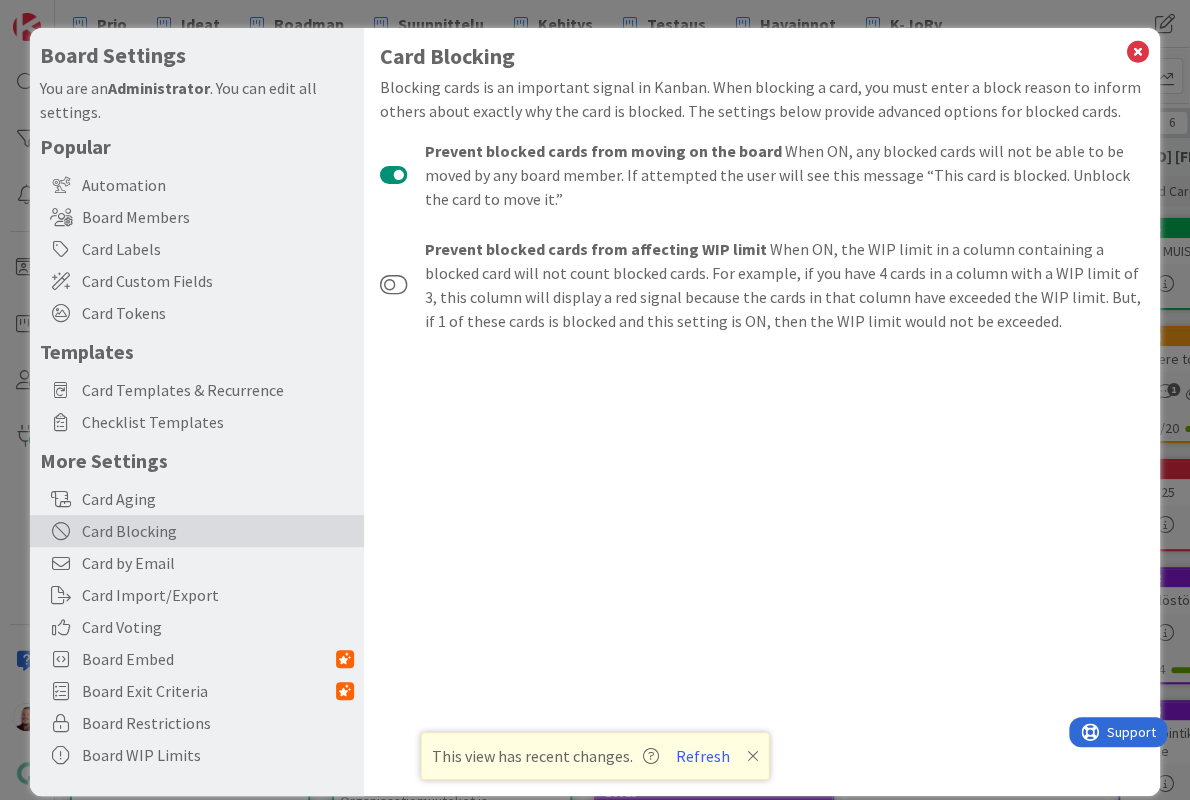 click at bounding box center (394, 175) 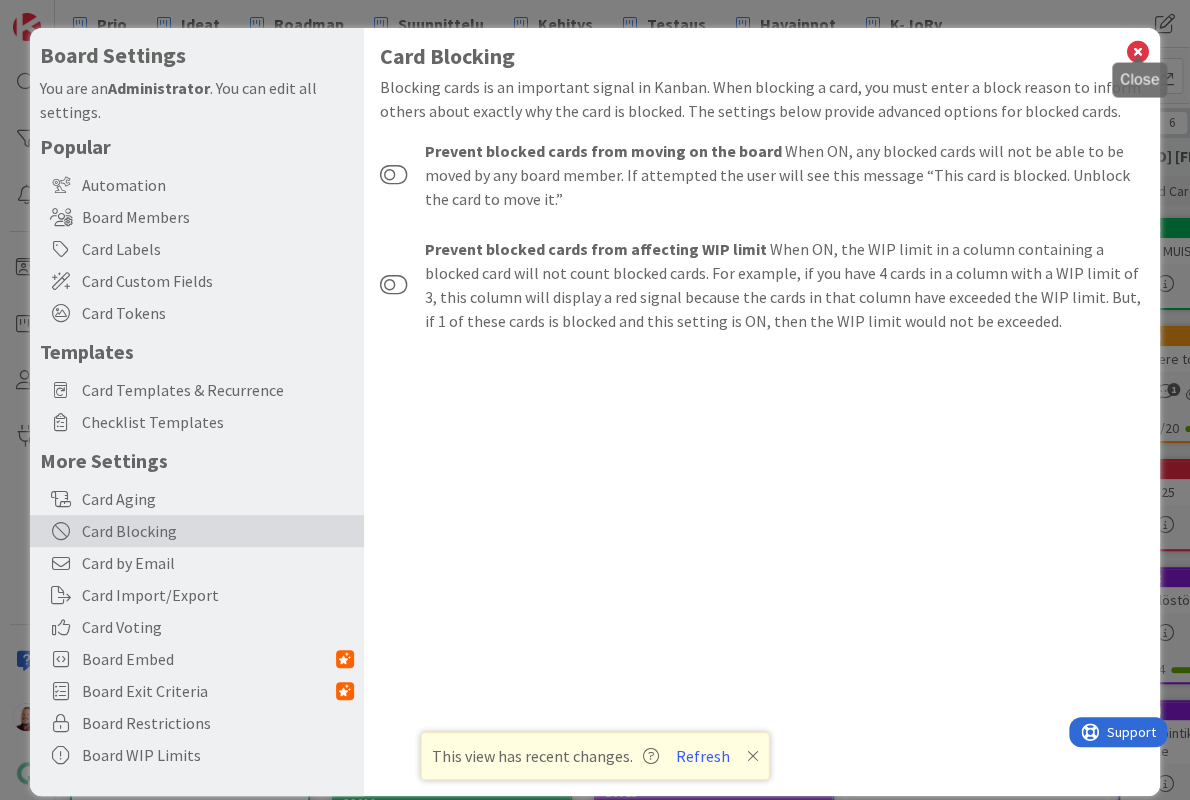 click at bounding box center (1137, 52) 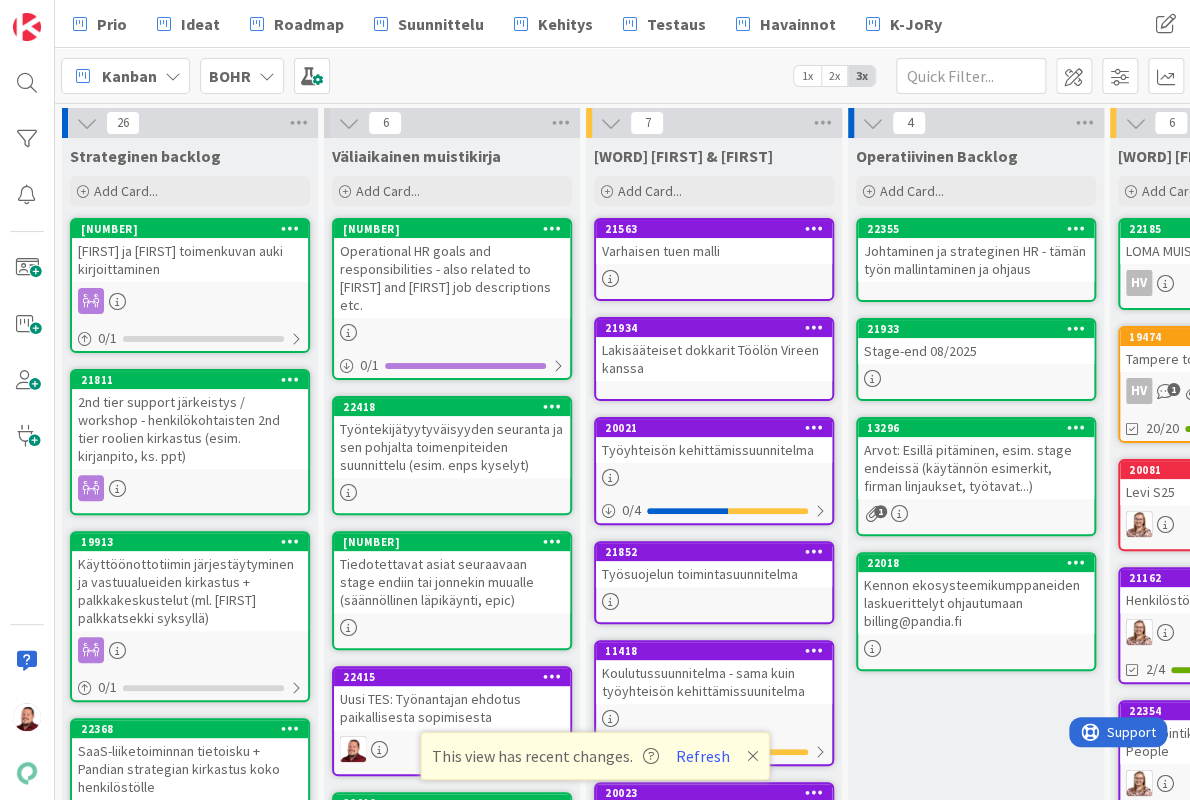 click on "This view has recent changes. Refresh" at bounding box center [595, 756] 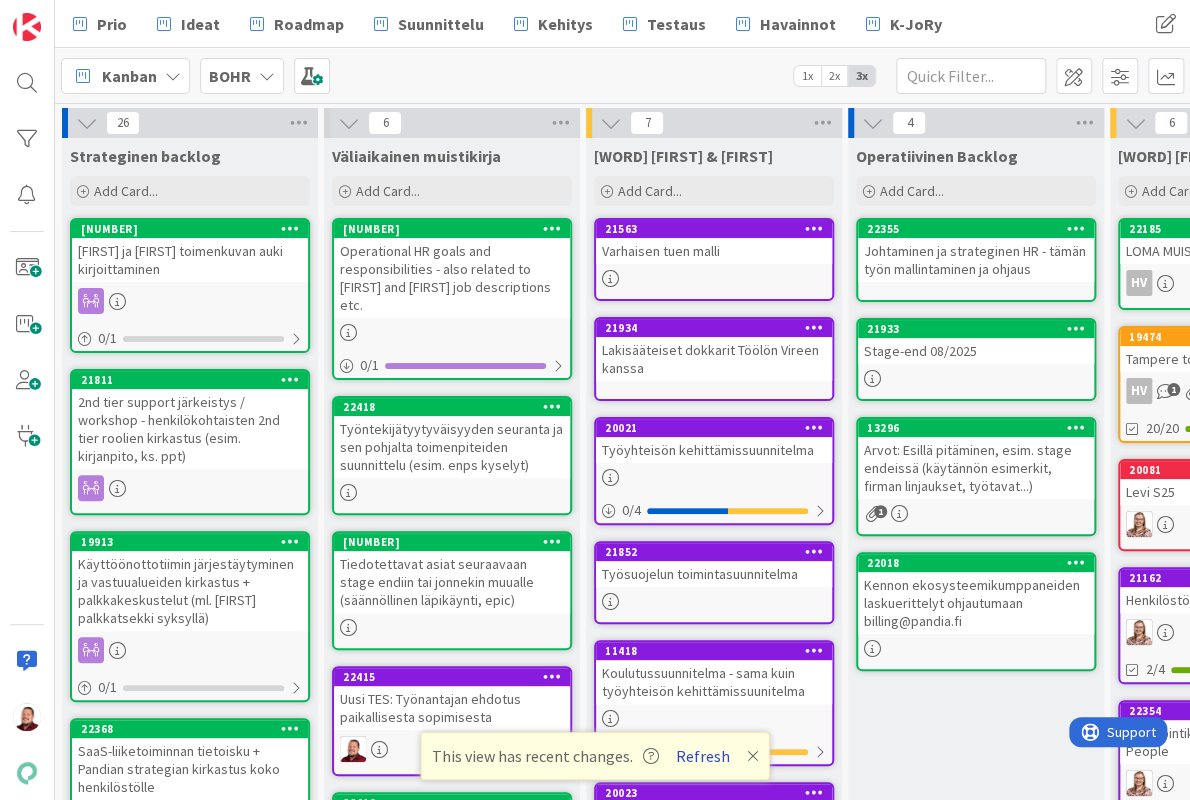 click on "Refresh" at bounding box center (703, 756) 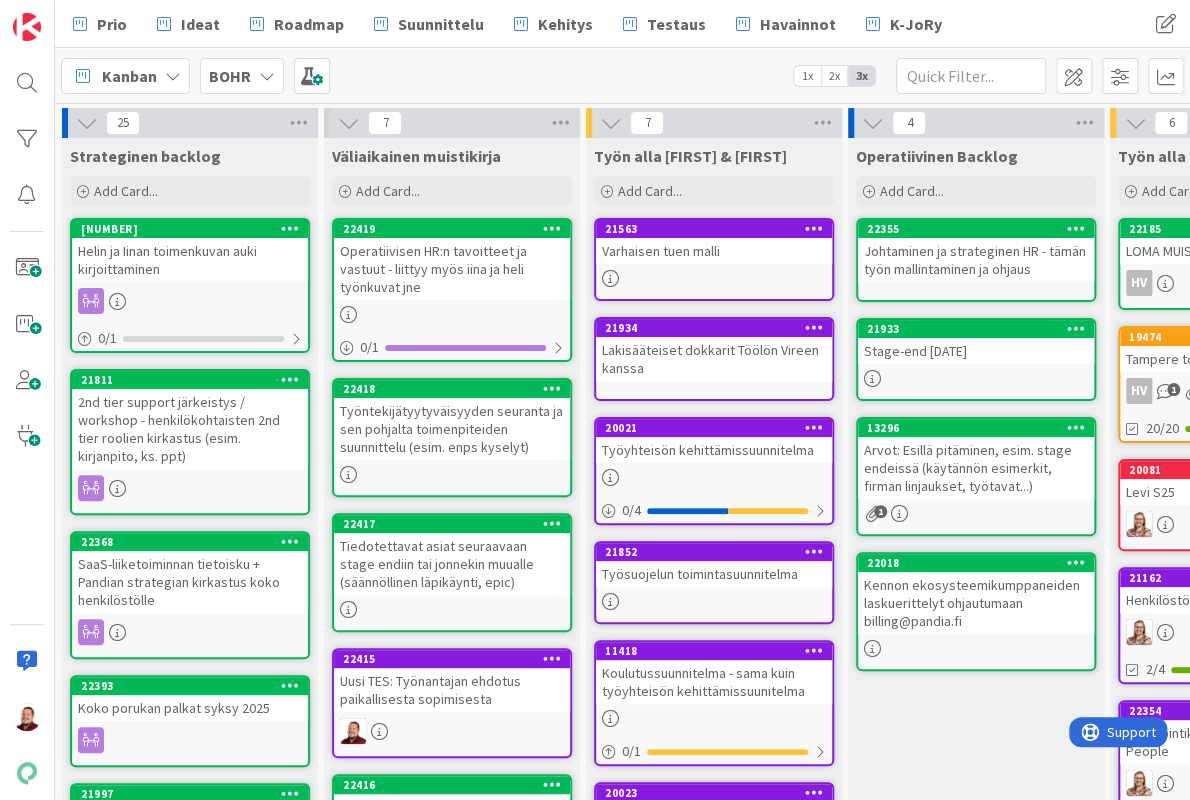 scroll, scrollTop: 0, scrollLeft: 0, axis: both 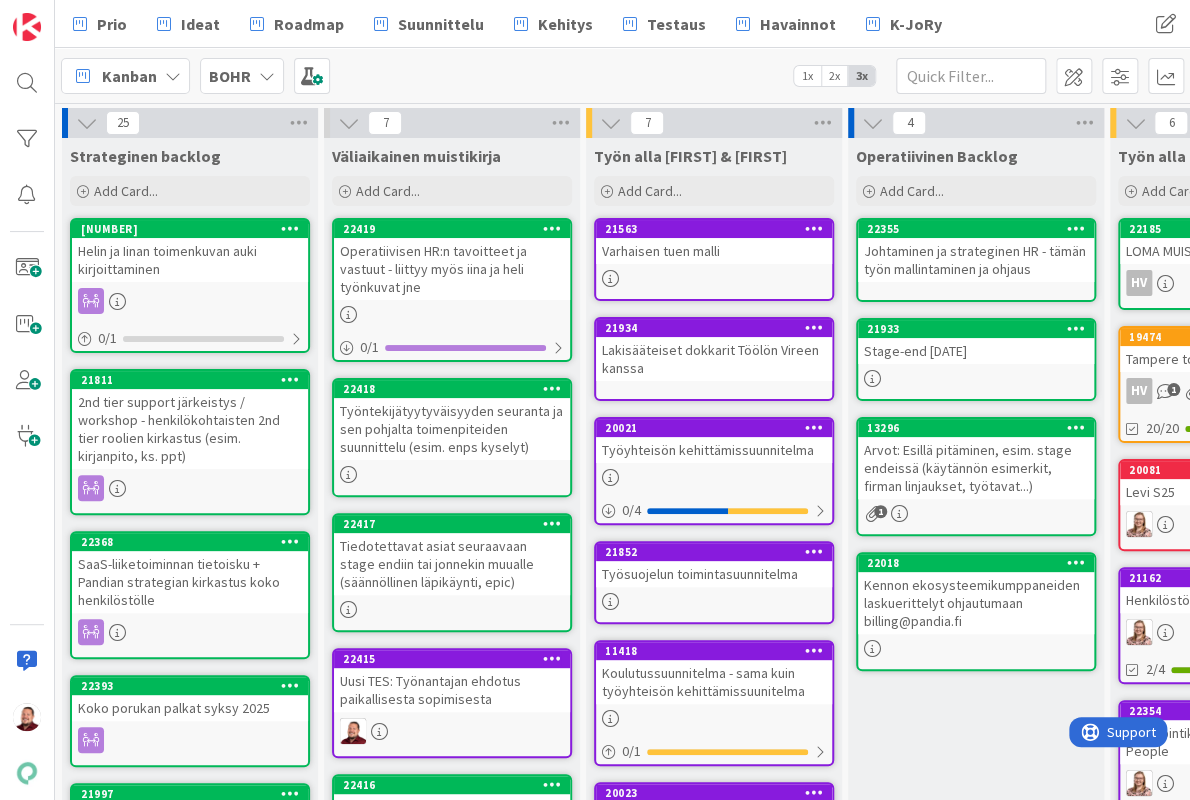 click at bounding box center (290, 228) 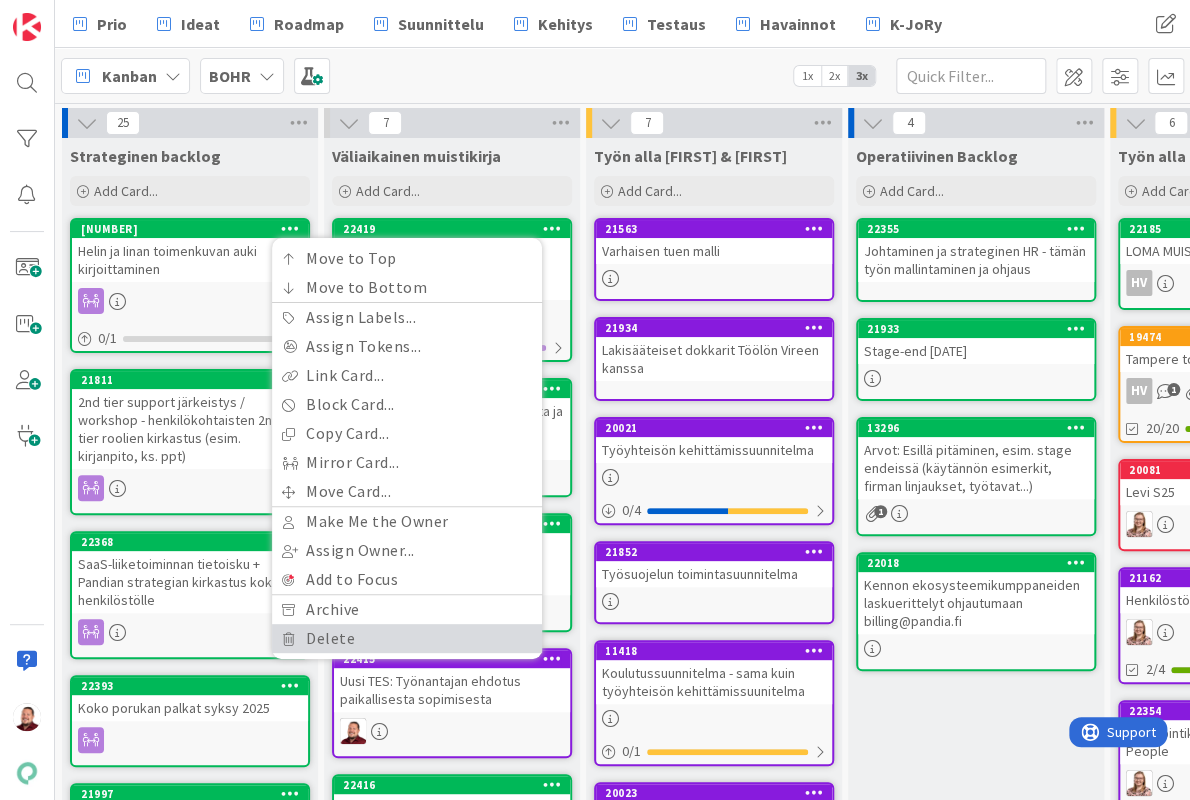 click on "Delete" at bounding box center (407, 638) 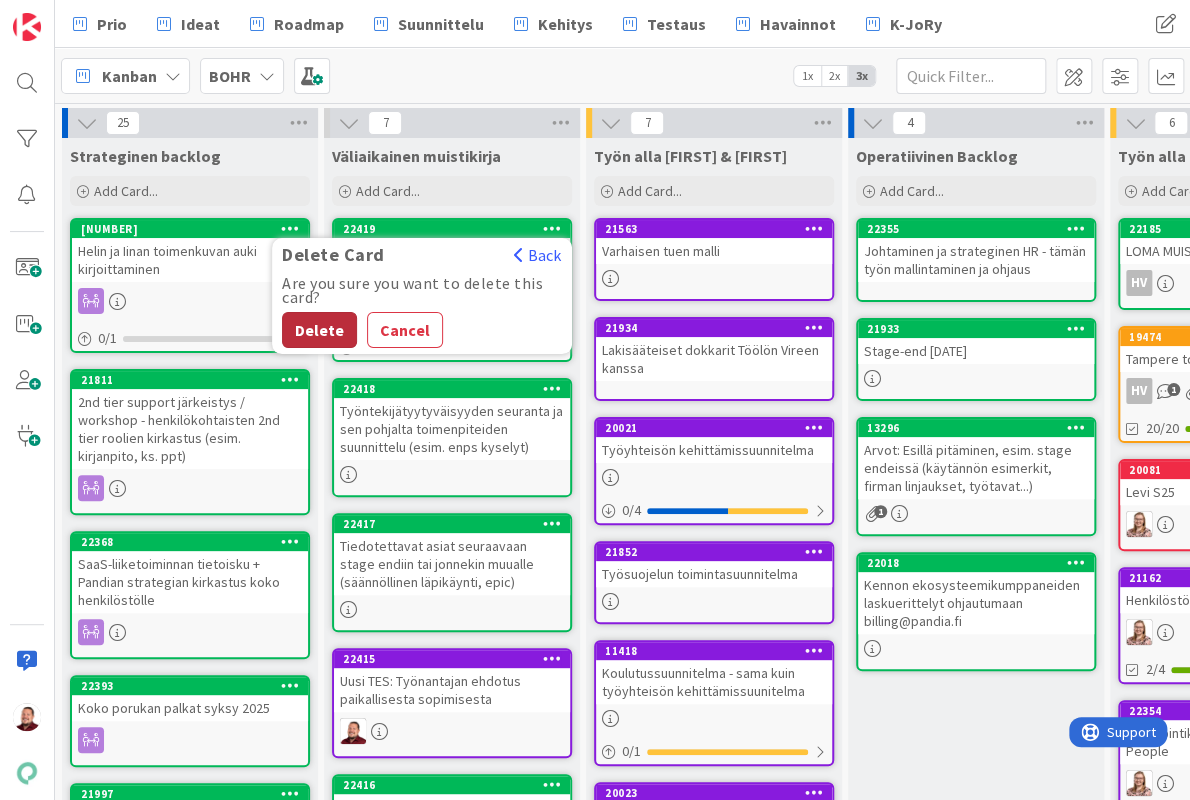 click on "Delete" at bounding box center (319, 330) 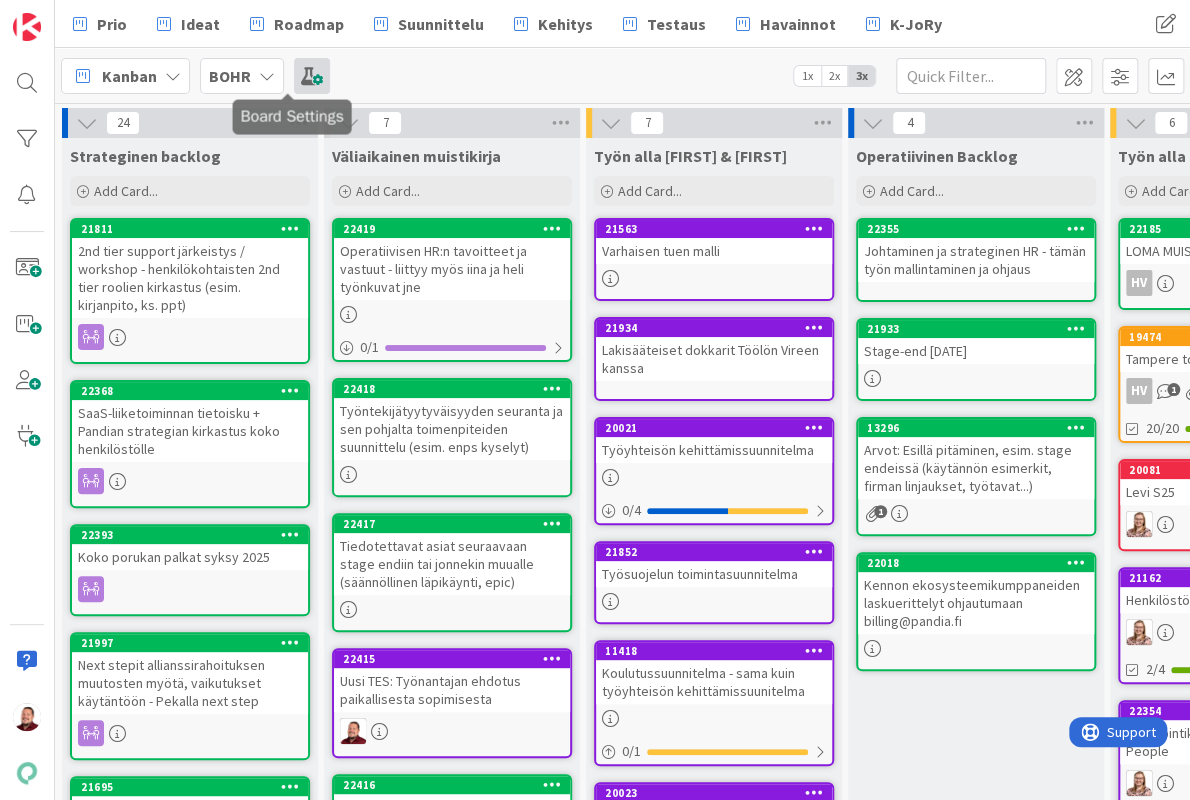 click at bounding box center [312, 76] 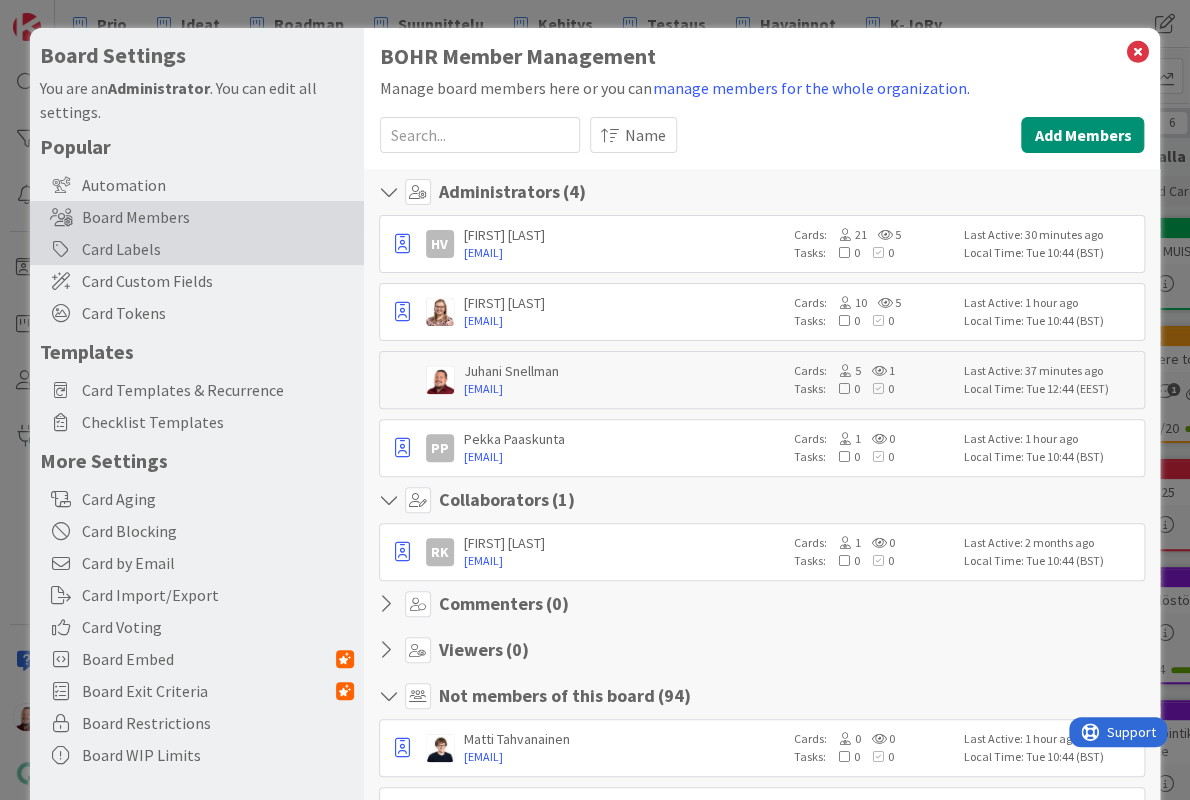 click on "Card Labels" at bounding box center (197, 249) 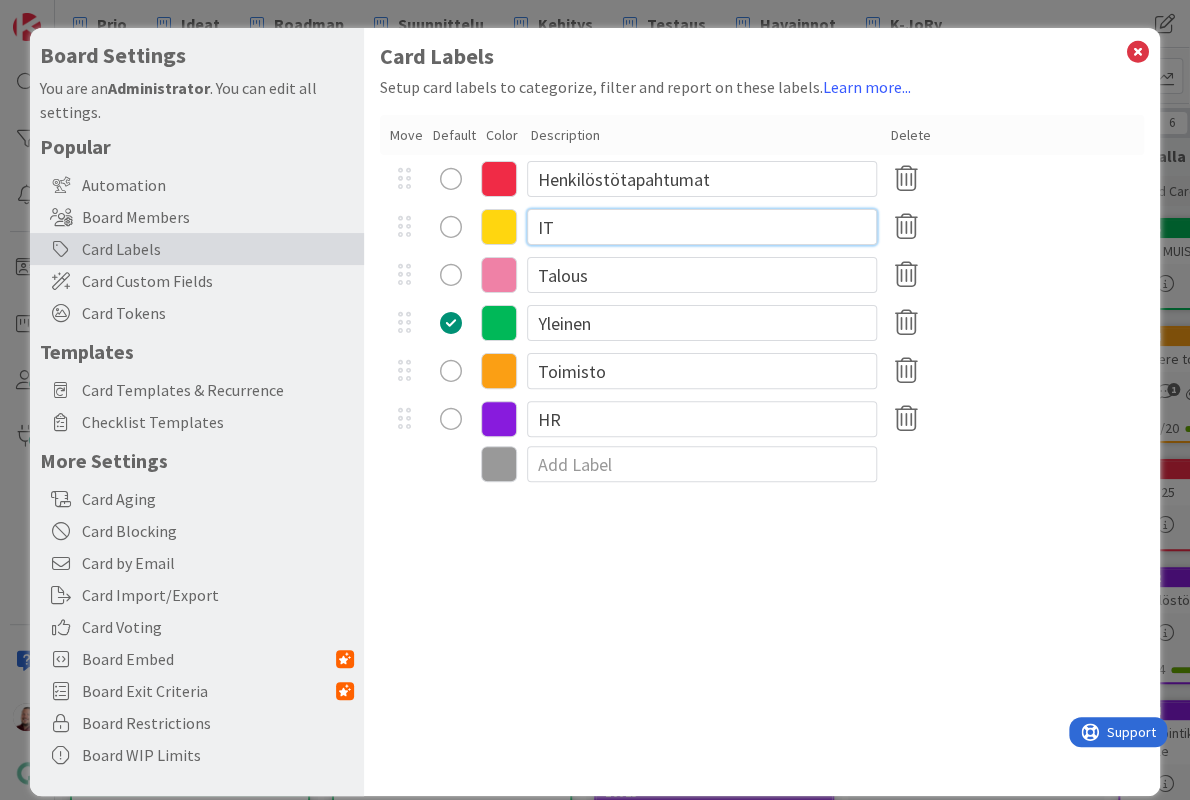 drag, startPoint x: 563, startPoint y: 200, endPoint x: 472, endPoint y: 200, distance: 91 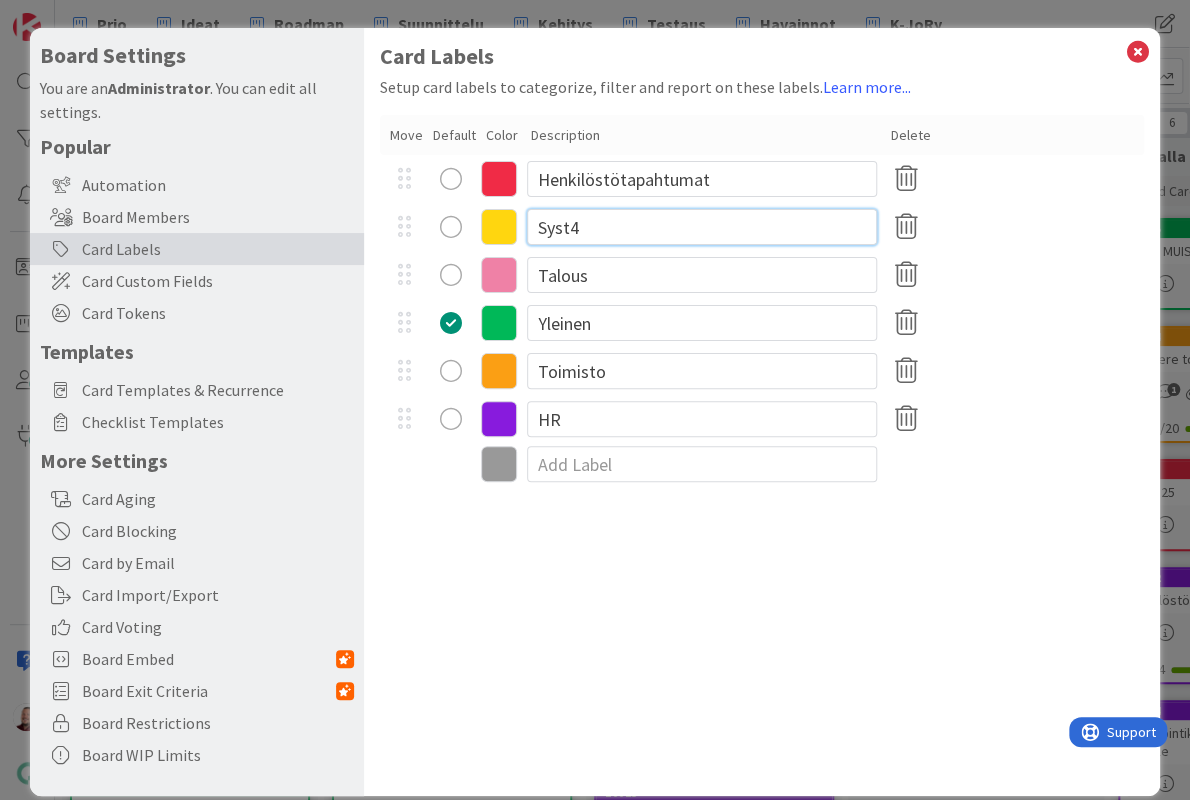 type on "Syst" 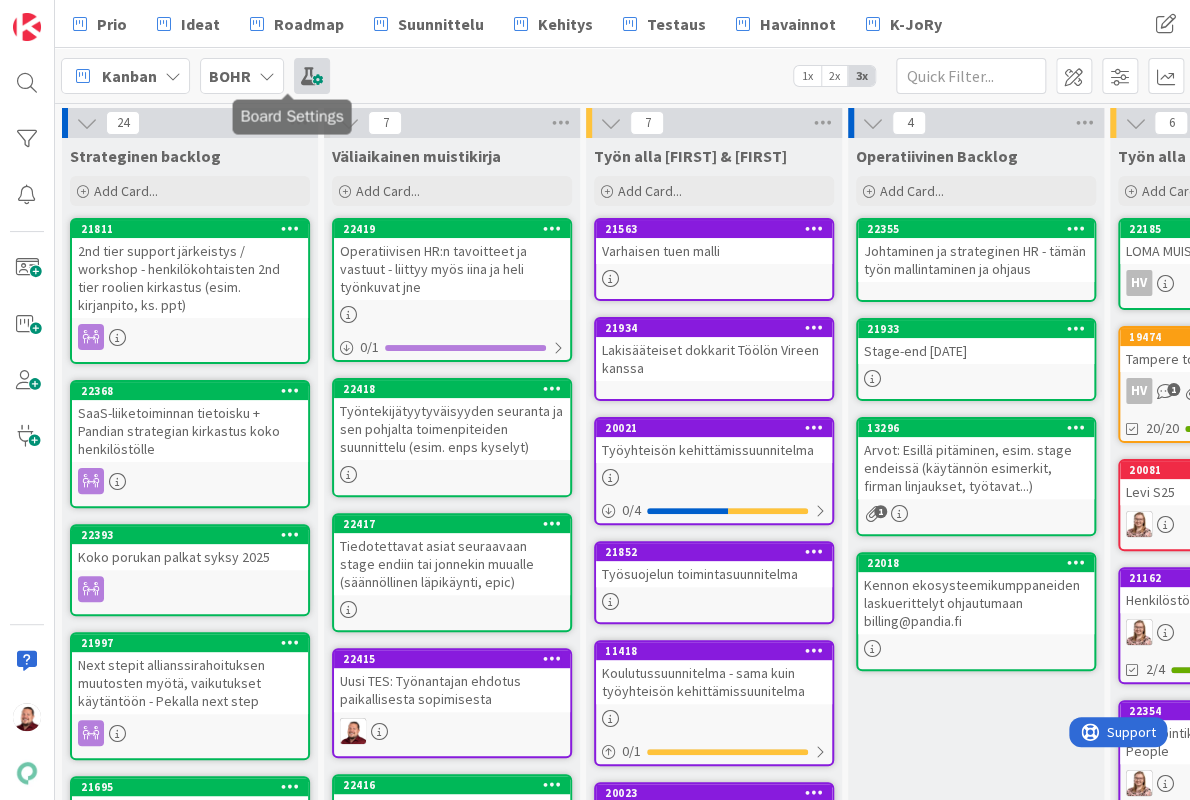 click at bounding box center (312, 76) 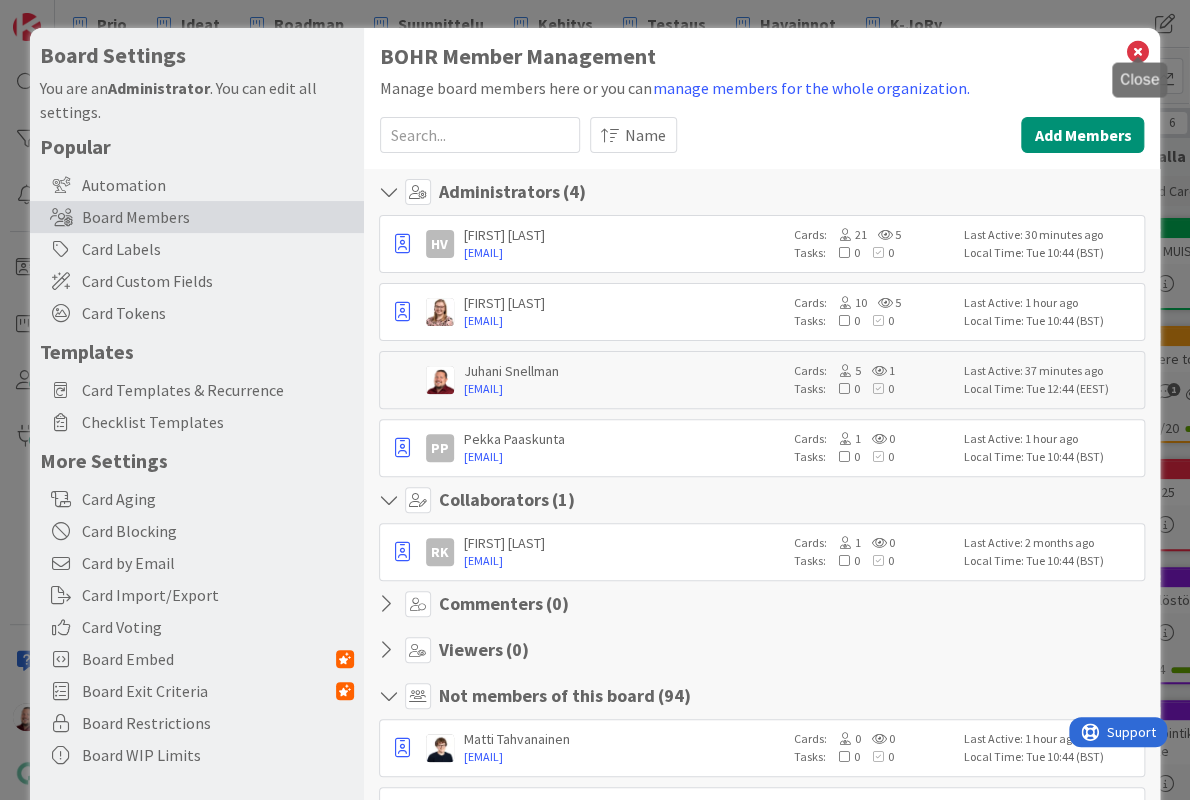 click at bounding box center (1137, 52) 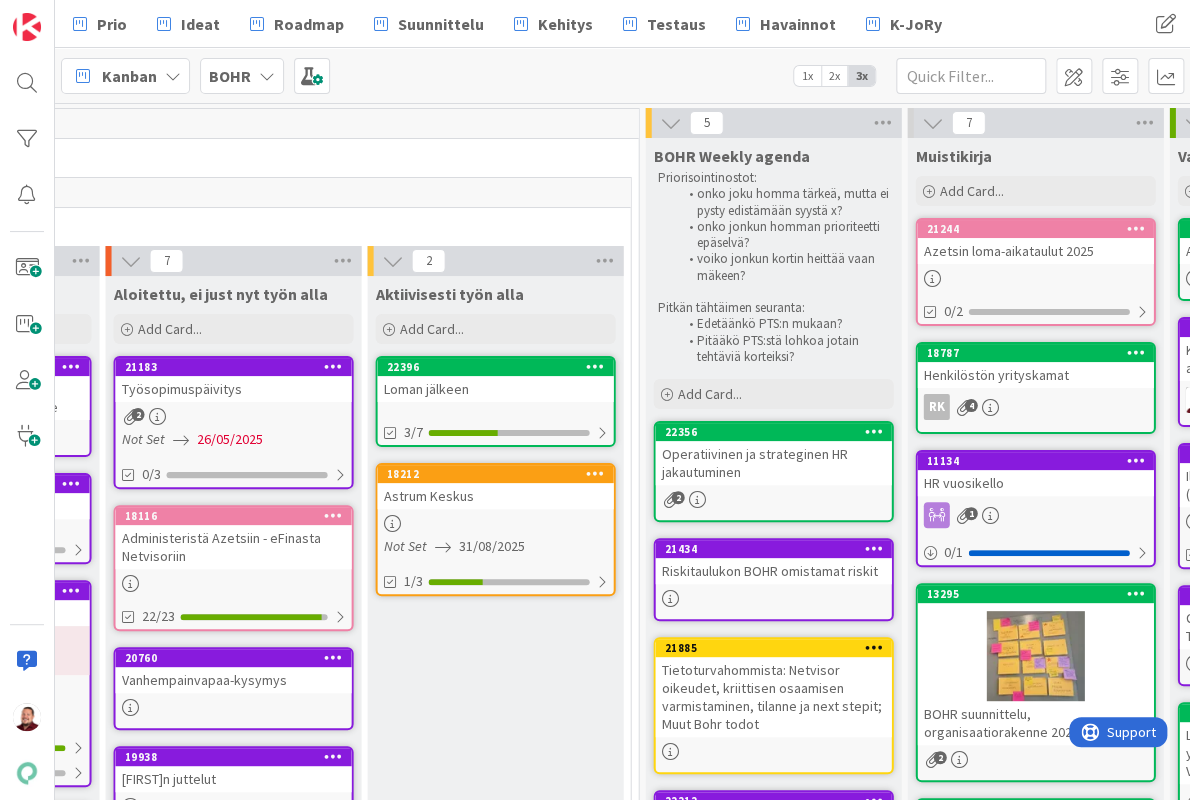 scroll, scrollTop: 724, scrollLeft: 1544, axis: both 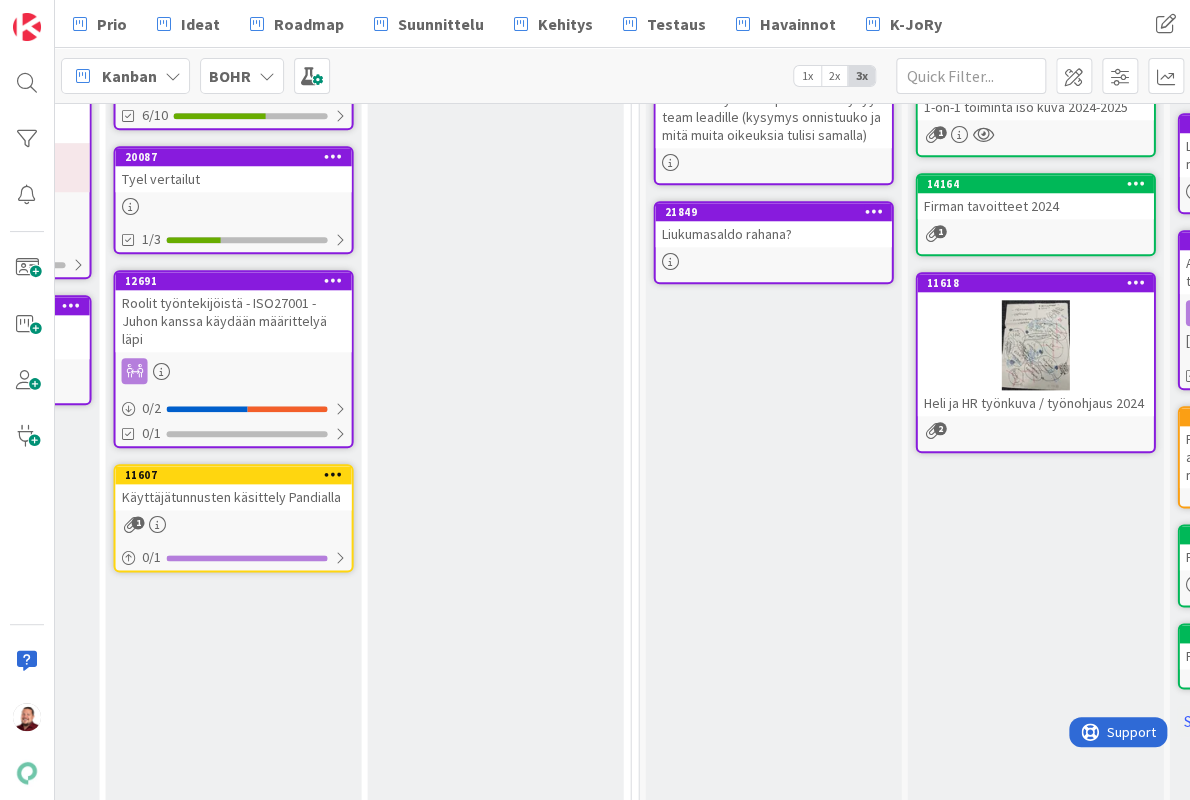 click at bounding box center (334, 474) 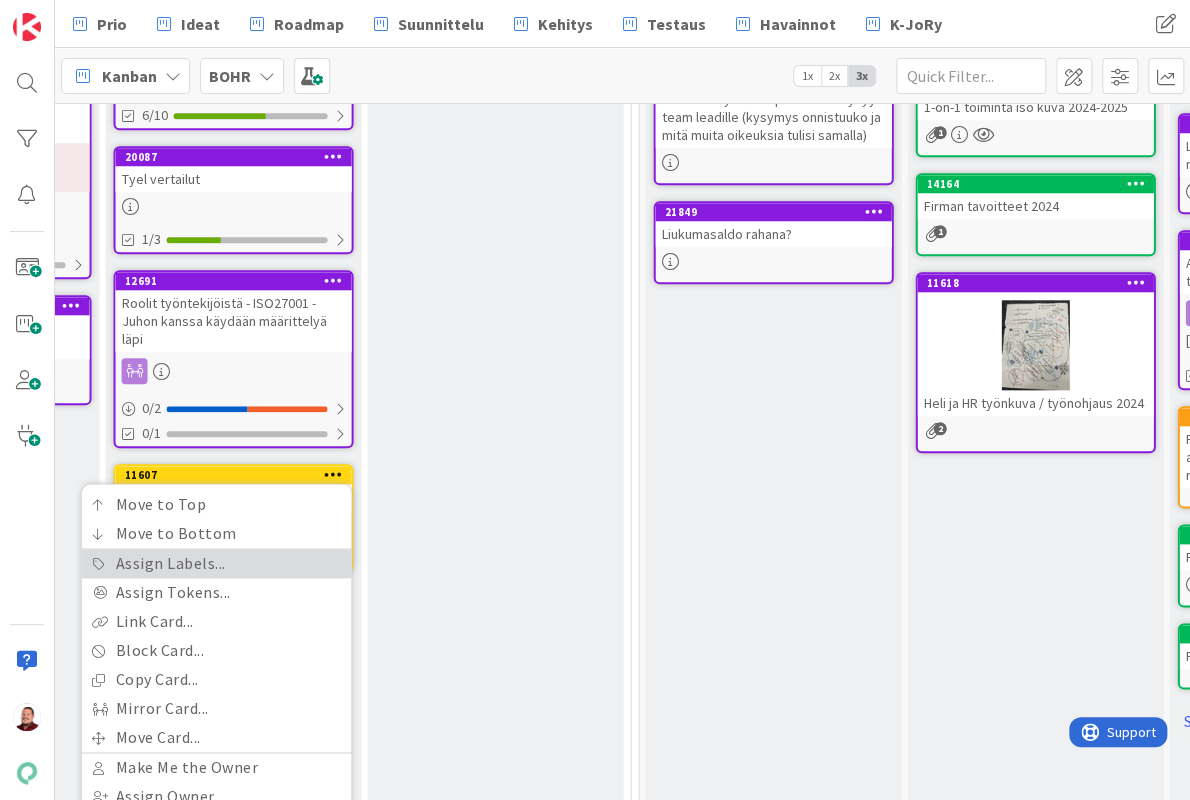 click on "Assign Labels..." at bounding box center [217, 563] 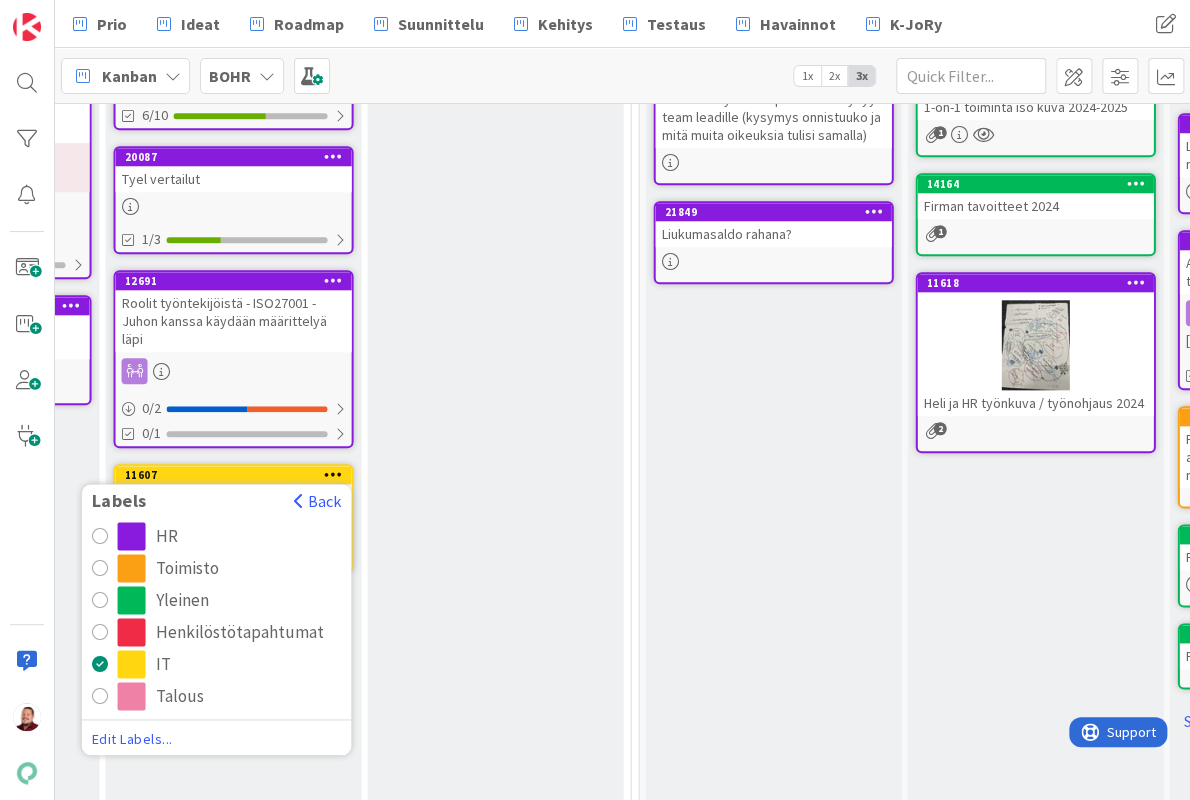 click on "Yleinen" at bounding box center [182, 600] 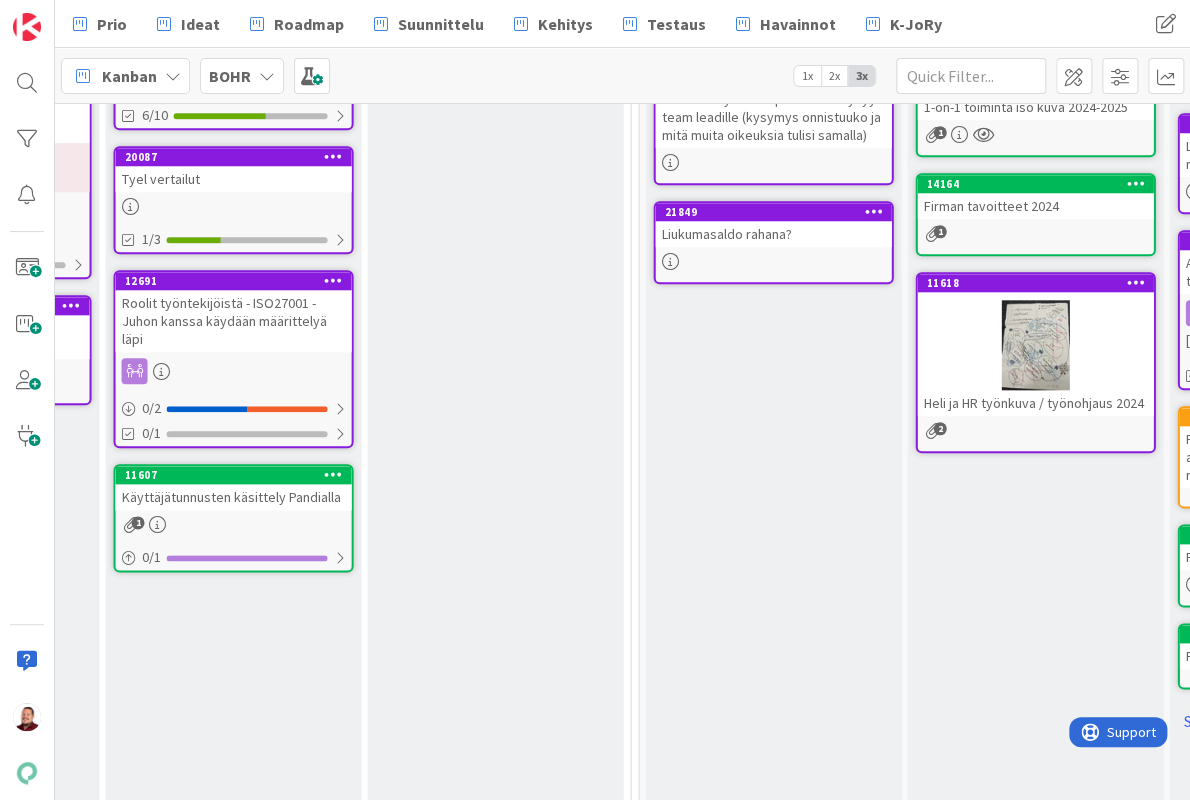 click on "Aktiivisesti työn alla Add Card... 22396 Loman jälkeen 3/7 18212 Astrum Keskus Not Set 31/08/2025 1/3" at bounding box center (496, 1055) 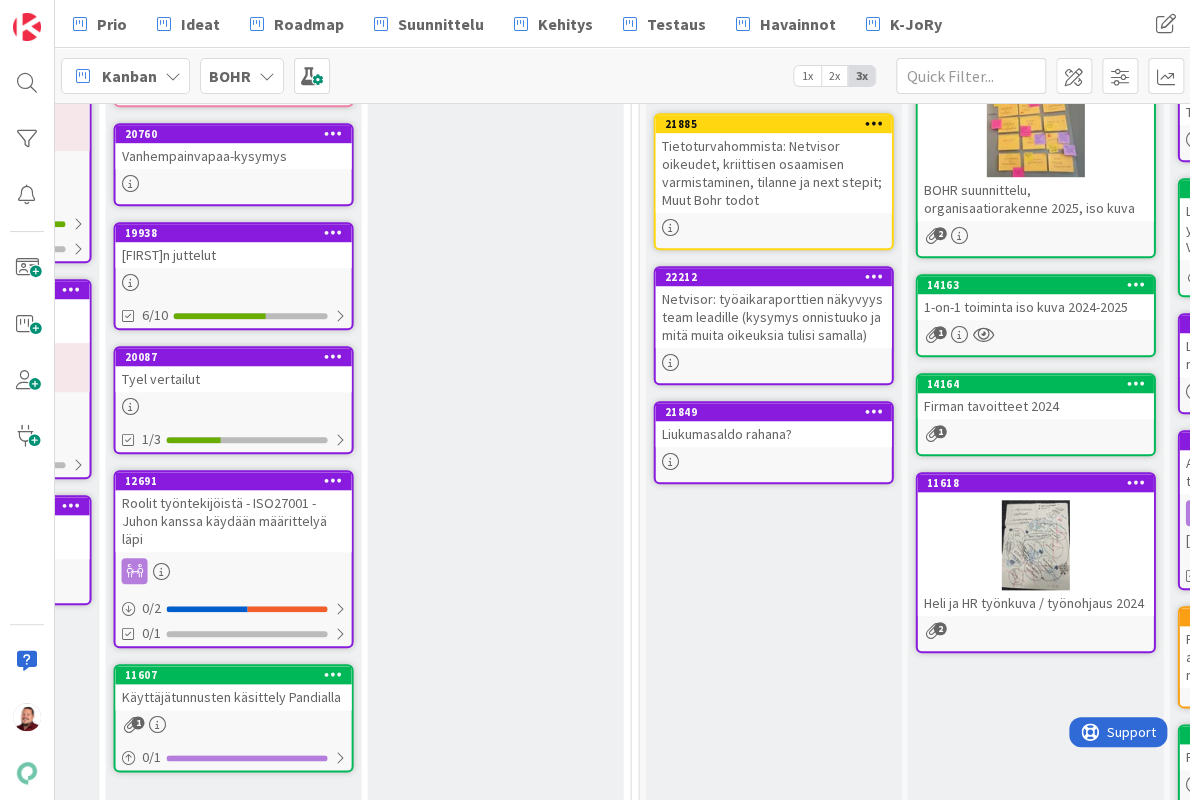 scroll, scrollTop: 197, scrollLeft: 1544, axis: both 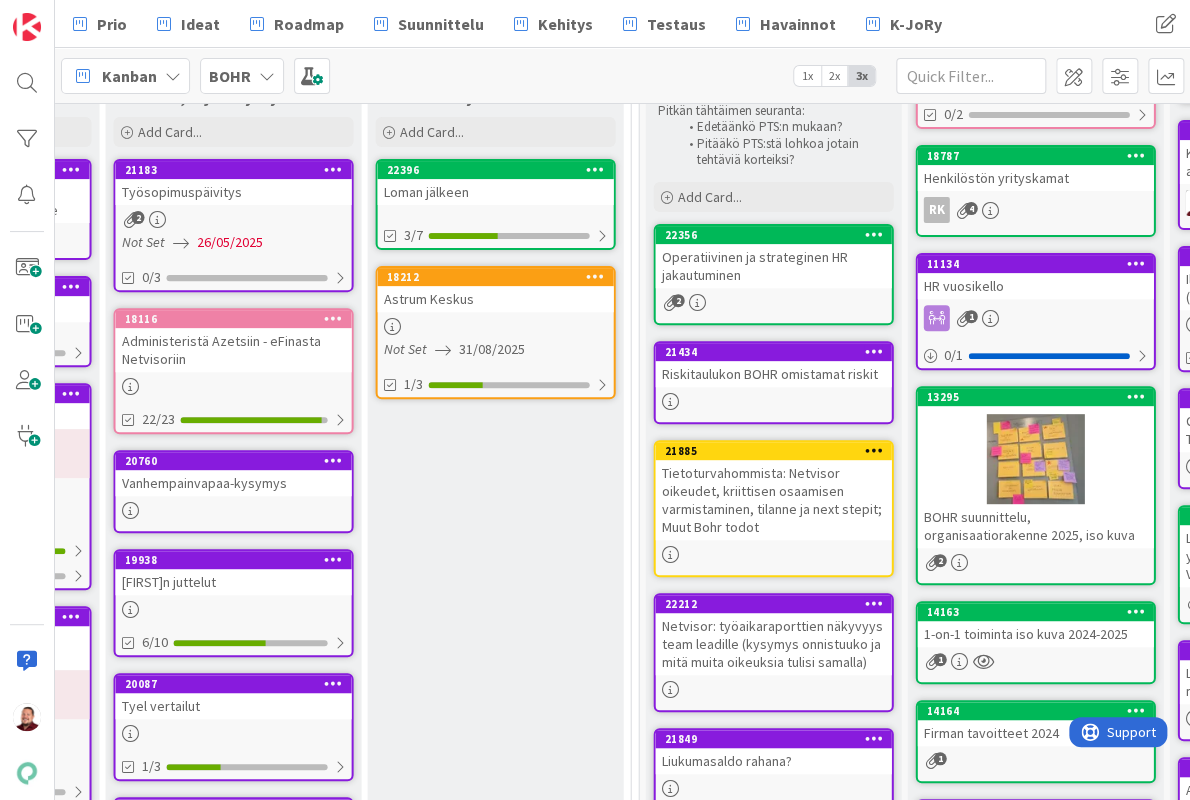 click at bounding box center [874, 450] 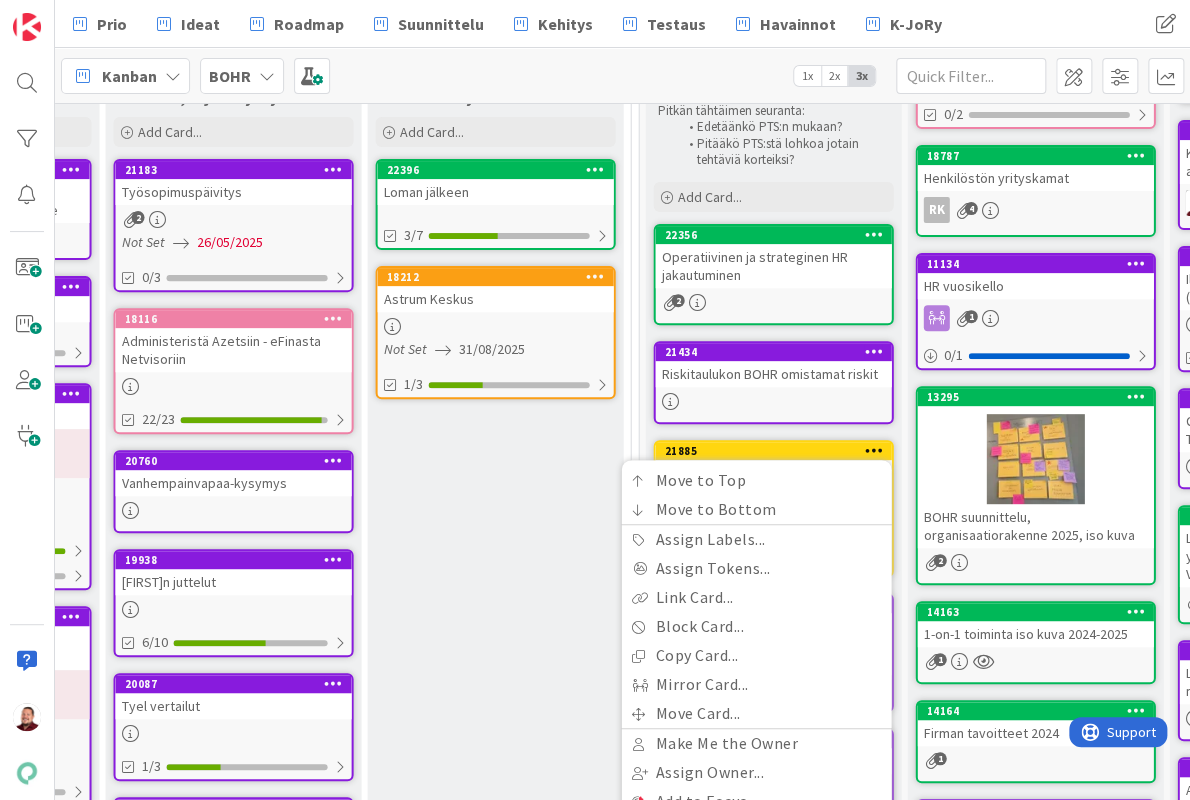 click on "Aktiivisesti työn alla Add Card... 22396 Loman jälkeen 3/7 18212 Astrum Keskus Not Set 31/08/2025 1/3" at bounding box center [496, 1582] 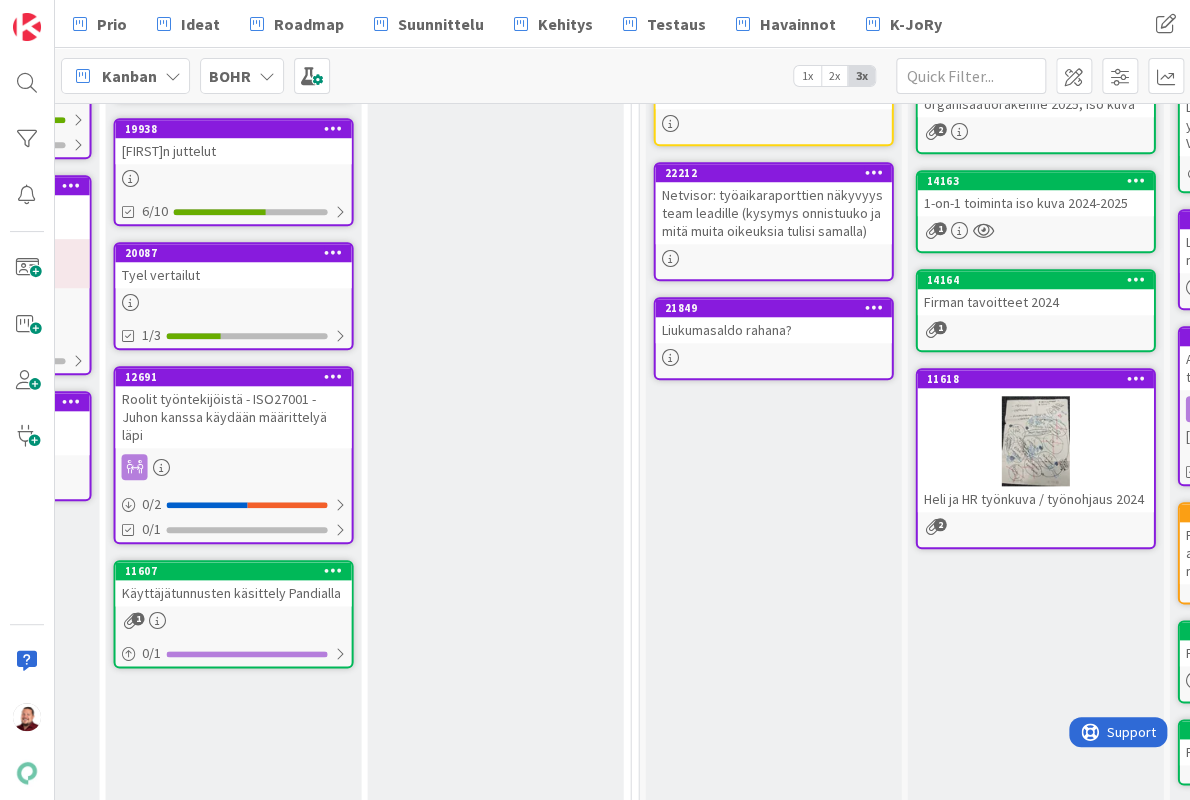 scroll, scrollTop: 666, scrollLeft: 1544, axis: both 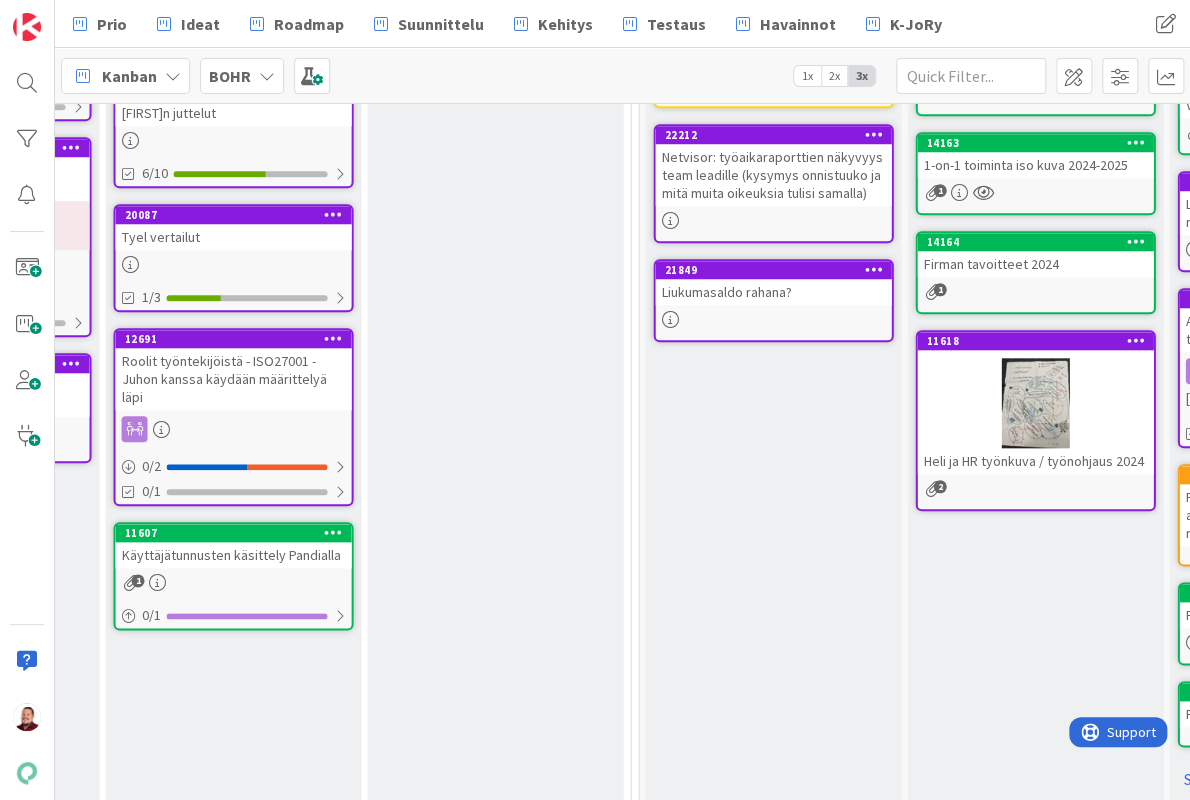 click at bounding box center (334, 532) 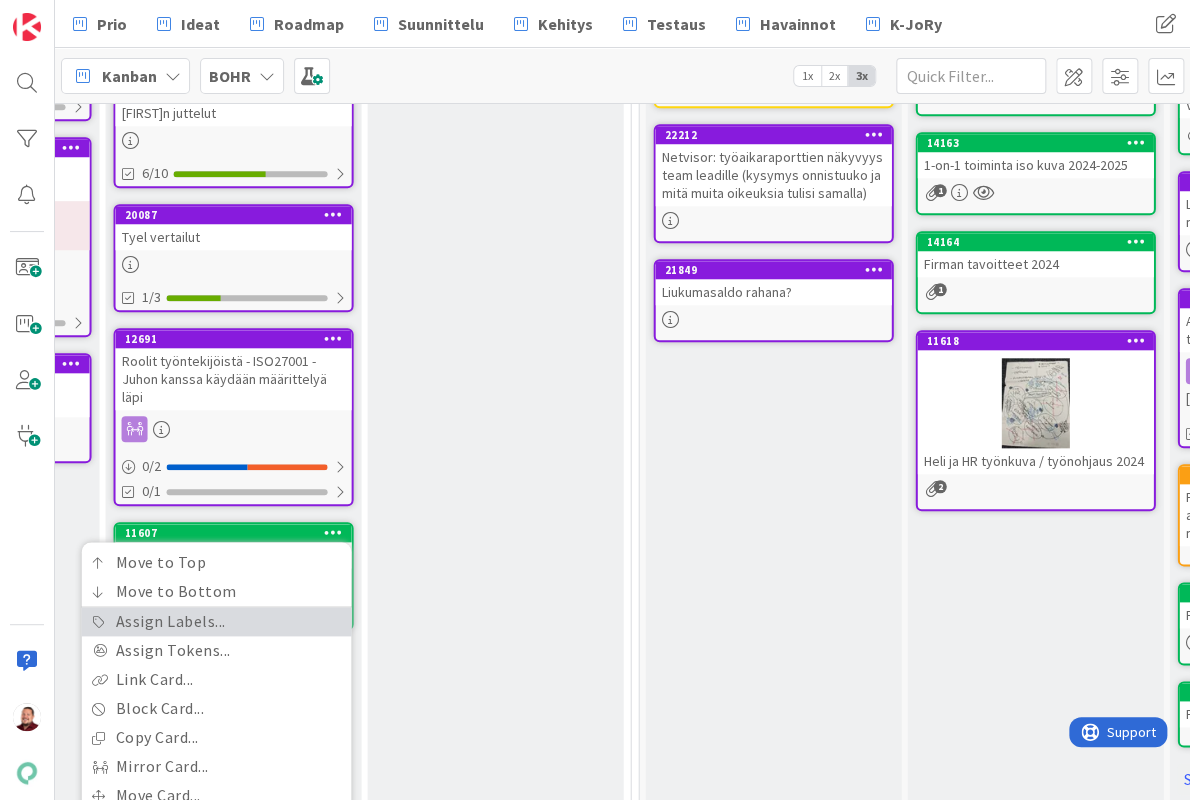 click on "Assign Labels..." at bounding box center (217, 621) 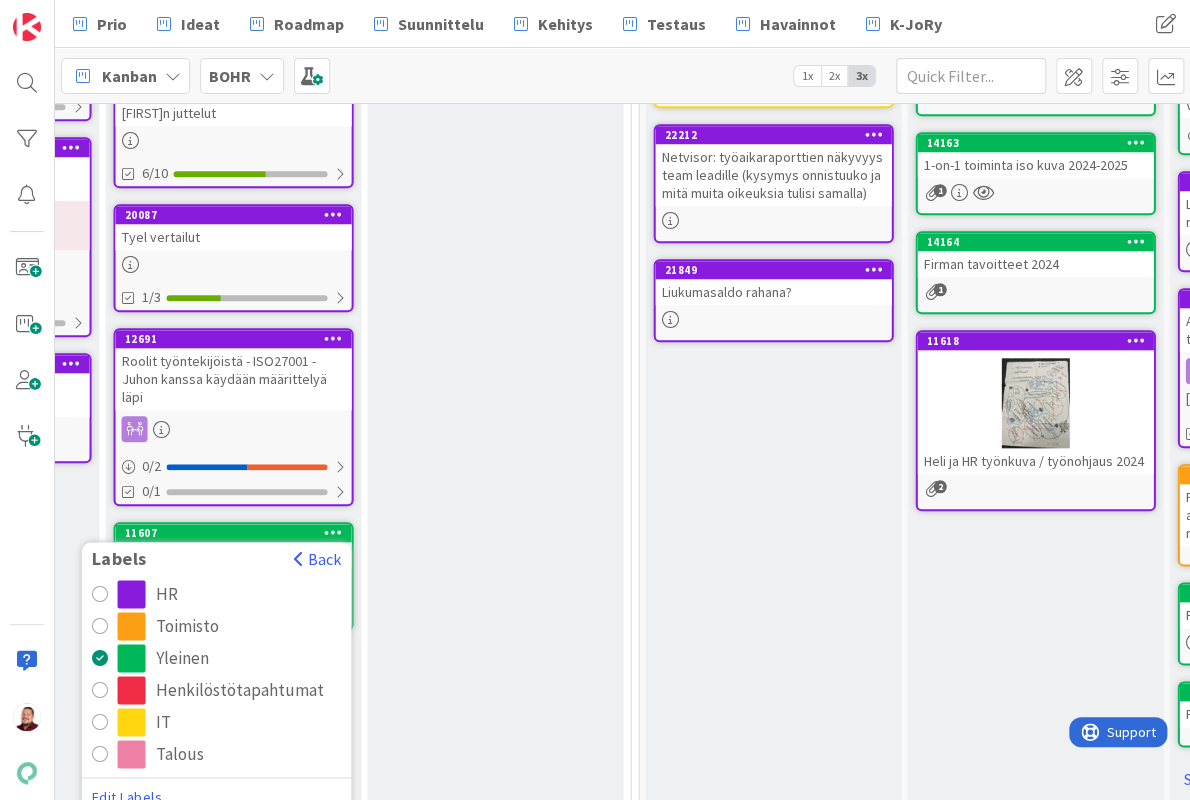click on "IT" at bounding box center [230, 722] 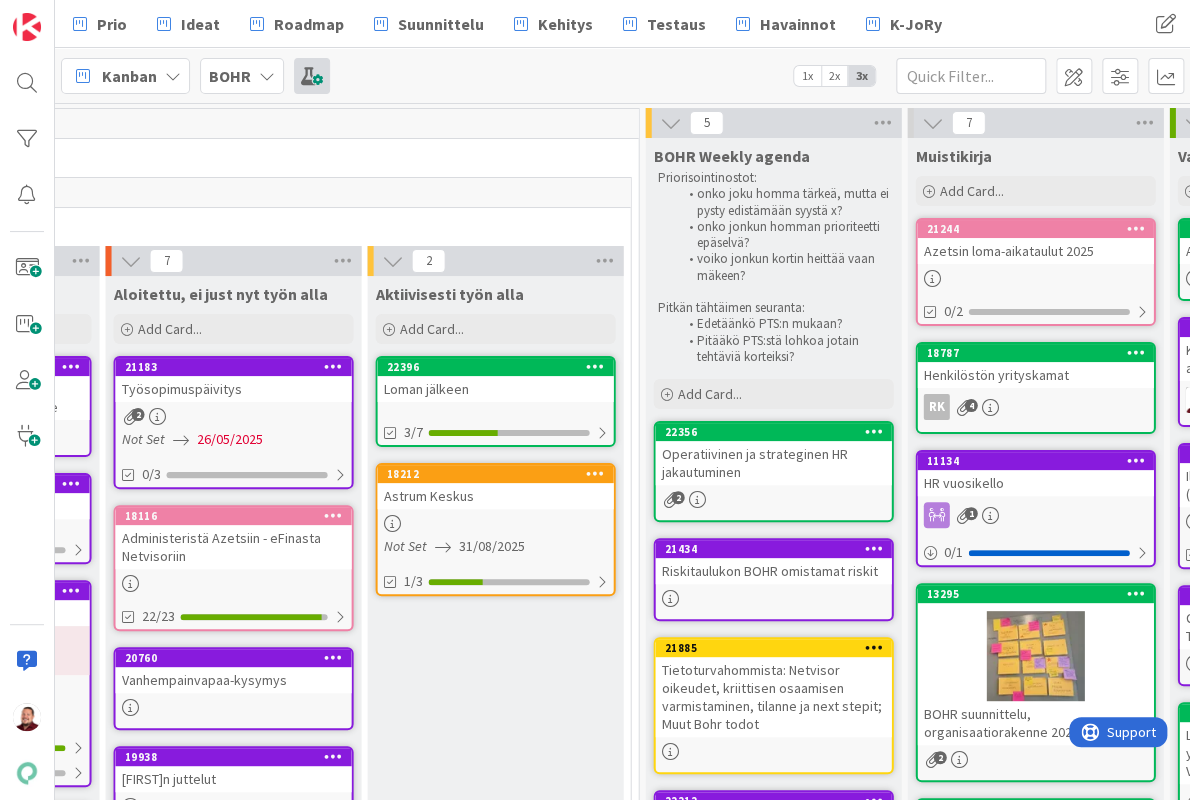 scroll, scrollTop: 0, scrollLeft: 1544, axis: horizontal 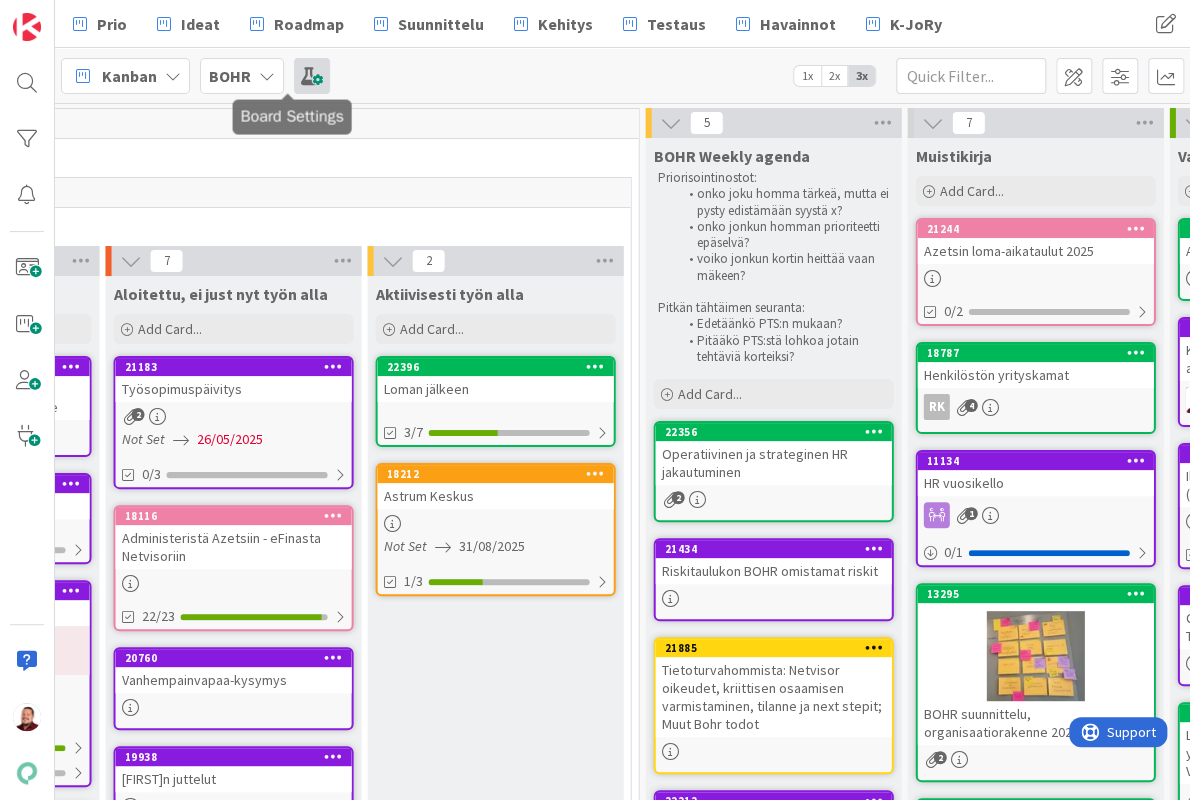 click at bounding box center [312, 76] 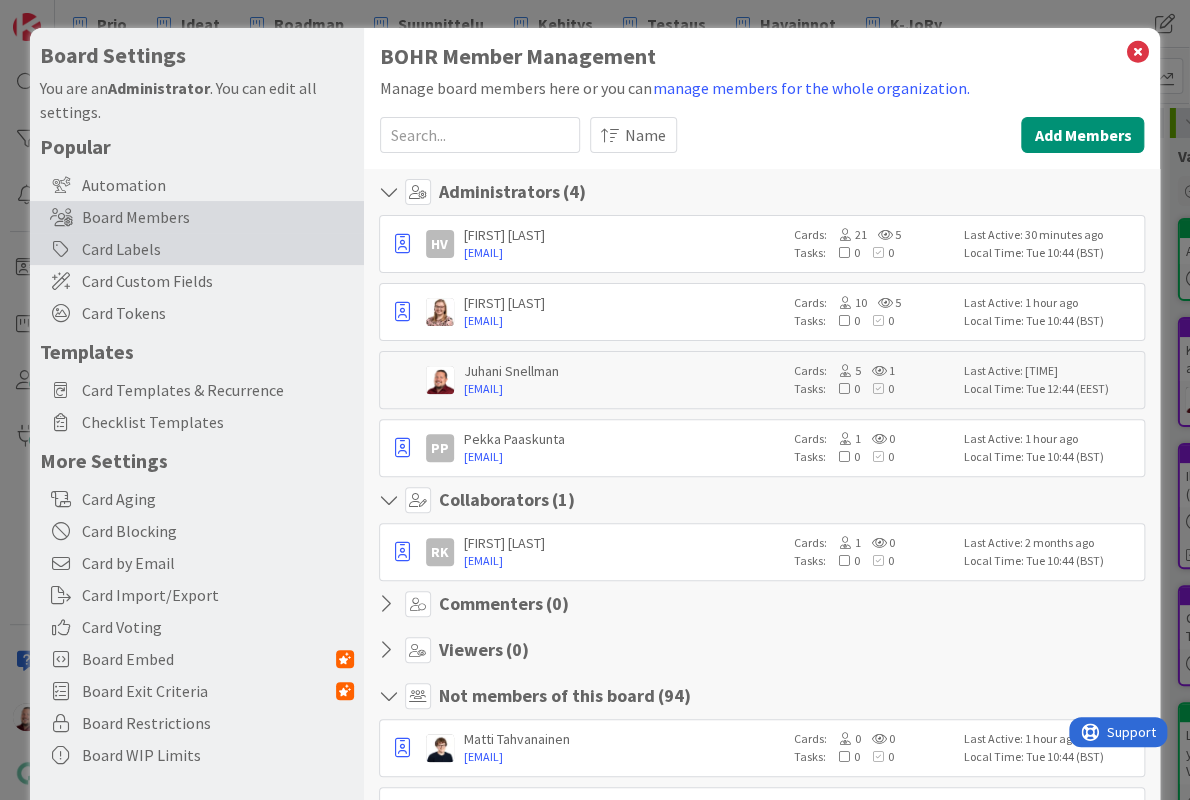 click on "Card Labels" at bounding box center [197, 249] 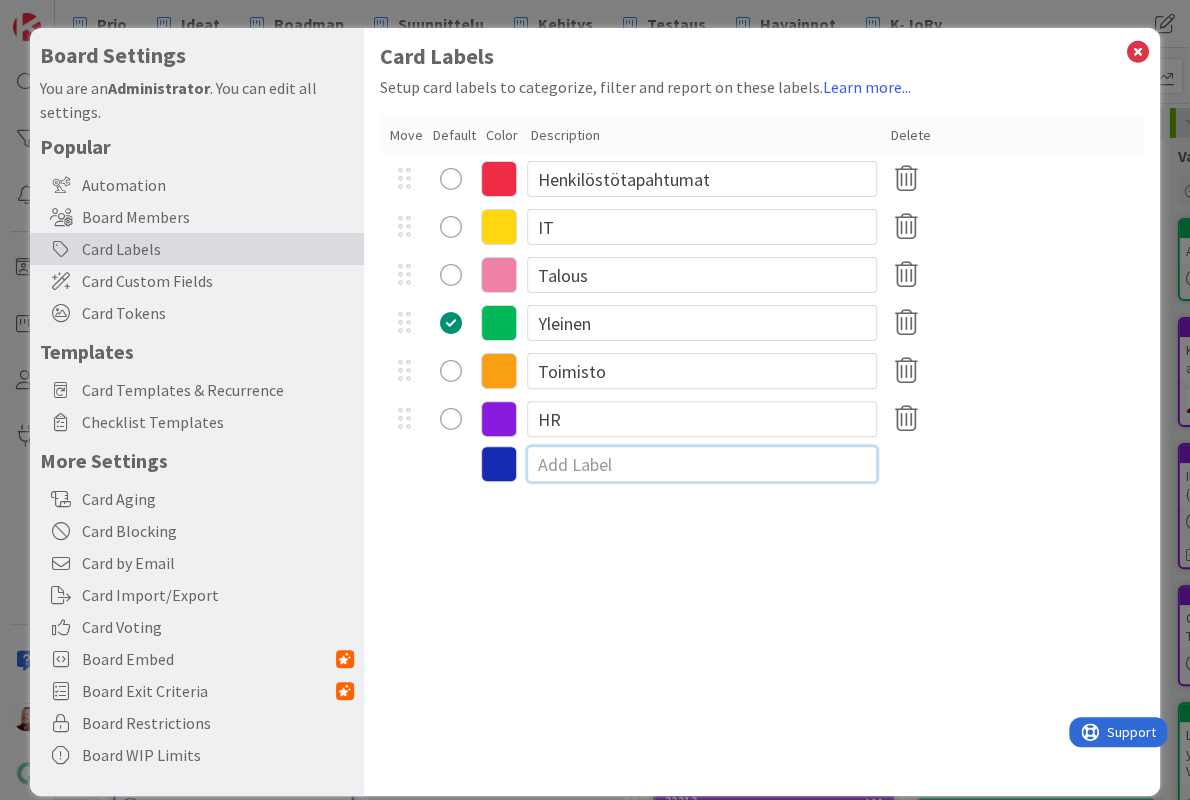 click at bounding box center (702, 464) 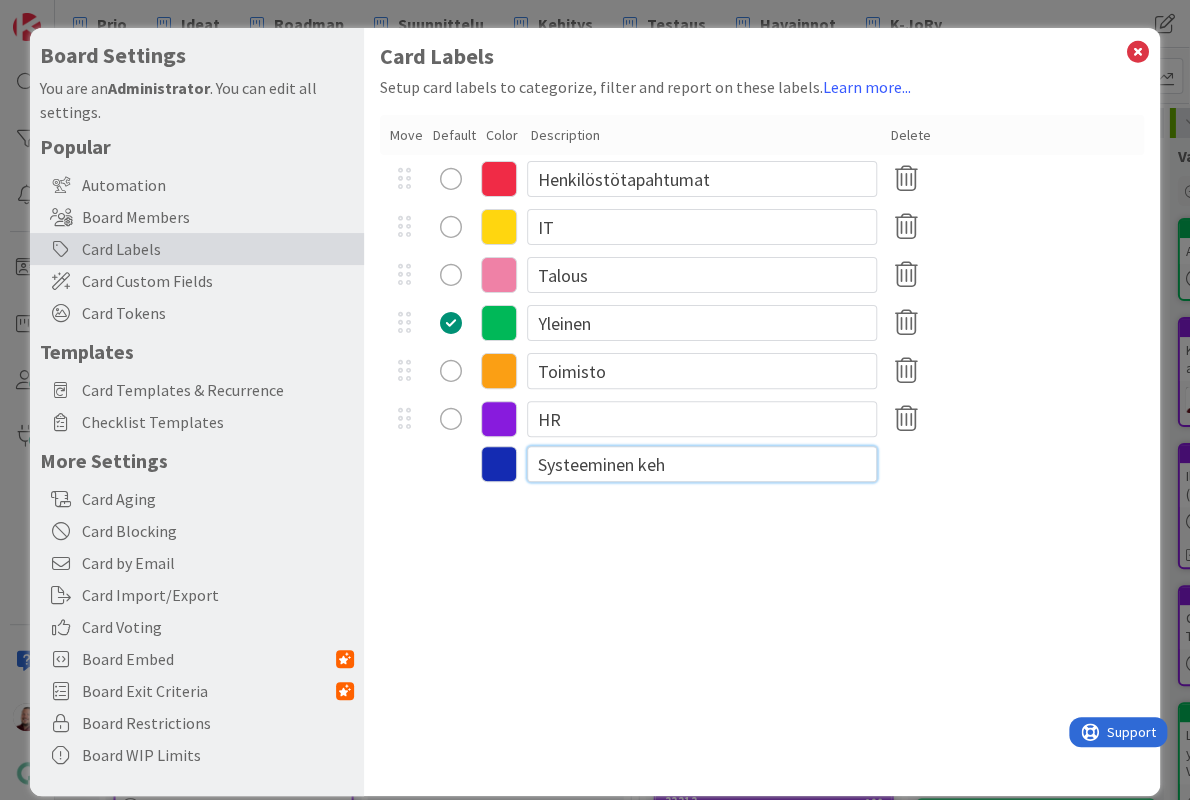 type on "Systeeminen kehitys" 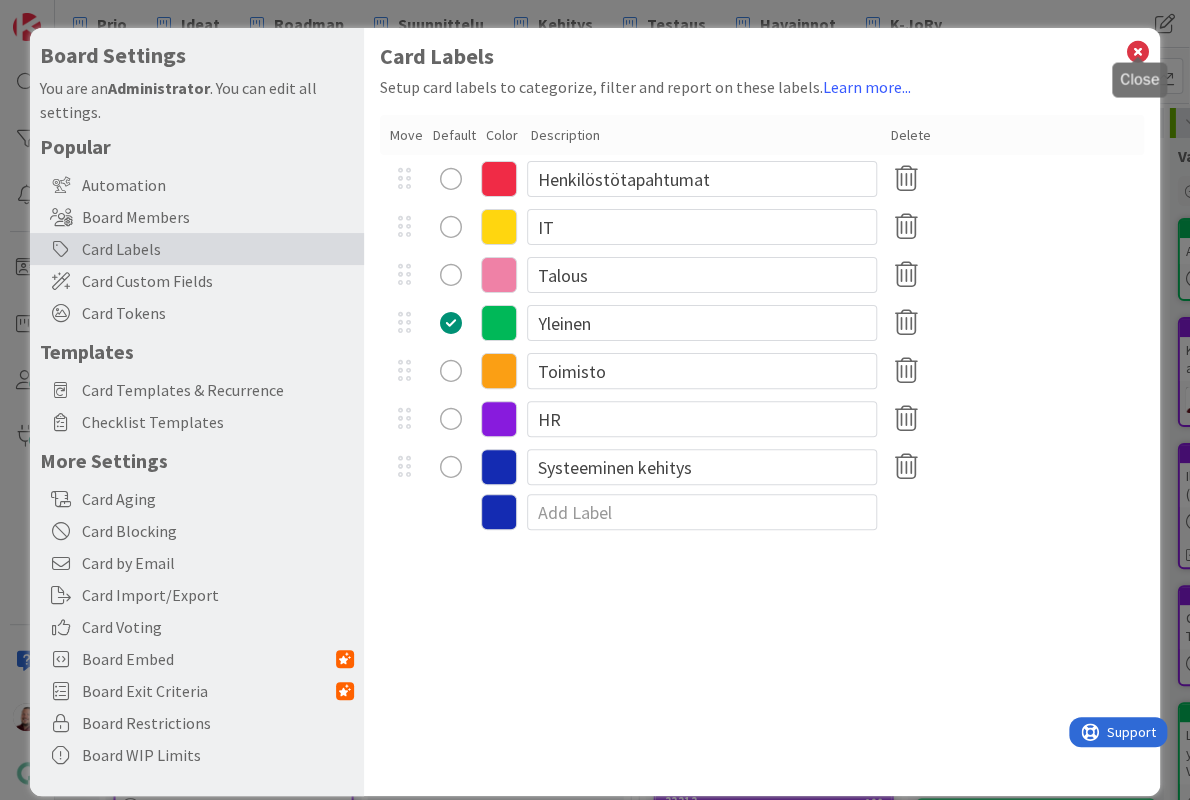 click at bounding box center (1137, 52) 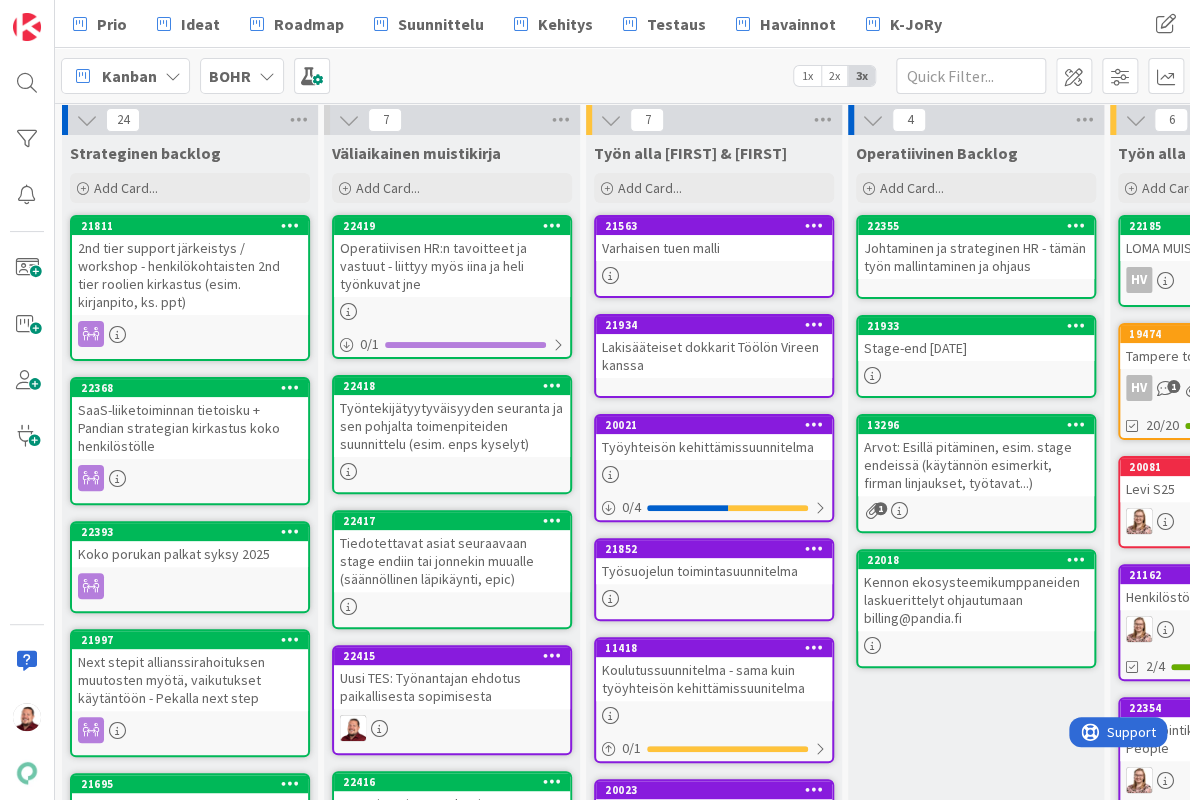 scroll, scrollTop: 3, scrollLeft: 0, axis: vertical 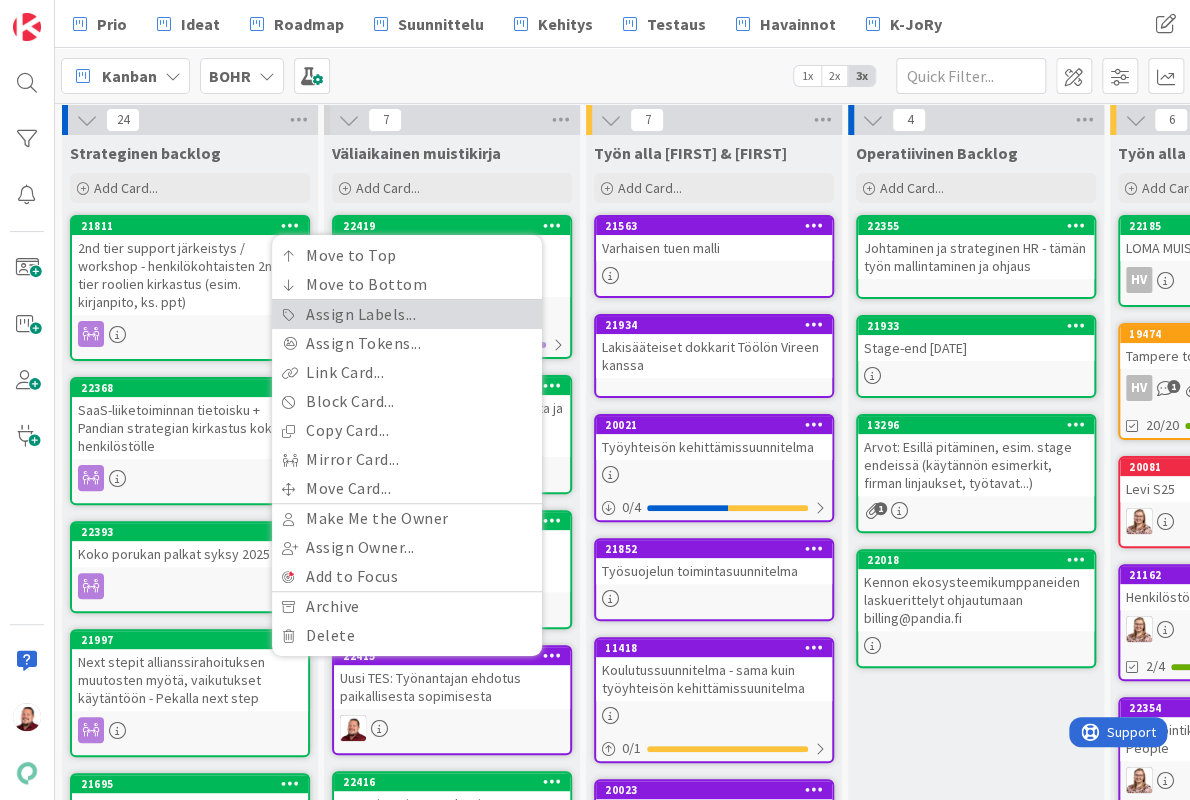 click on "Assign Labels..." at bounding box center (407, 314) 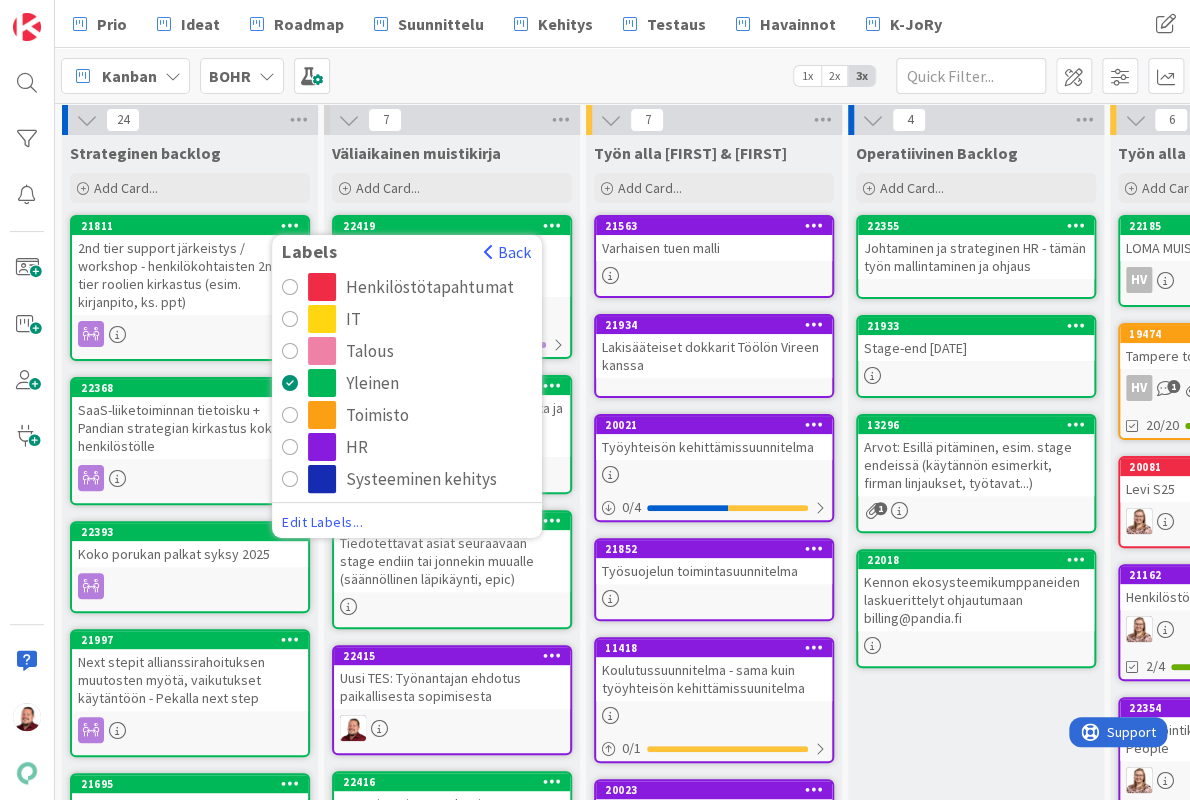 click on "Systeeminen kehitys" at bounding box center (421, 479) 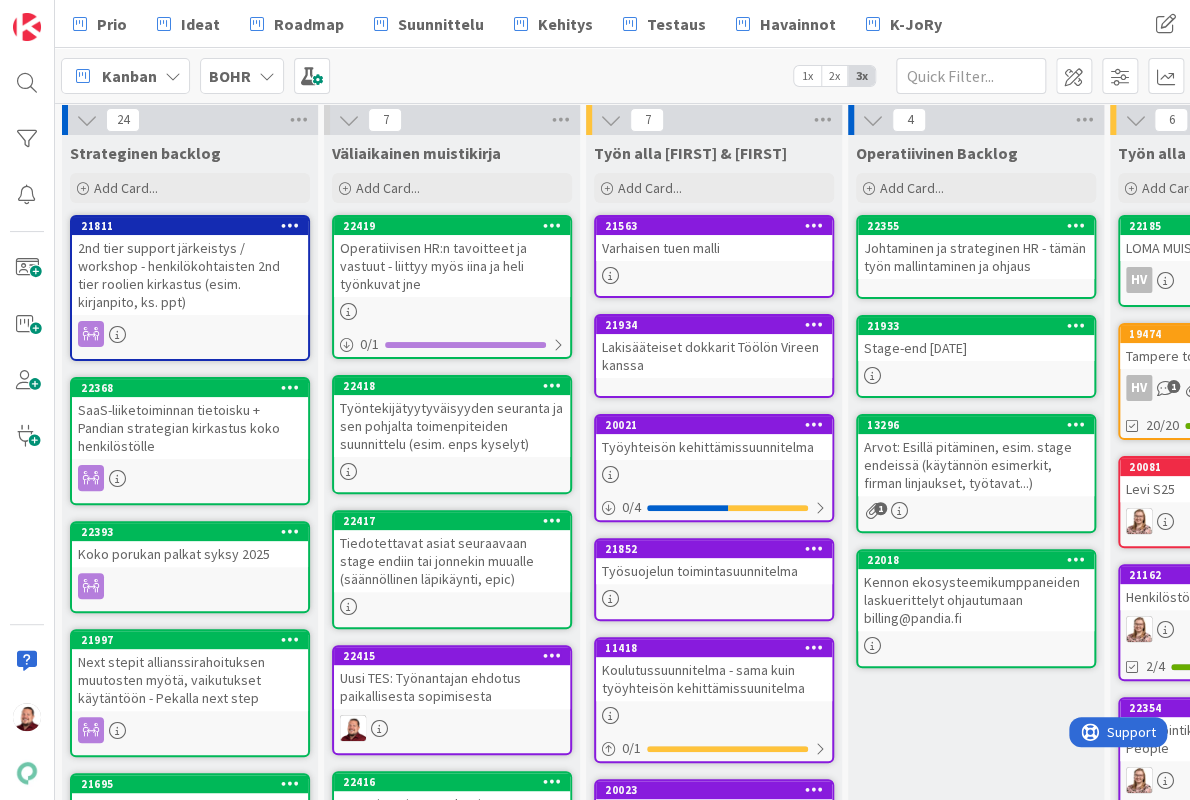 click on "Kanban BOHR 1x 2x 3x" at bounding box center [622, 75] 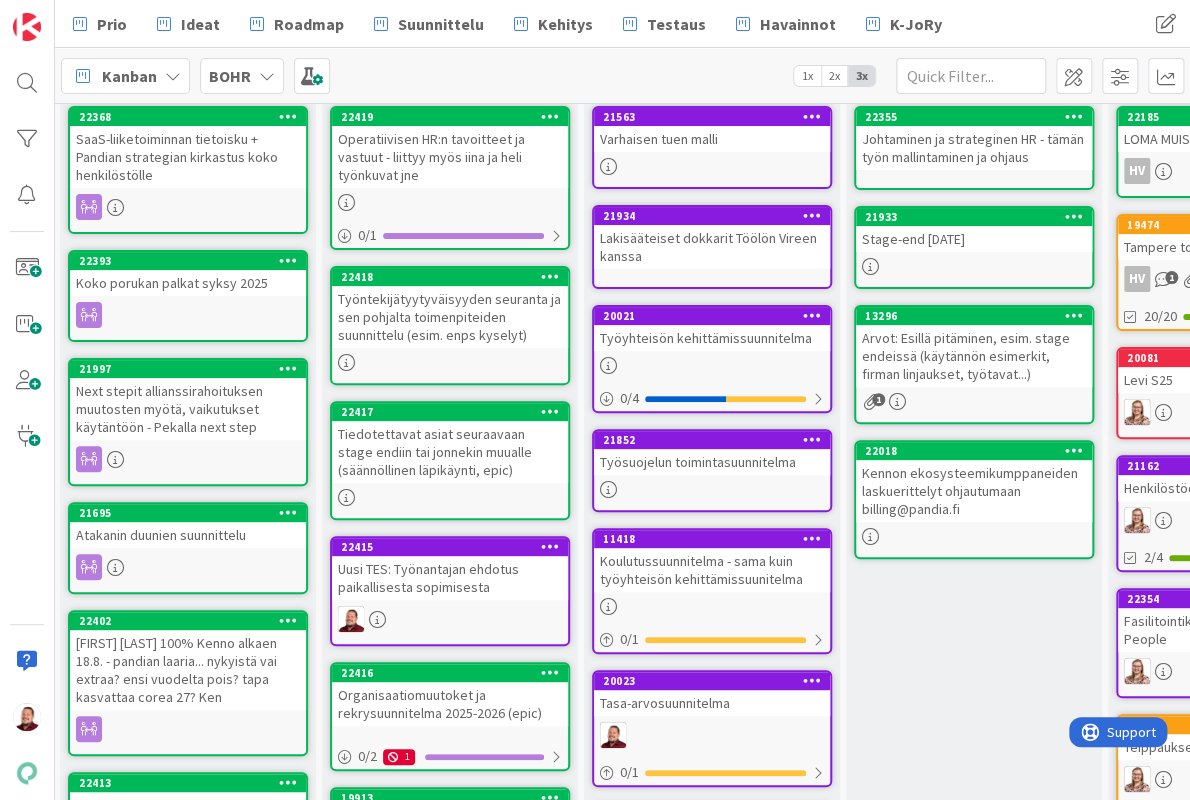 scroll, scrollTop: 107, scrollLeft: 2, axis: both 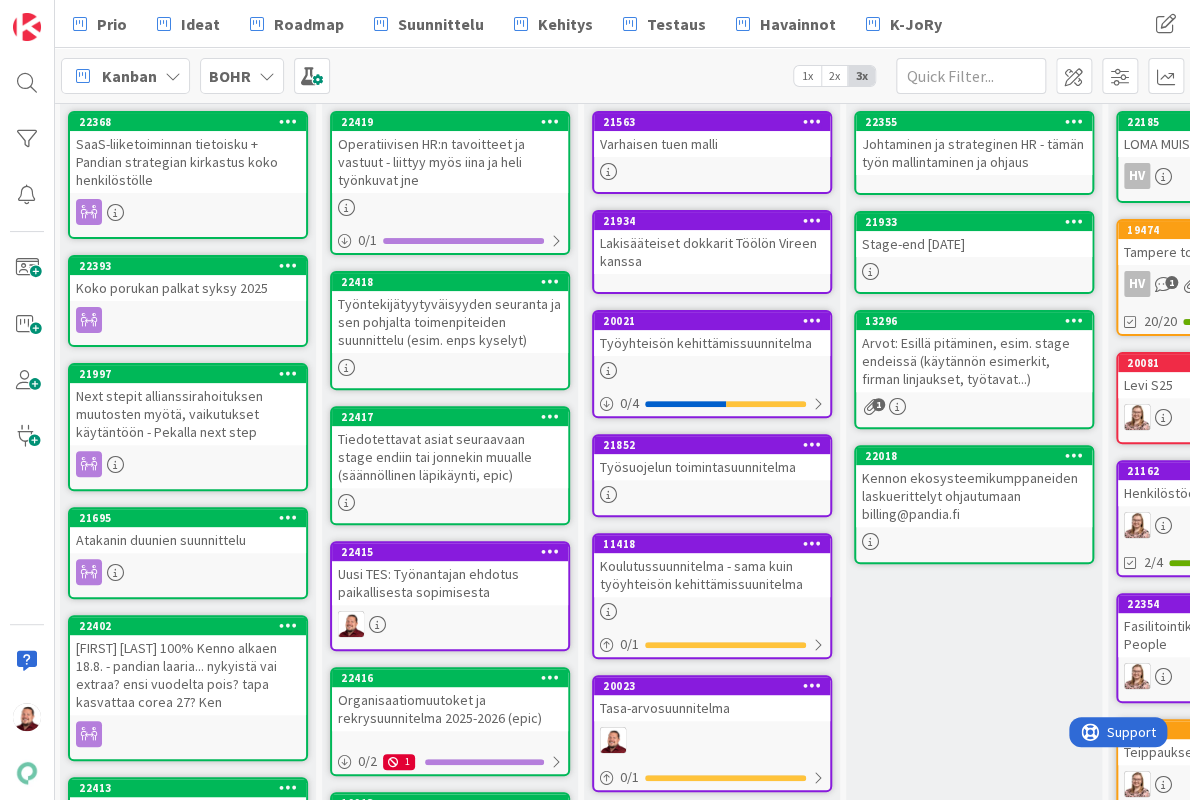 click on "Organisaatiomuutoket ja rekrysuunnitelma 2025-2026 (epic)" at bounding box center [450, 709] 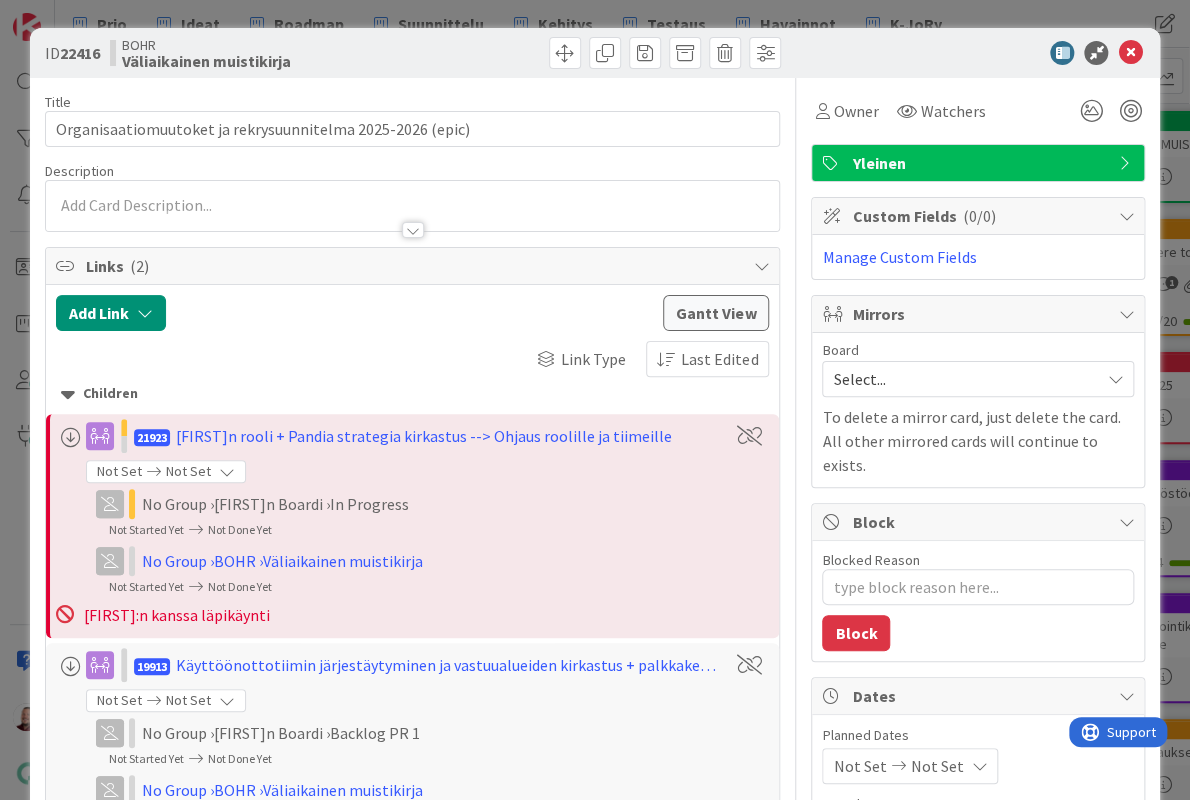 scroll, scrollTop: 0, scrollLeft: 0, axis: both 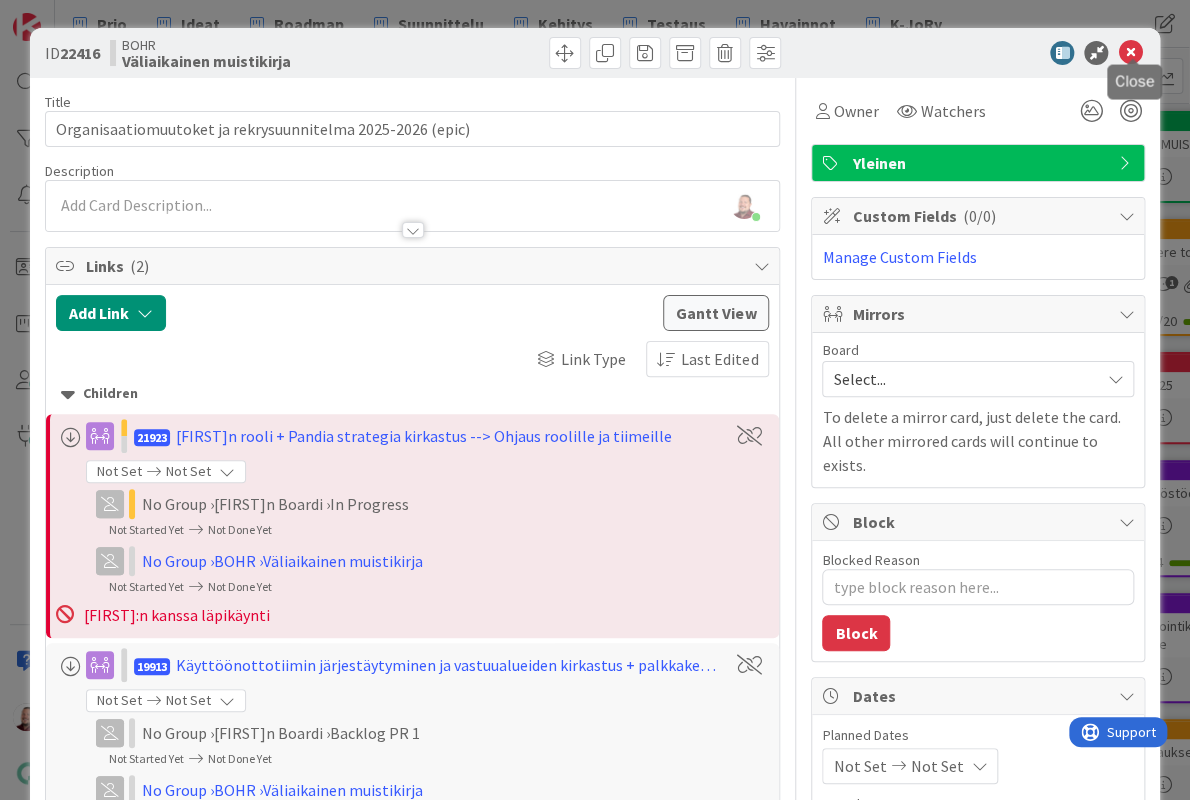 click at bounding box center (1130, 53) 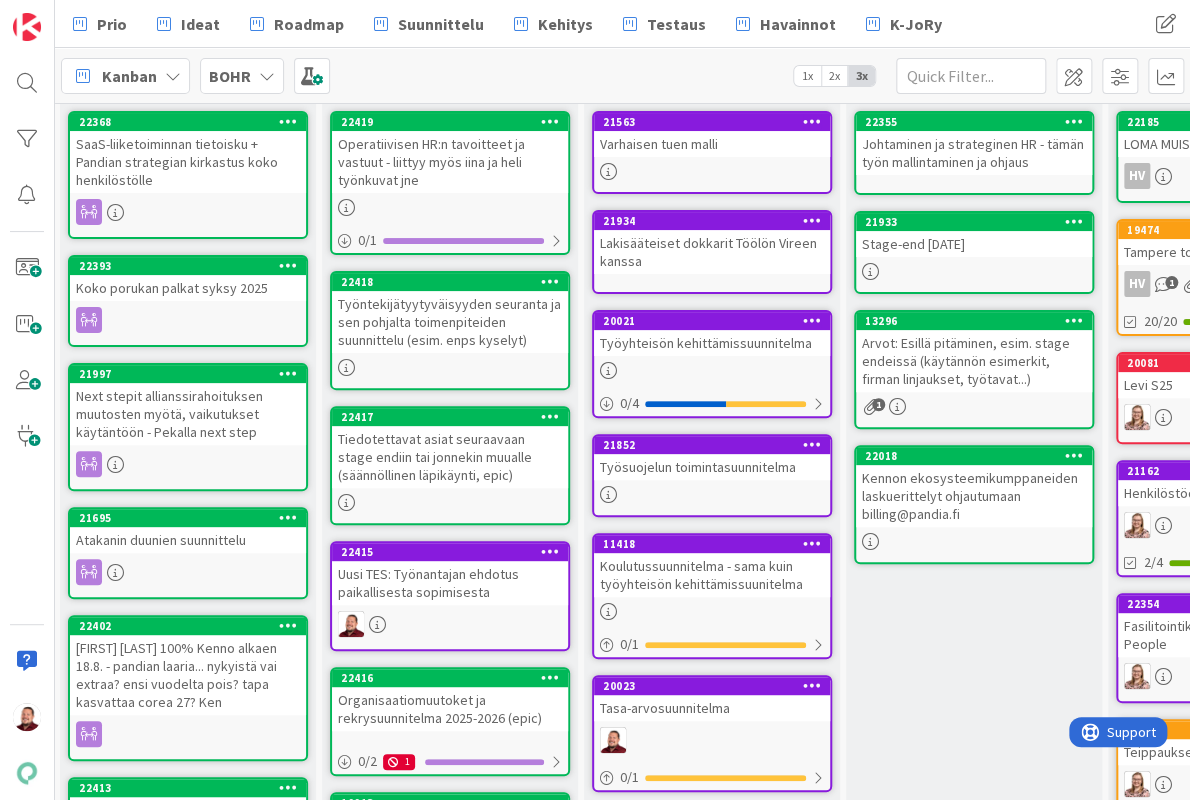 scroll, scrollTop: 0, scrollLeft: 0, axis: both 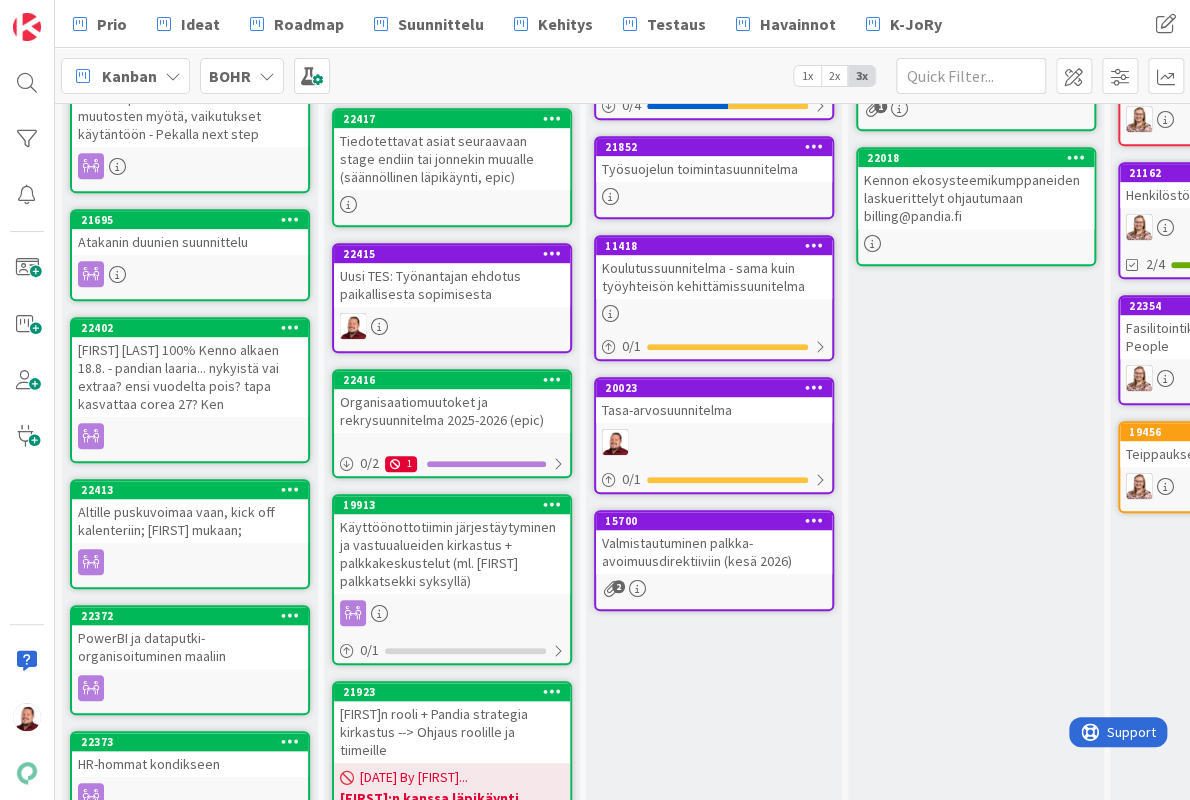 click on "Uusi TES: Työnantajan ehdotus paikallisesta sopimisesta" at bounding box center (452, 285) 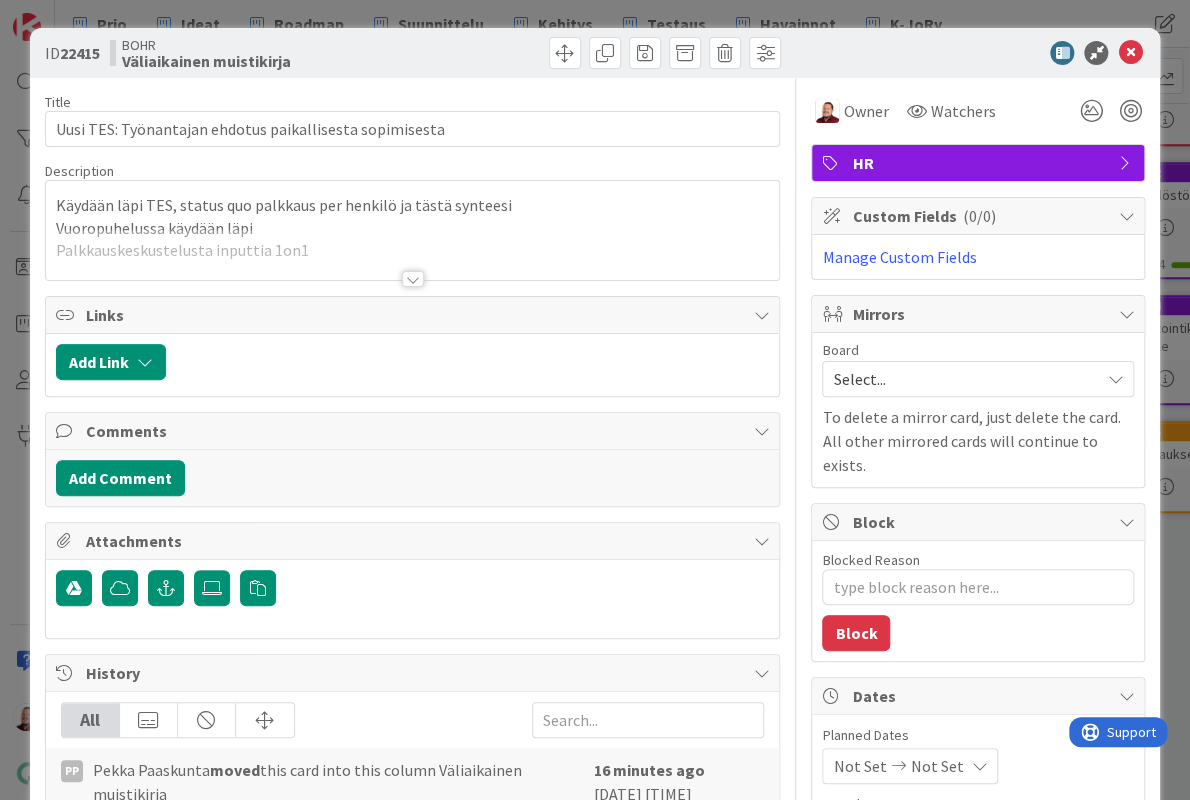 scroll, scrollTop: 0, scrollLeft: 0, axis: both 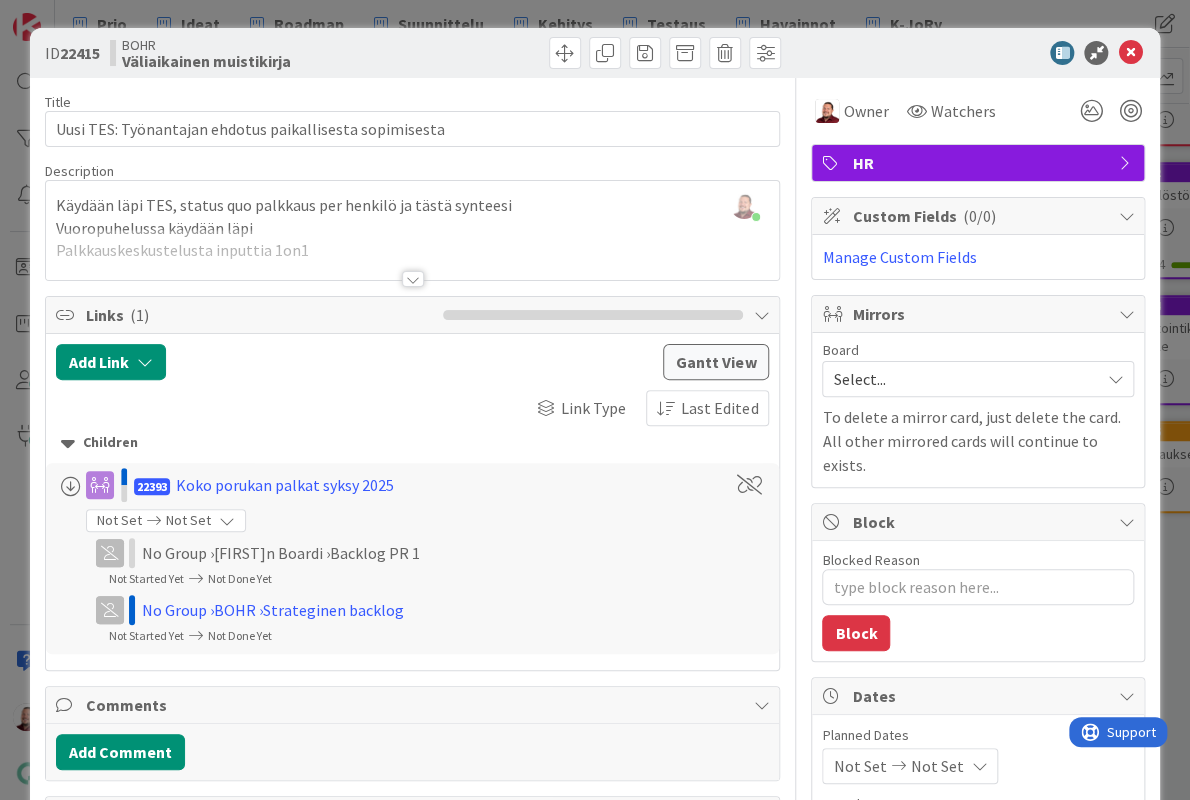 click at bounding box center [1130, 53] 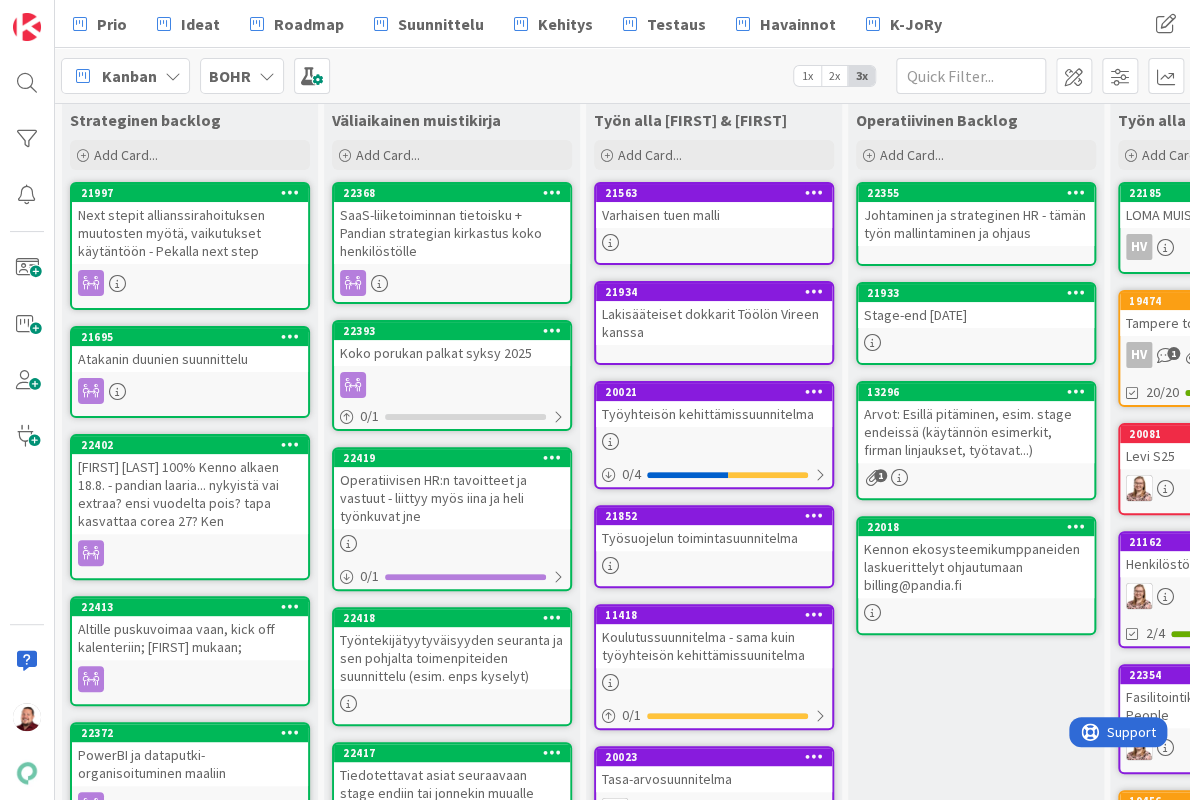 scroll, scrollTop: 0, scrollLeft: 0, axis: both 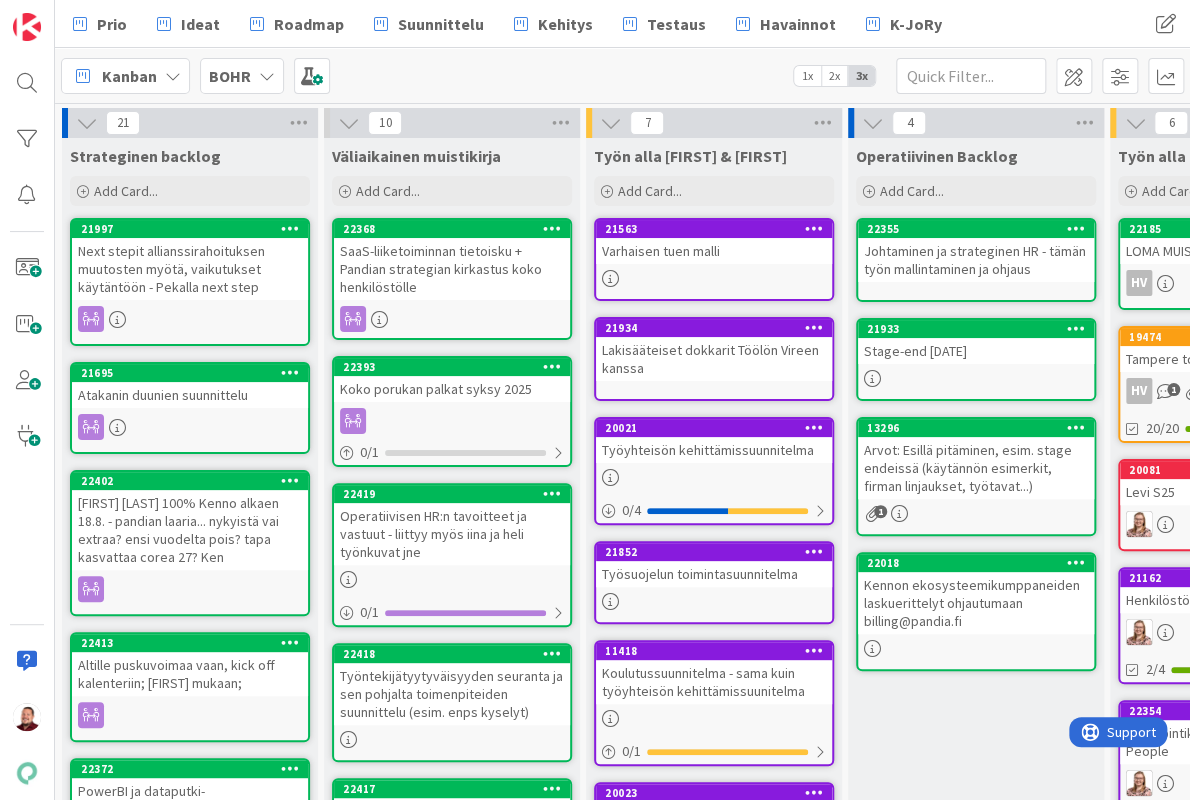 click at bounding box center (290, 228) 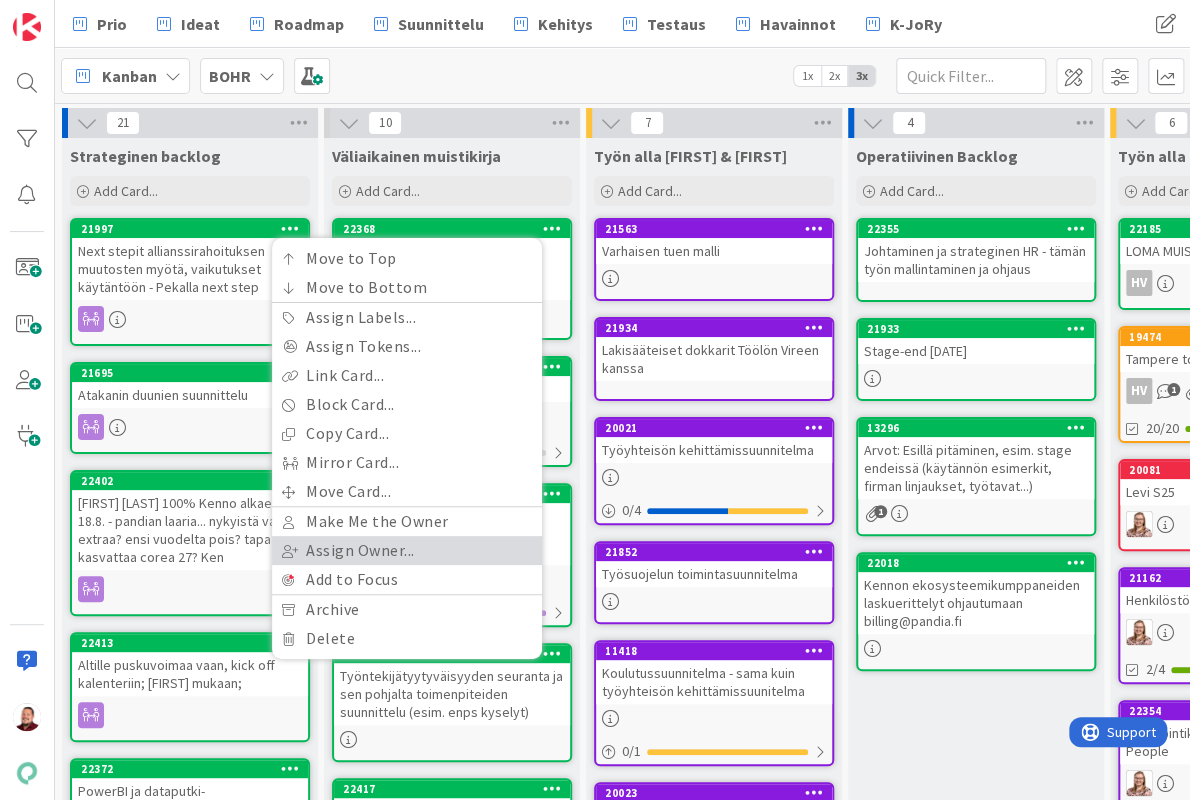 click on "Assign Owner..." at bounding box center [407, 550] 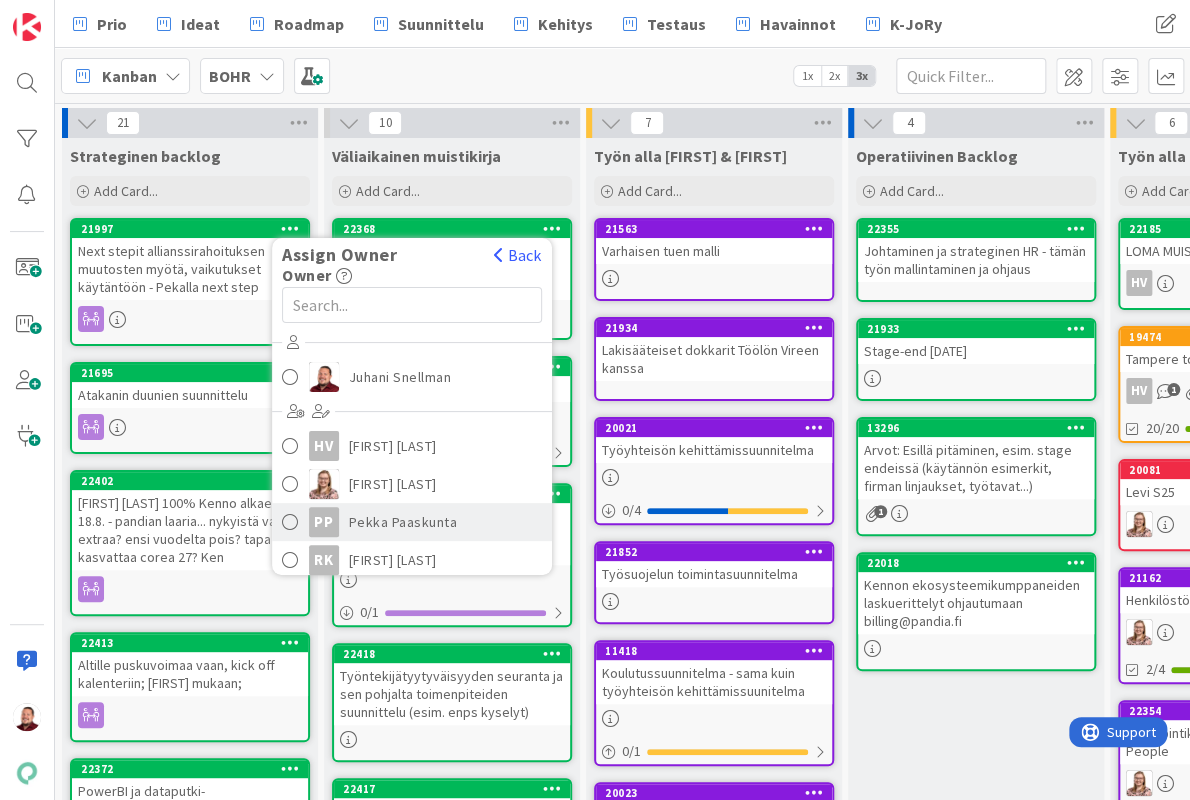 scroll, scrollTop: 6, scrollLeft: 0, axis: vertical 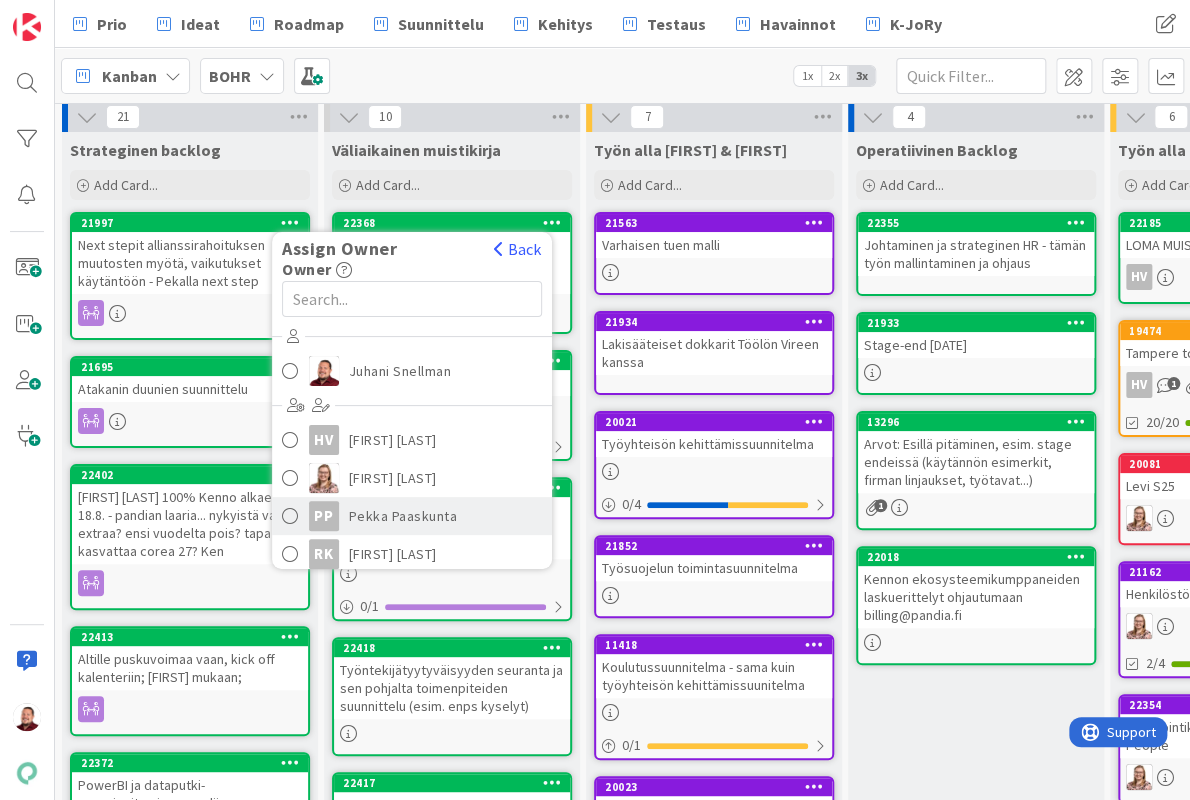 click on "Pekka Paaskunta" at bounding box center [403, 516] 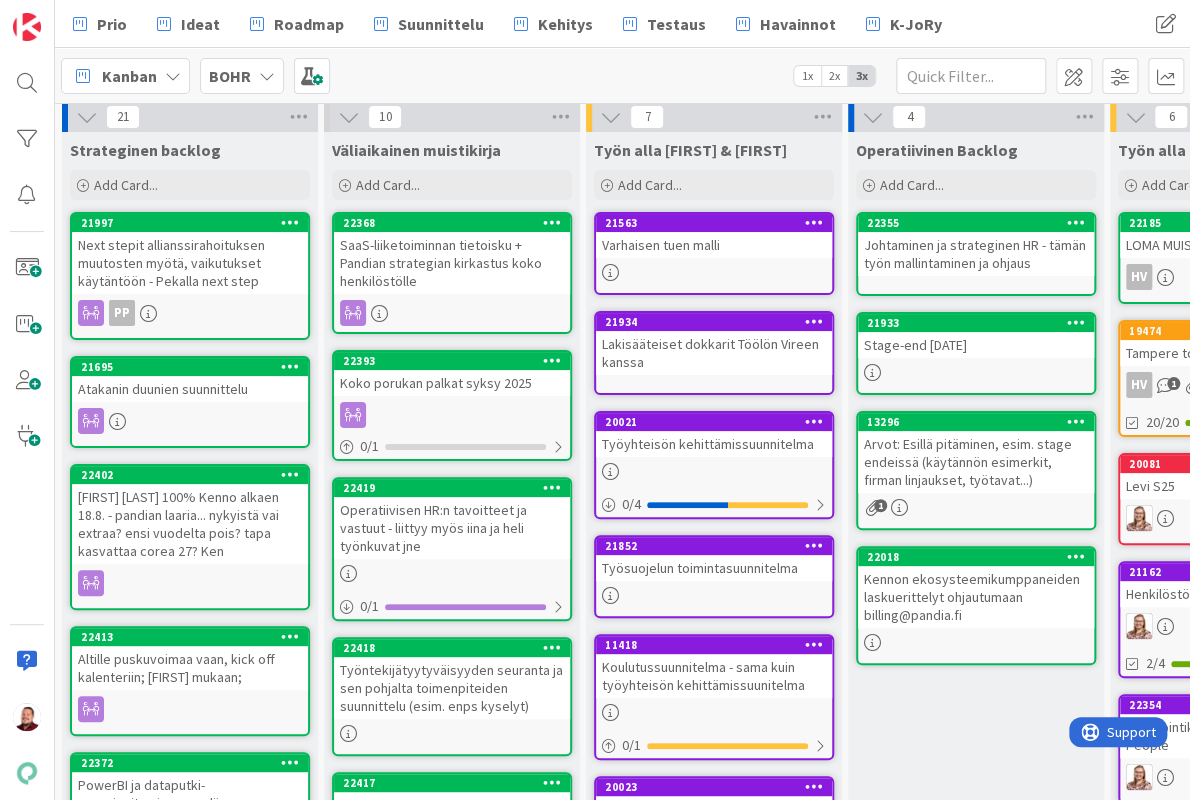 click at bounding box center [290, 366] 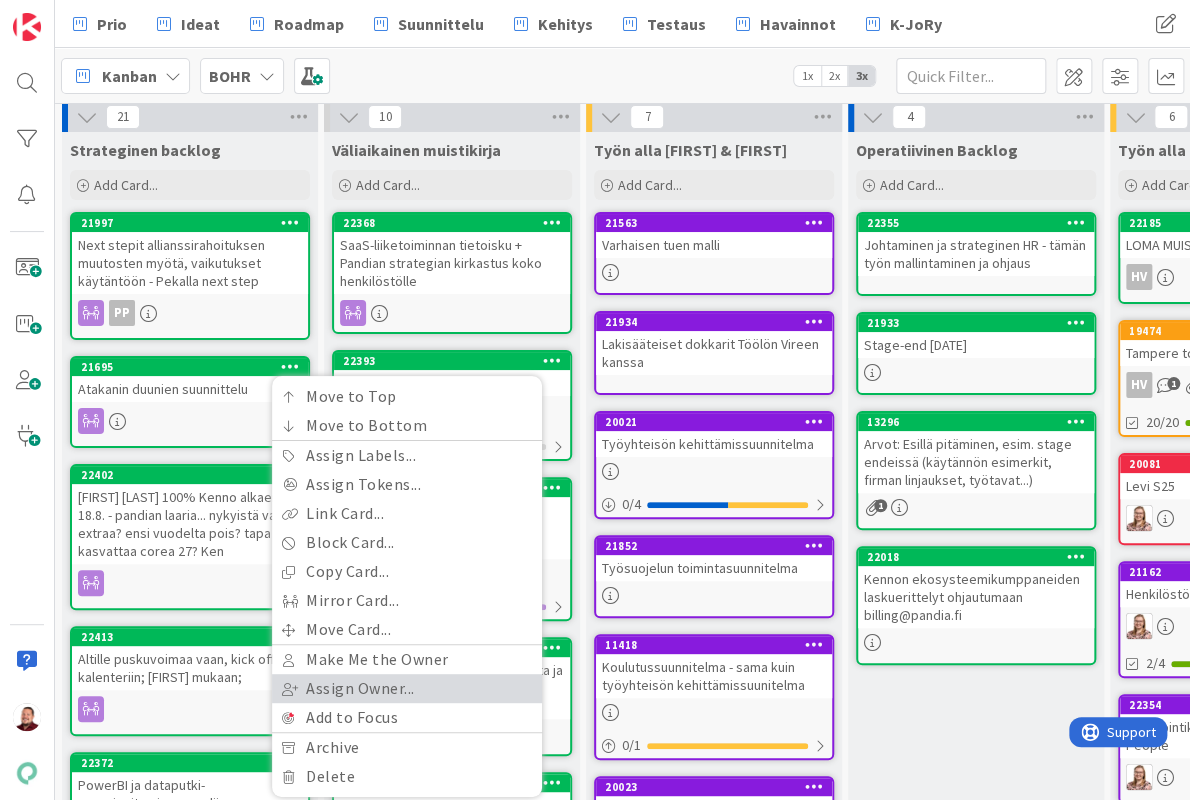 click on "Assign Owner..." at bounding box center (407, 688) 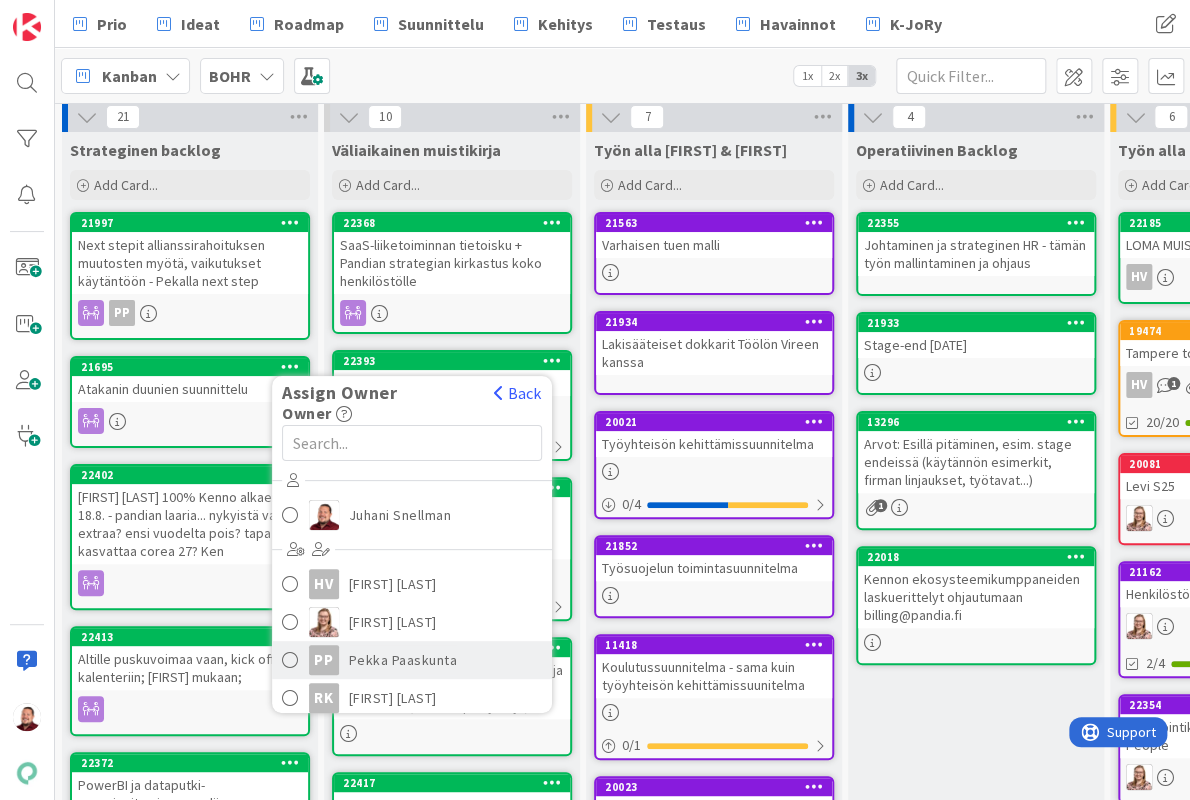 click on "Pekka Paaskunta" at bounding box center (403, 660) 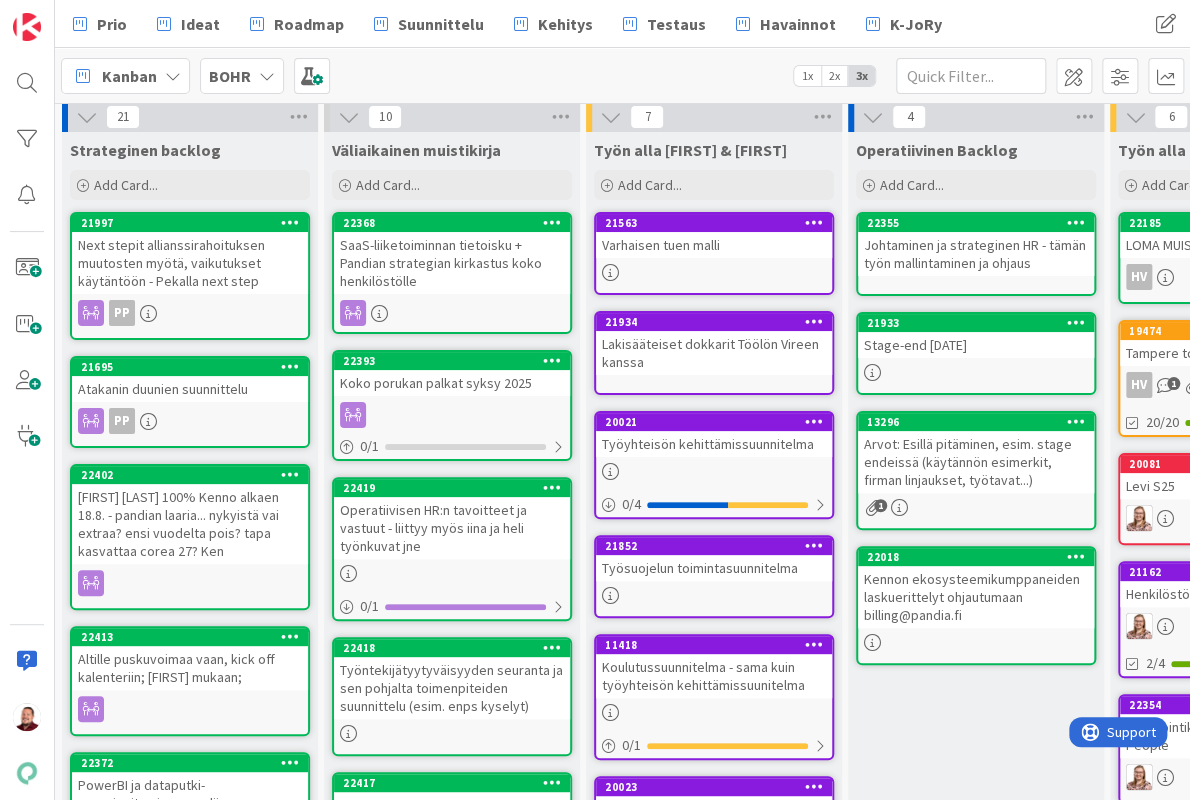 click at bounding box center [290, 474] 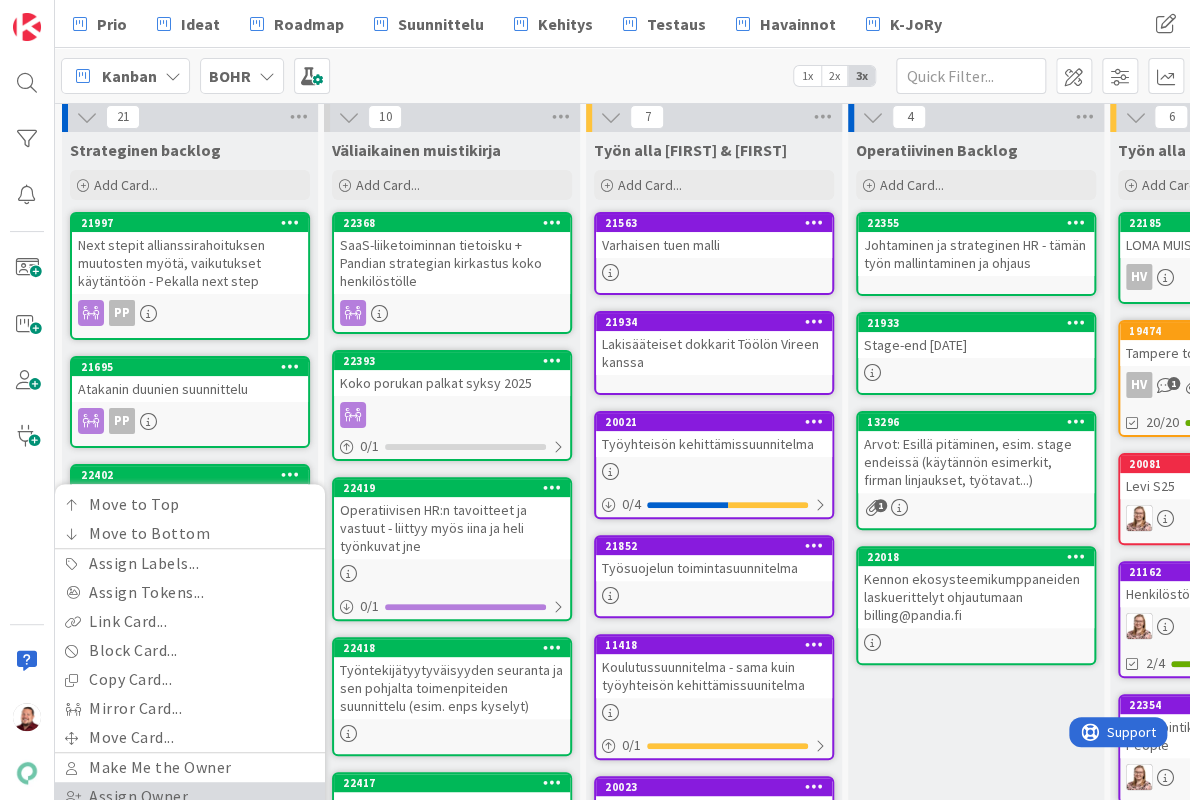 click on "Assign Owner..." at bounding box center [190, 796] 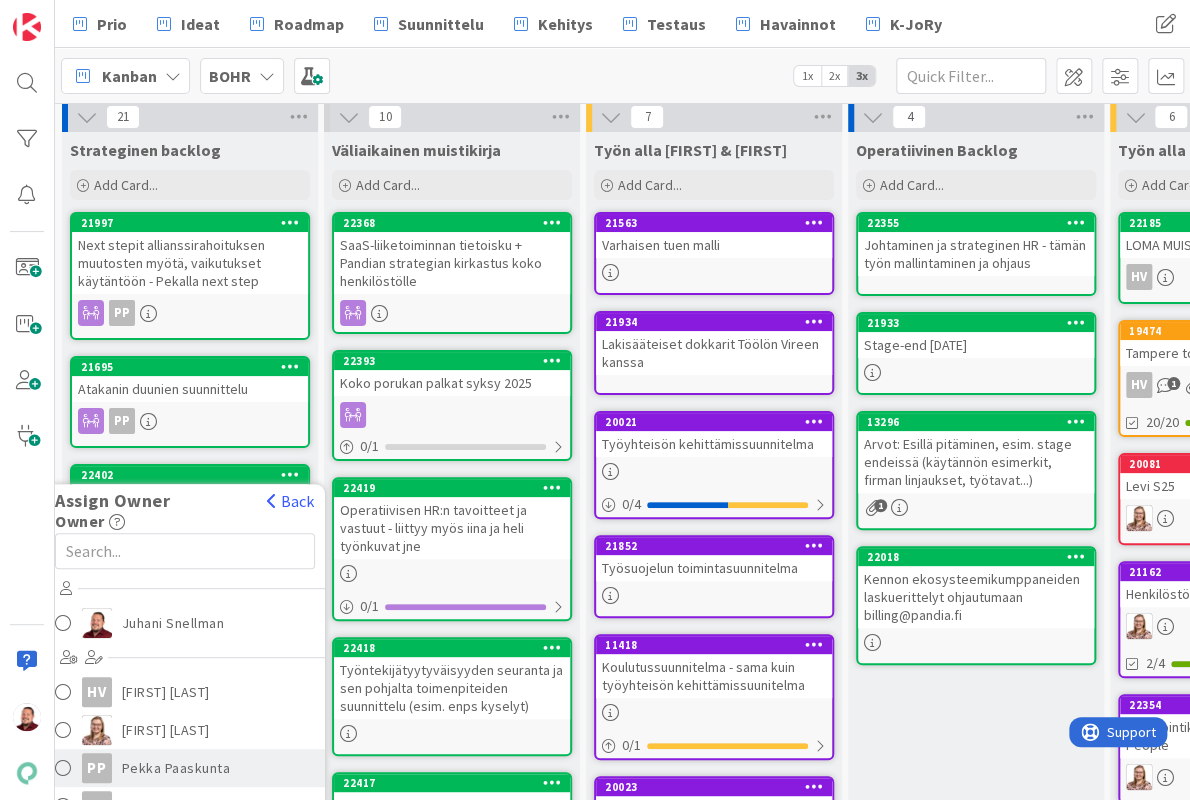 click on "Pekka Paaskunta" at bounding box center (176, 768) 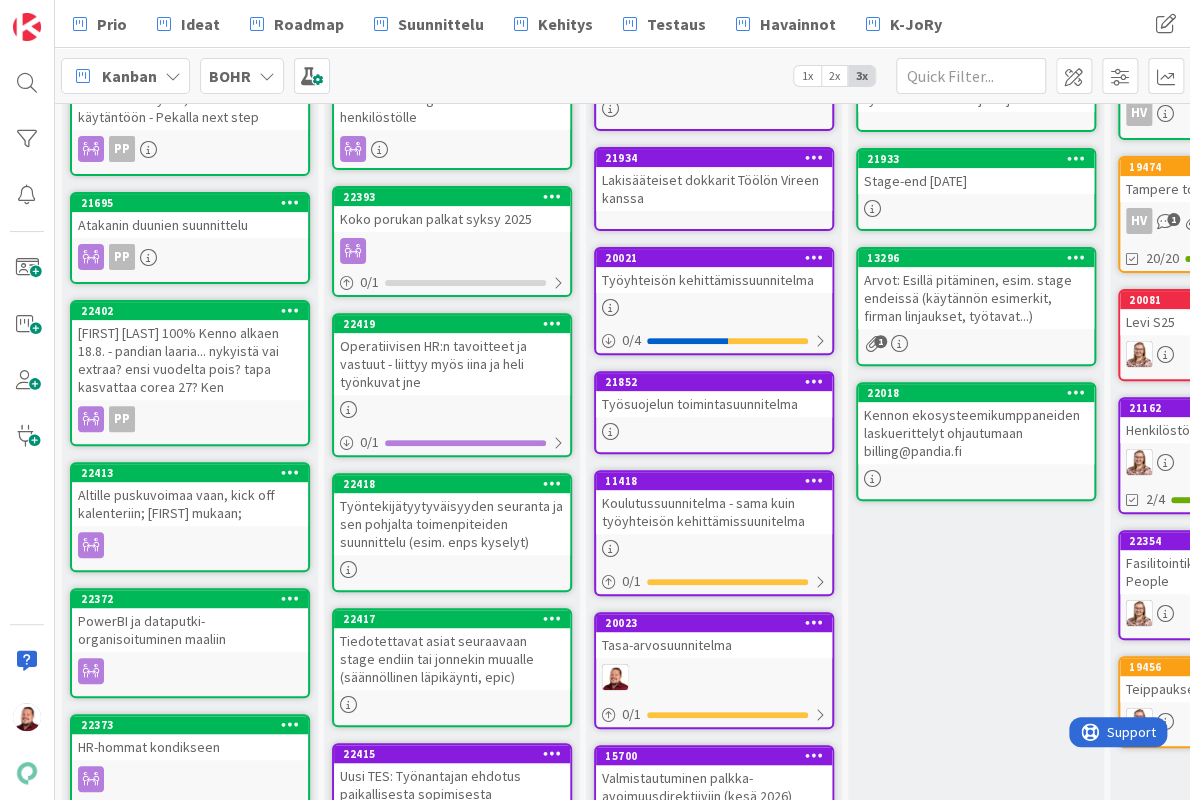 scroll, scrollTop: 171, scrollLeft: 0, axis: vertical 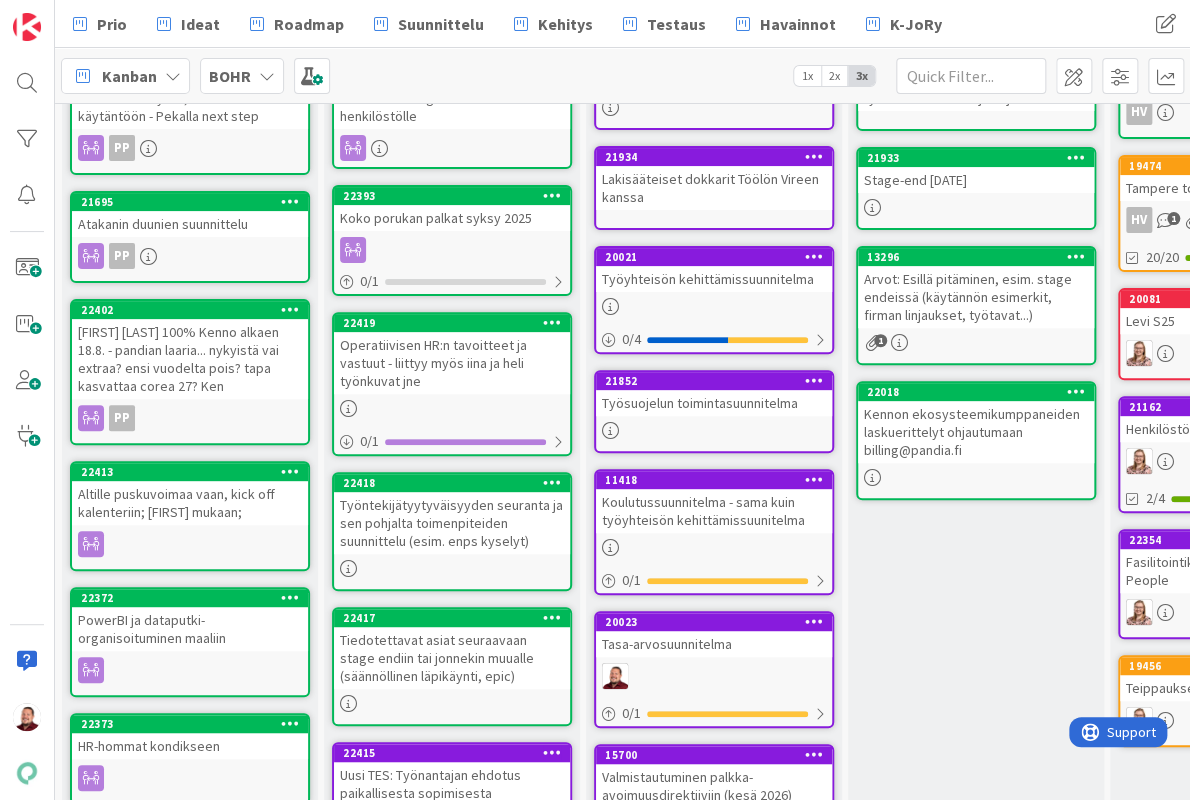 click at bounding box center (290, 471) 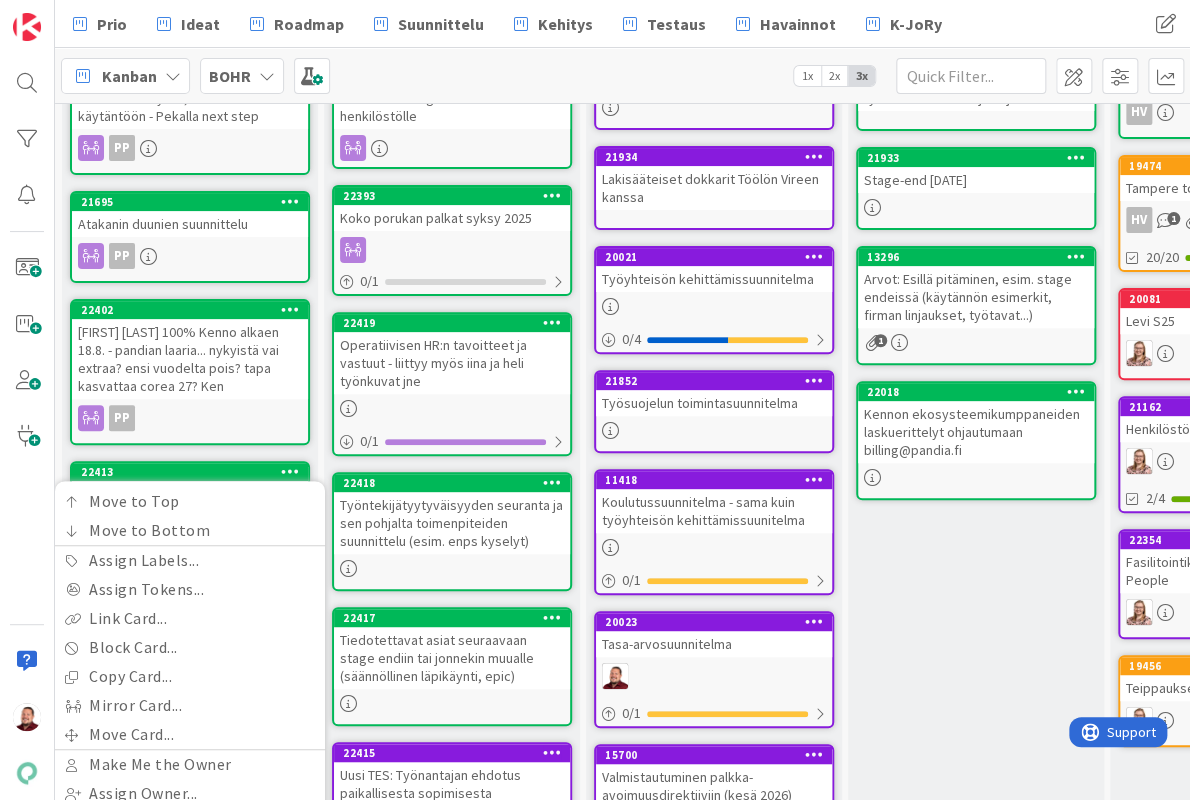 scroll, scrollTop: 173, scrollLeft: 0, axis: vertical 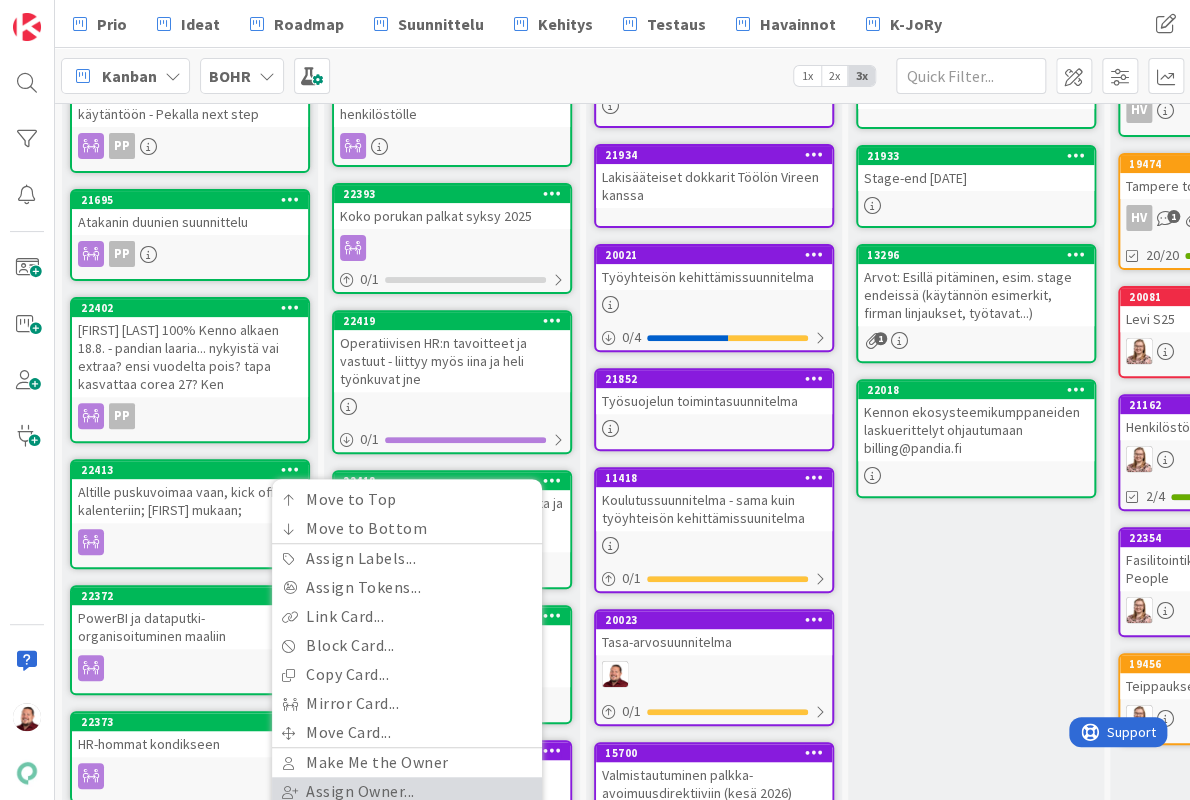 click on "Assign Owner..." at bounding box center (407, 791) 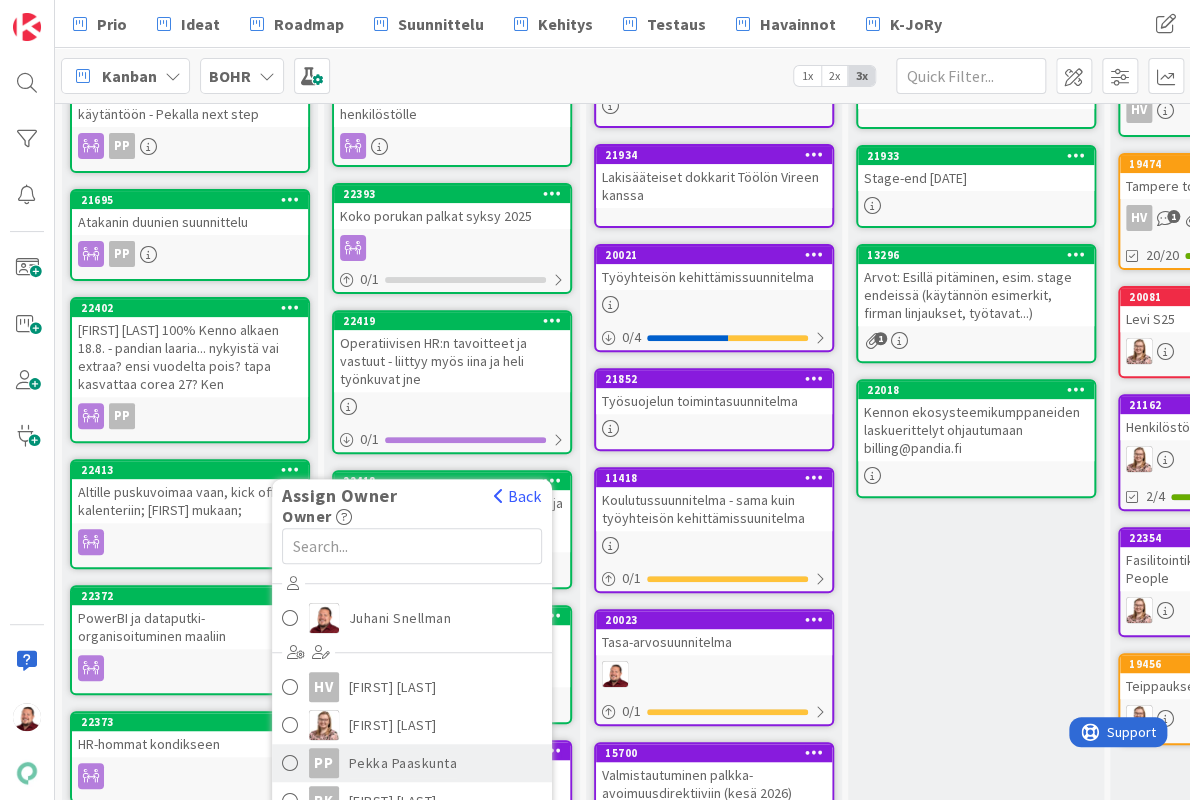 click on "Pekka Paaskunta" at bounding box center (403, 763) 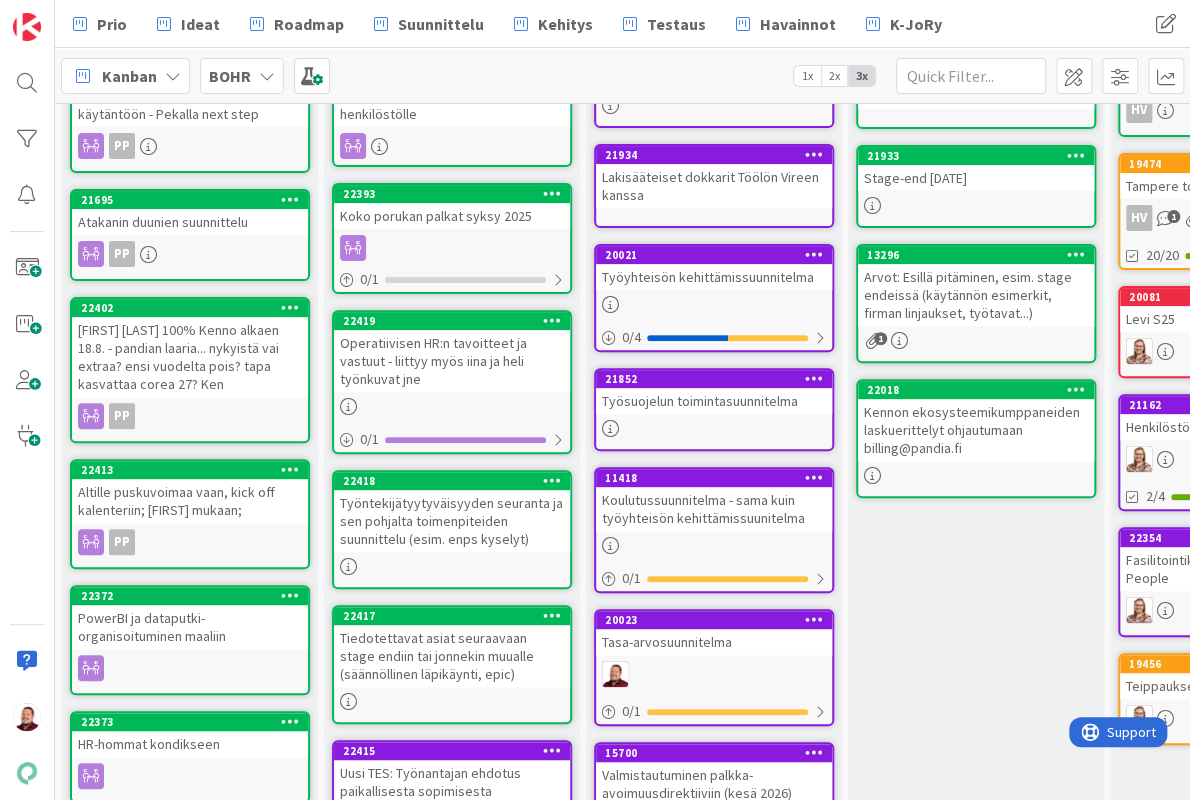 scroll, scrollTop: 184, scrollLeft: 0, axis: vertical 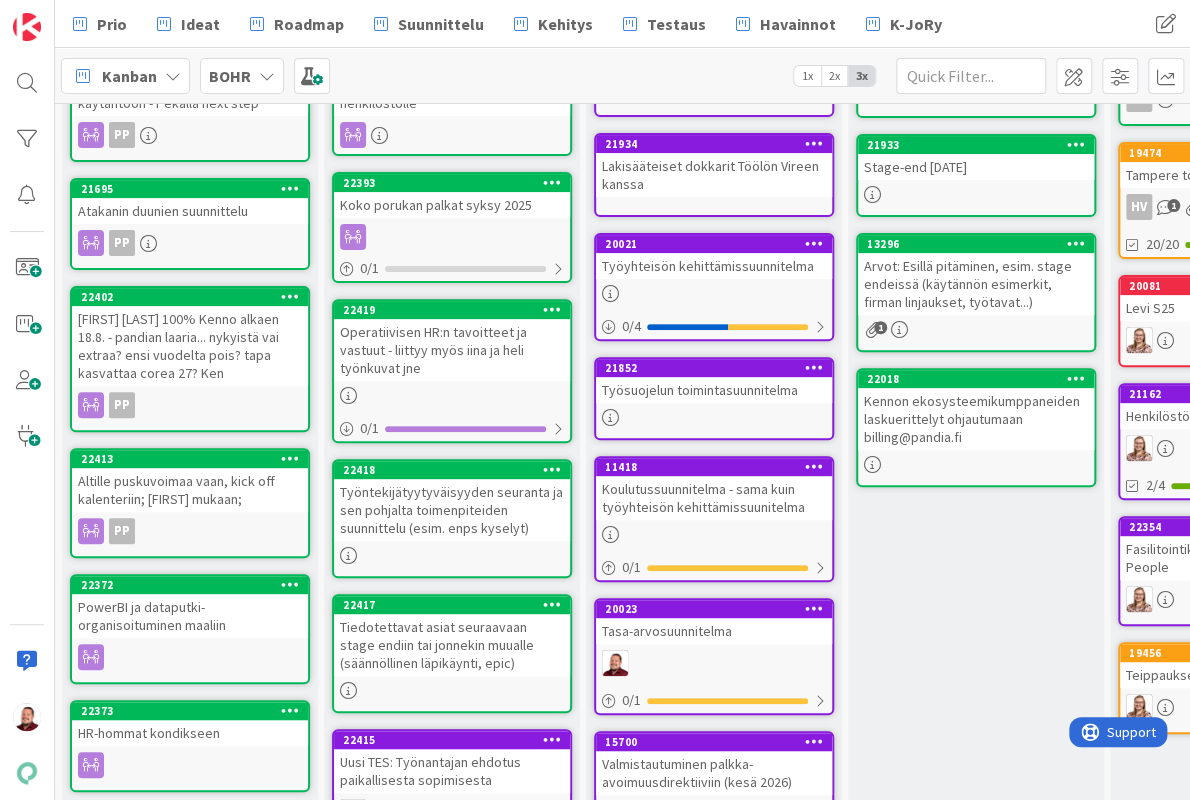 click on "PowerBI ja dataputki-organisoituminen maaliin" at bounding box center [190, 616] 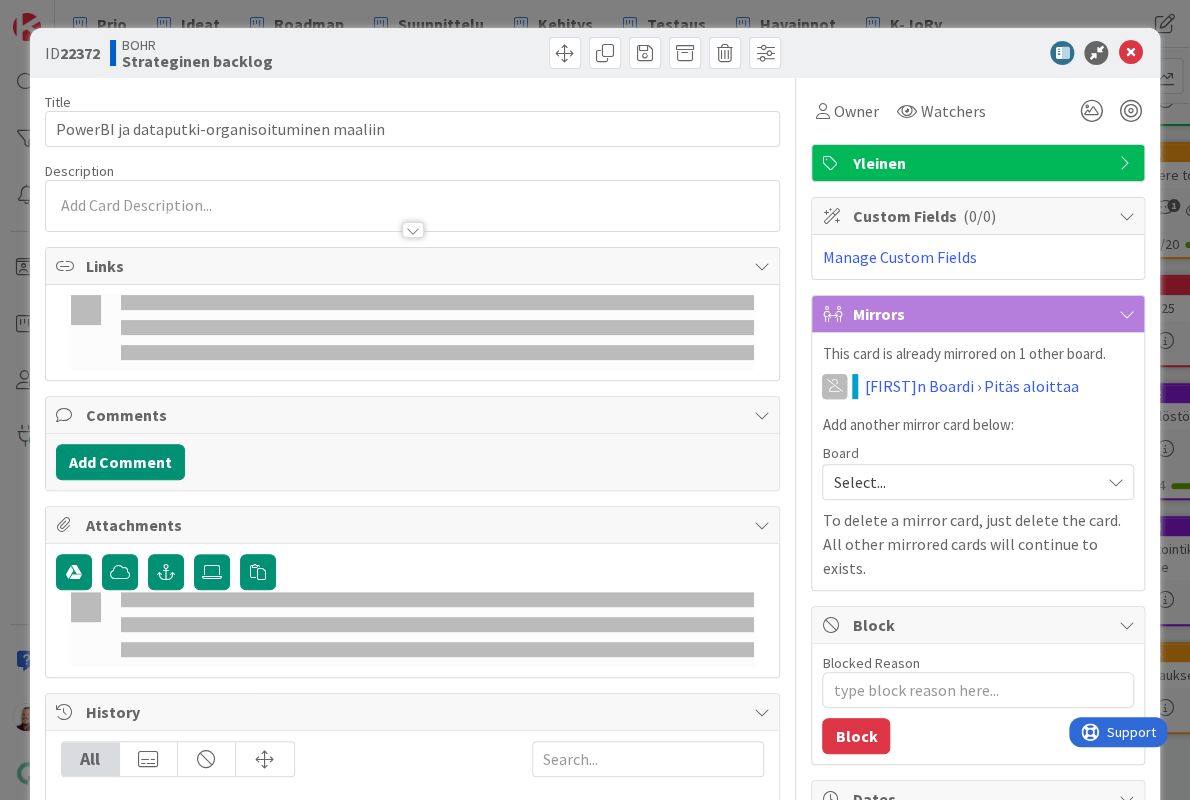 scroll, scrollTop: 0, scrollLeft: 0, axis: both 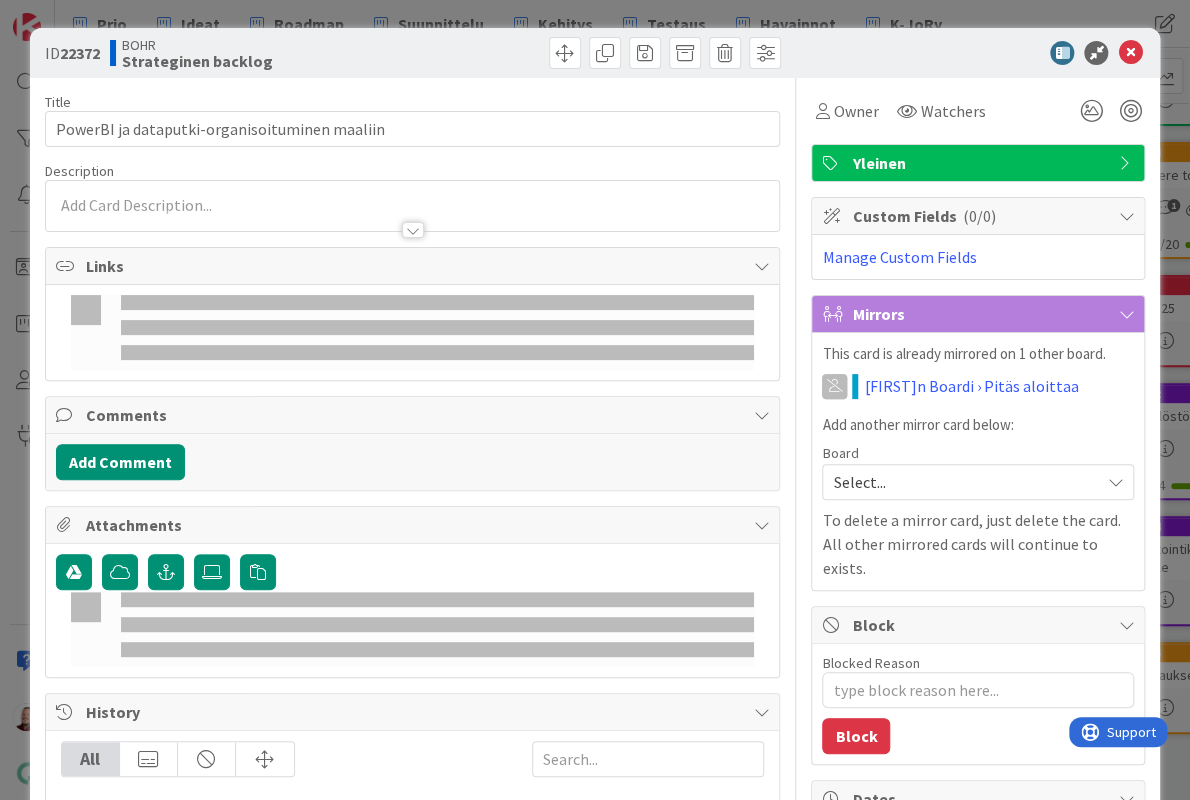 type on "x" 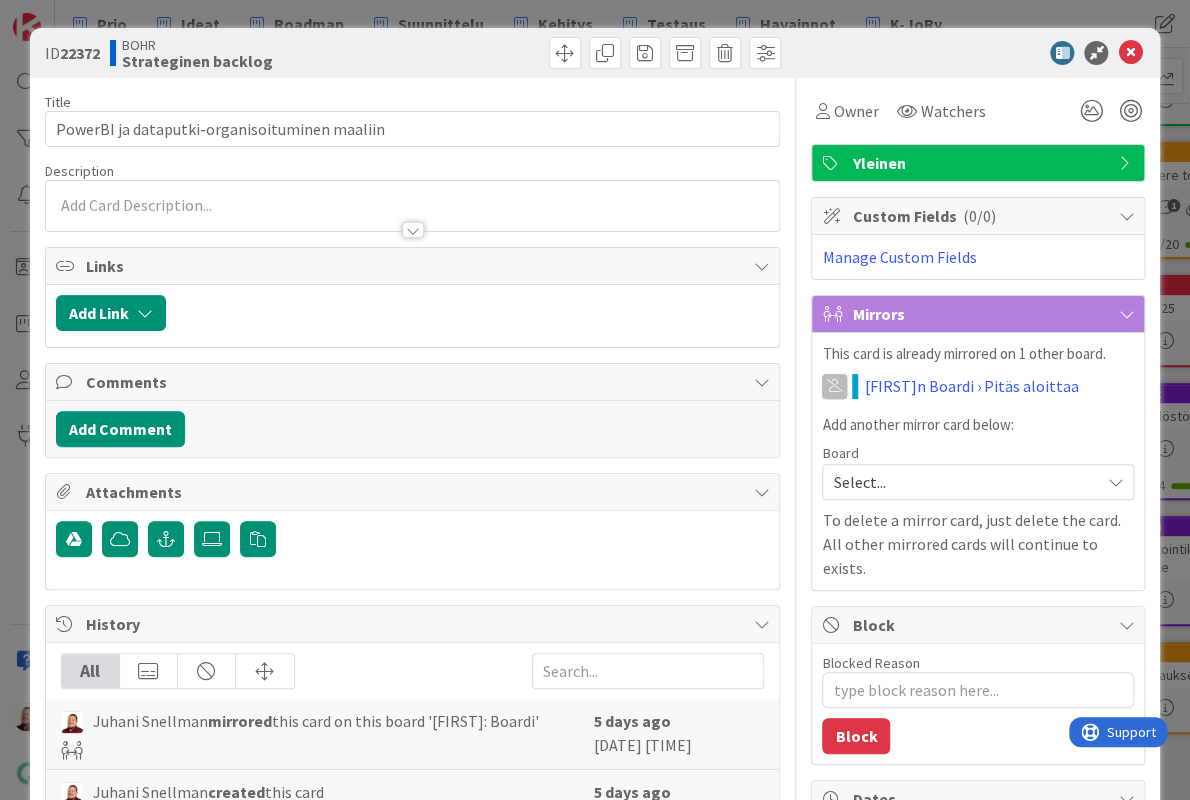 click at bounding box center [413, 205] 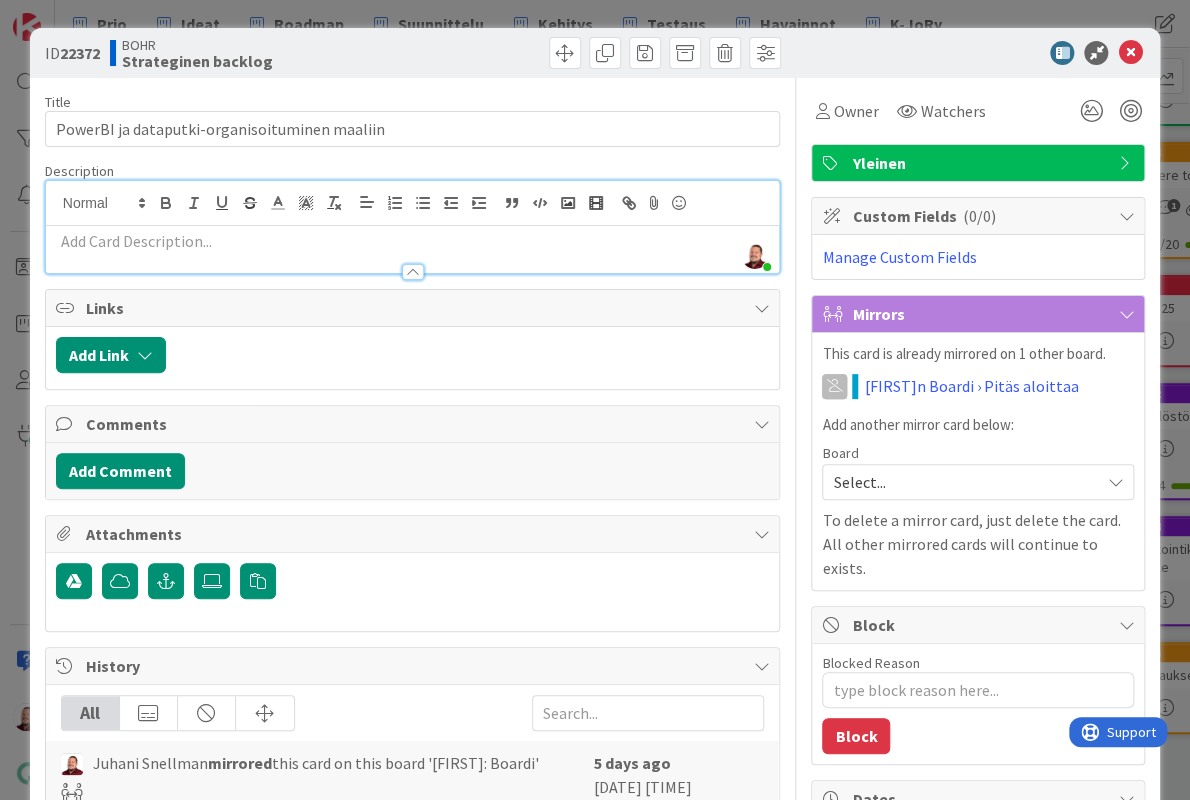 type 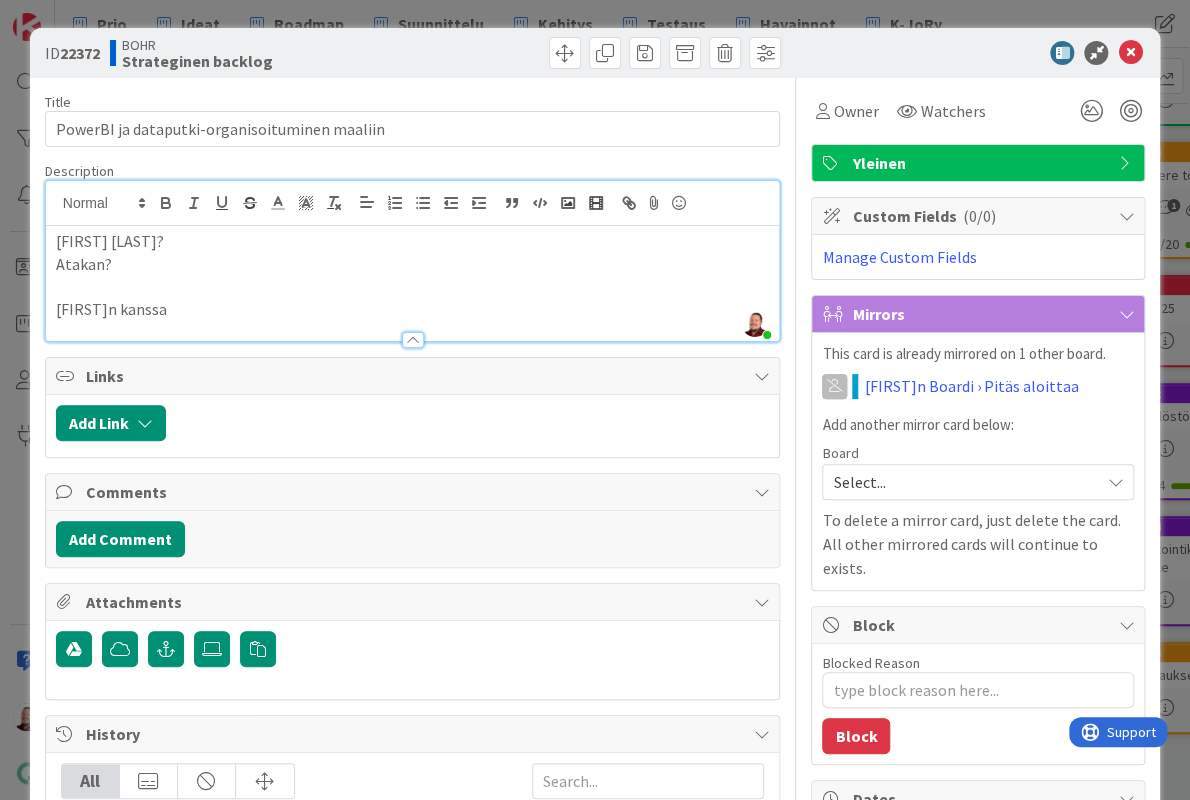 click at bounding box center [968, 53] 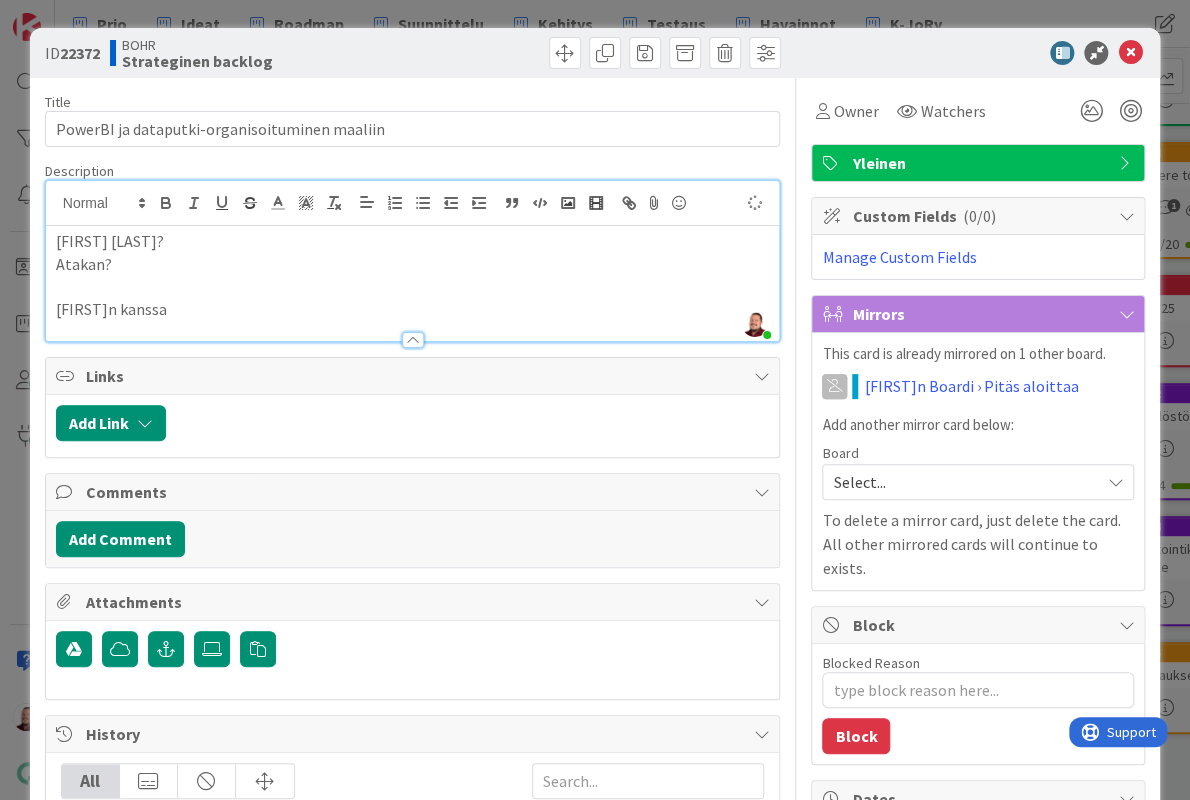 type on "x" 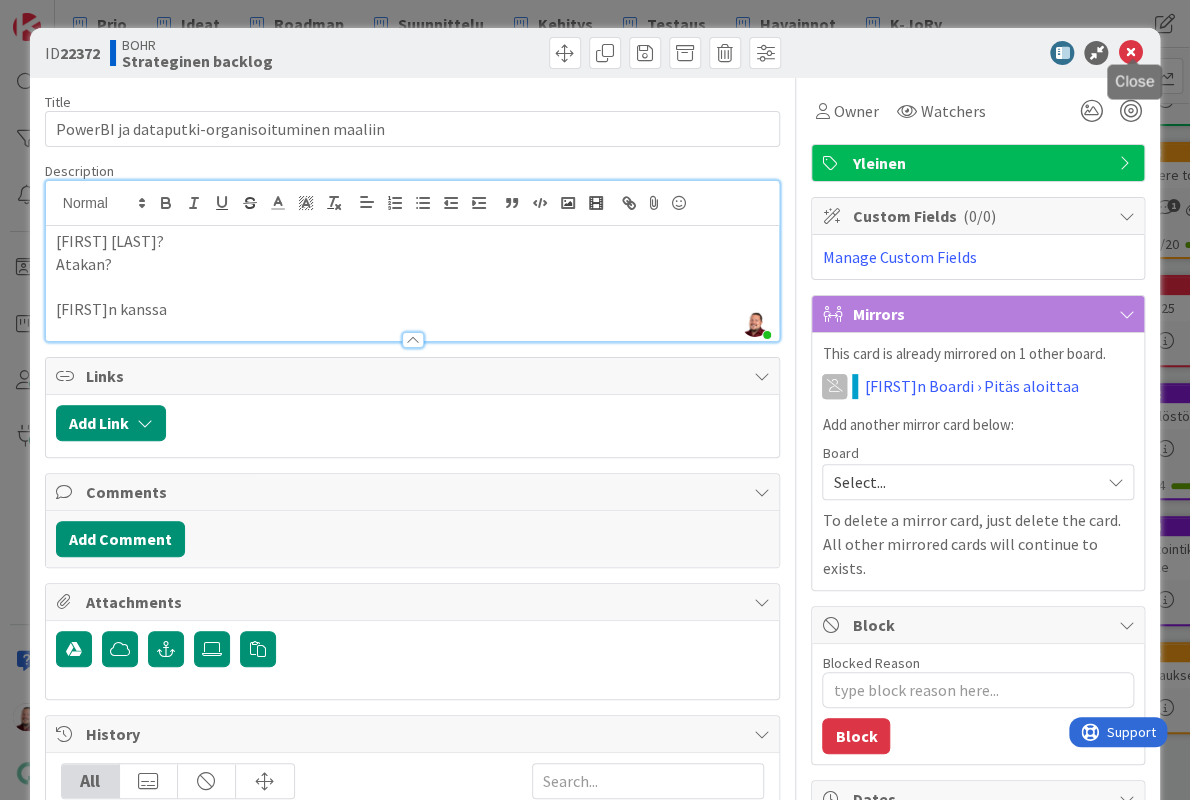 click at bounding box center (1130, 53) 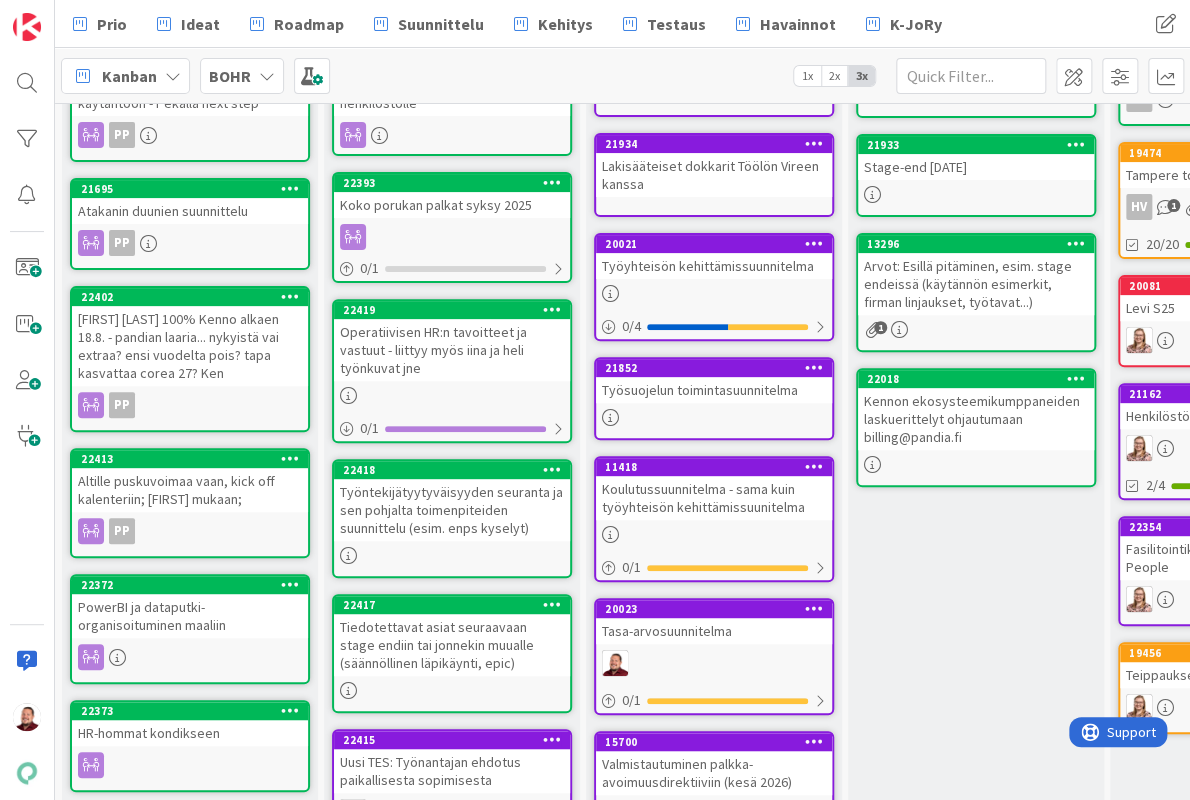 scroll, scrollTop: 0, scrollLeft: 0, axis: both 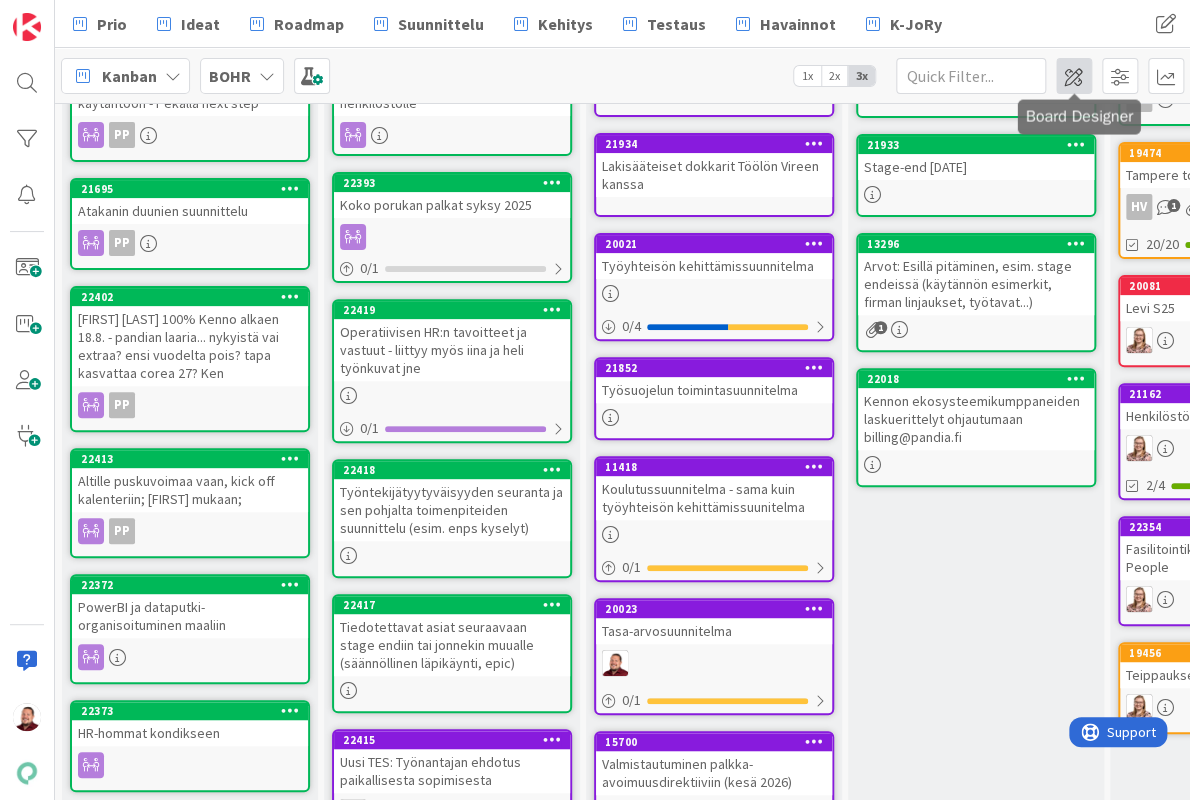 click at bounding box center [1074, 76] 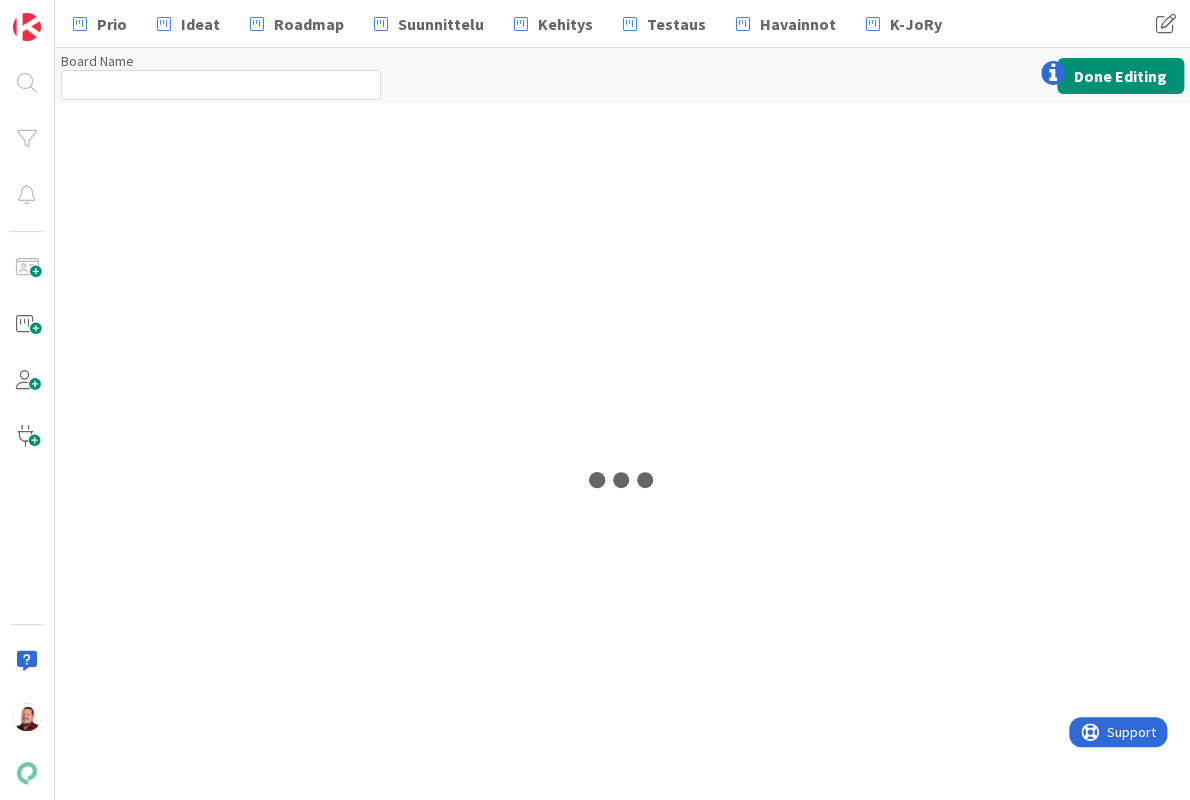 type on "BOHR" 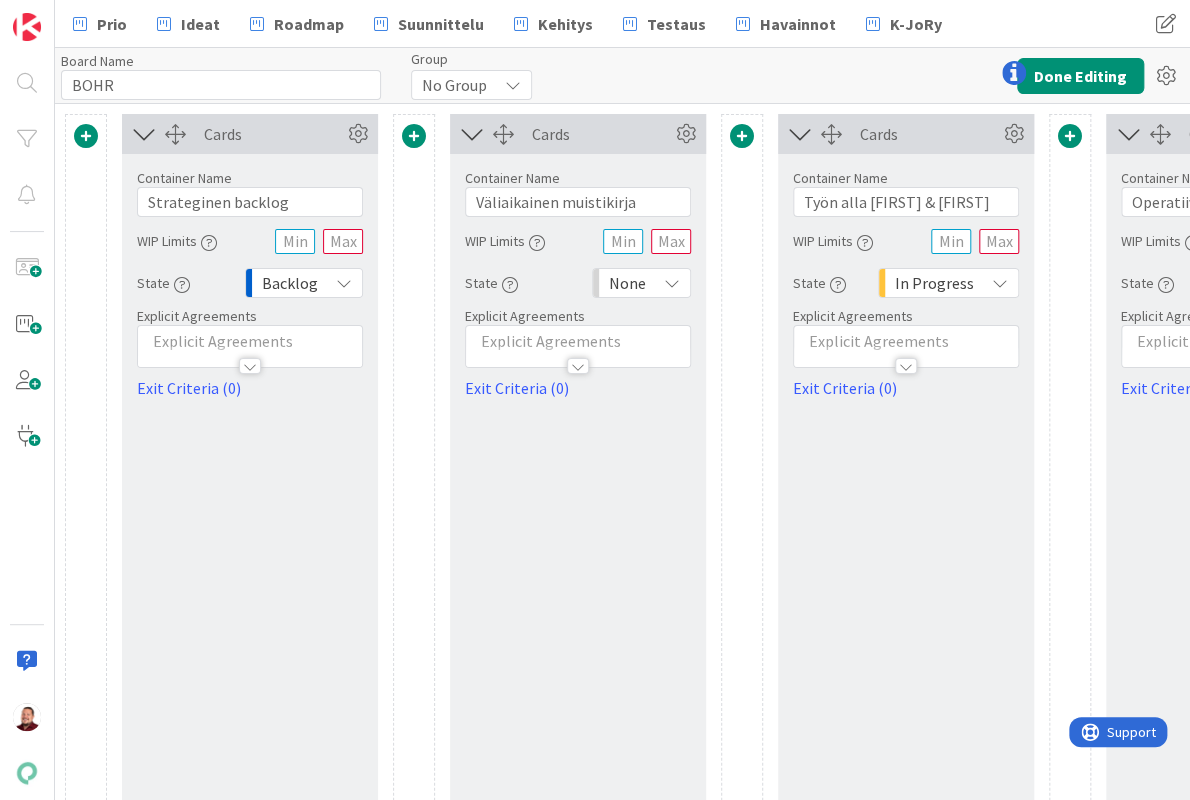 scroll, scrollTop: 0, scrollLeft: 0, axis: both 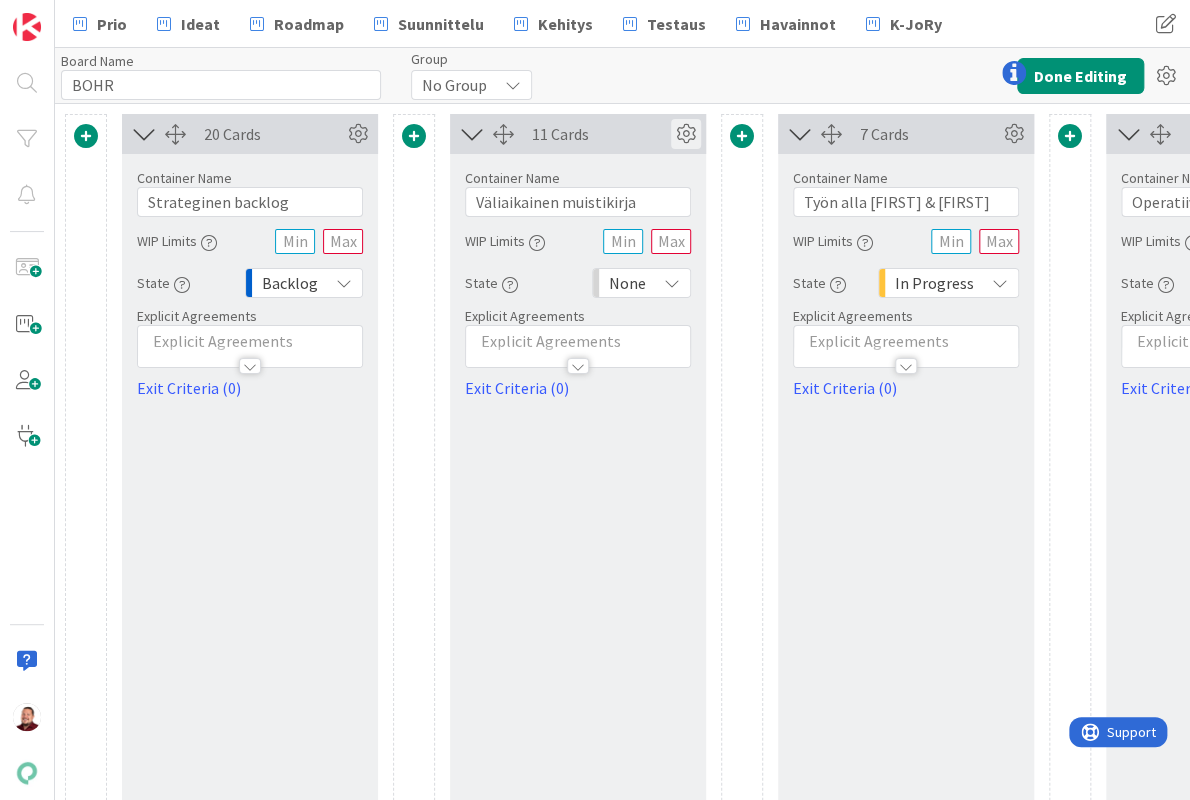 click at bounding box center (686, 134) 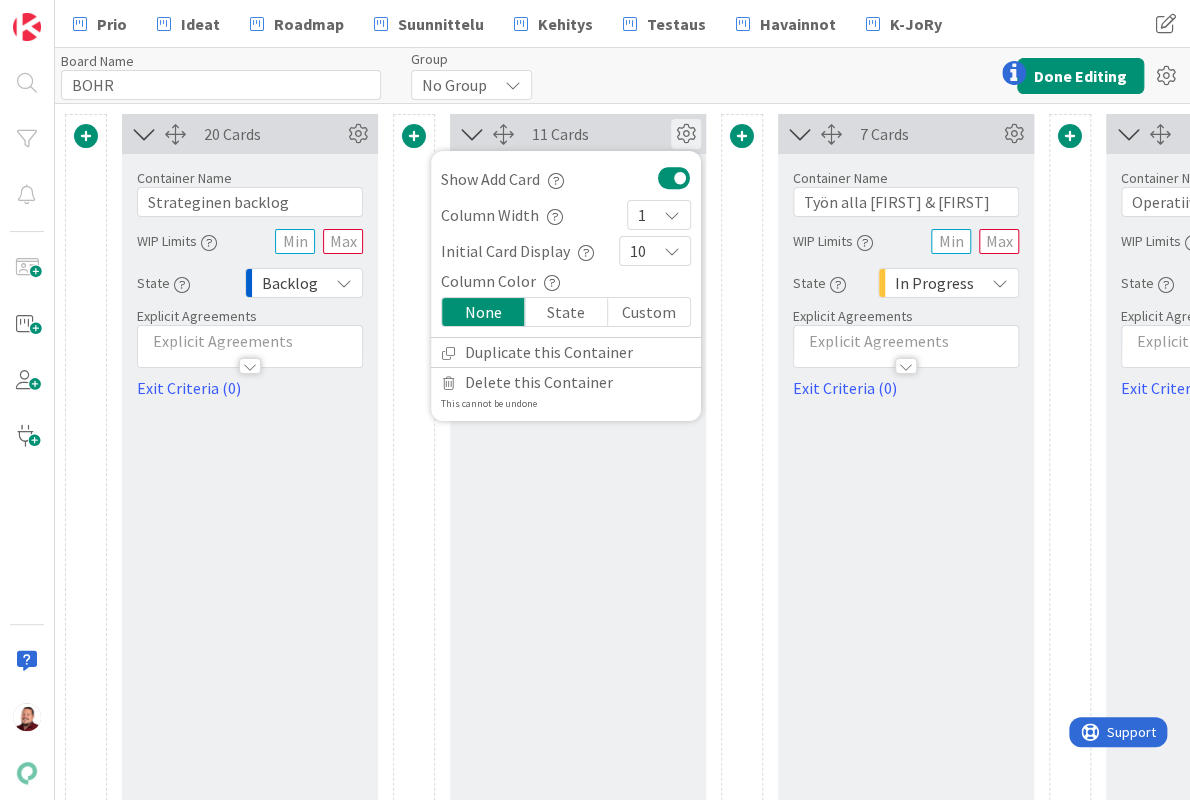 click on "10" at bounding box center (638, 251) 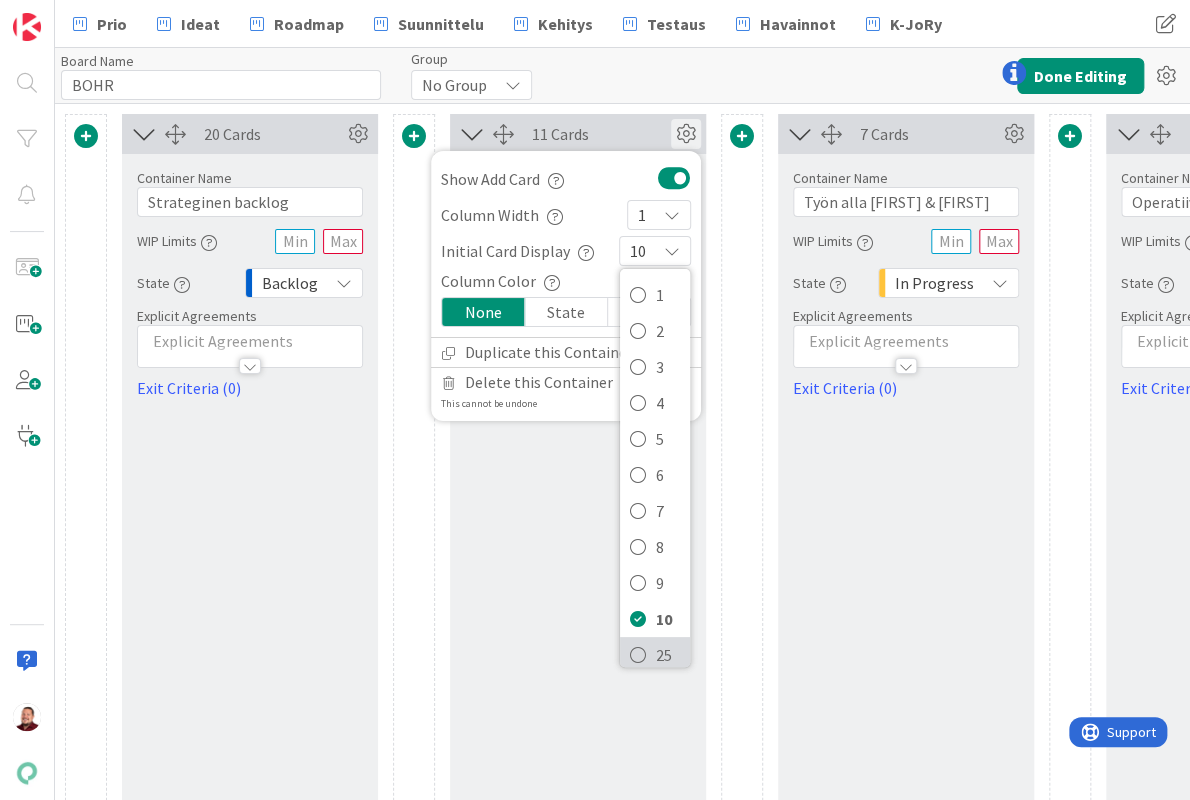 click at bounding box center (638, 655) 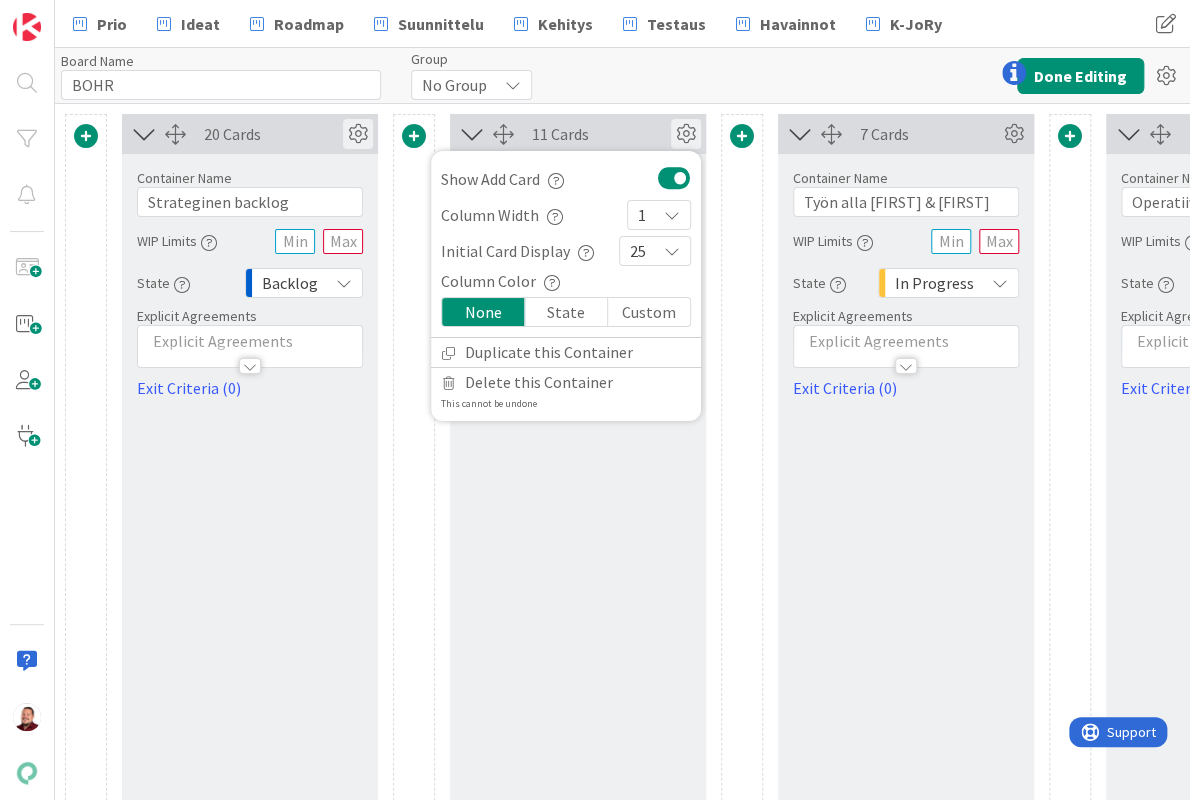 click at bounding box center [358, 134] 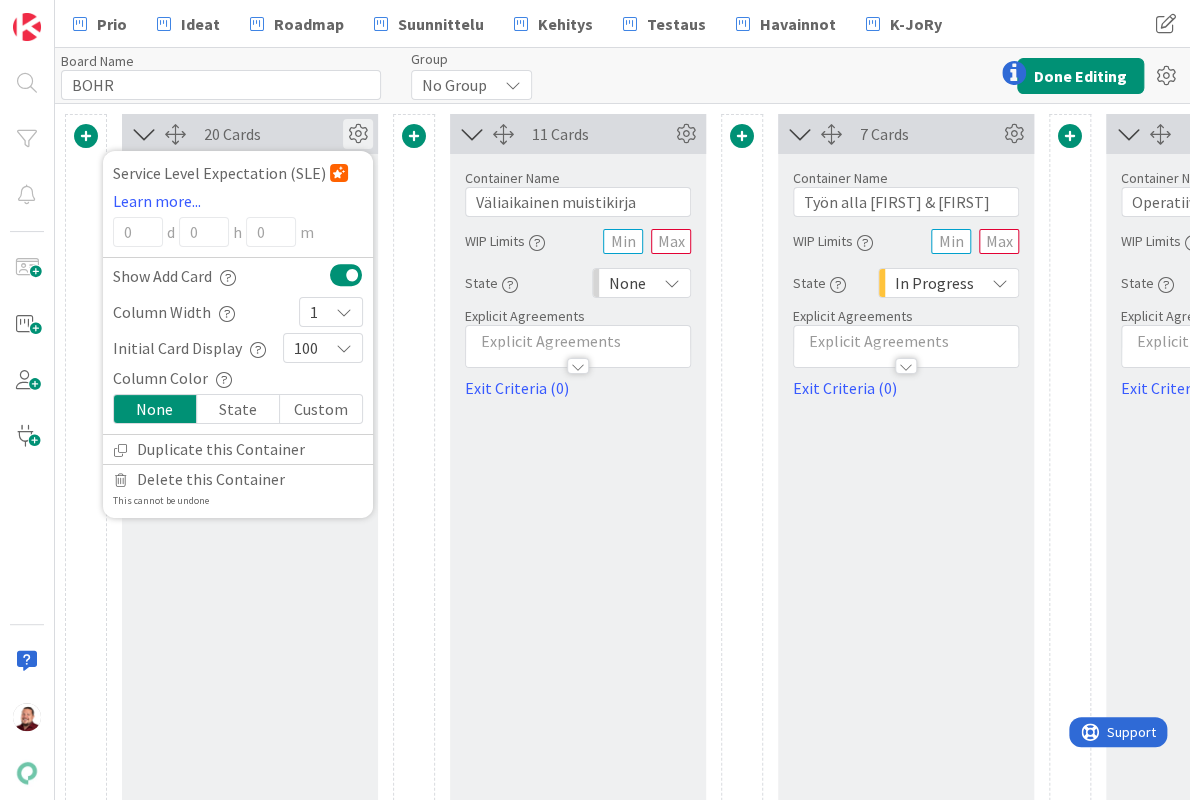 click on "11 Cards Show Add Card Column Width 1 Initial Card Display 25 1 2 3 4 5 6 7 8 9 10 25 50 100 All Column Color None State Custom Duplicate this Container Delete this Container This cannot be undone Container Name 24 / 64 Väliaikainen muistikirja WIP Limits State None Explicit Agreements Exit Criteria (0)" at bounding box center (578, 569) 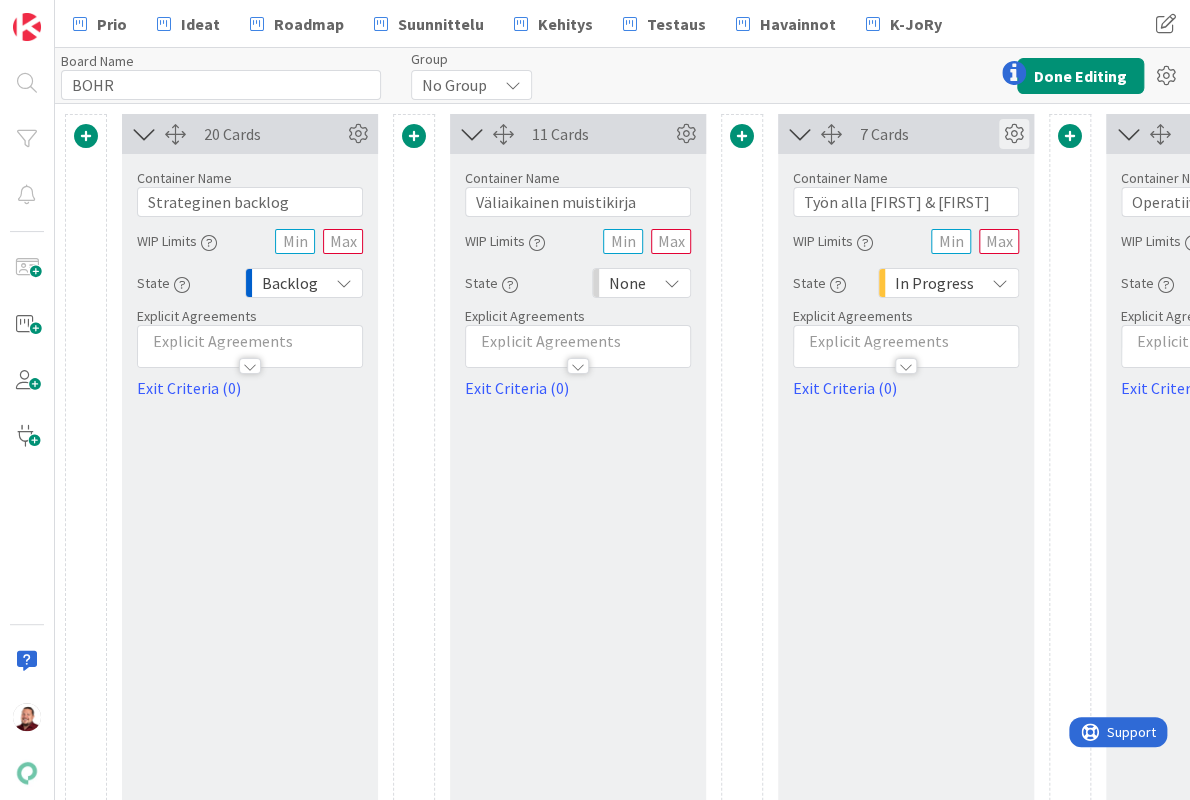 click at bounding box center (1014, 134) 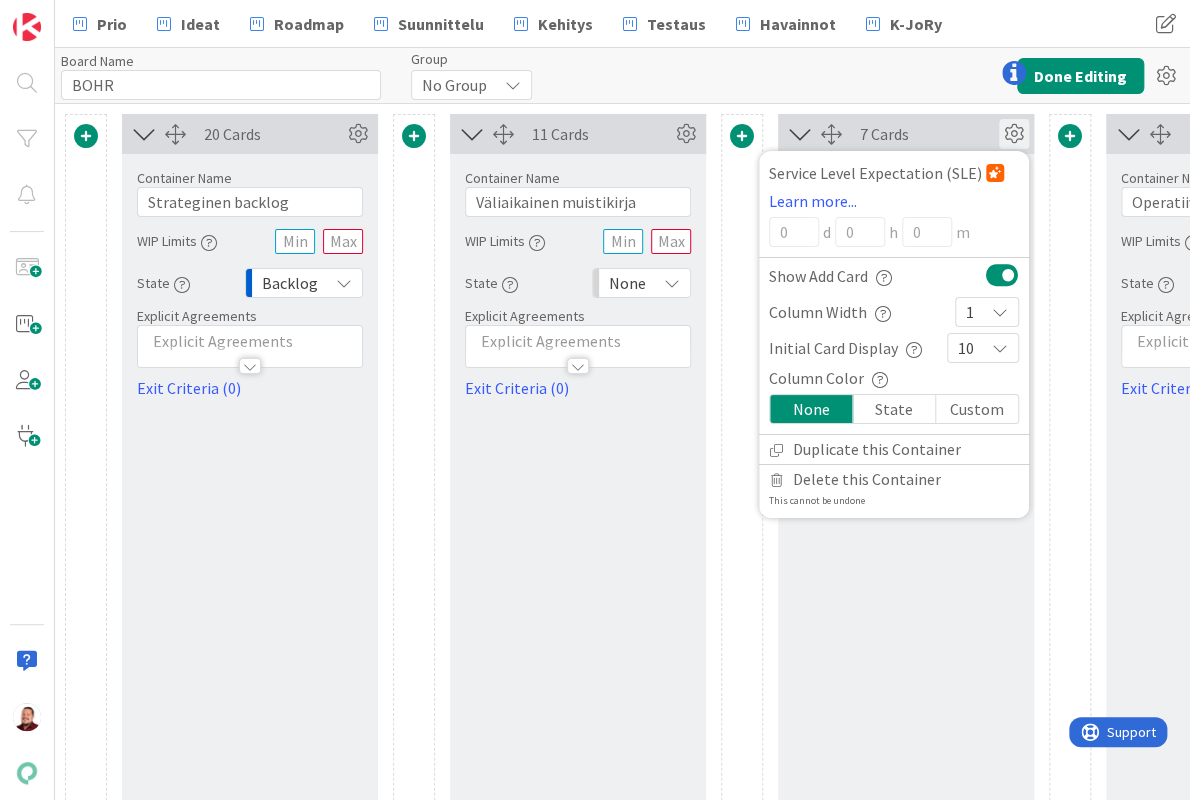 click on "10" at bounding box center (966, 348) 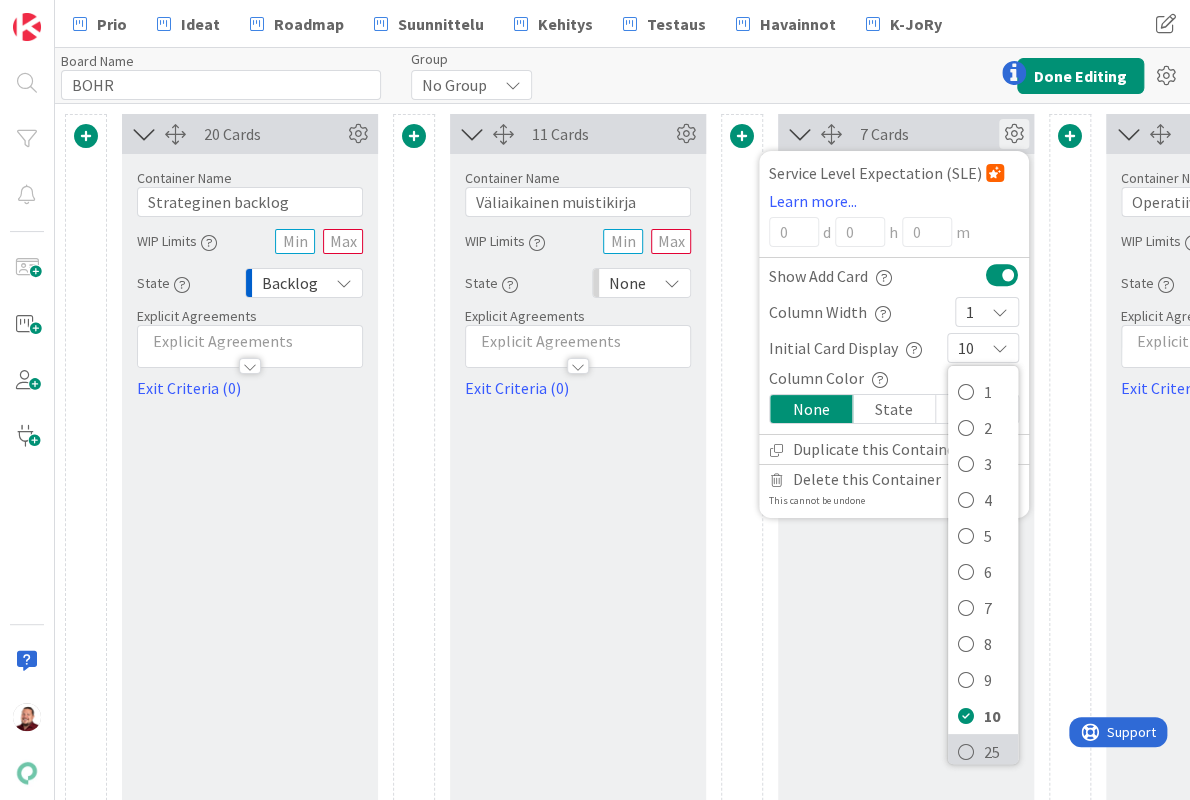 click at bounding box center (966, 752) 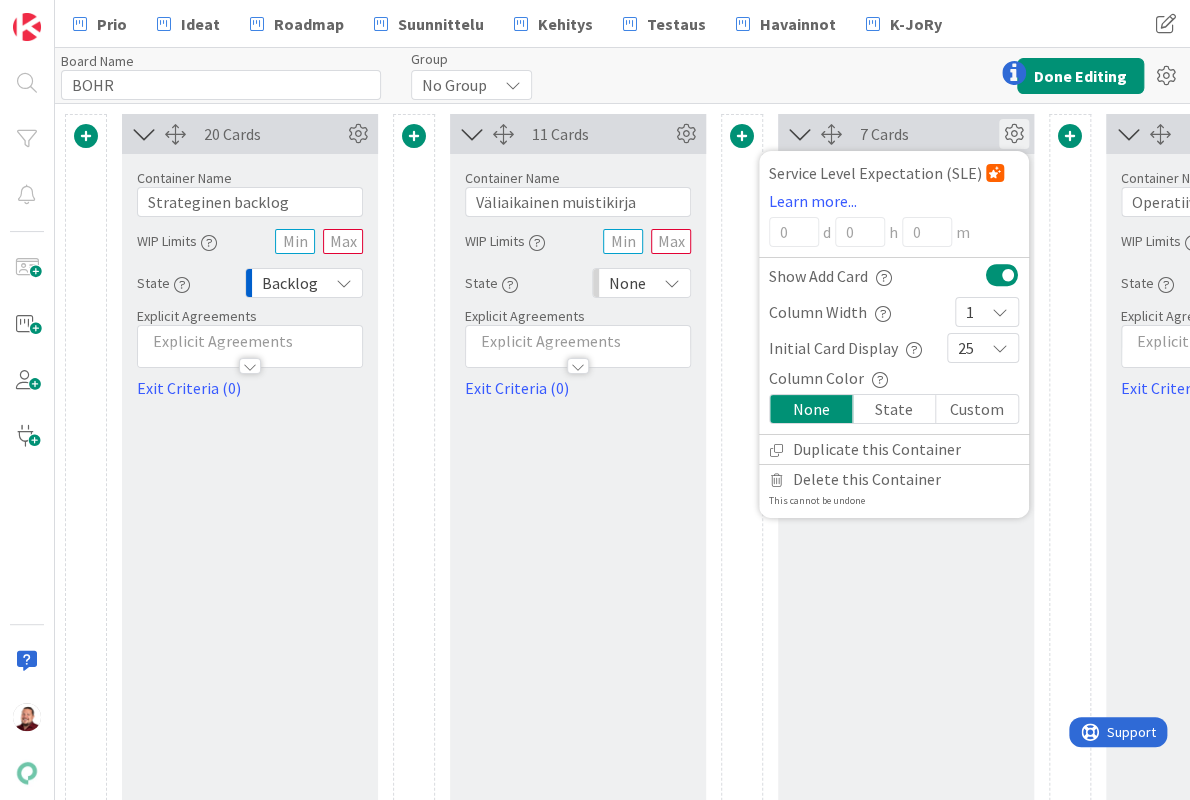 click on "Board Name 4 / 64 BOHR Group No Group Done Editing" at bounding box center (622, 75) 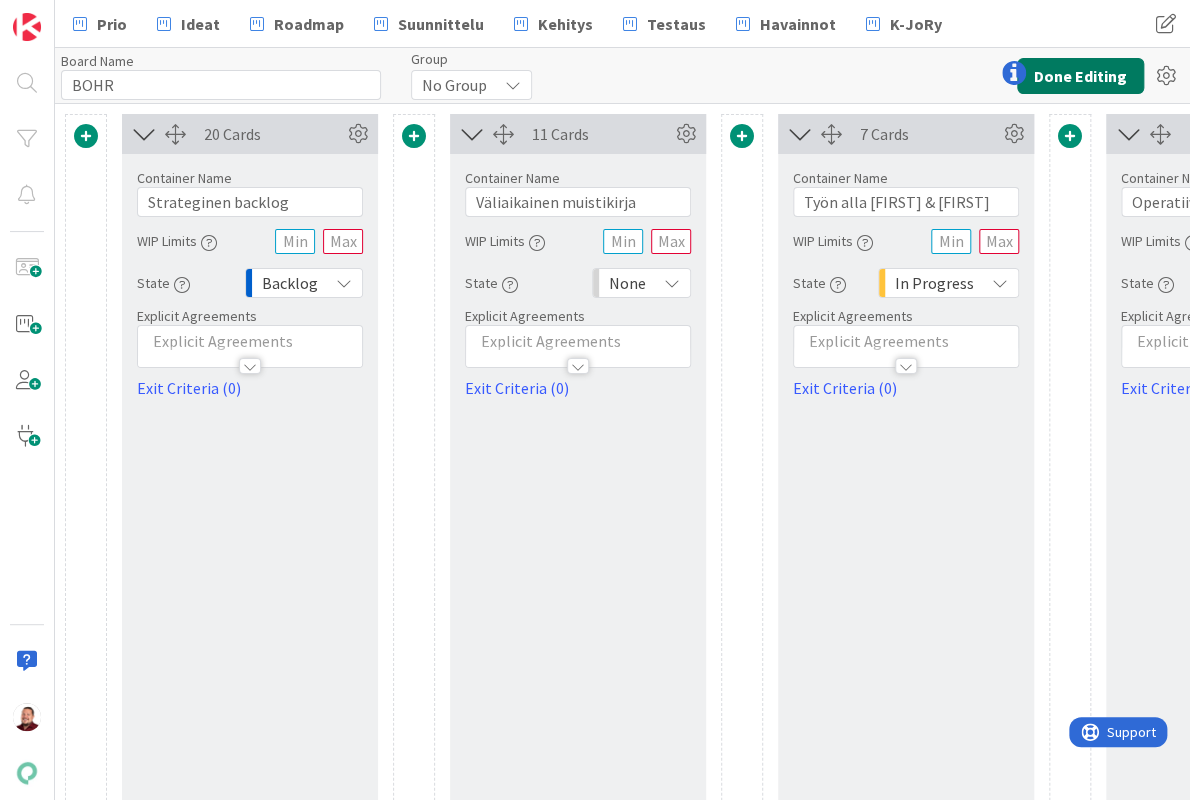 click on "Done Editing" at bounding box center [1080, 76] 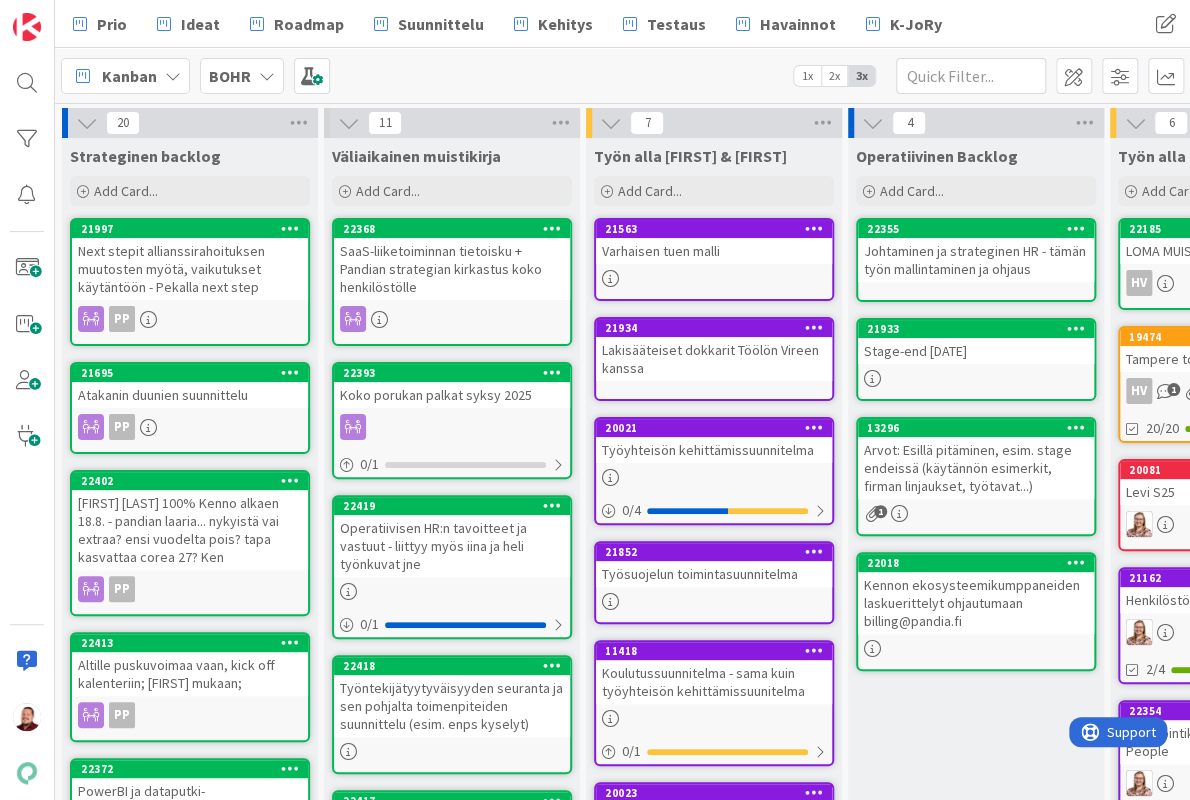 scroll, scrollTop: 0, scrollLeft: 0, axis: both 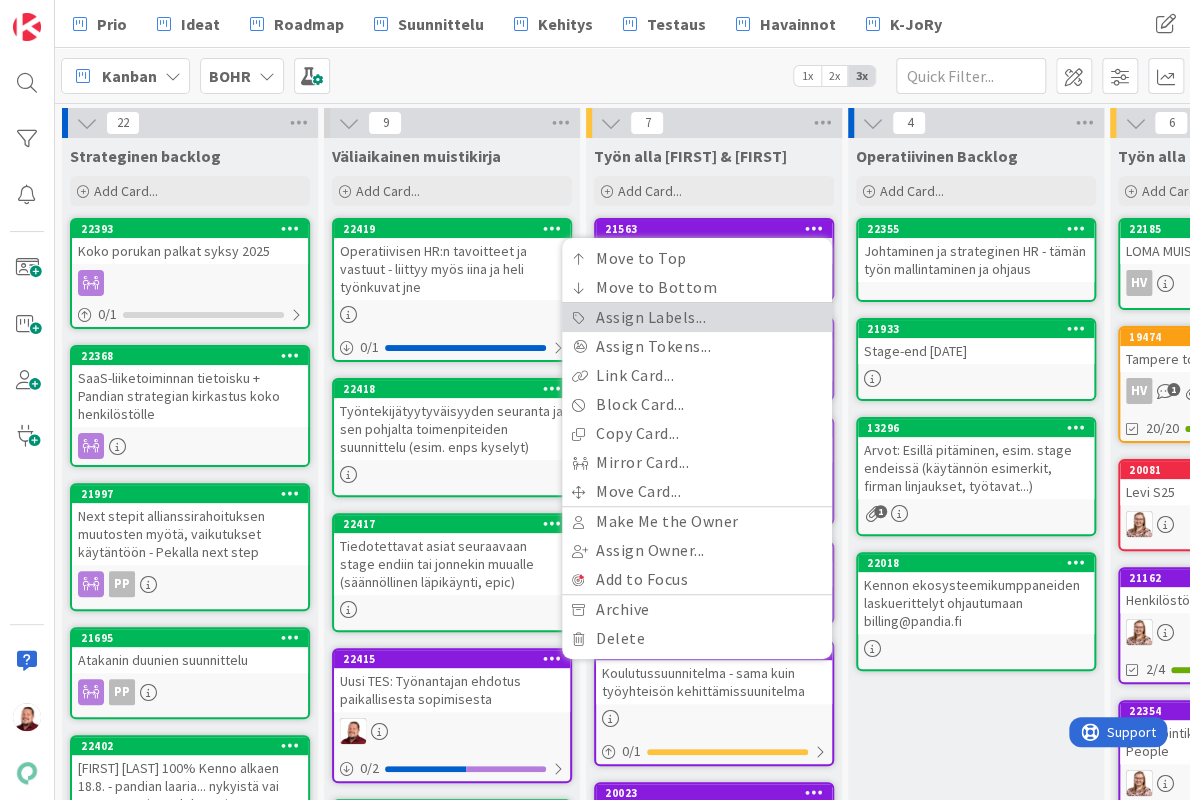 click on "Assign Labels..." at bounding box center (697, 317) 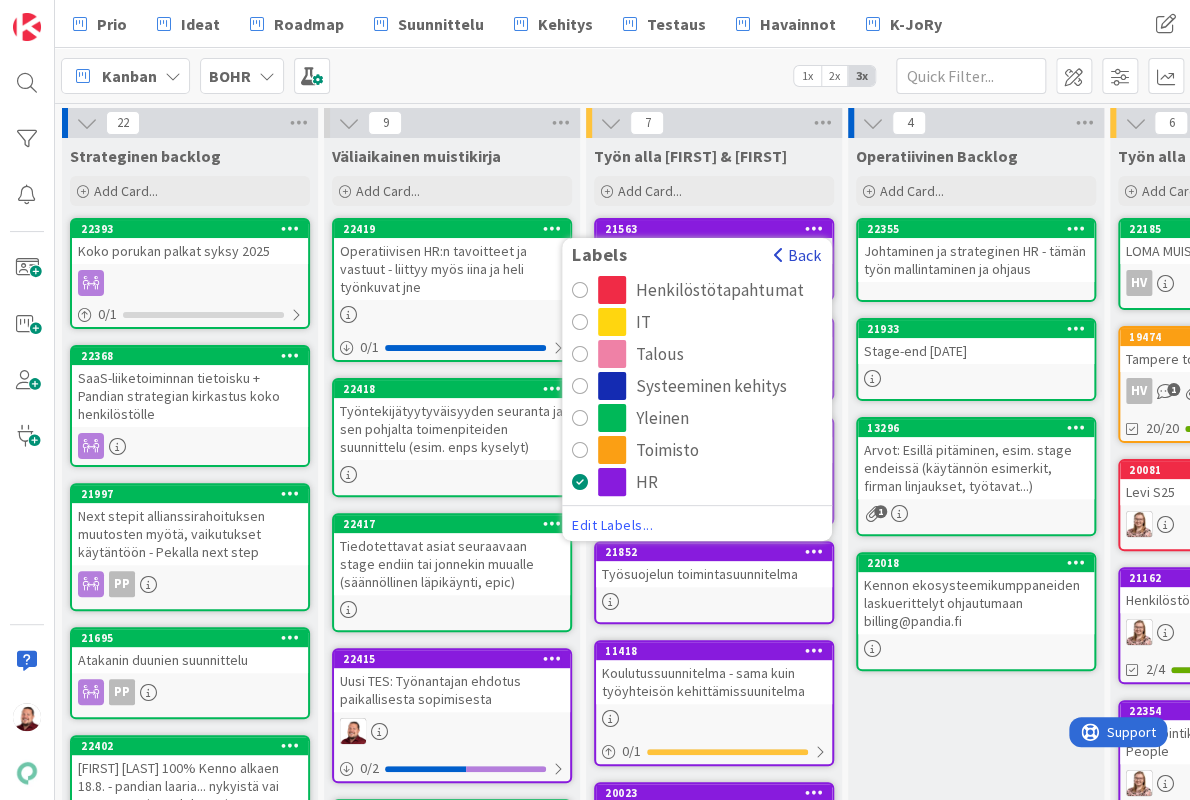 click on "Back" at bounding box center (797, 255) 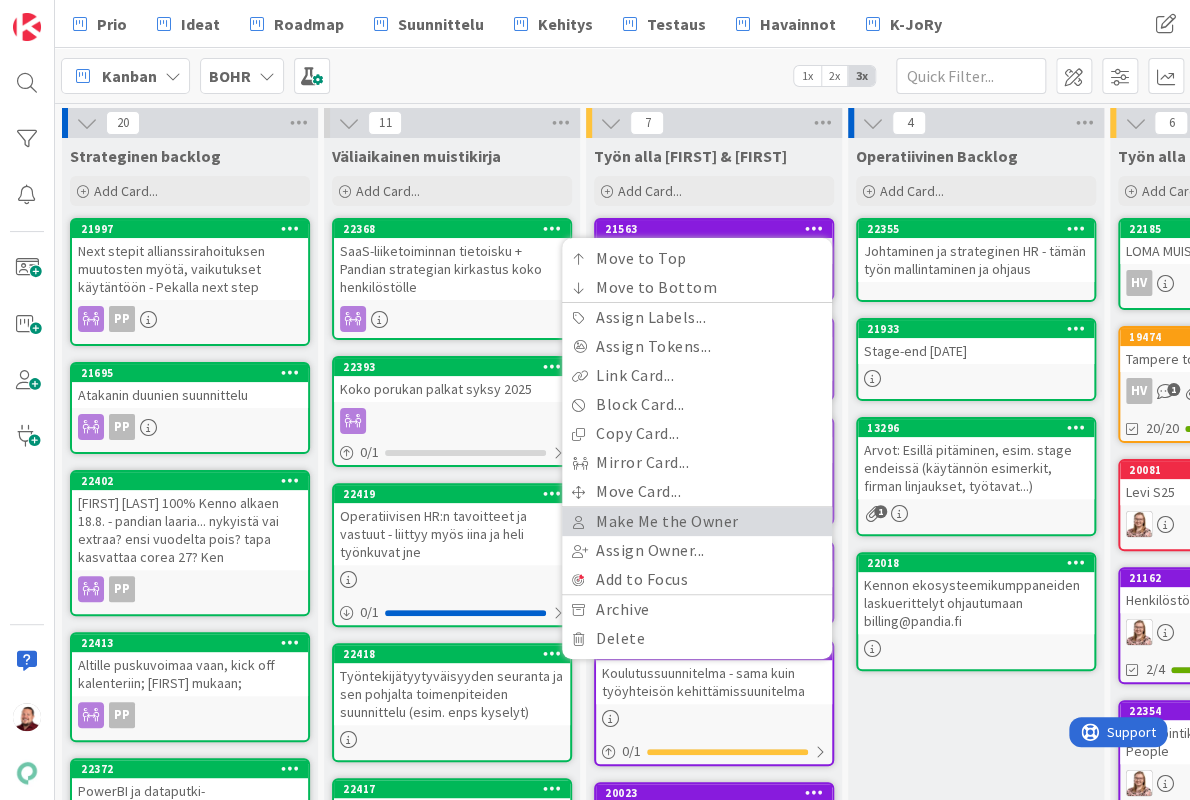 click on "Make Me the Owner" at bounding box center [697, 521] 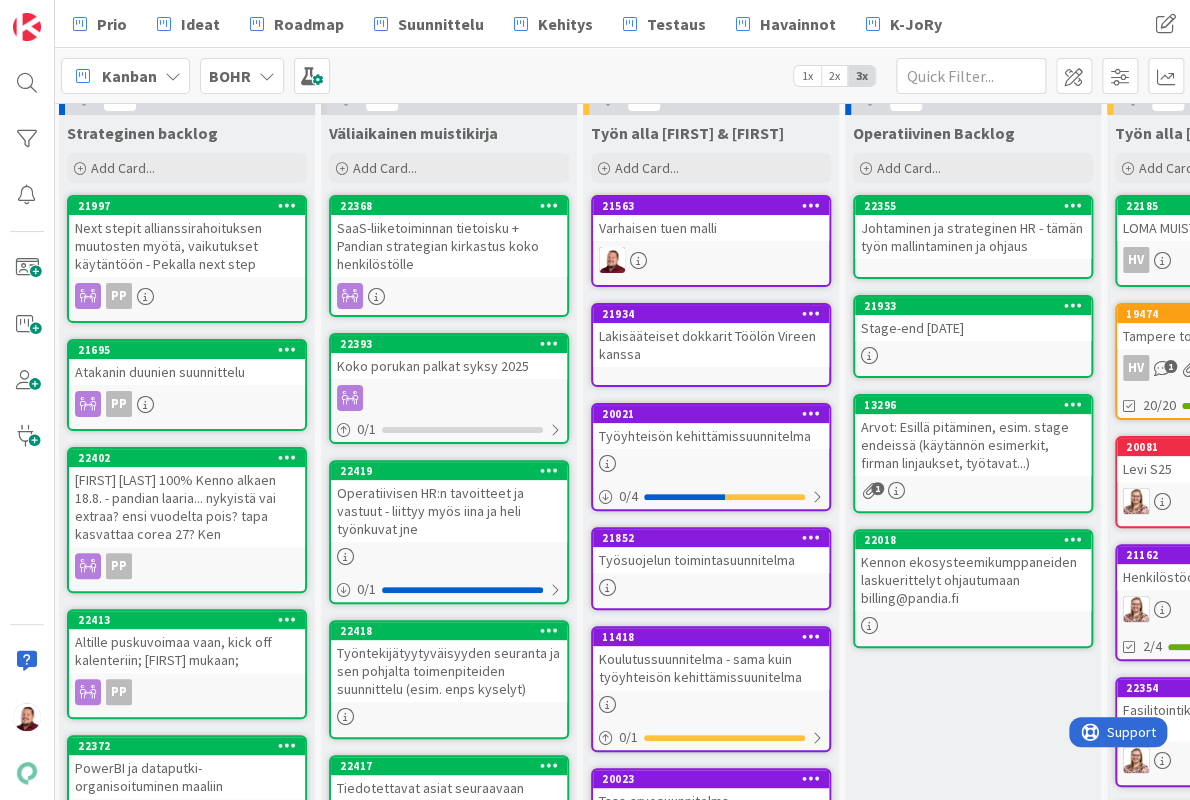 scroll, scrollTop: 35, scrollLeft: 4, axis: both 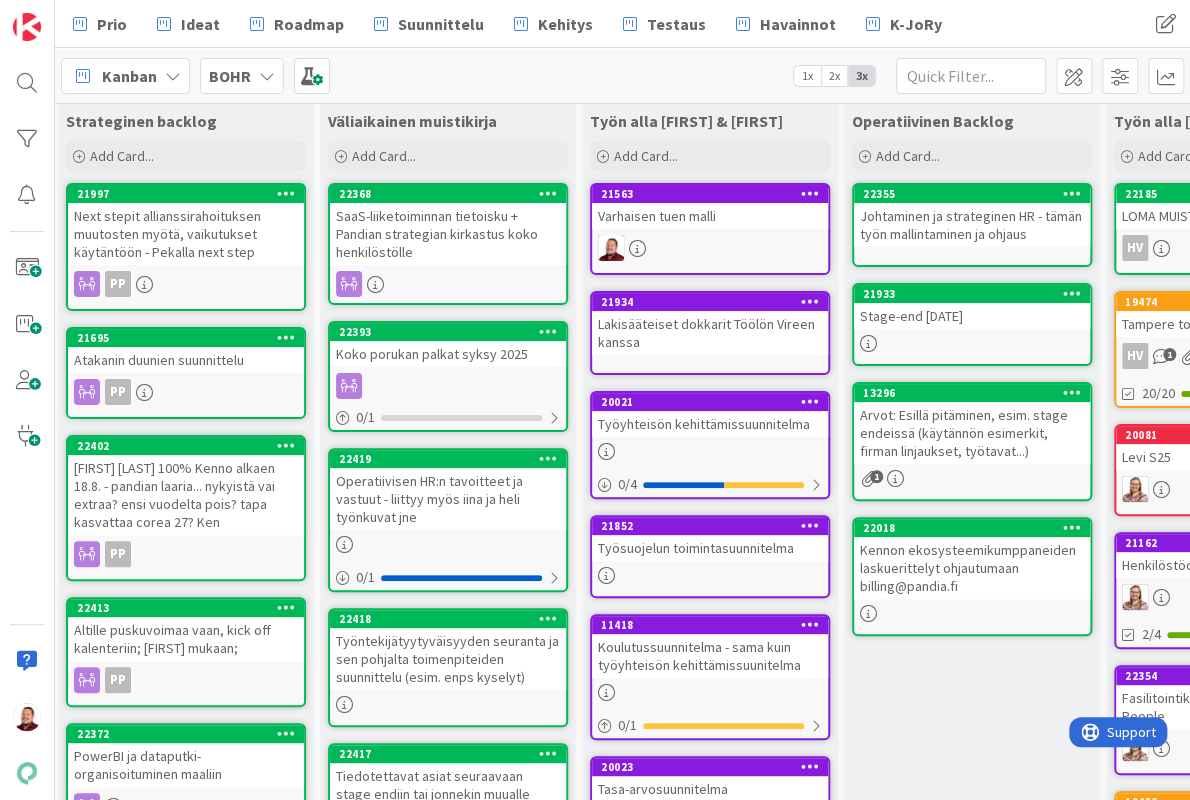 click at bounding box center (810, 301) 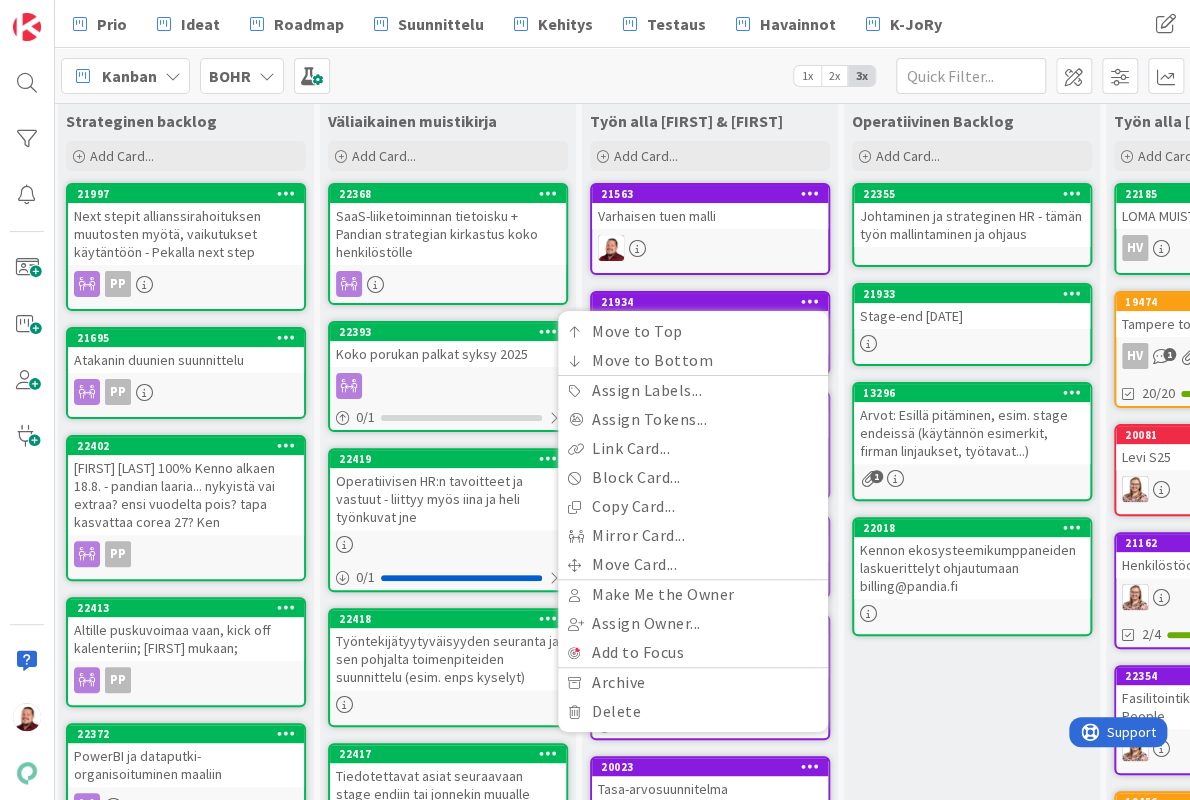 click on "Työn alla Pekka & Juhani Add Card... 21563 Move to Top Move to Bottom Assign Labels... Assign Tokens... Link Card... Block Card... Copy Card... Mirror Card... Move Card... Remove Me as the Owner Assign Owner... Add to Focus Archive Delete Varhaisen tuen malli 21934 Move to Top Move to Bottom Assign Labels... Assign Tokens... Link Card... Block Card... Copy Card... Mirror Card... Move Card... Make Me the Owner Assign Owner... Add to Focus Archive Delete Lakisääteiset dokkarit Töölön Vireen kanssa 20021 Työyhteisön kehittämissuunnitelma 0 / 4 21852 Työsuojelun toimintasuunnitelma 11418 Koulutussuunnitelma - sama kuin työyhteisön kehittämissuunitelma 0 / 1 20023 Tasa-arvosuunnitelma 0 / 1 15700 Valmistautuminen palkka-avoimuusdirektiiviin (kesä 2026) 2" at bounding box center (710, 1430) 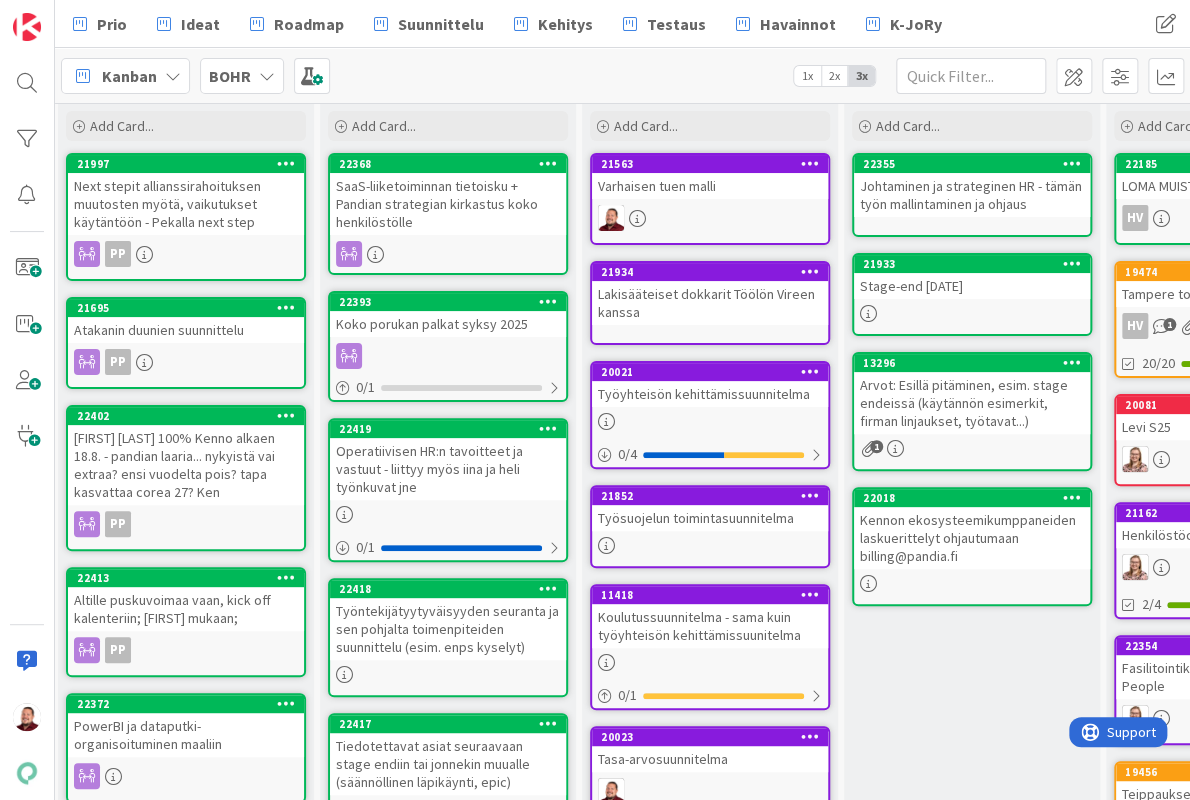scroll, scrollTop: 66, scrollLeft: 4, axis: both 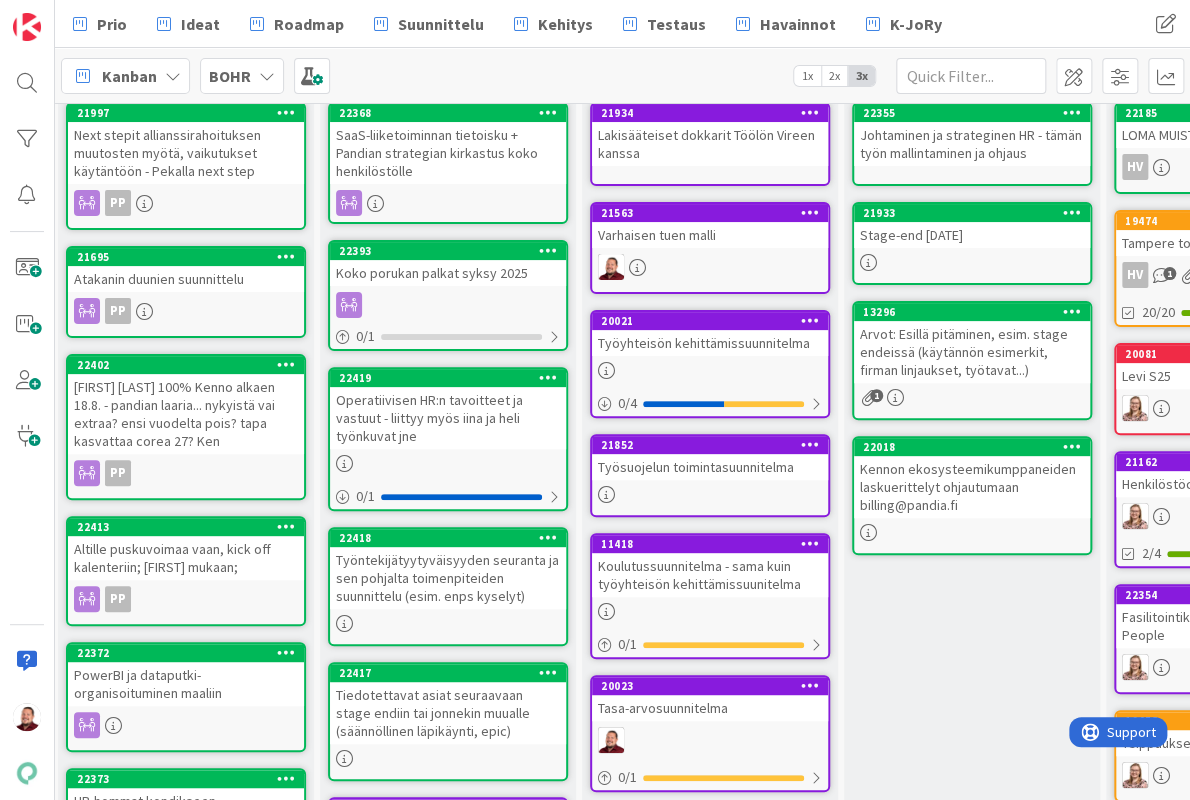 click on "Työsuojelun toimintasuunnitelma" at bounding box center [710, 467] 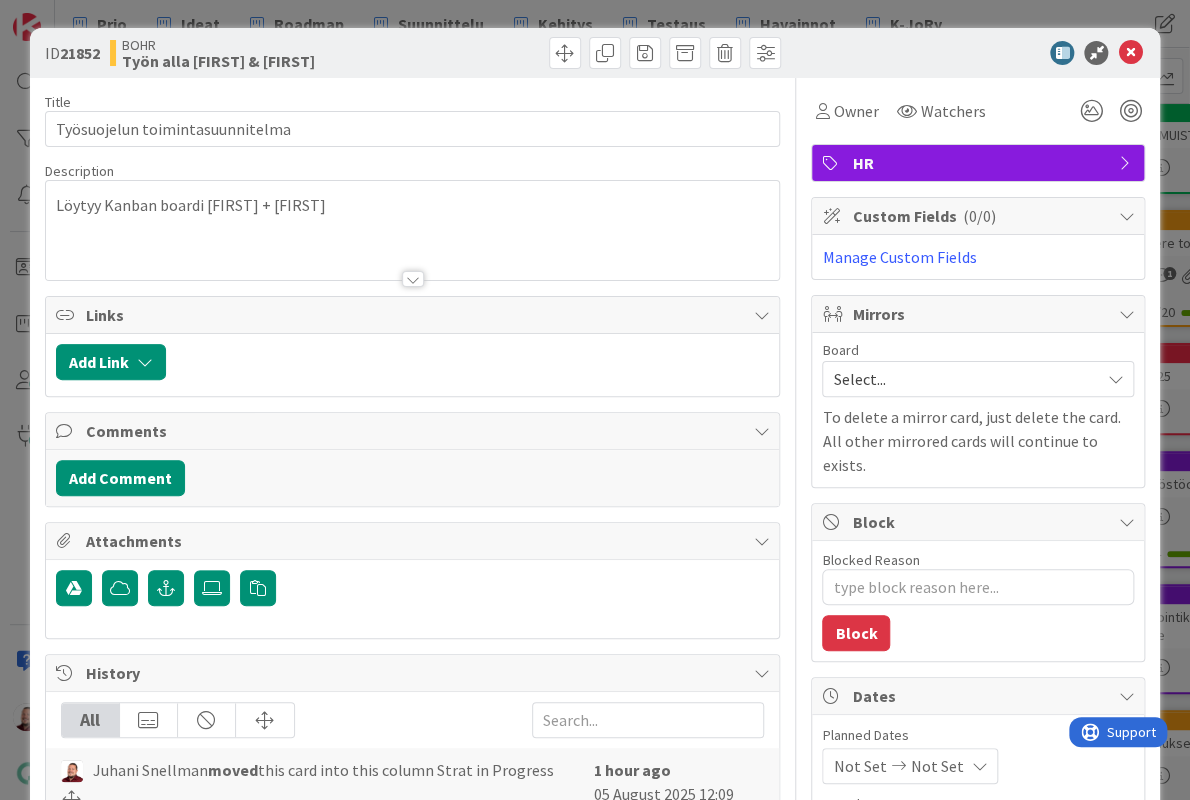scroll, scrollTop: 0, scrollLeft: 0, axis: both 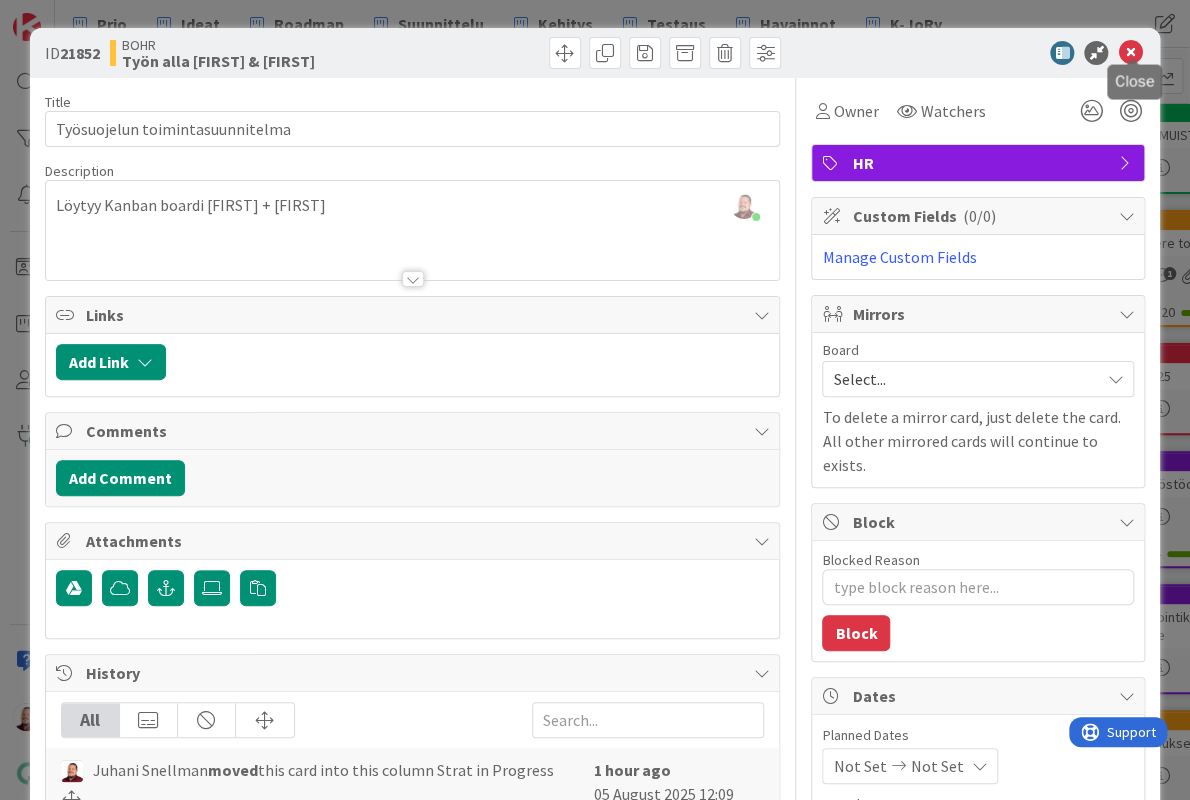 click at bounding box center [1130, 53] 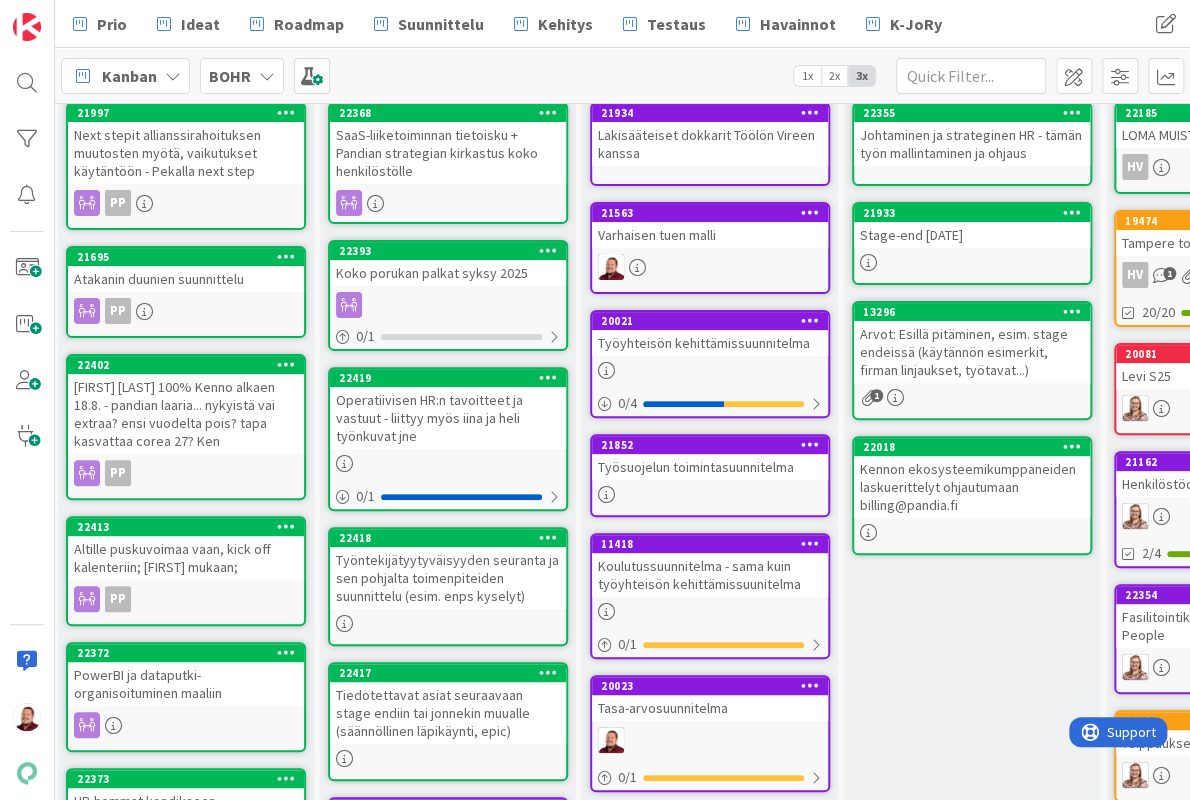 scroll, scrollTop: 0, scrollLeft: 0, axis: both 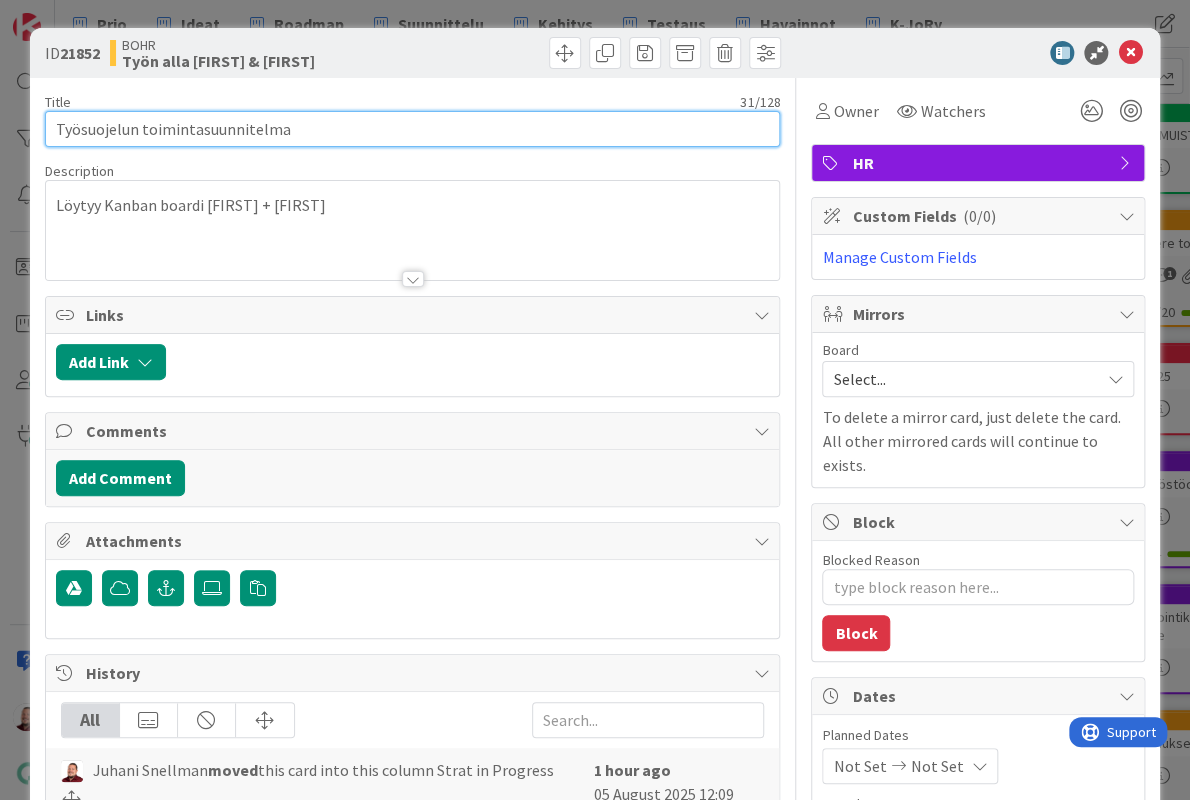 click on "Työsuojelun toimintasuunnitelma" at bounding box center [413, 129] 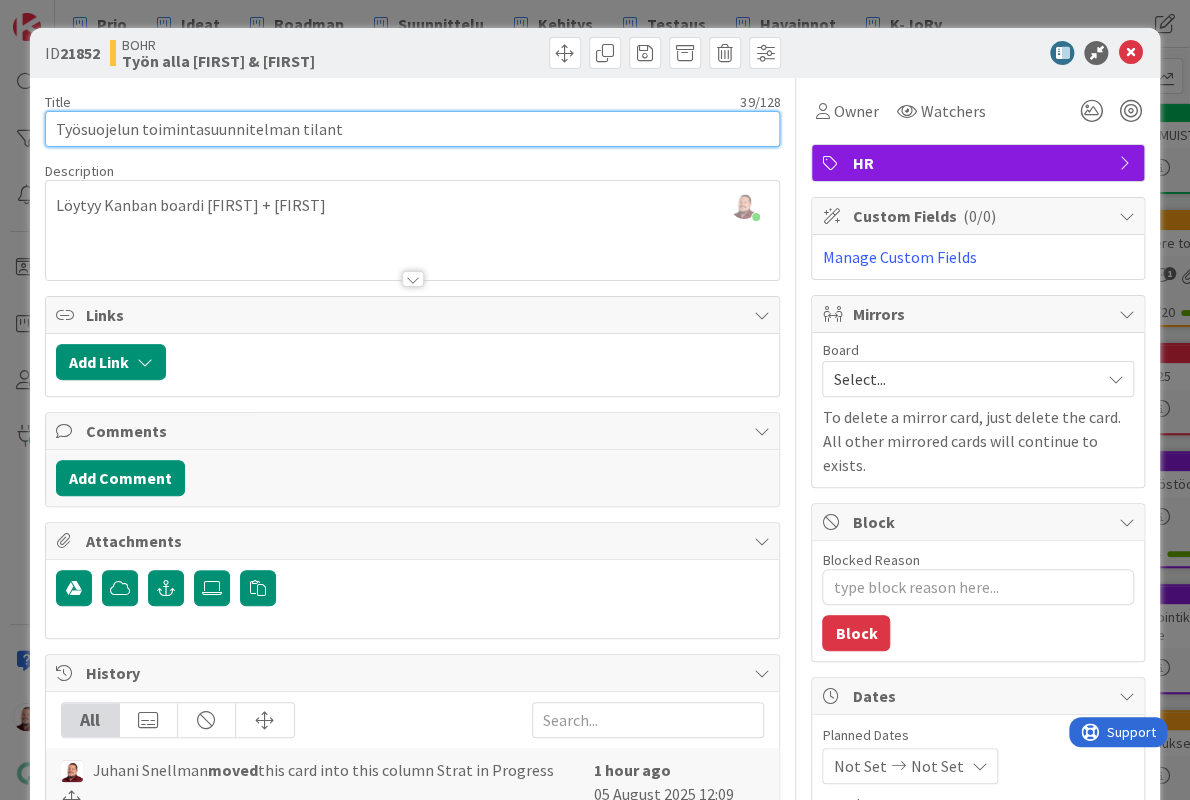 type on "Työsuojelun toimintasuunnitelman tilante" 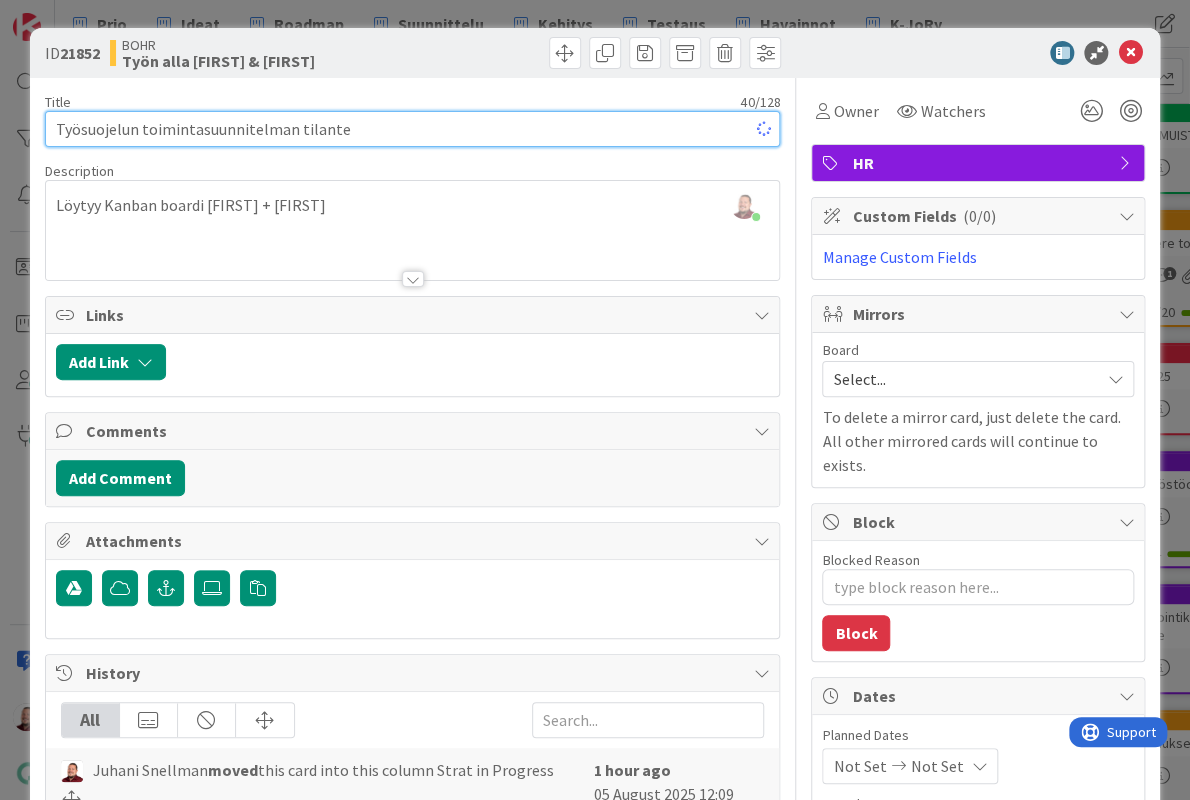type on "x" 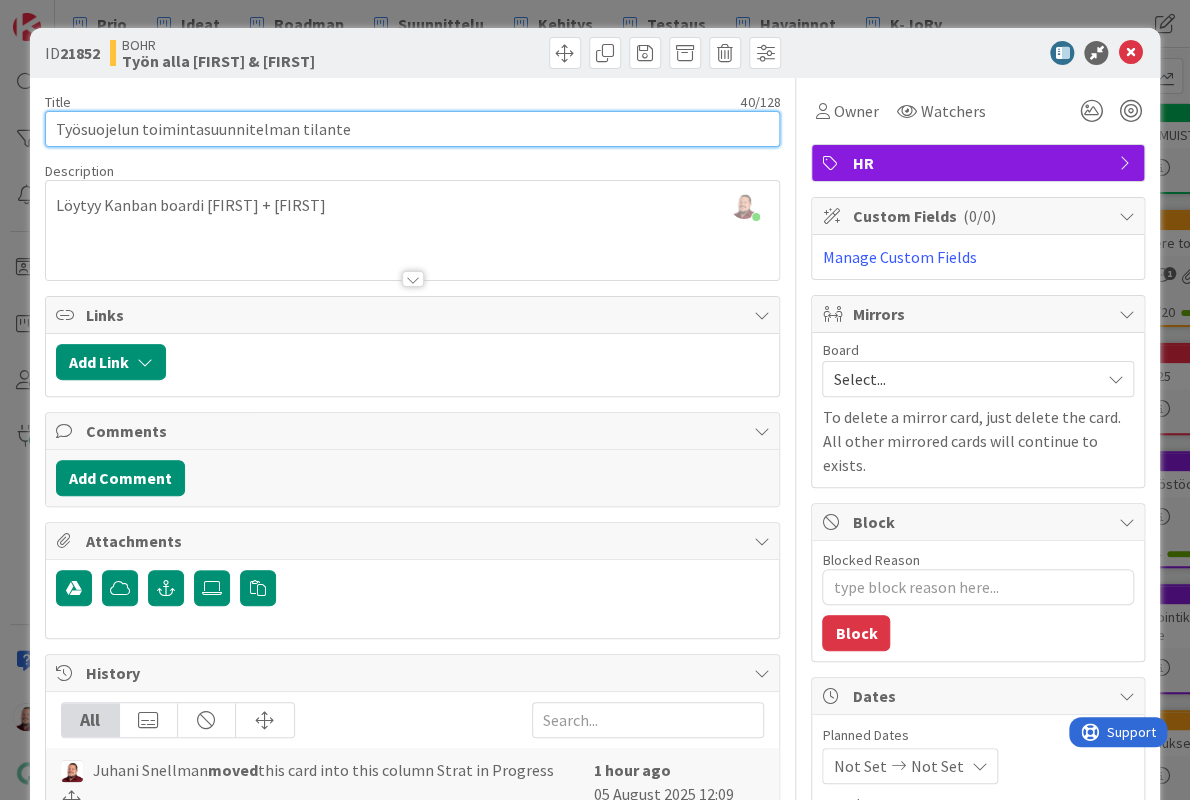 type on "Työsuojelun toimintasuunnitelman" 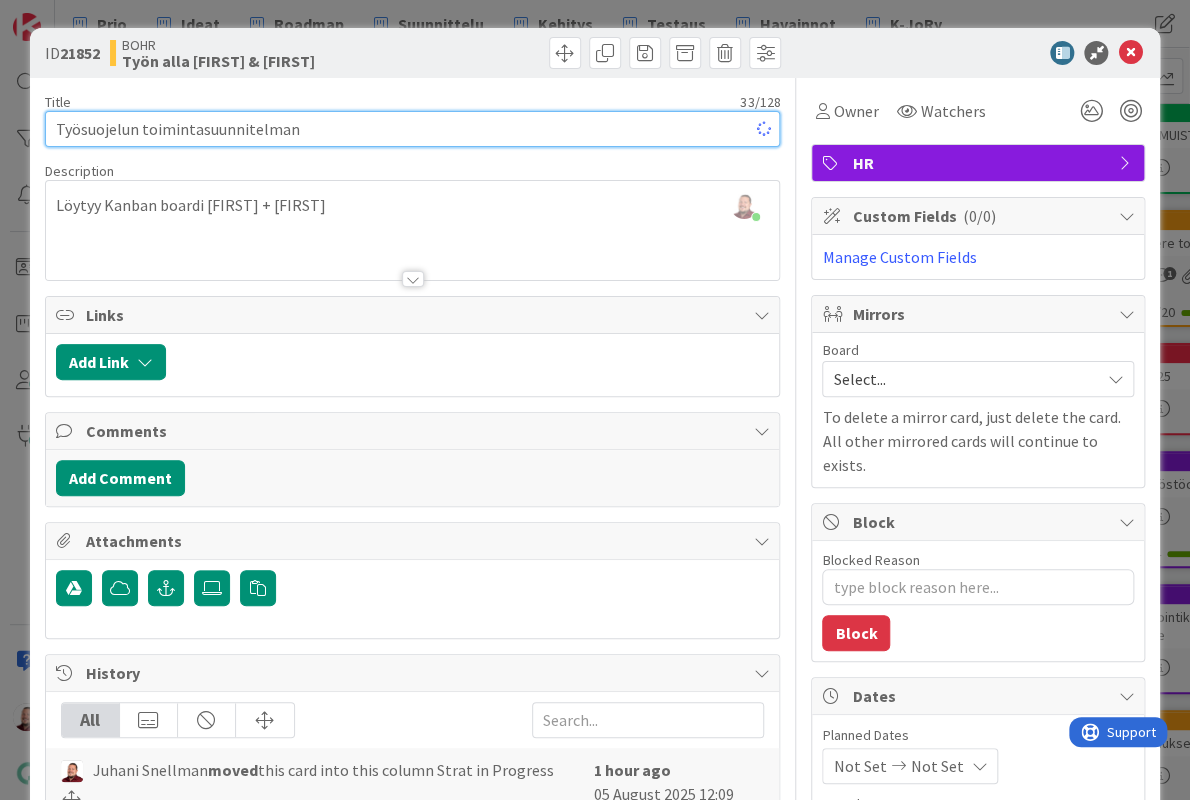 type on "x" 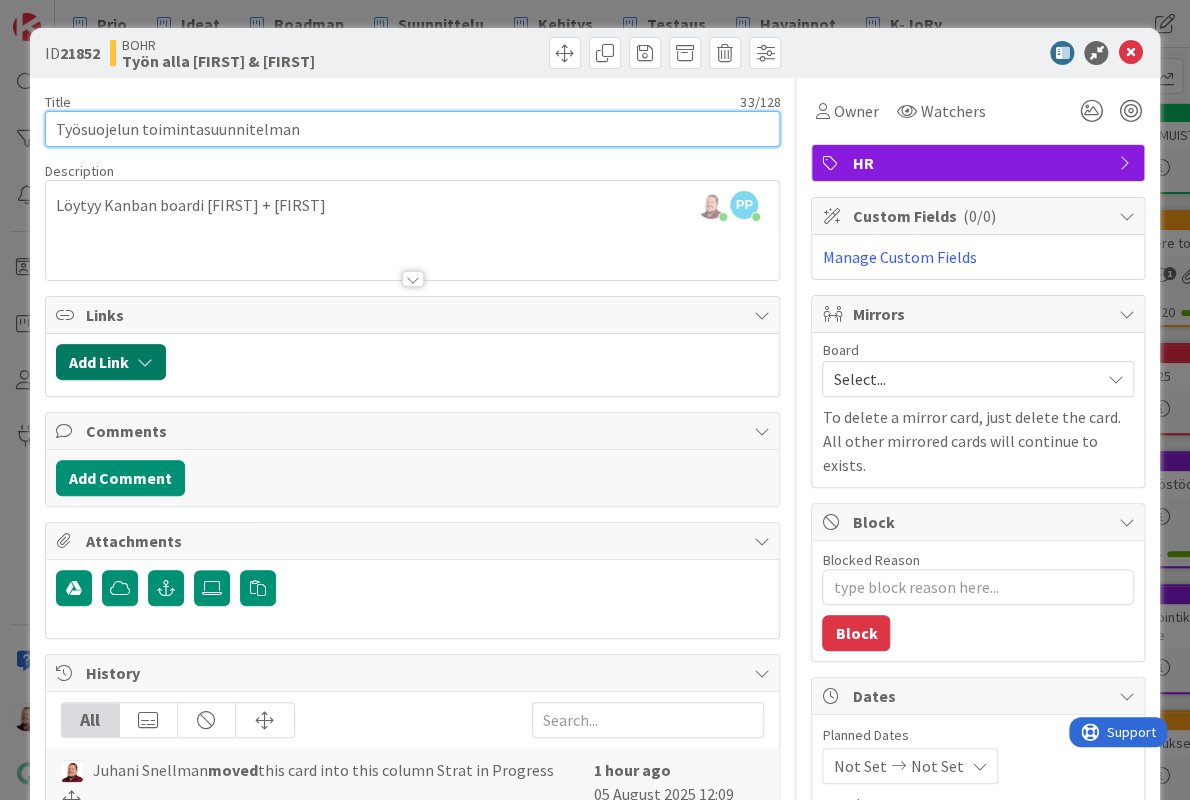 type on "Työsuojelun toimintasuunnitelman" 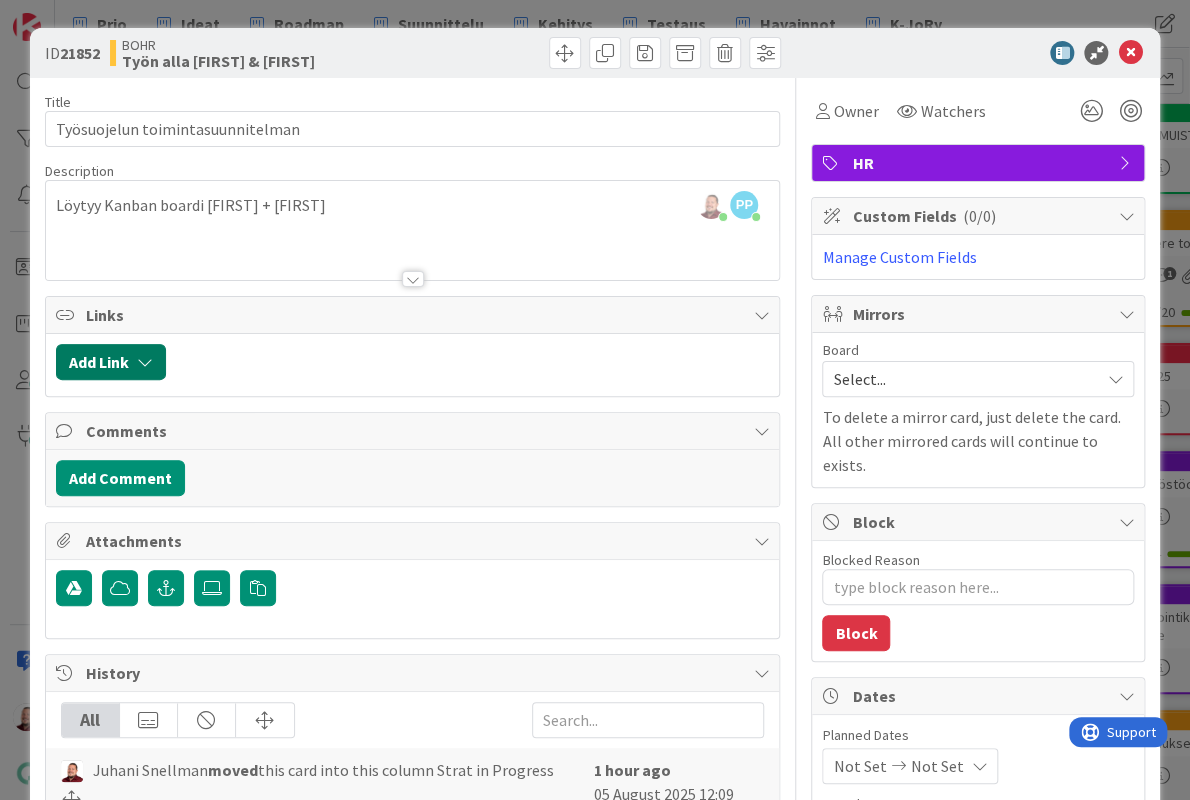 click on "Add Link" at bounding box center [111, 362] 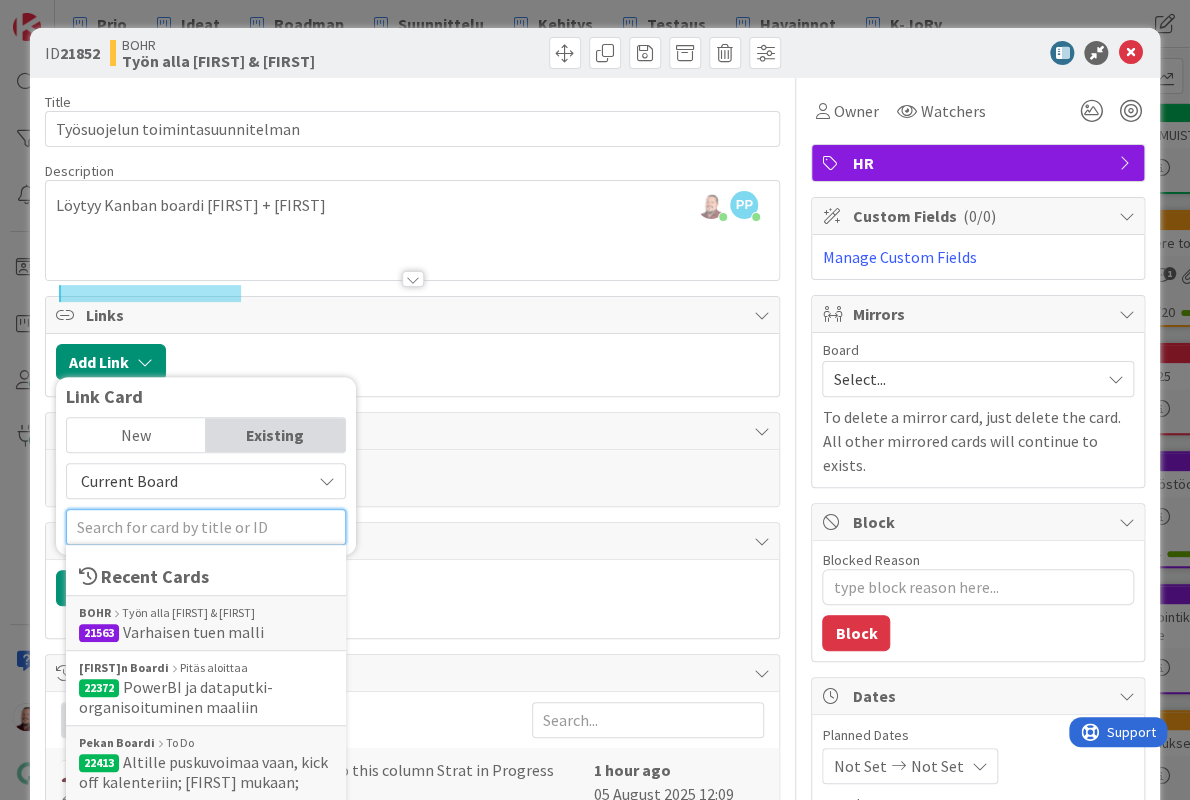 click at bounding box center (206, 527) 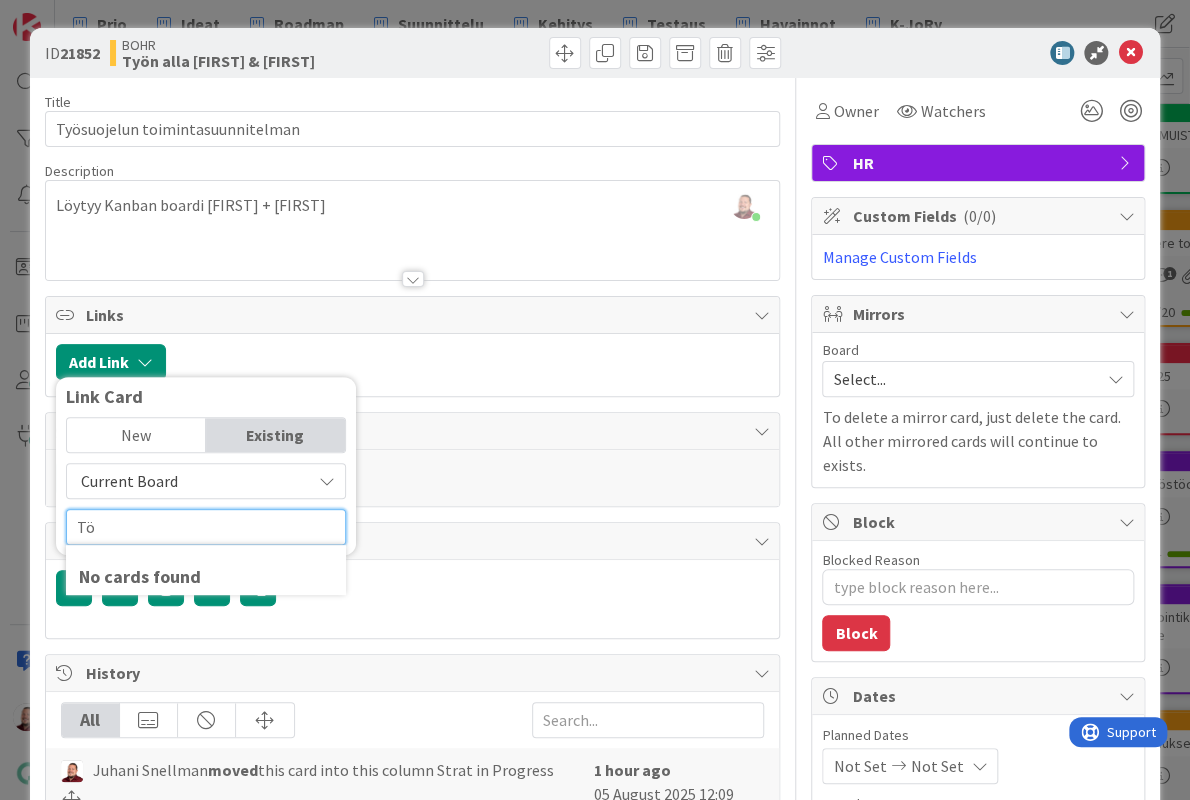 type on "T" 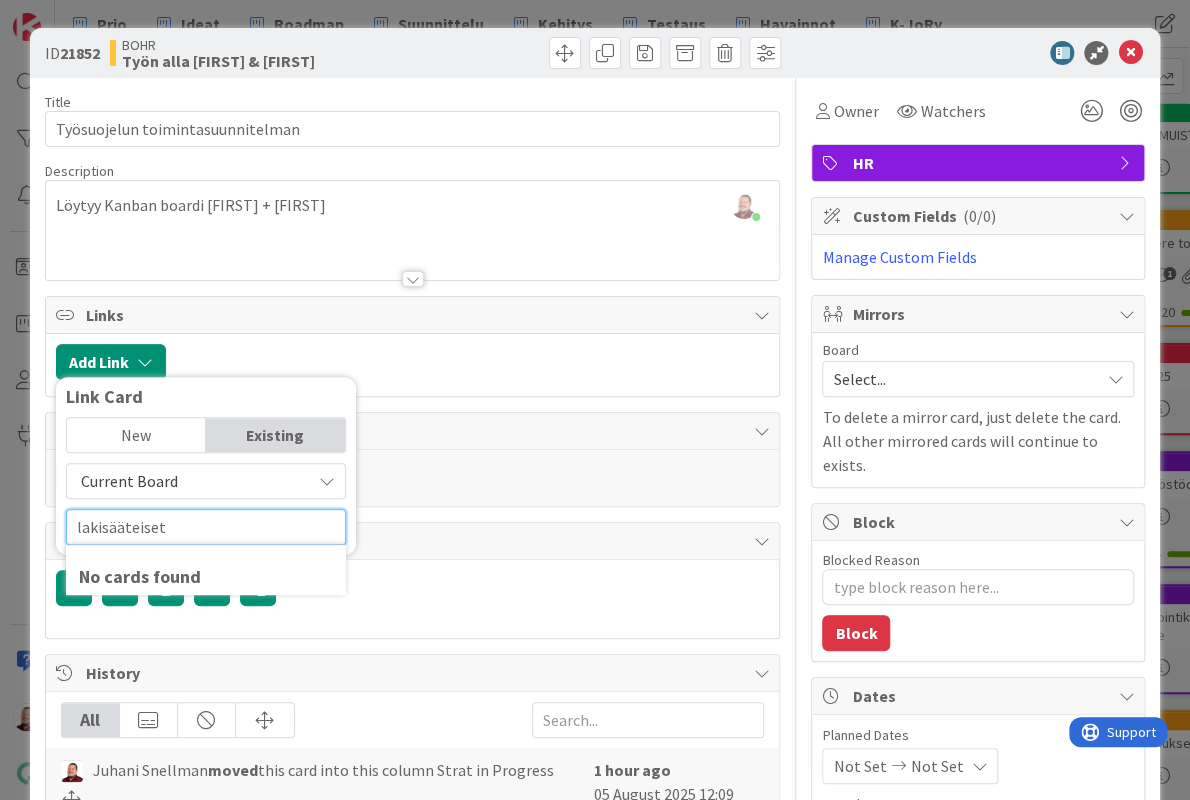 type on "lakisääteiset" 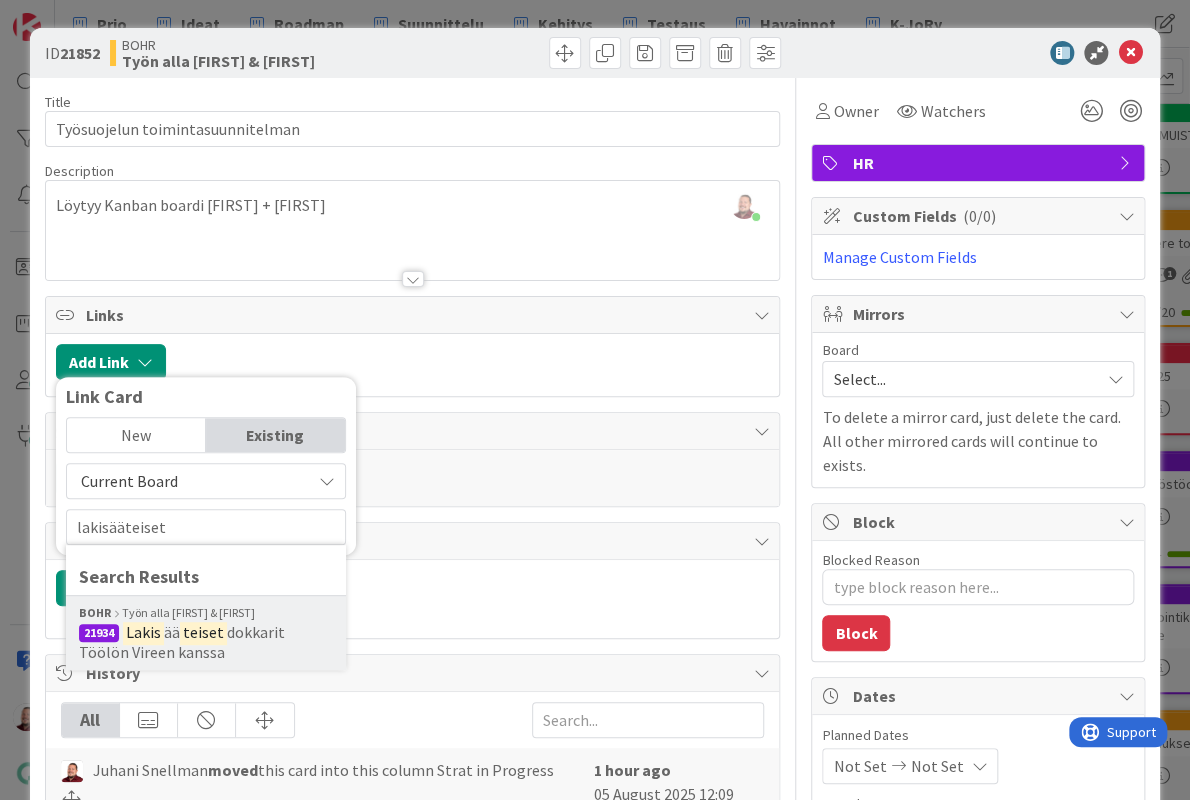 click on "dokkarit Töölön Vireen kanssa" at bounding box center [182, 642] 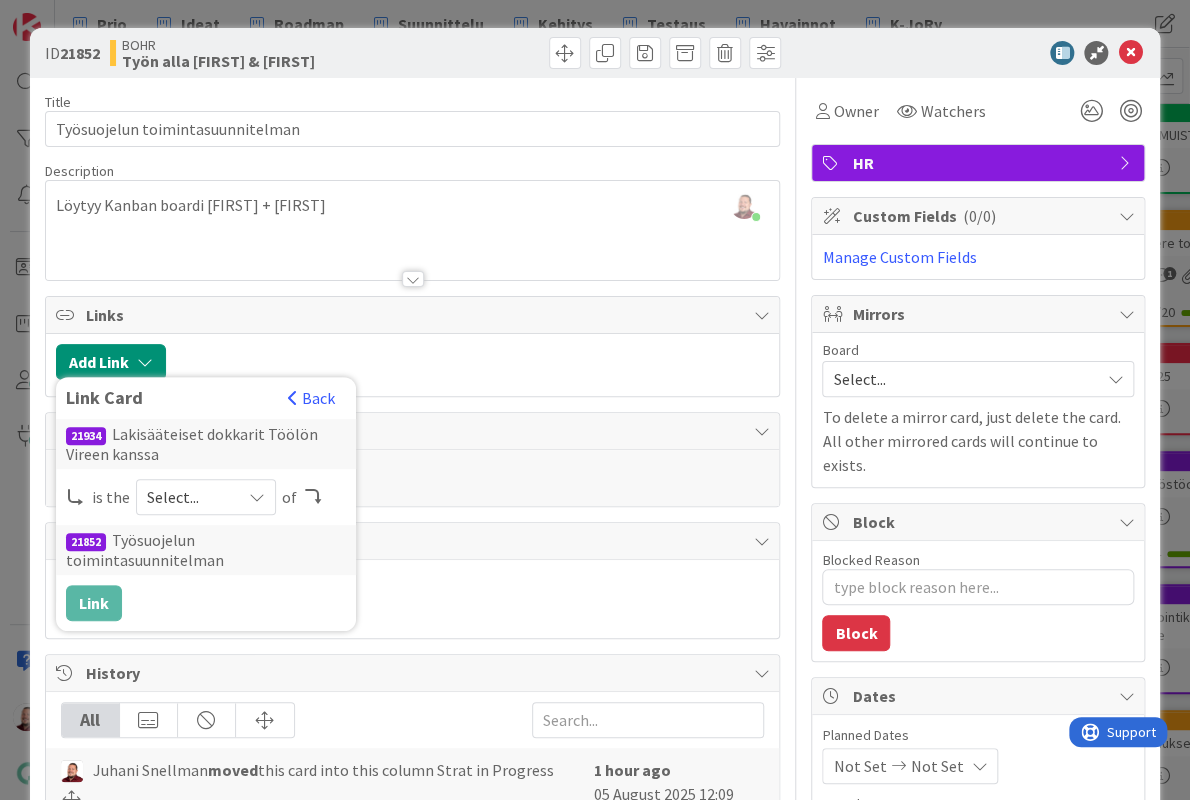 click on "Select..." at bounding box center (189, 497) 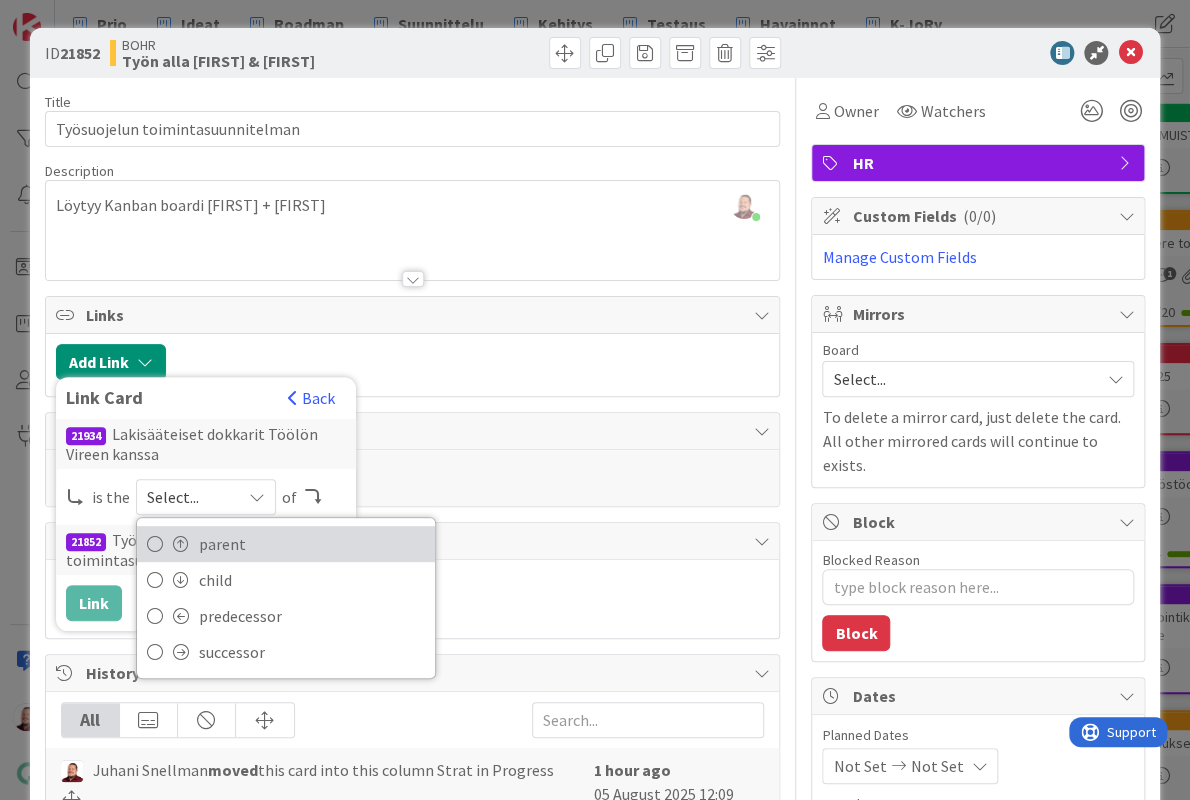 click on "parent" at bounding box center (312, 544) 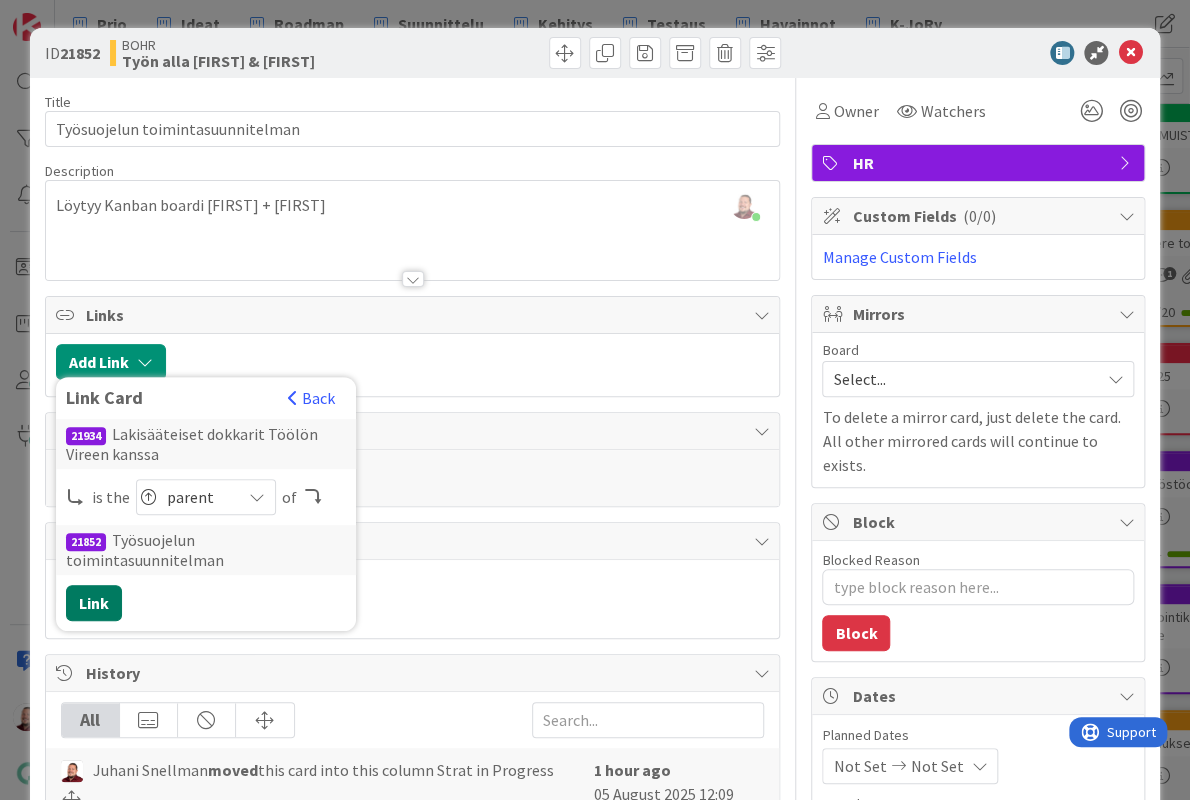 click on "Link" at bounding box center [94, 603] 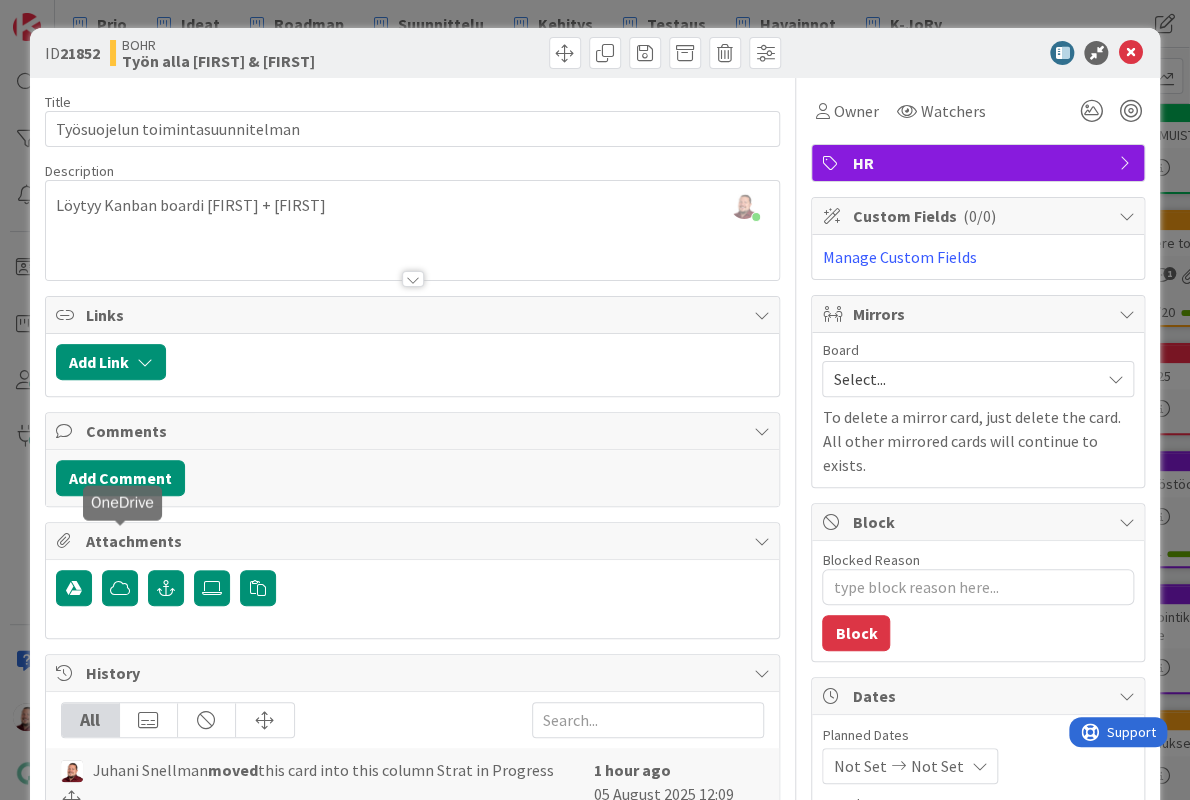 type on "x" 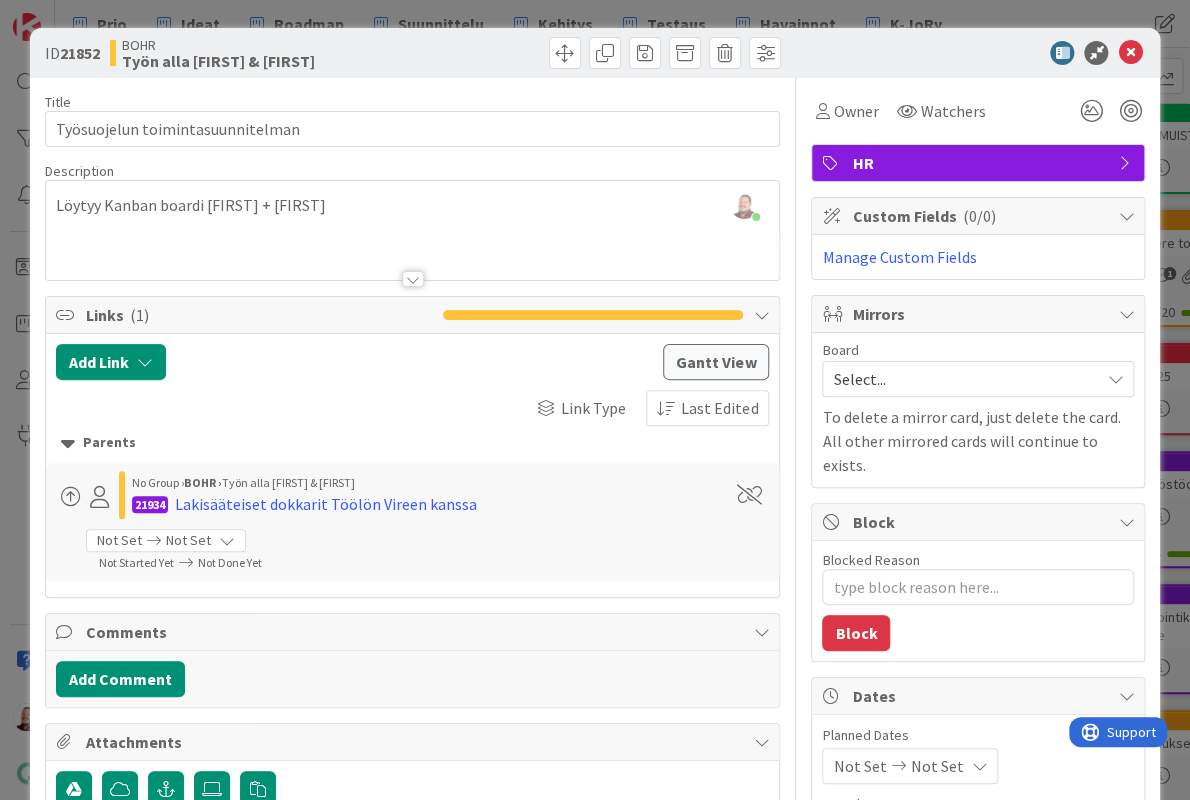 click on "Juhani Snellman just joined Löytyy Kanban boardi Ansu + Heli" at bounding box center [413, 230] 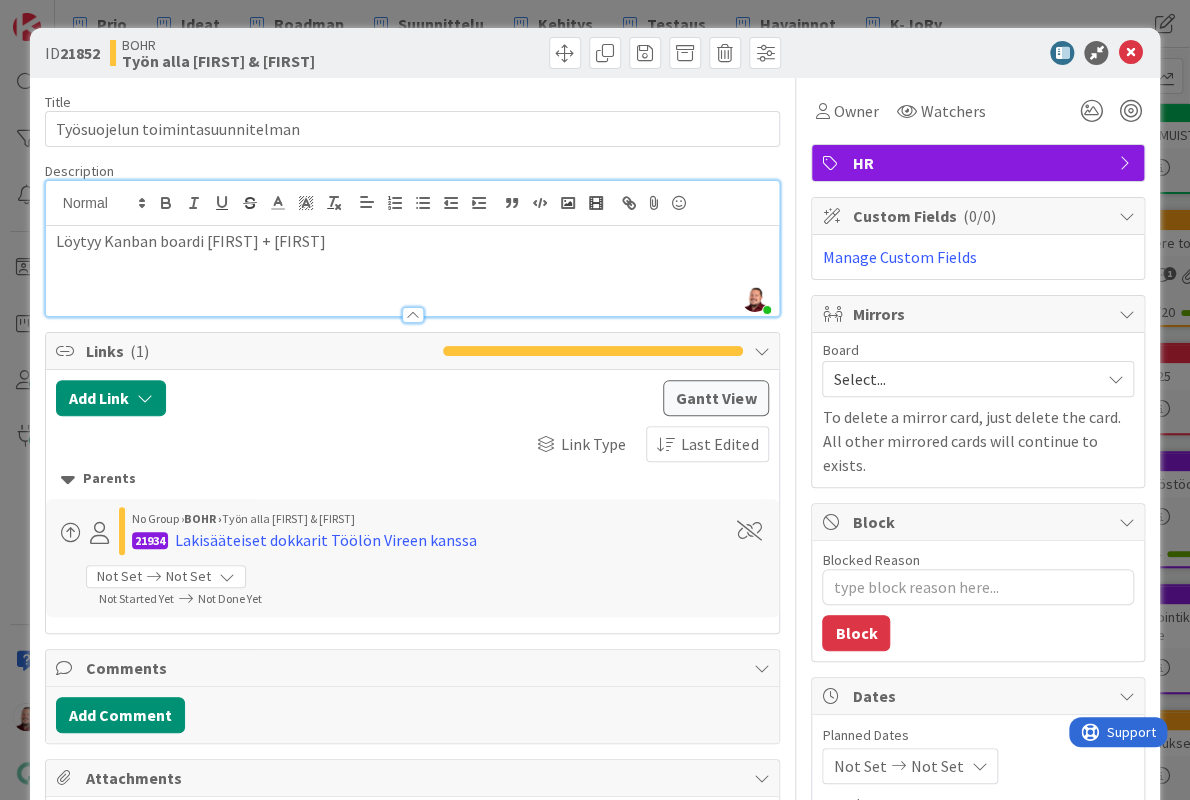 type 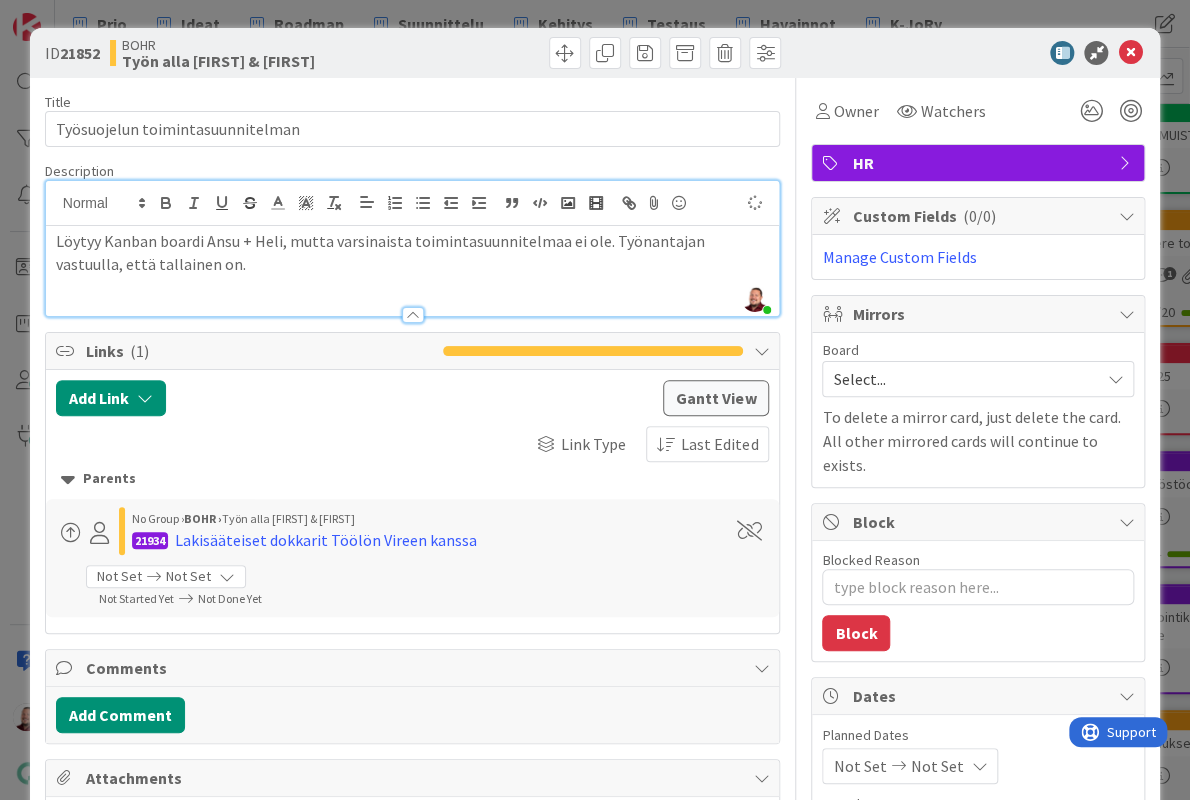 type on "x" 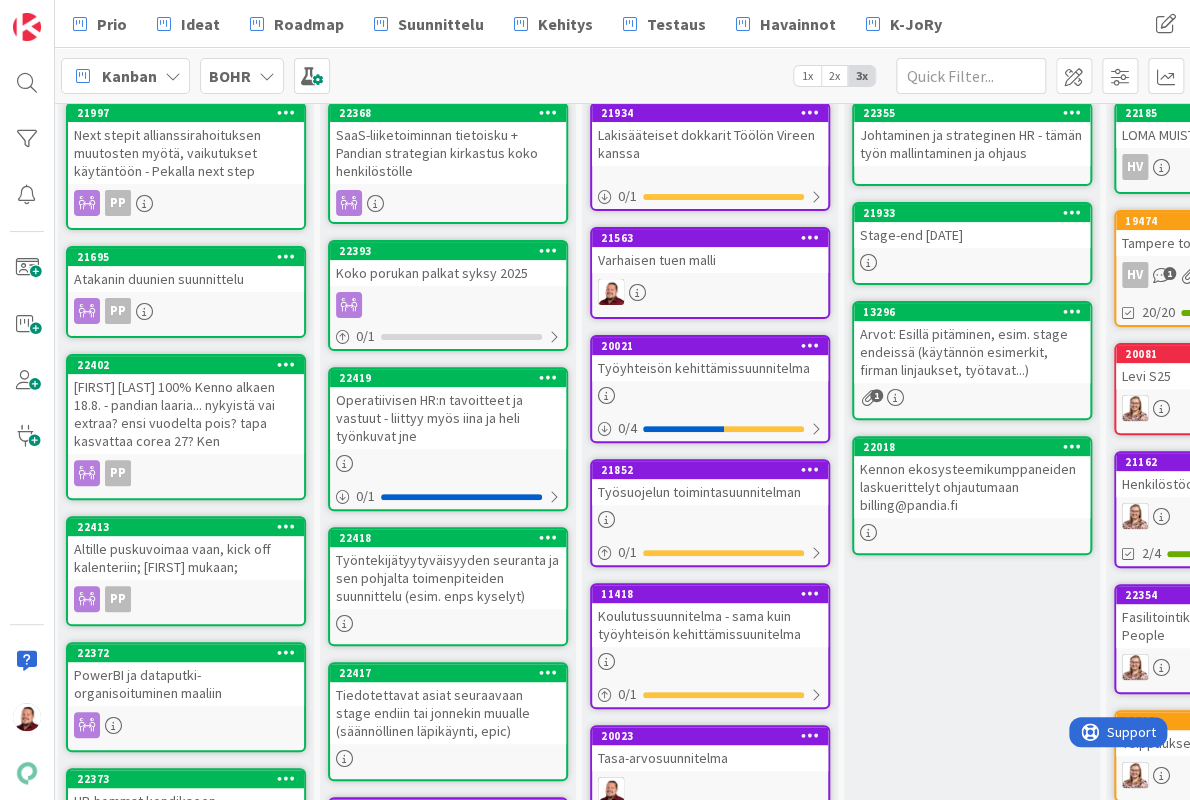 scroll, scrollTop: 0, scrollLeft: 0, axis: both 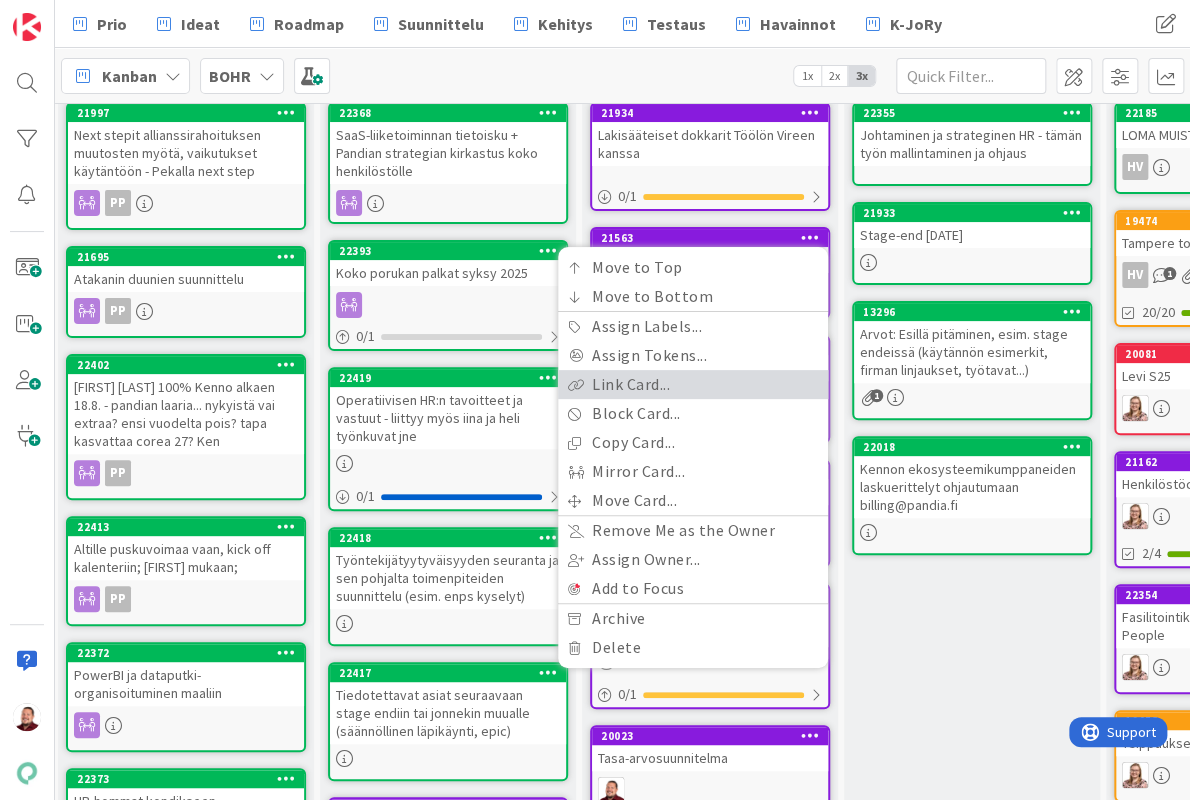 click on "Link Card..." at bounding box center (693, 384) 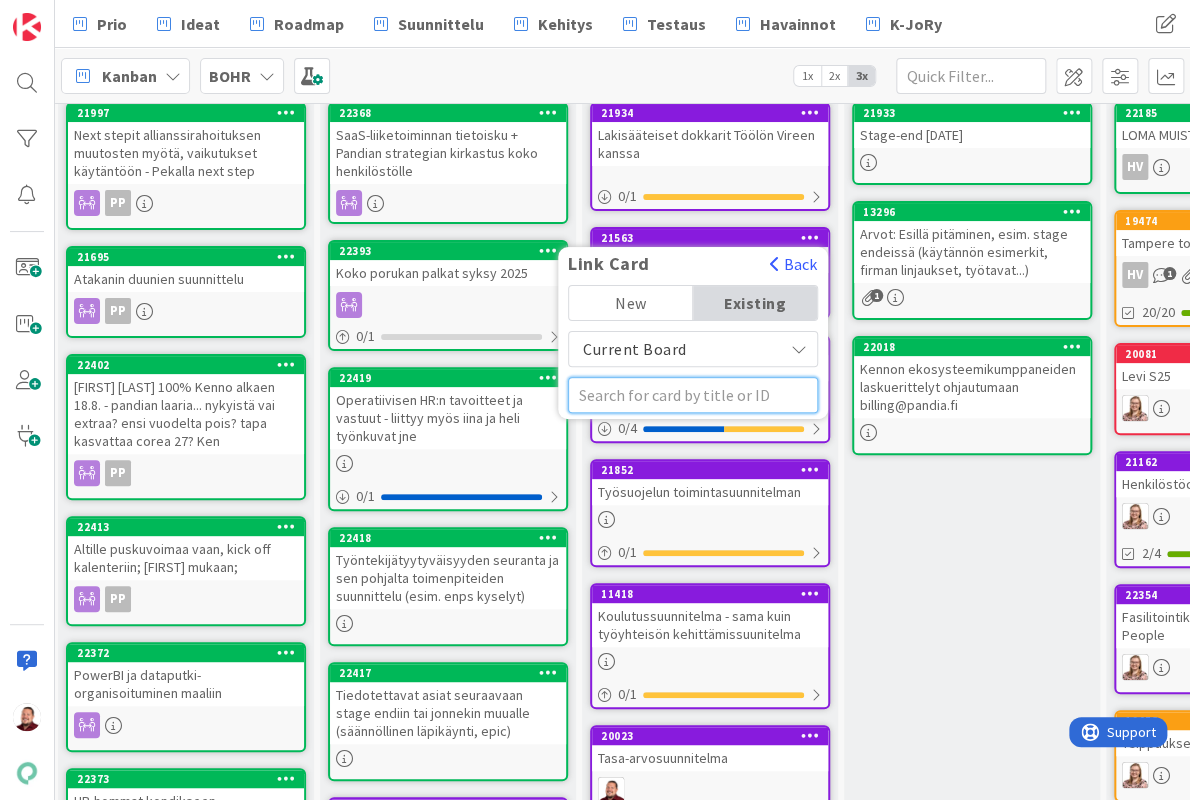 click at bounding box center (693, 395) 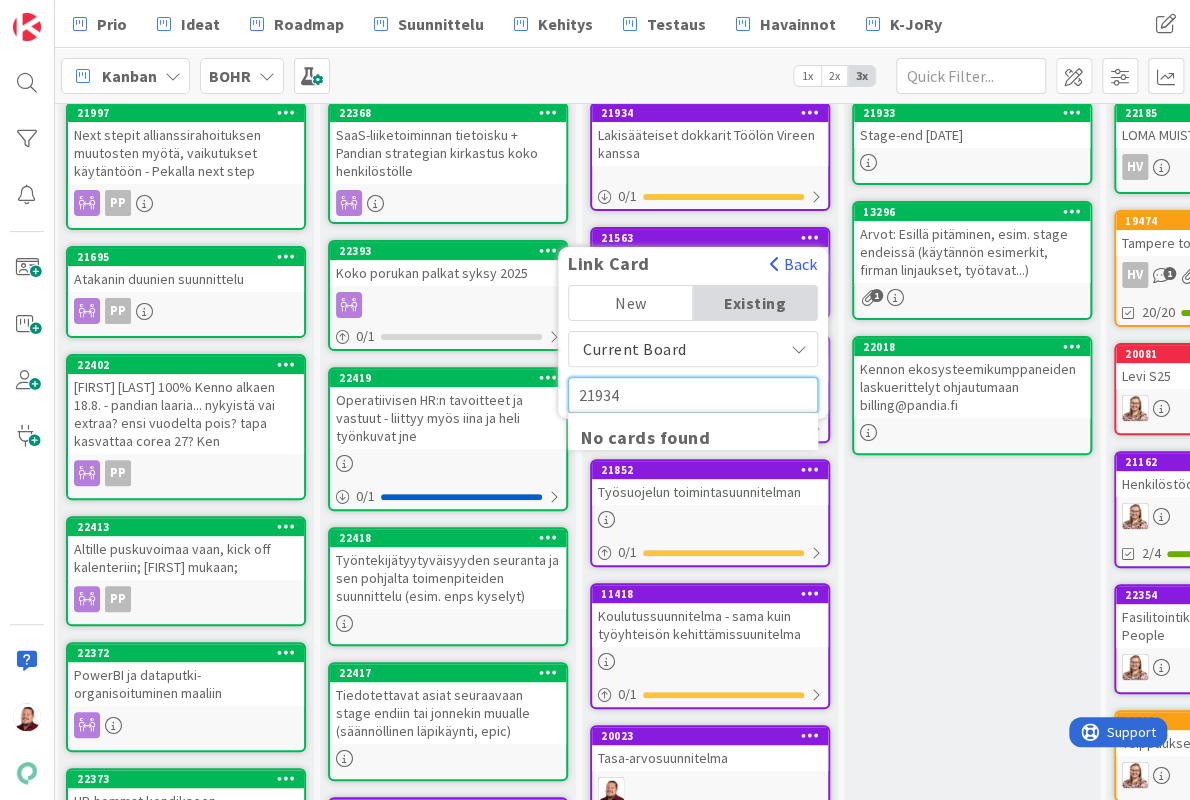 type on "21934" 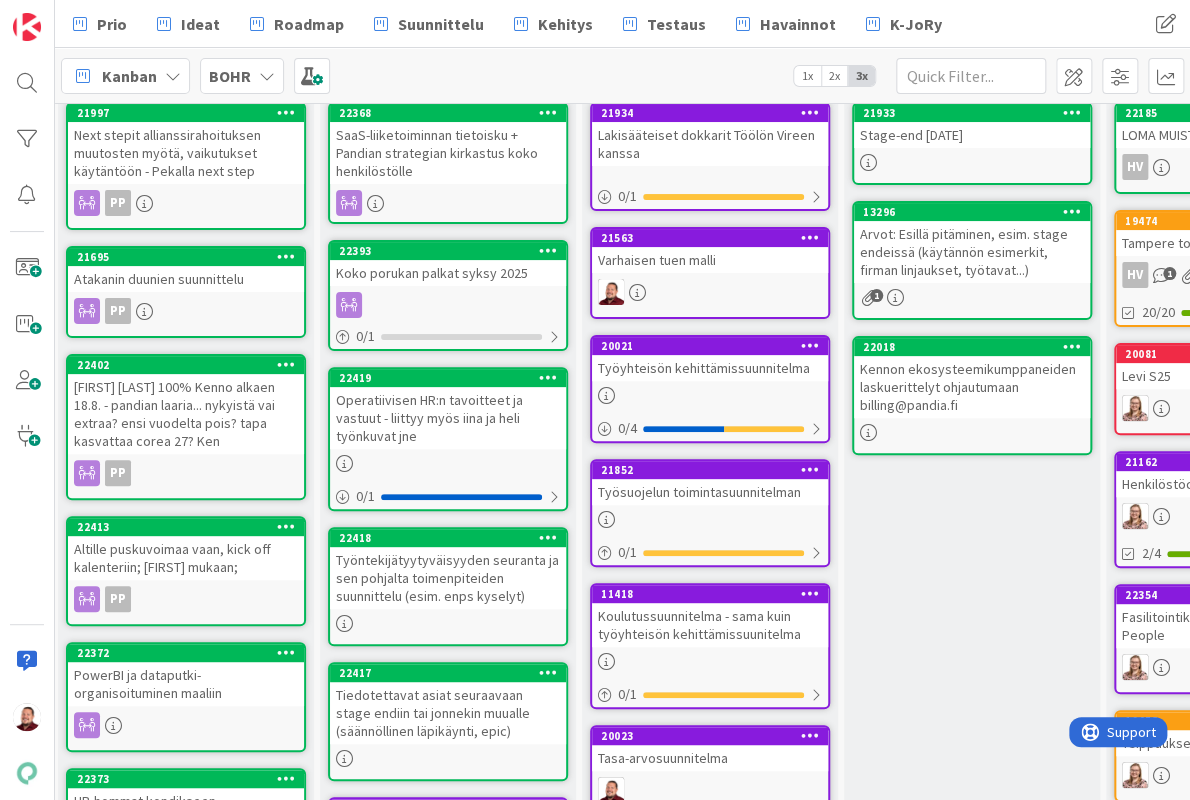 click at bounding box center (810, 237) 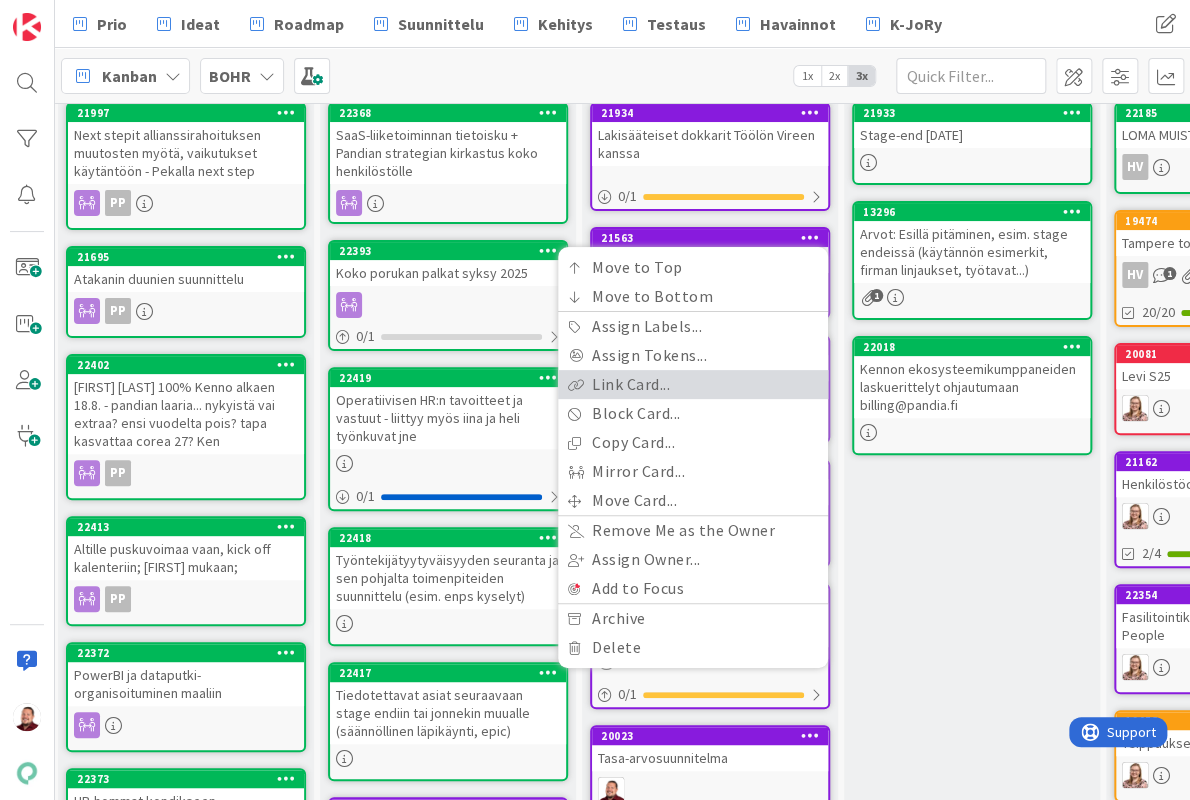 click on "Link Card..." at bounding box center (693, 384) 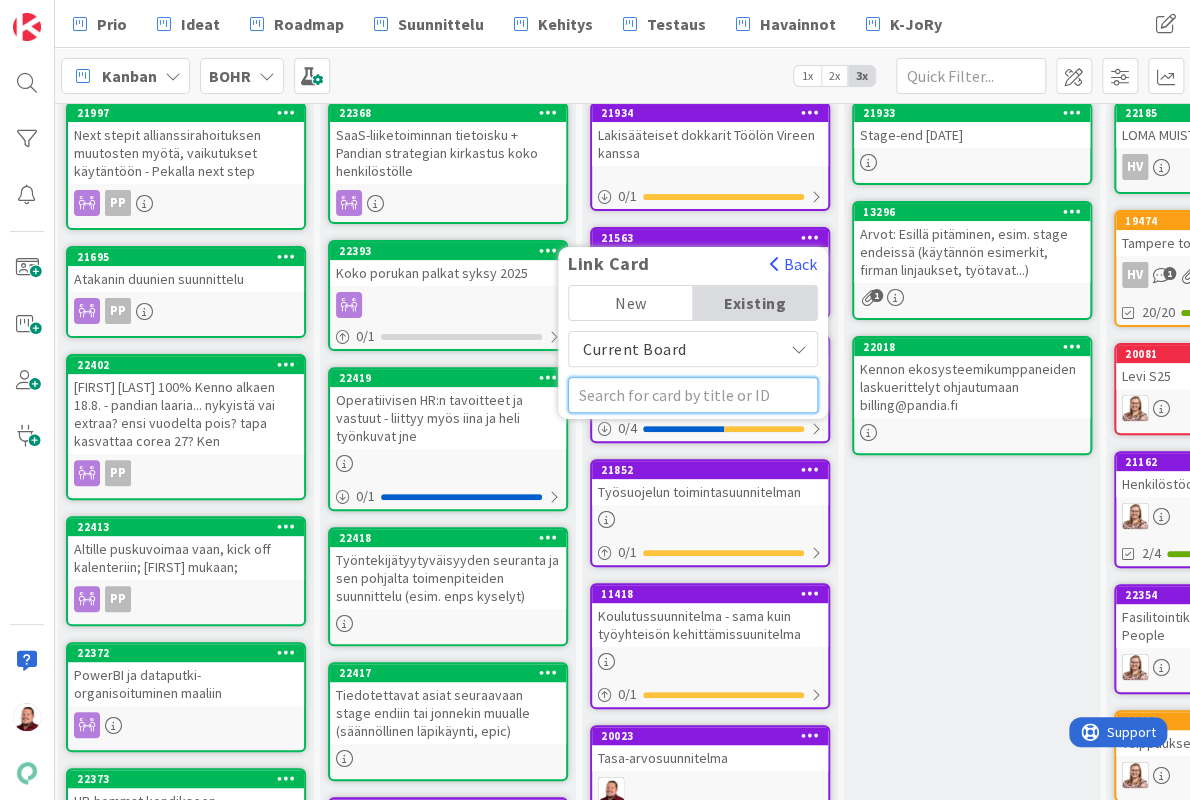 click at bounding box center (693, 395) 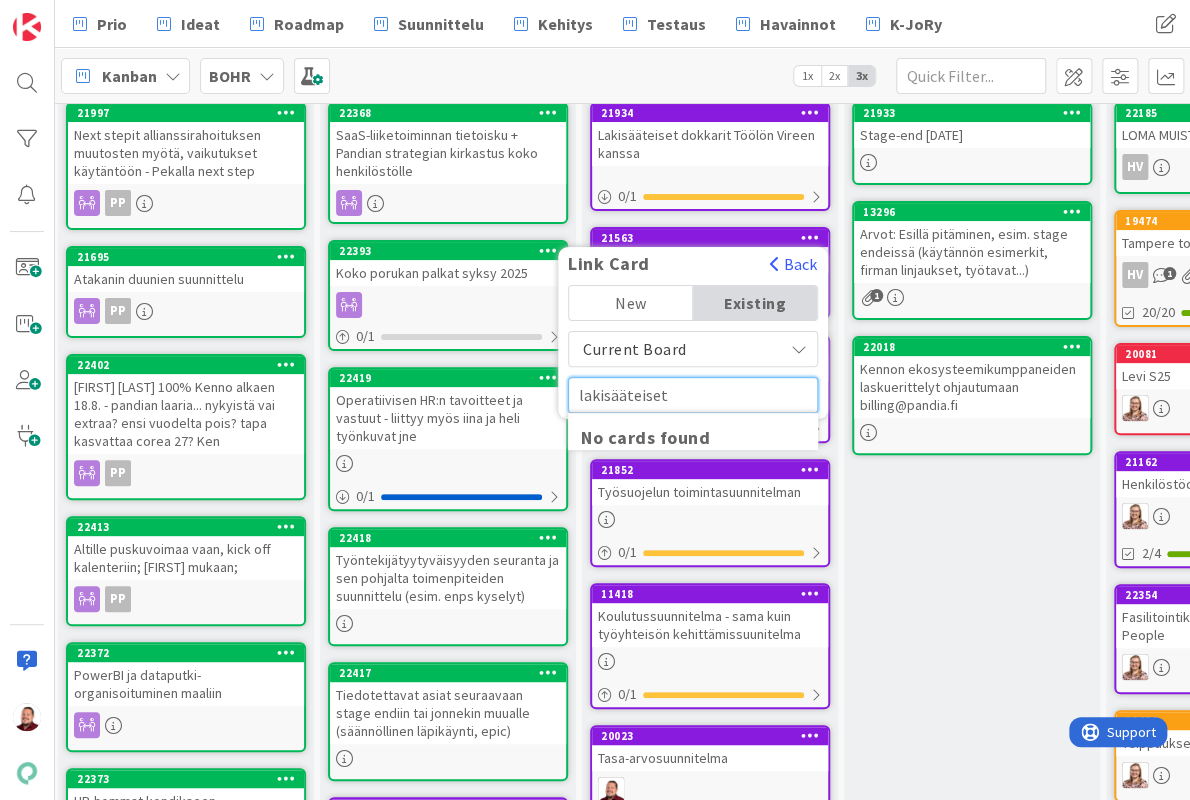 type on "lakisääteiset" 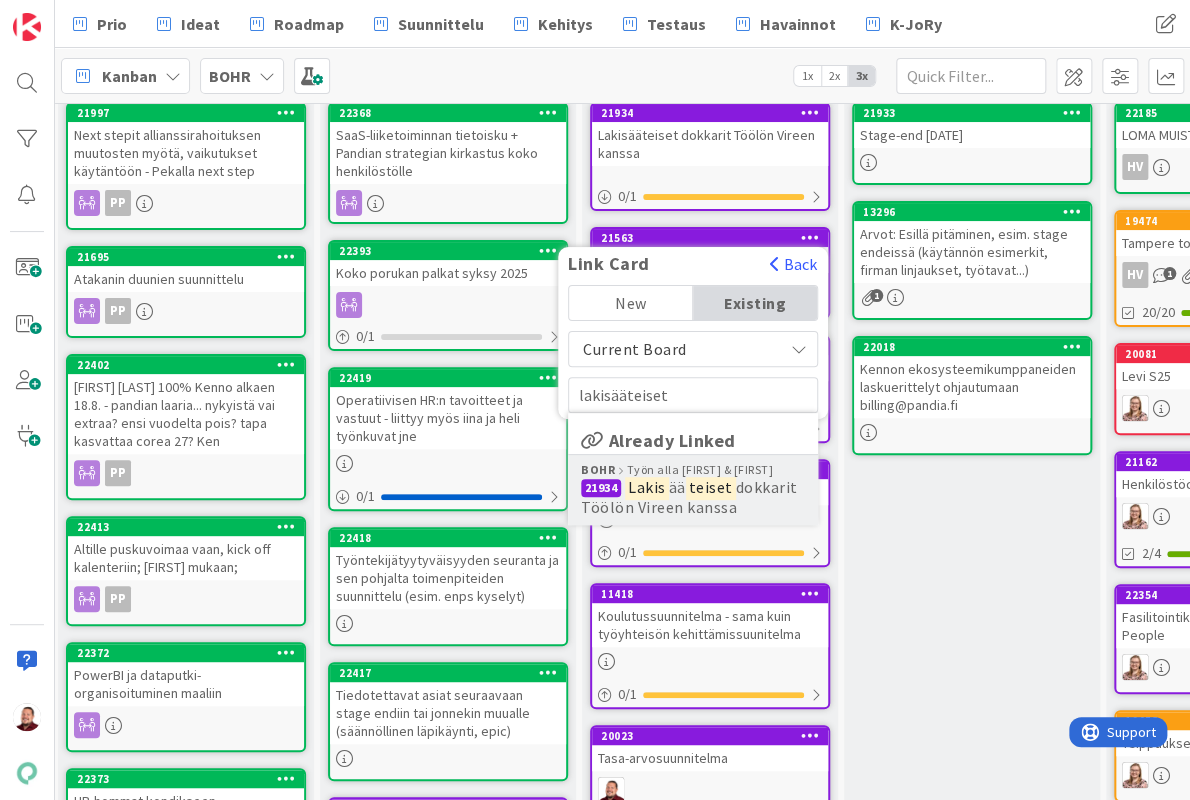 click on "Lakis" at bounding box center (647, 487) 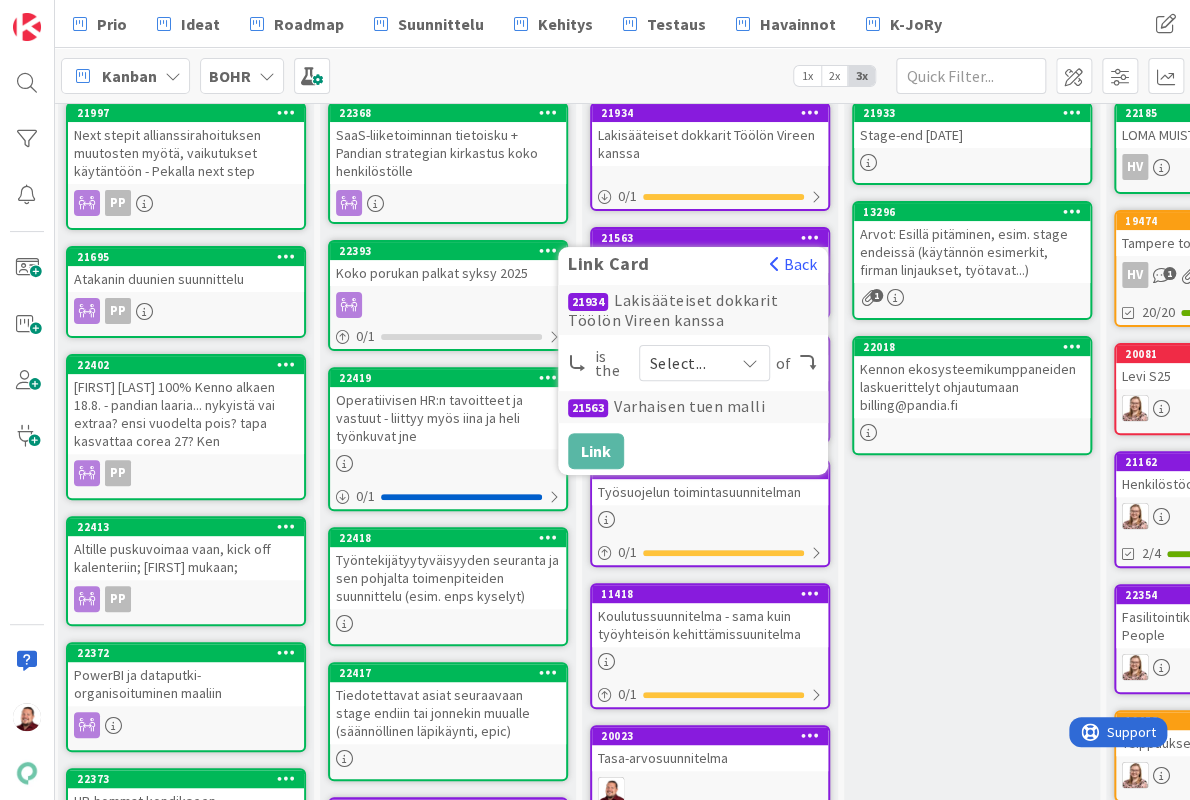 click on "Select..." at bounding box center (687, 363) 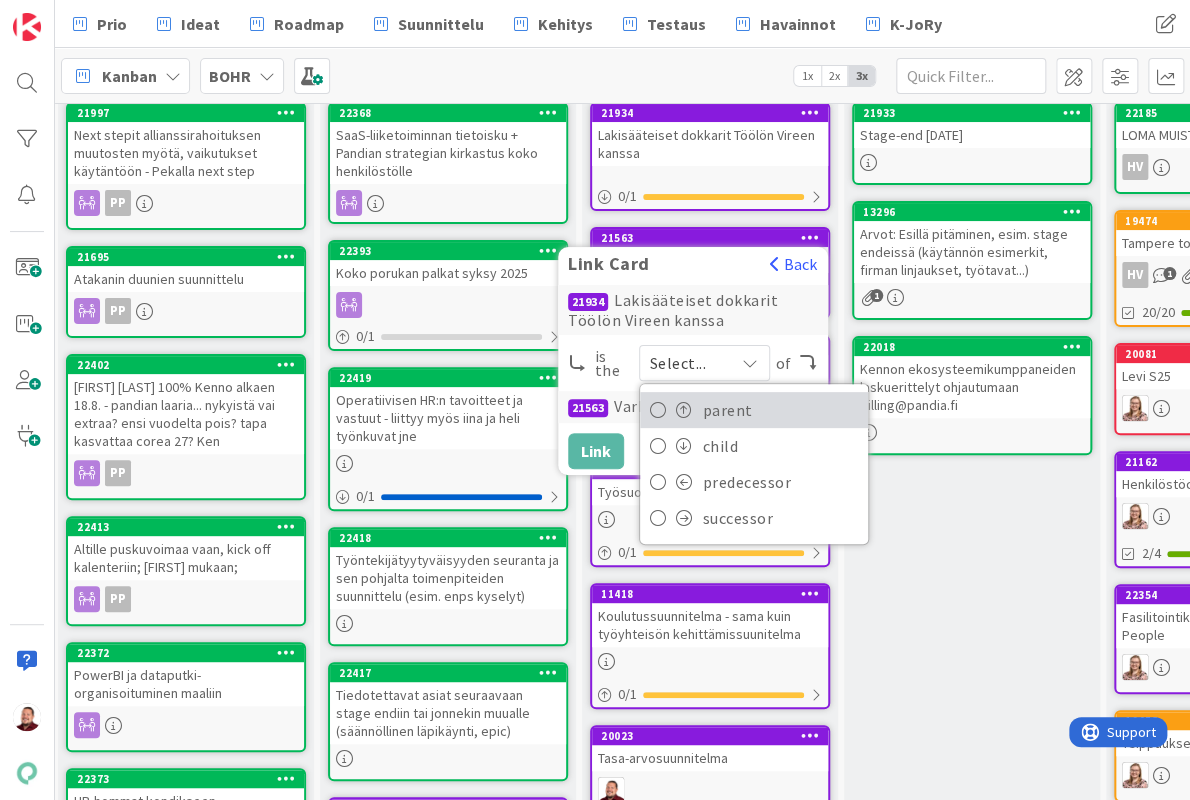 click at bounding box center (684, 410) 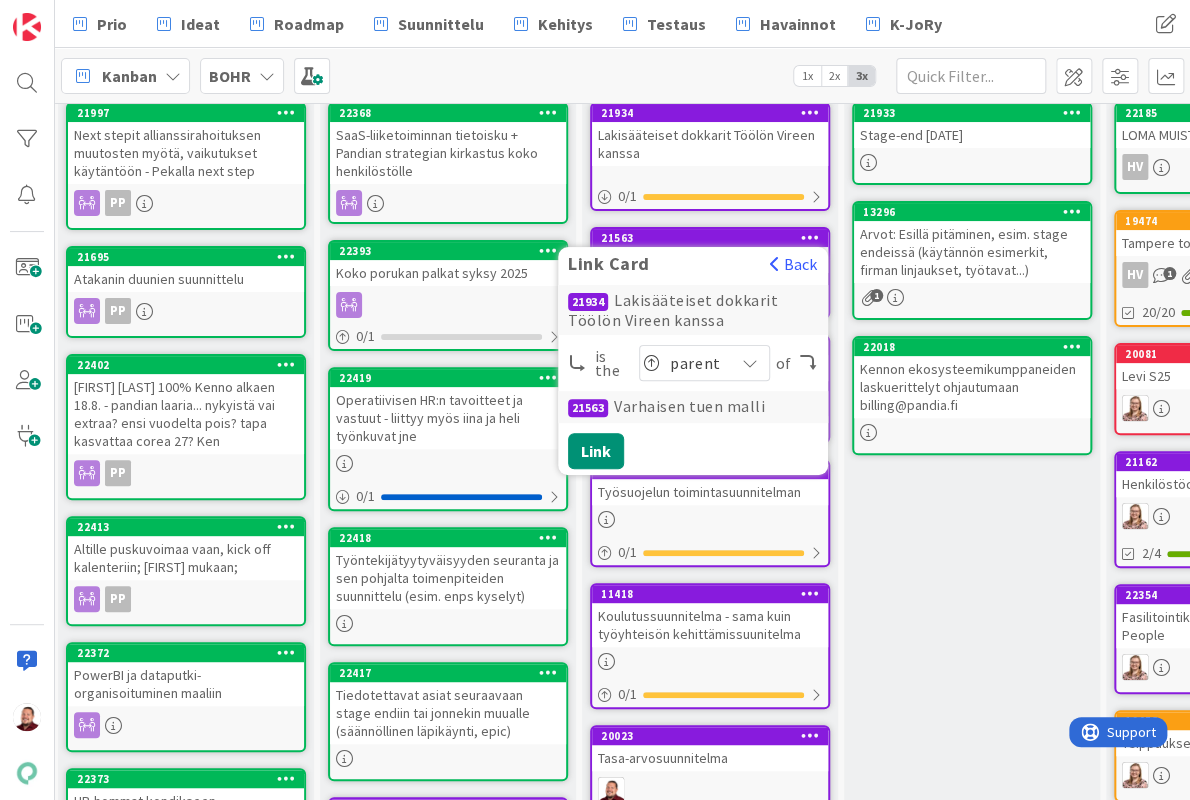 click on "Link" at bounding box center [596, 451] 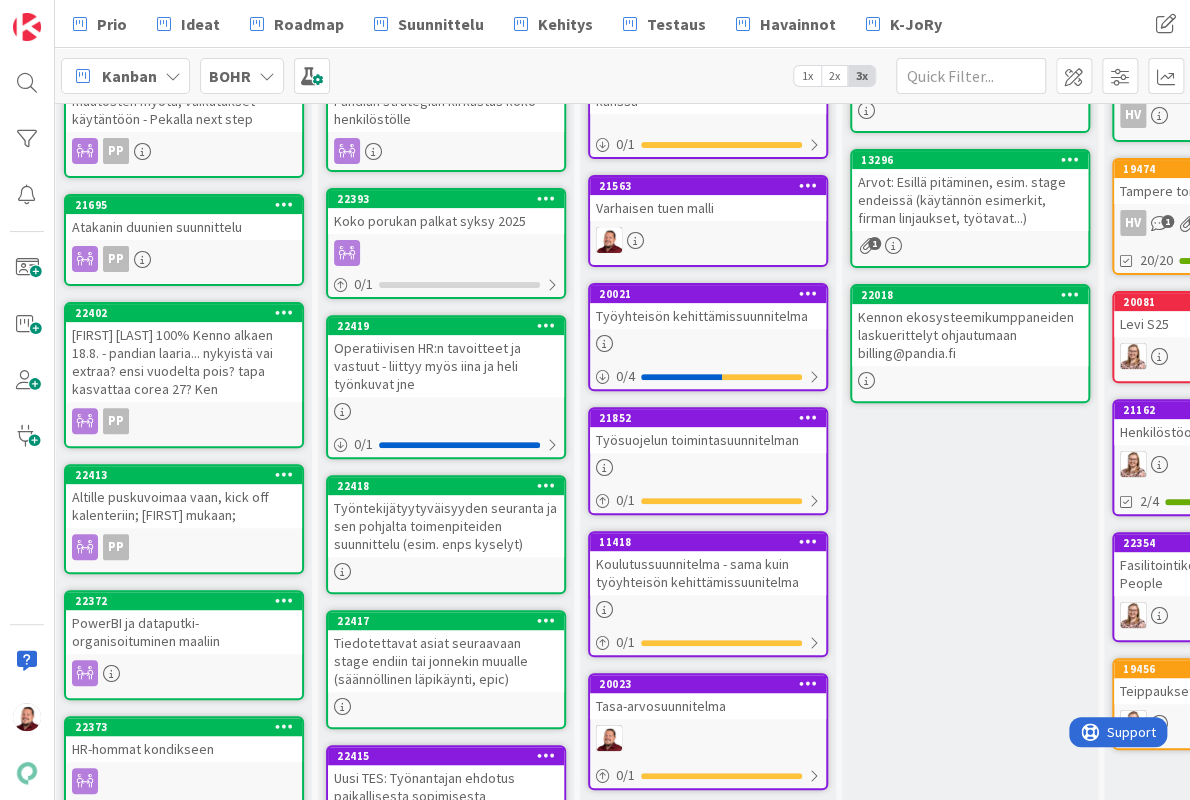 scroll, scrollTop: 209, scrollLeft: 6, axis: both 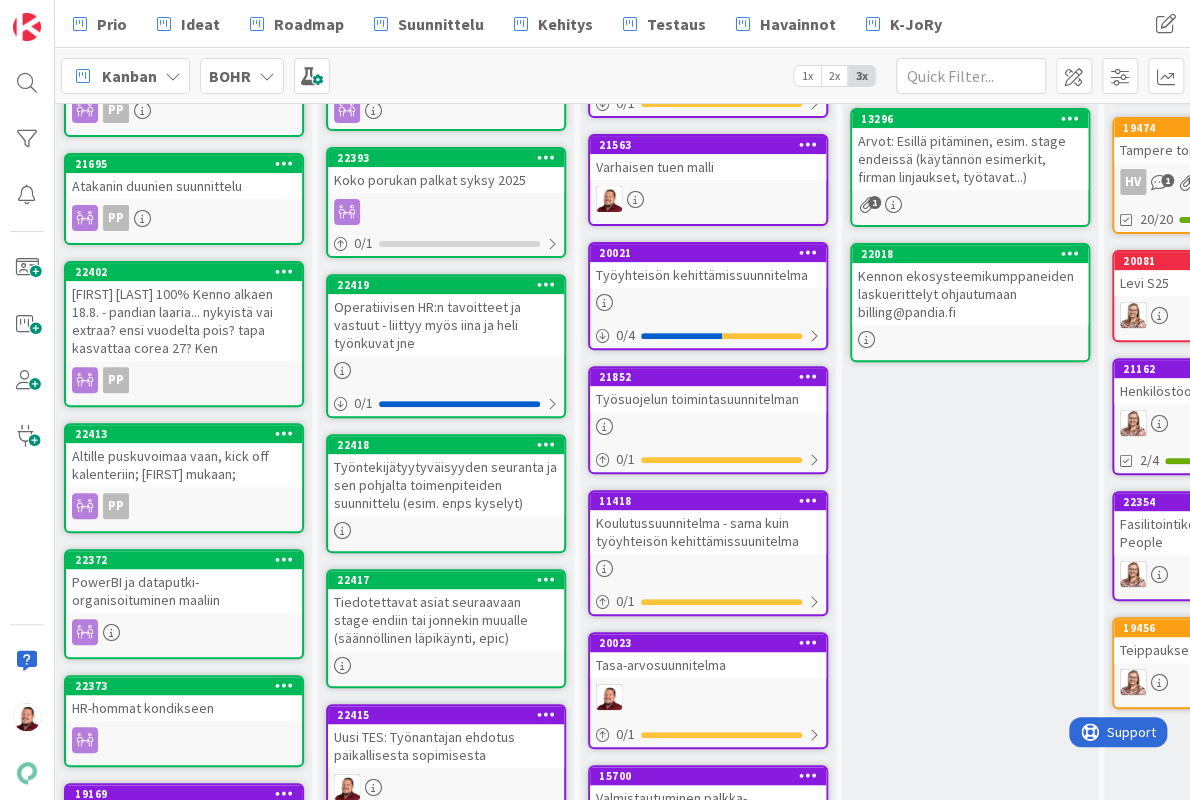 click on "Työsuojelun toimintasuunnitelman" at bounding box center [708, 399] 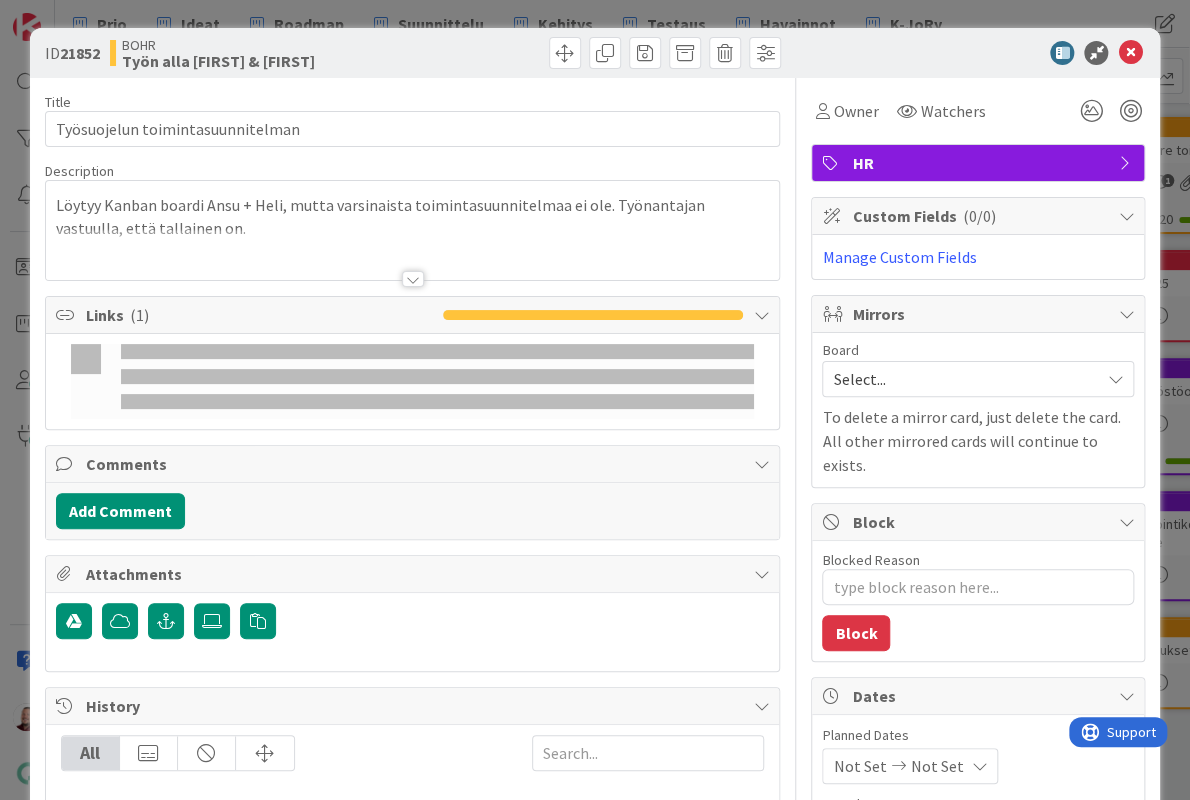 type on "x" 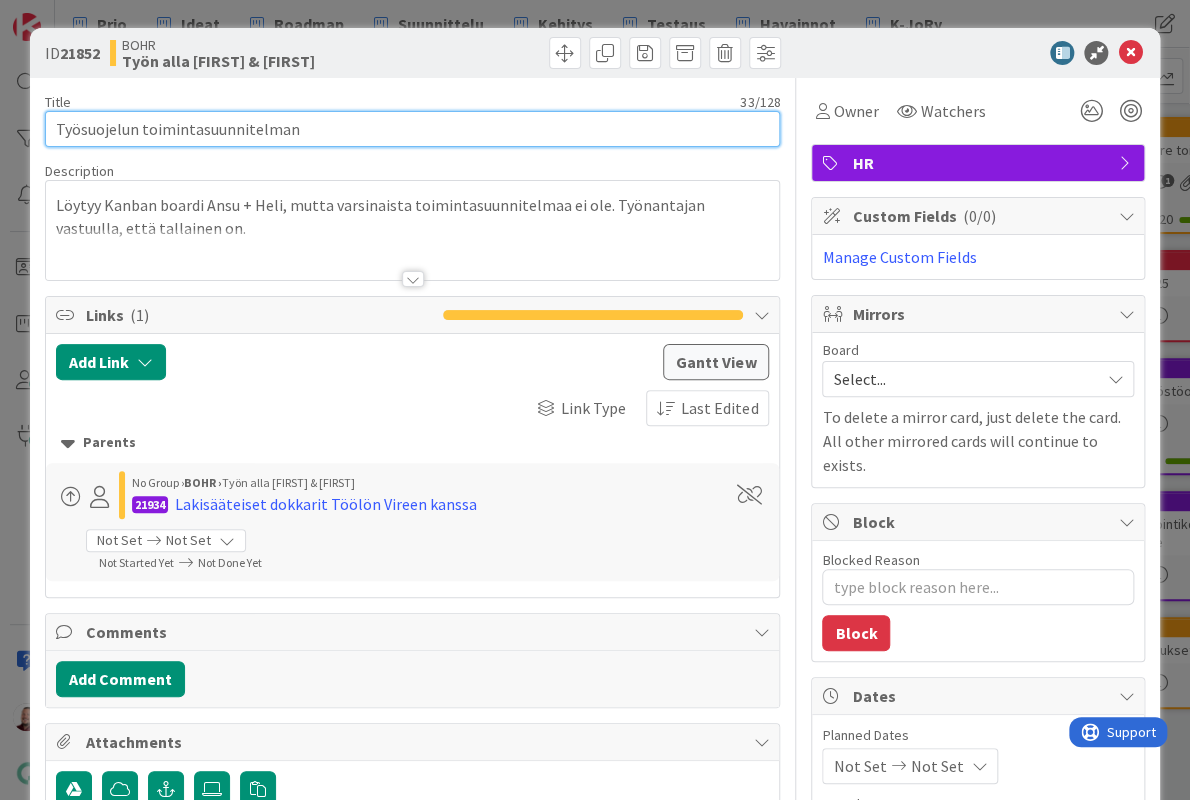 scroll, scrollTop: 0, scrollLeft: 0, axis: both 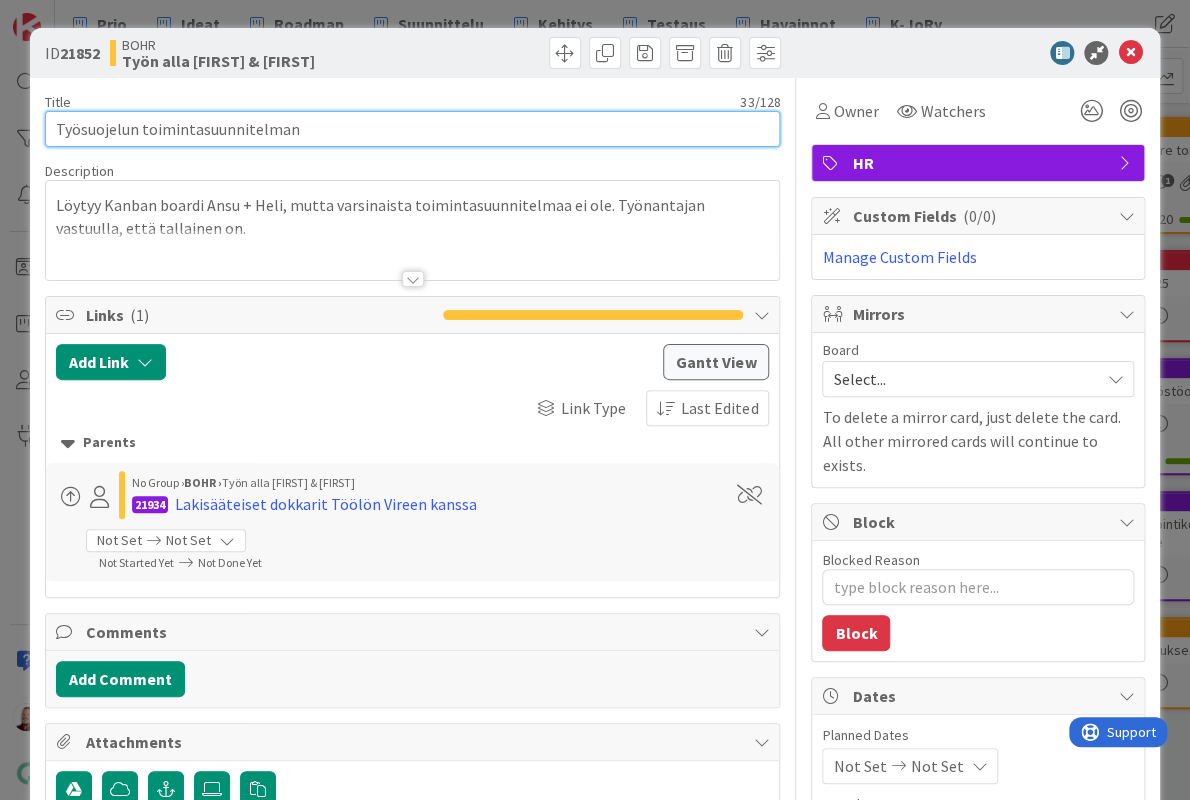 click on "Työsuojelun toimintasuunnitelman" at bounding box center (413, 129) 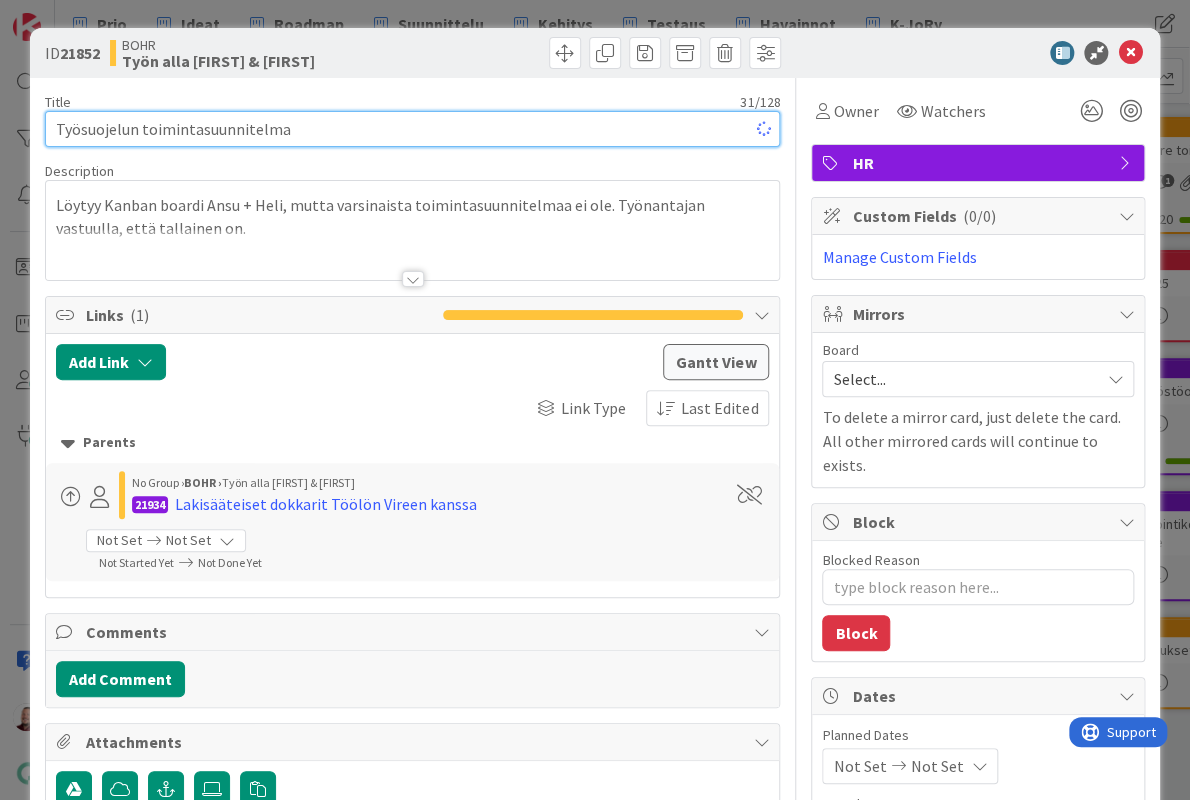 type on "x" 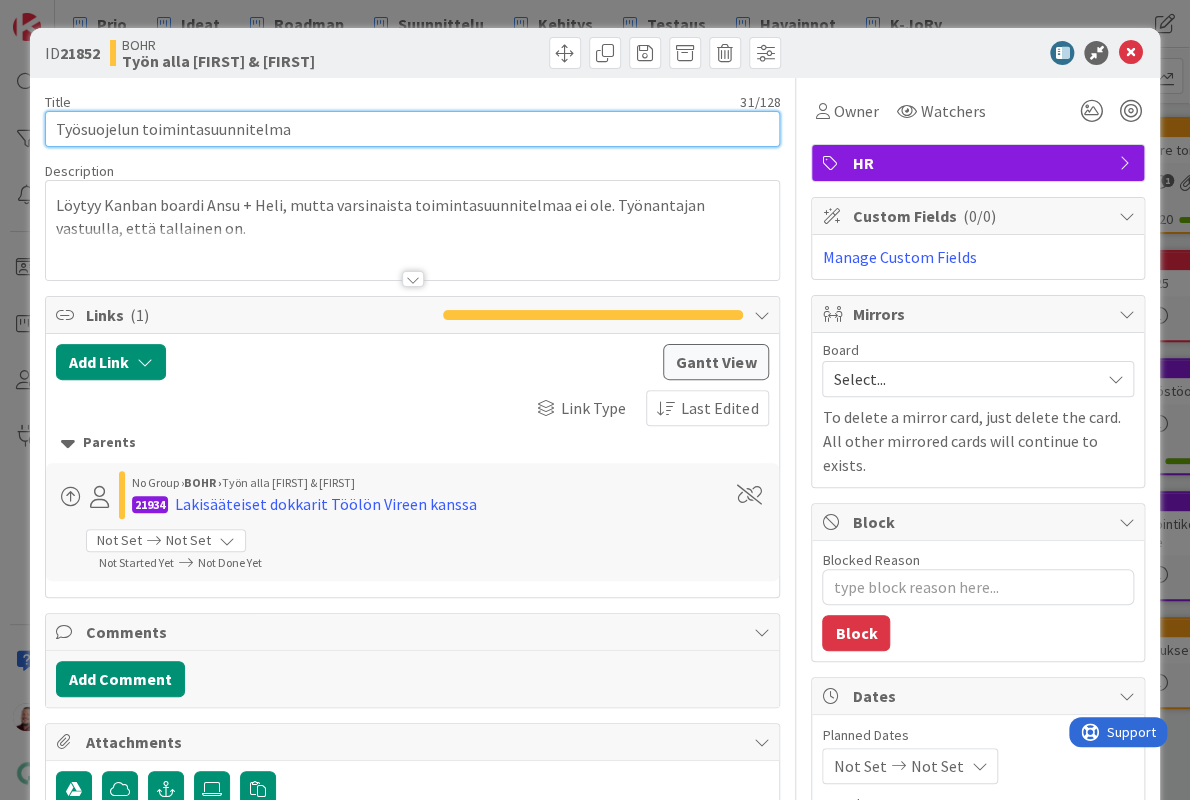 type on "Työsuojelun toimintasuunnitelma" 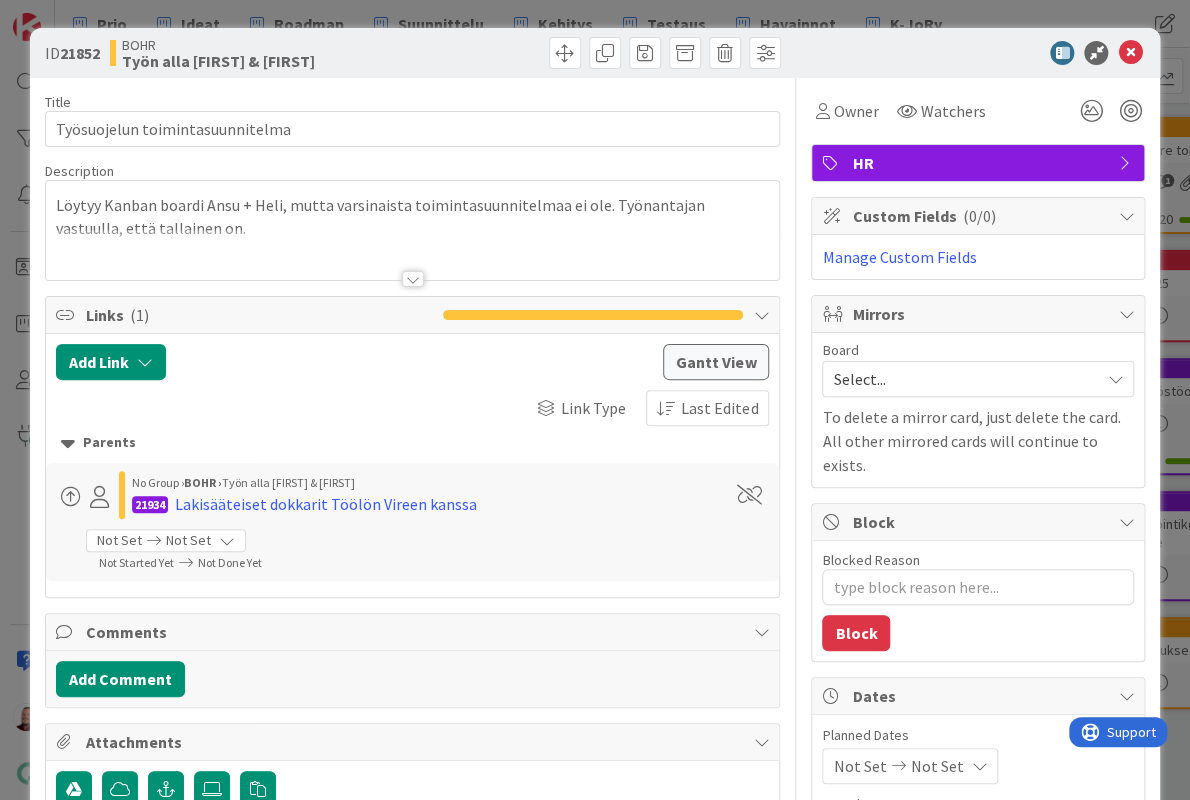 click on "ID  21852 BOHR Työn alla Pekka & Juhani" at bounding box center [595, 53] 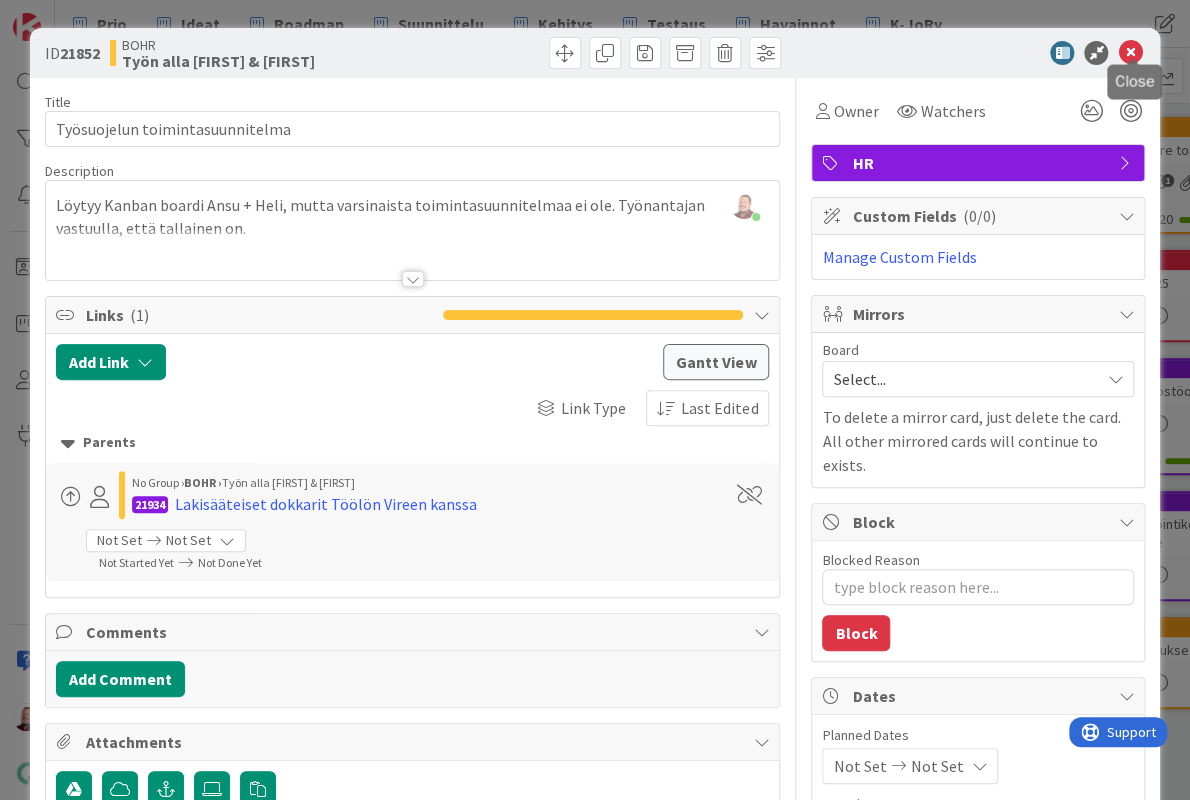 click at bounding box center [1130, 53] 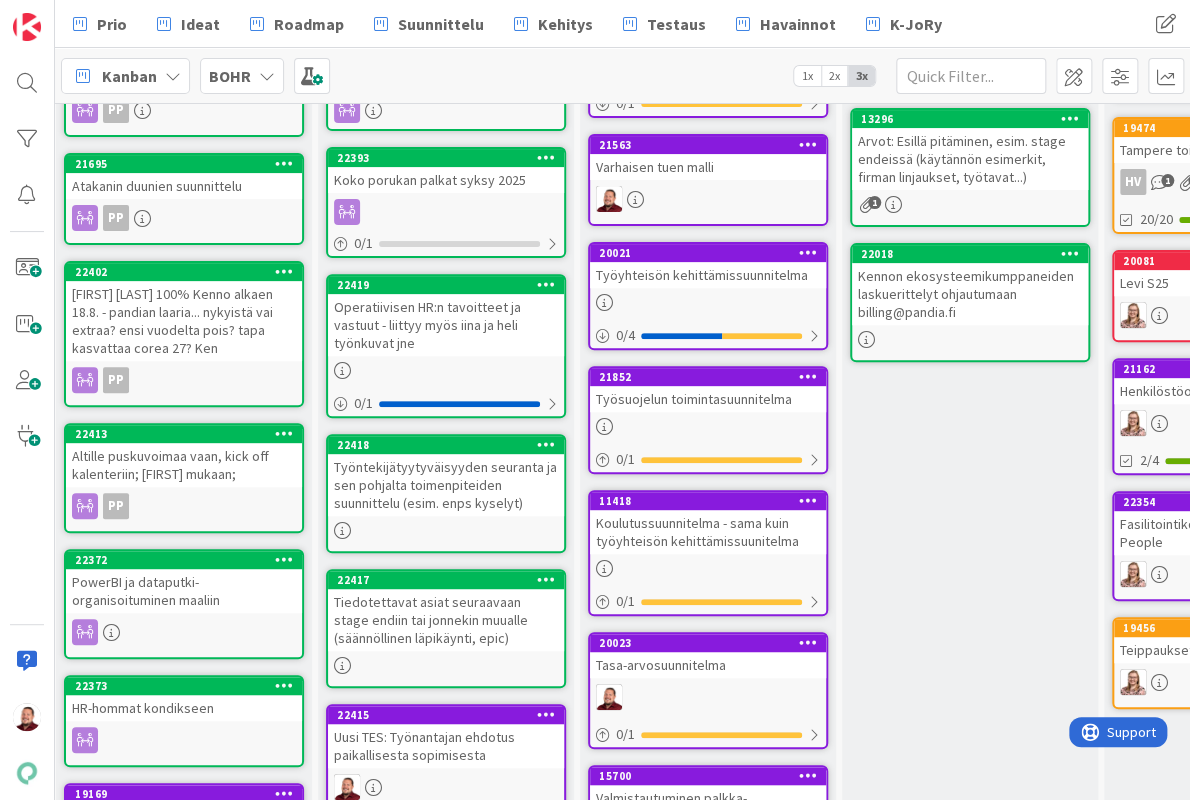 scroll, scrollTop: 0, scrollLeft: 0, axis: both 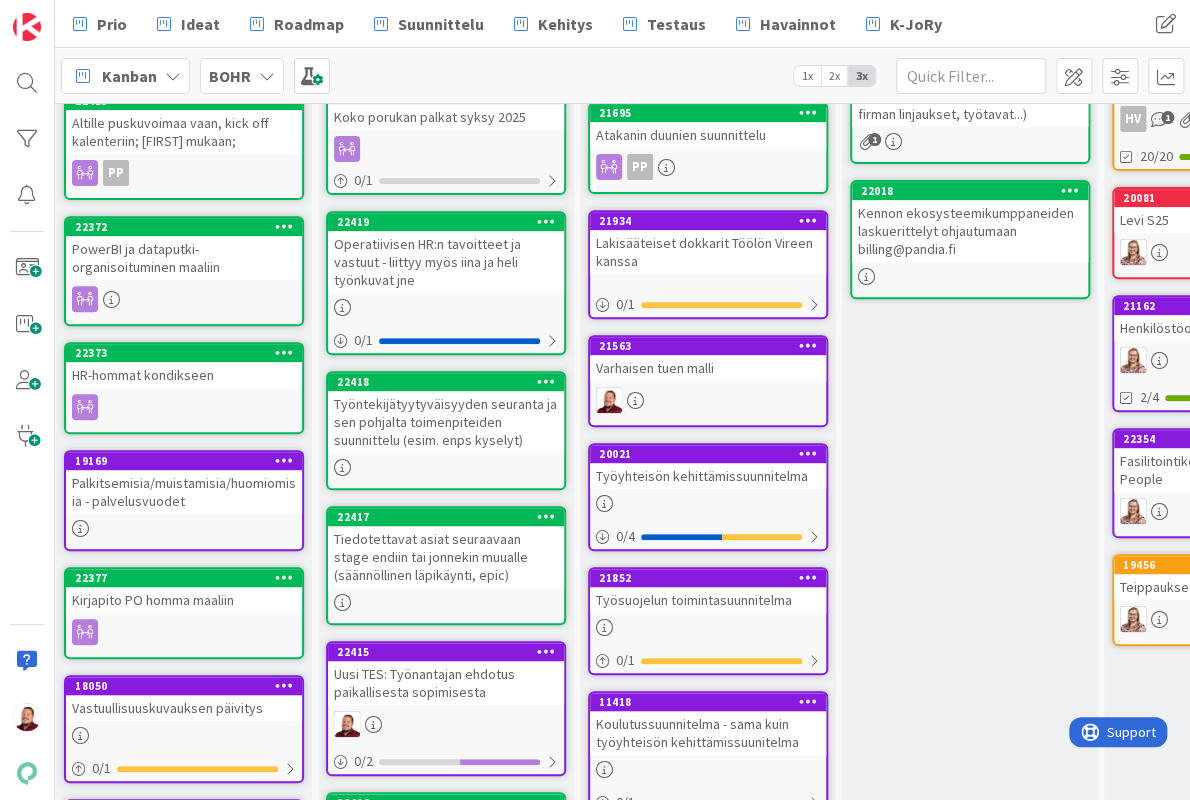 click at bounding box center (808, 701) 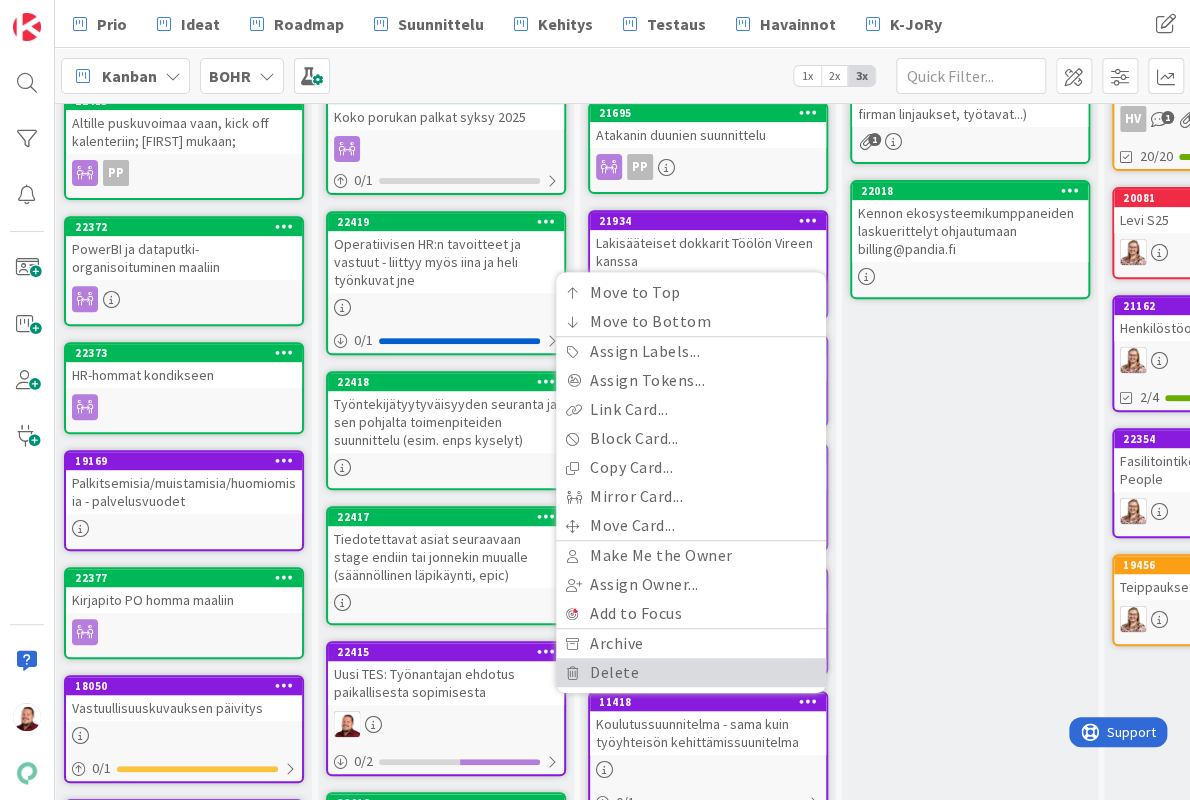 click on "Delete" at bounding box center [691, 672] 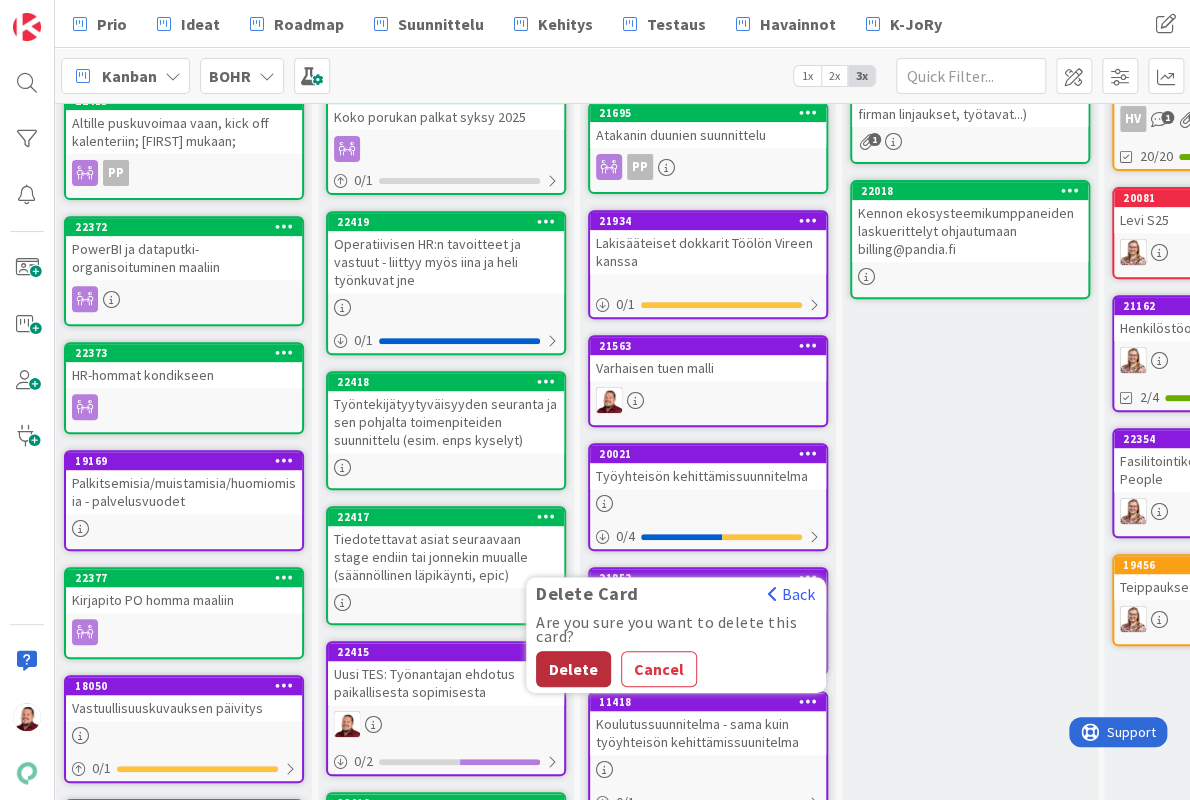 click on "Delete" at bounding box center [573, 669] 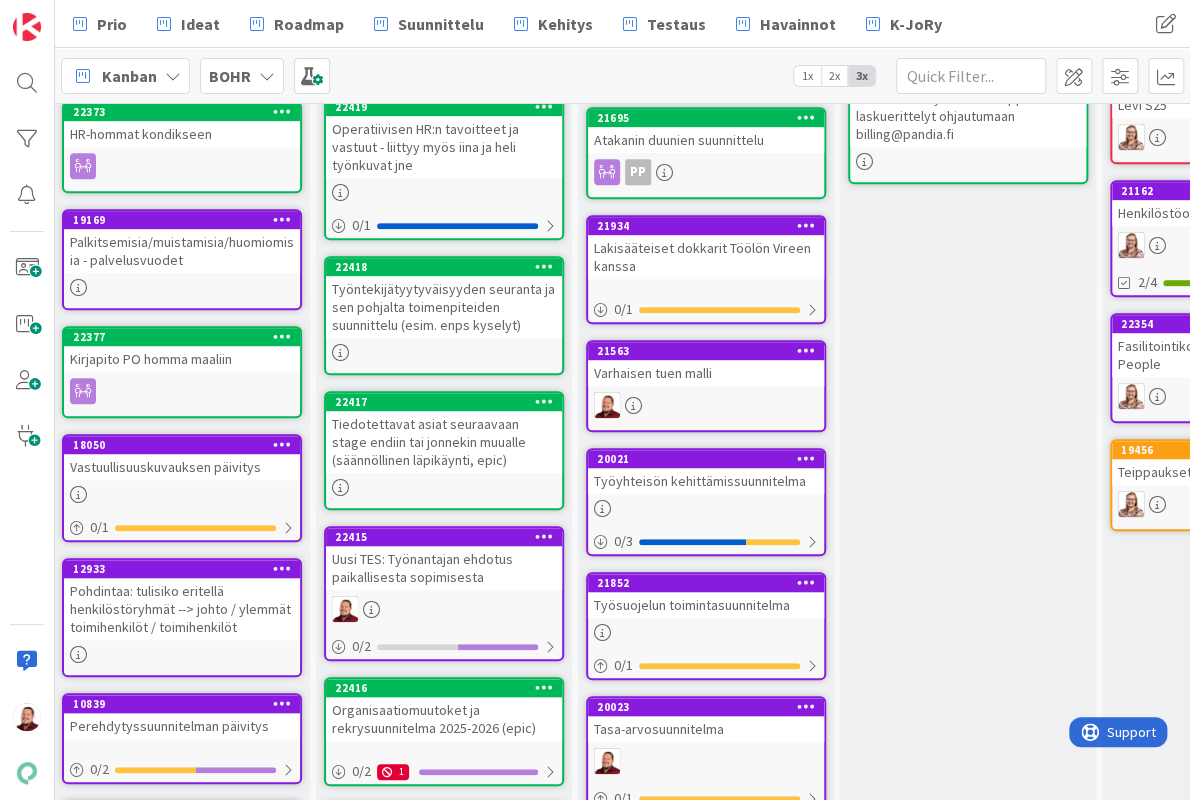 scroll, scrollTop: 416, scrollLeft: 8, axis: both 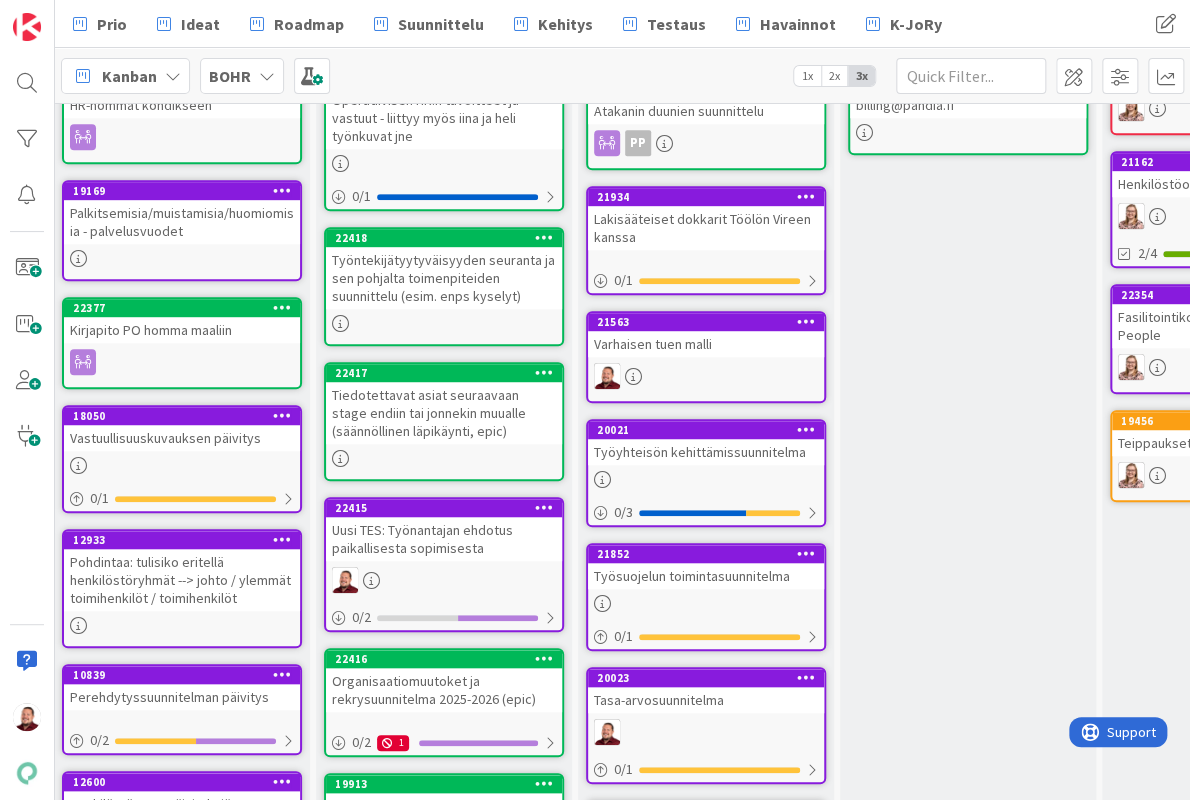 click at bounding box center (806, 677) 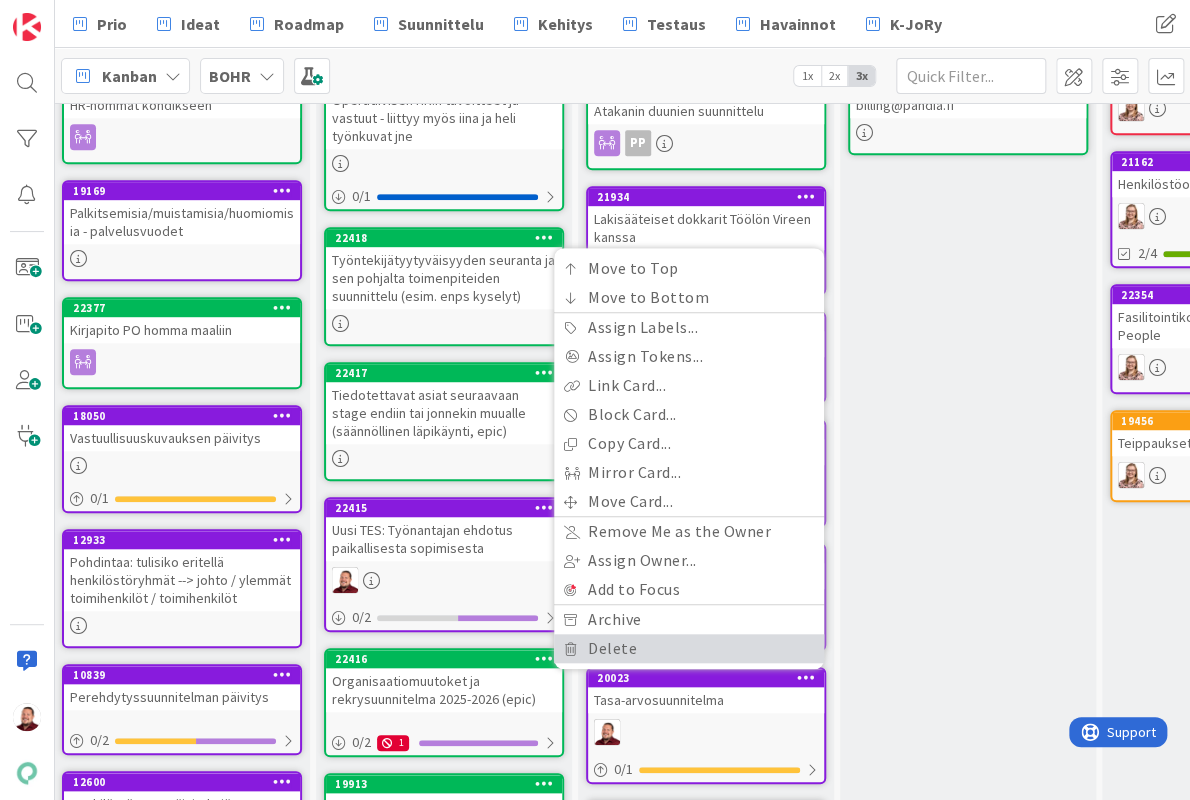 click on "Delete" at bounding box center [689, 648] 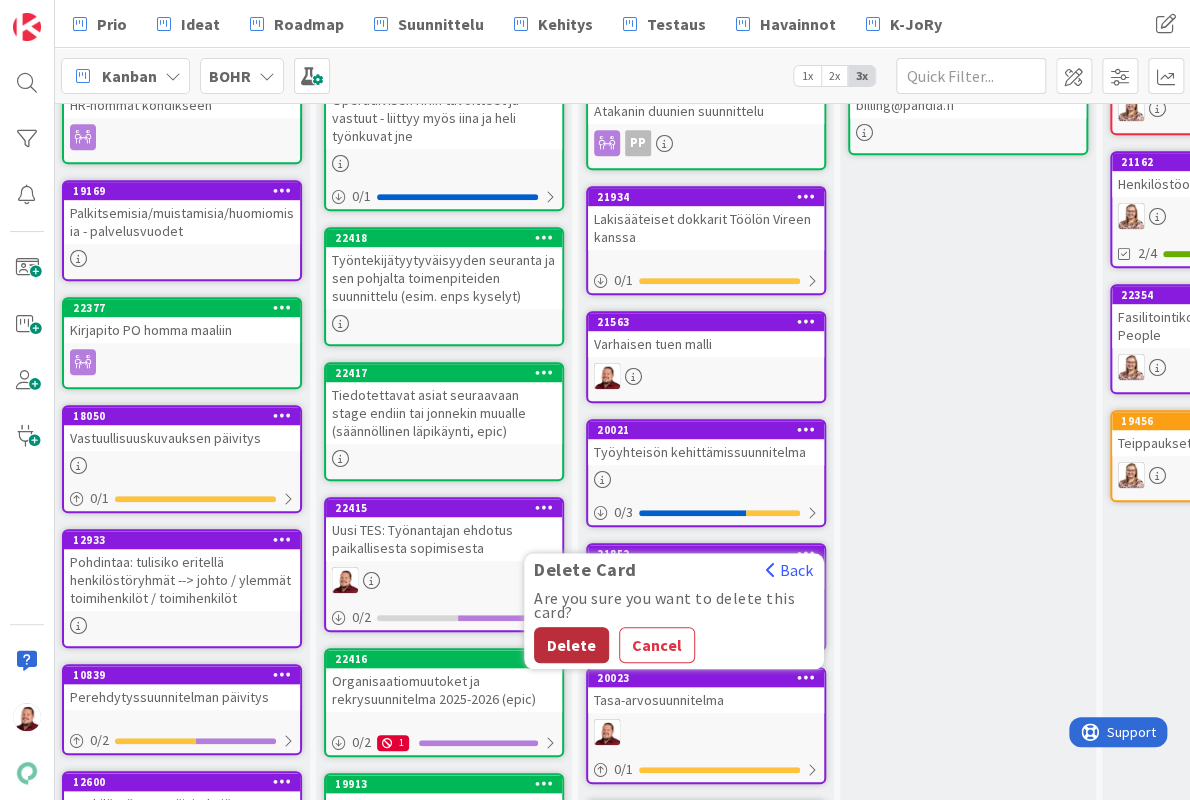 click on "Delete" at bounding box center (571, 645) 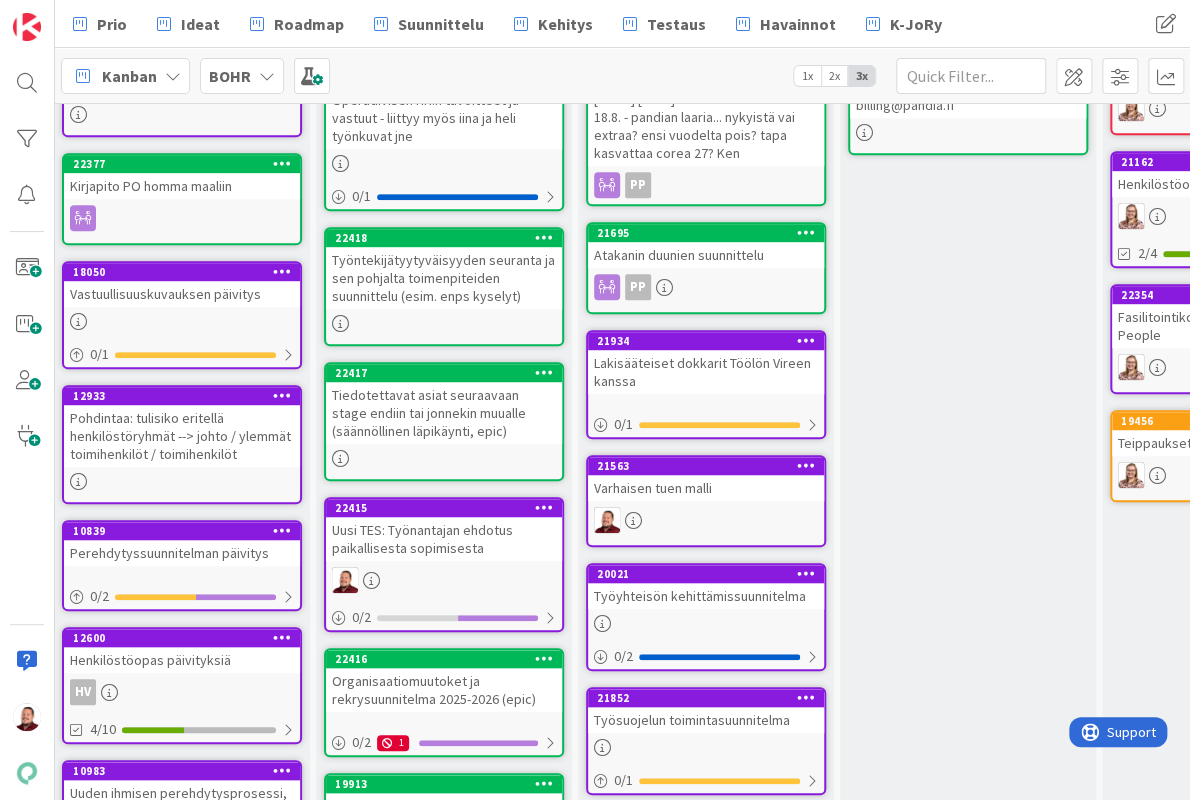scroll, scrollTop: 490, scrollLeft: 8, axis: both 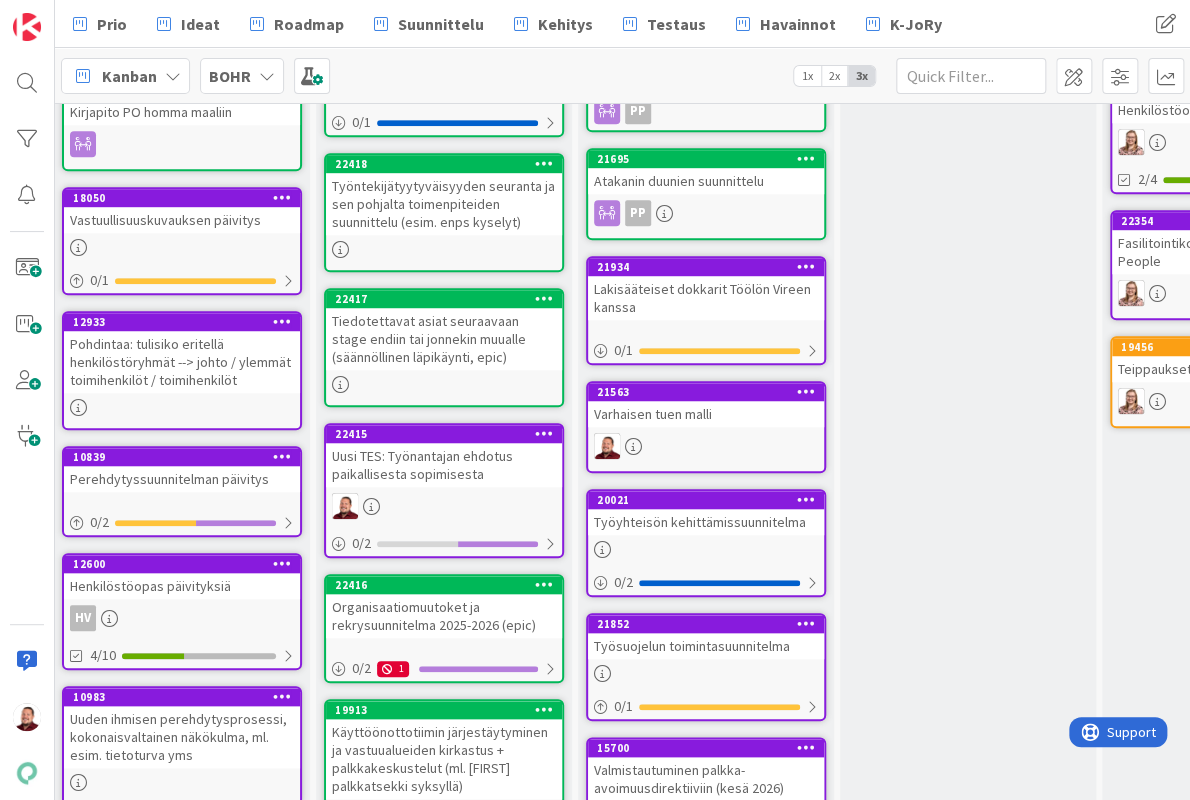 click on "Valmistautuminen palkka-avoimuusdirektiiviin (kesä 2026)" at bounding box center [706, 779] 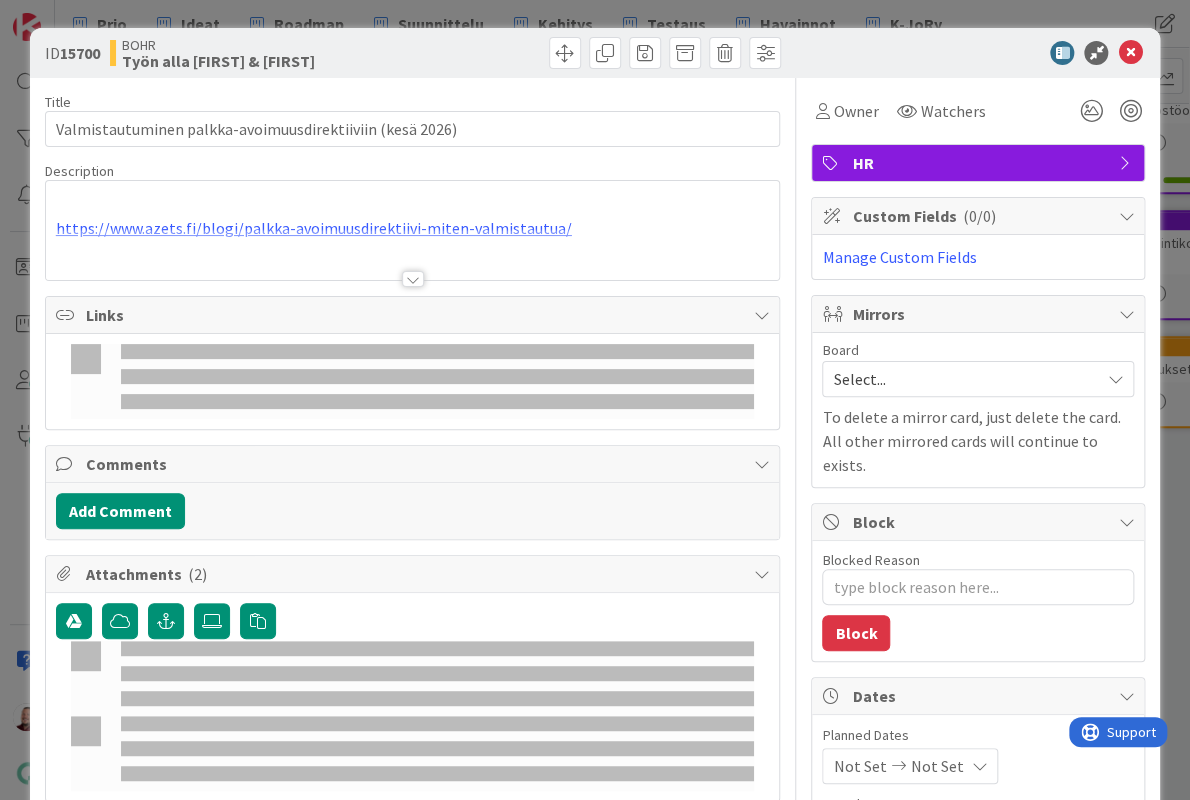 type on "x" 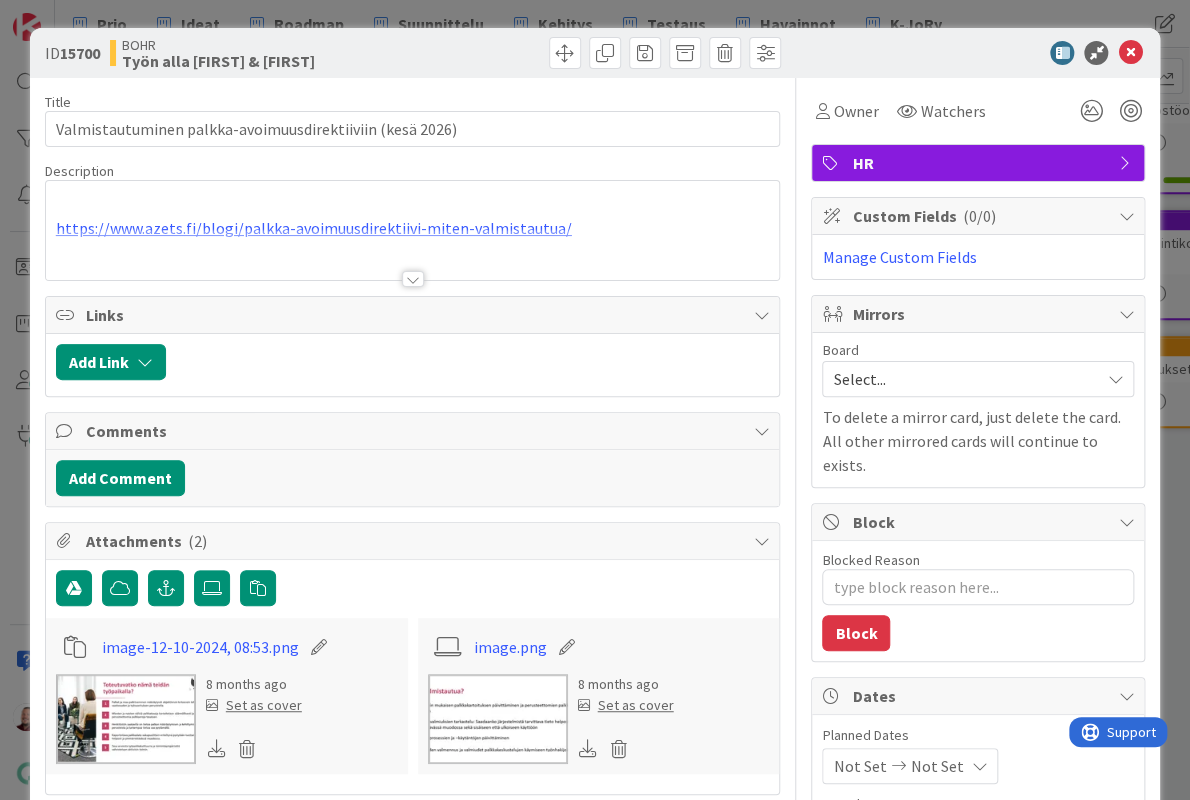 scroll, scrollTop: 0, scrollLeft: 0, axis: both 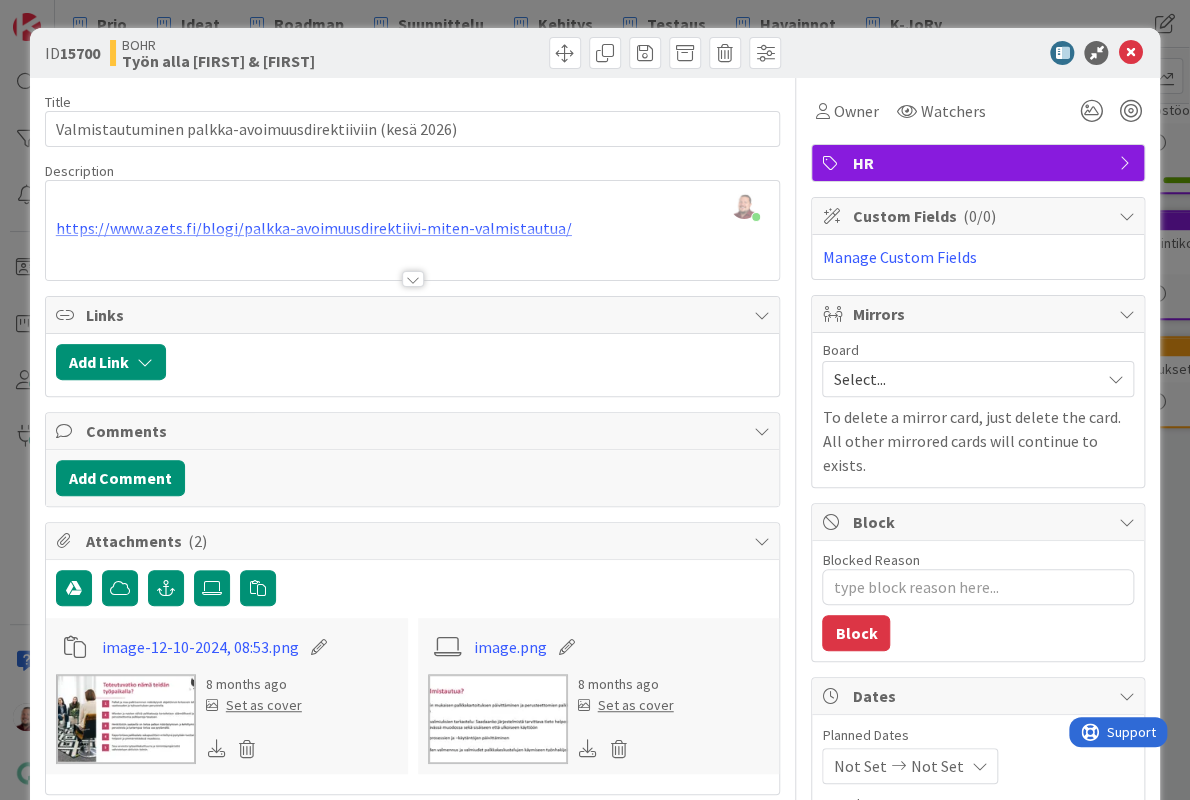 click at bounding box center [413, 279] 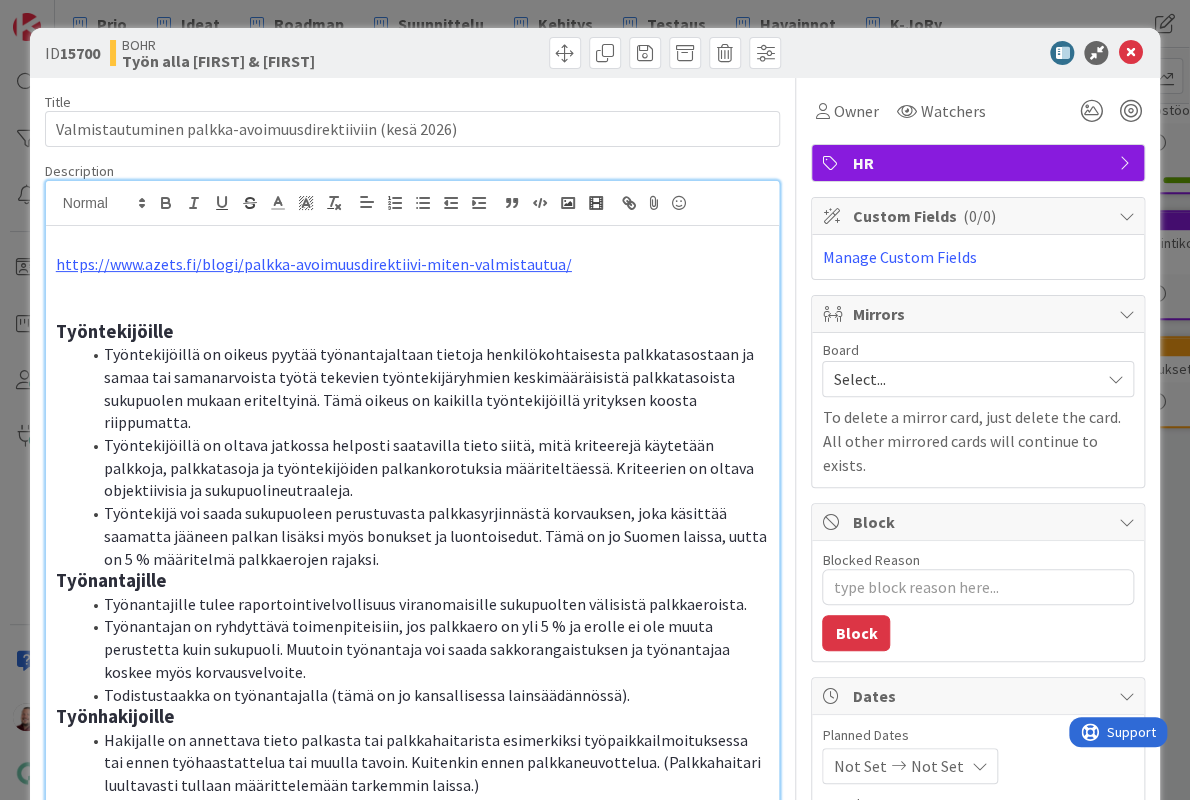 scroll, scrollTop: 0, scrollLeft: 0, axis: both 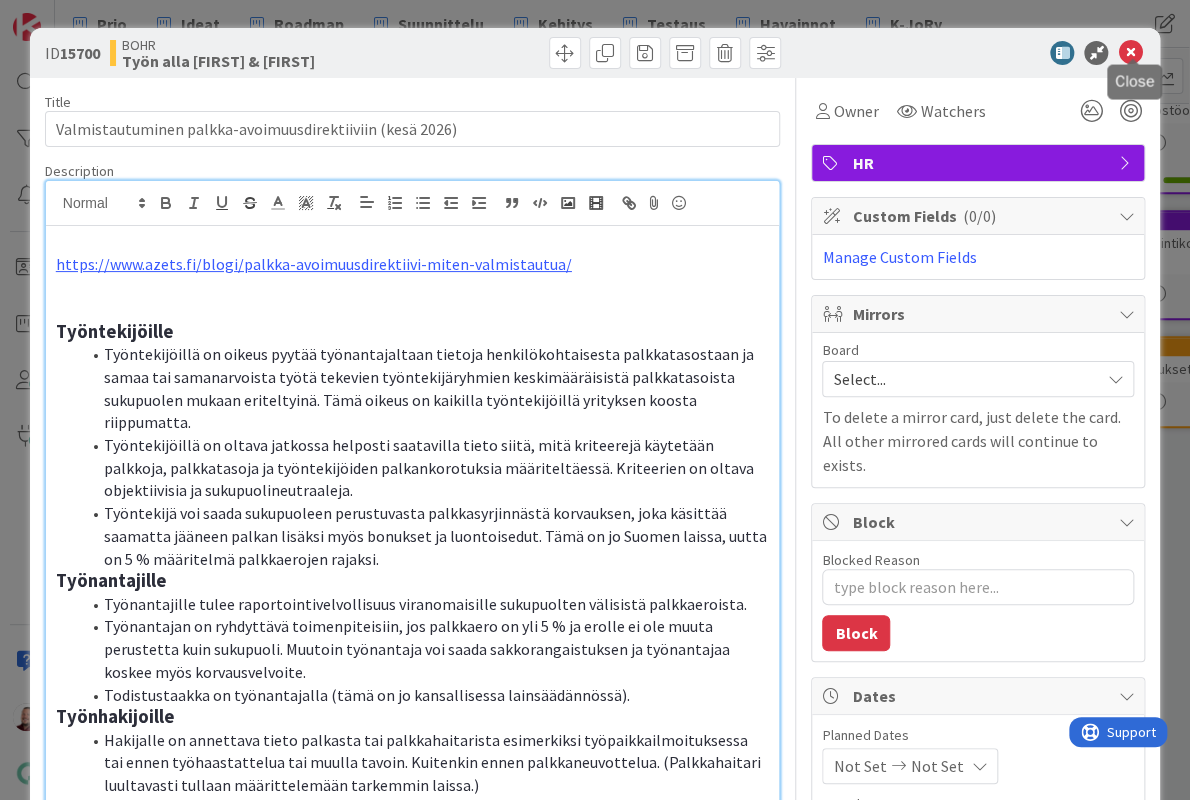 click at bounding box center [1130, 53] 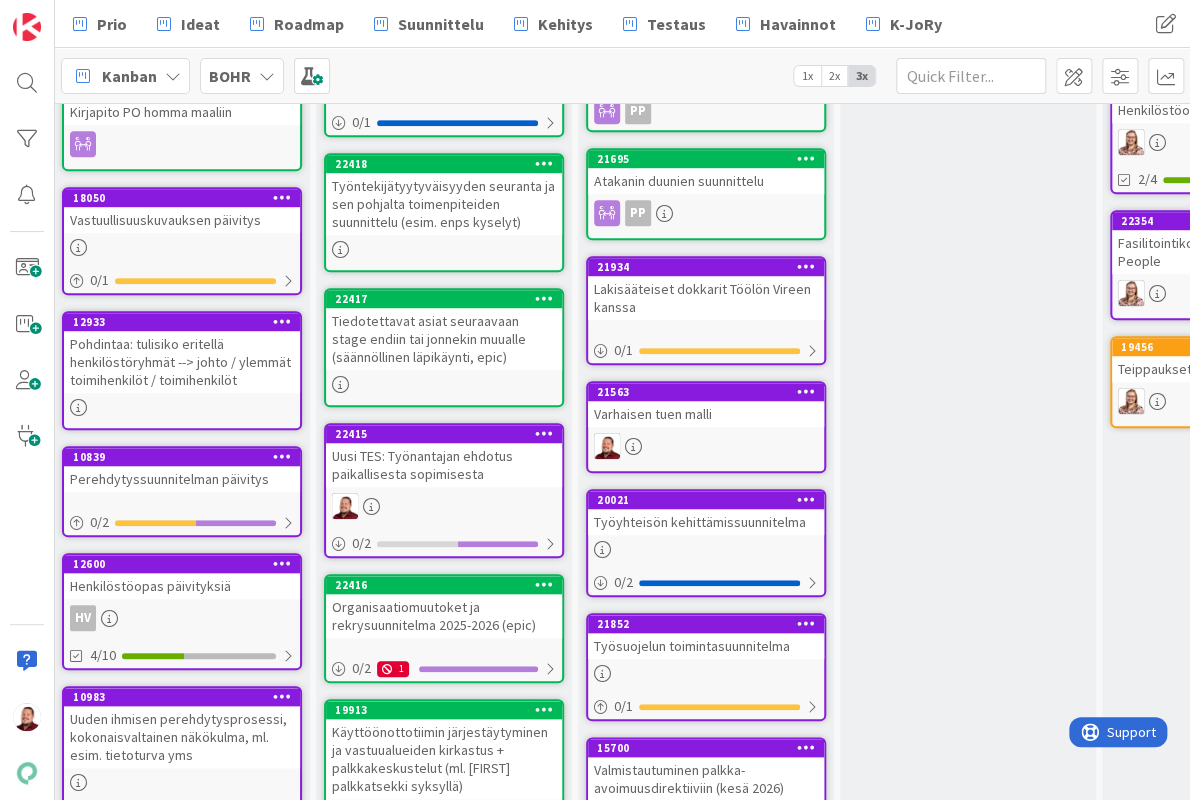 scroll, scrollTop: 0, scrollLeft: 0, axis: both 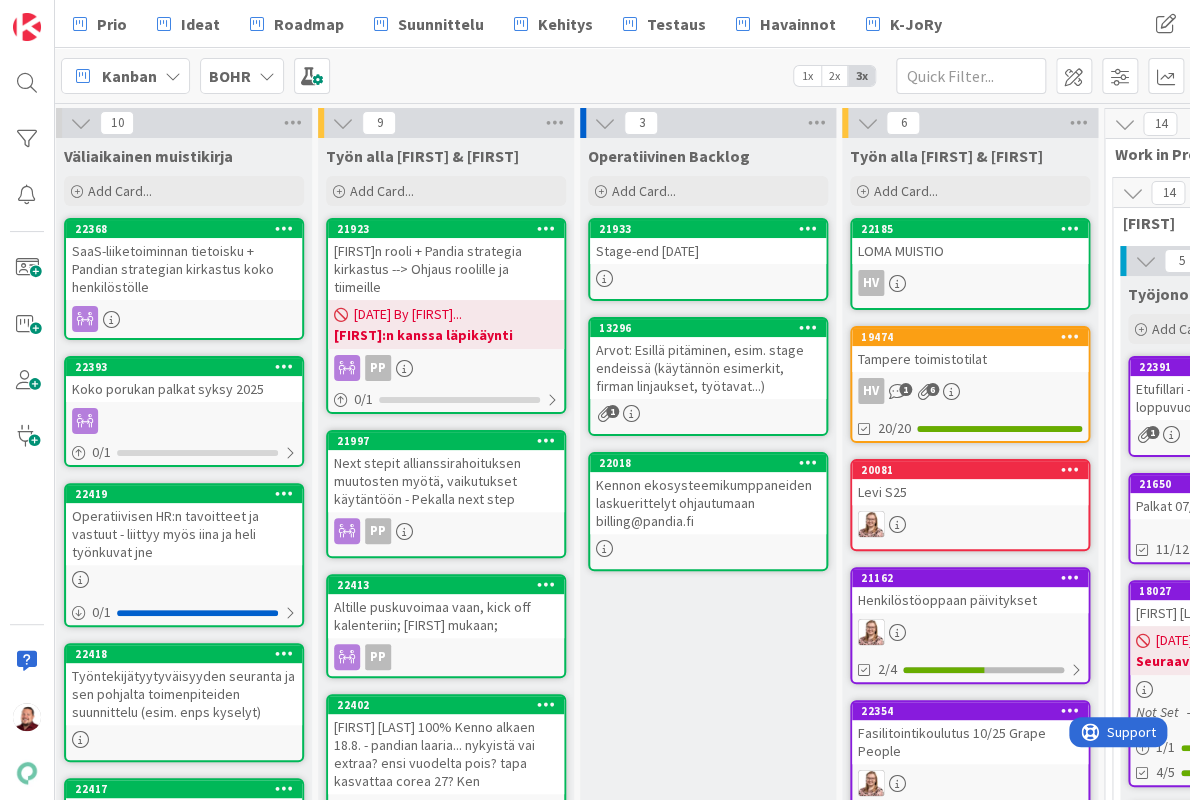 click on "[NAME] rooli + Pandia strategia kirkastus ---> Ohjaus roolille ja tiimeille" at bounding box center (446, 269) 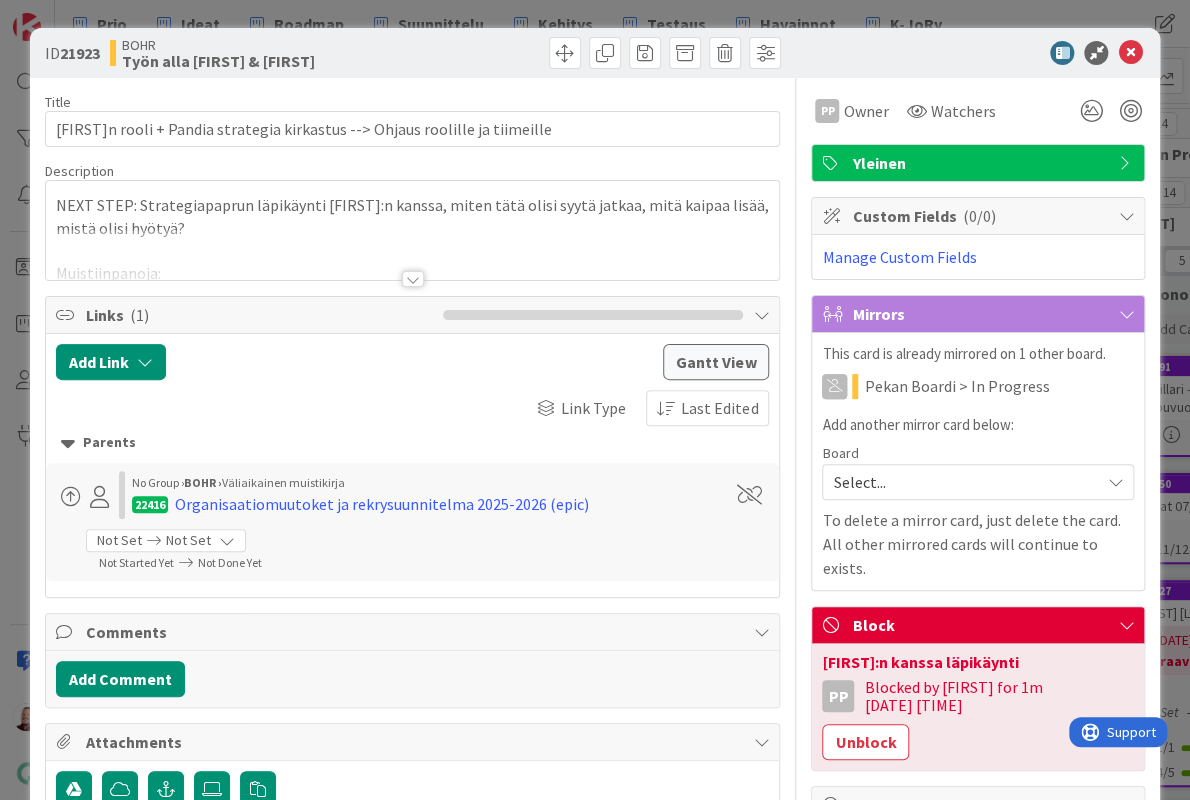 scroll, scrollTop: 0, scrollLeft: 0, axis: both 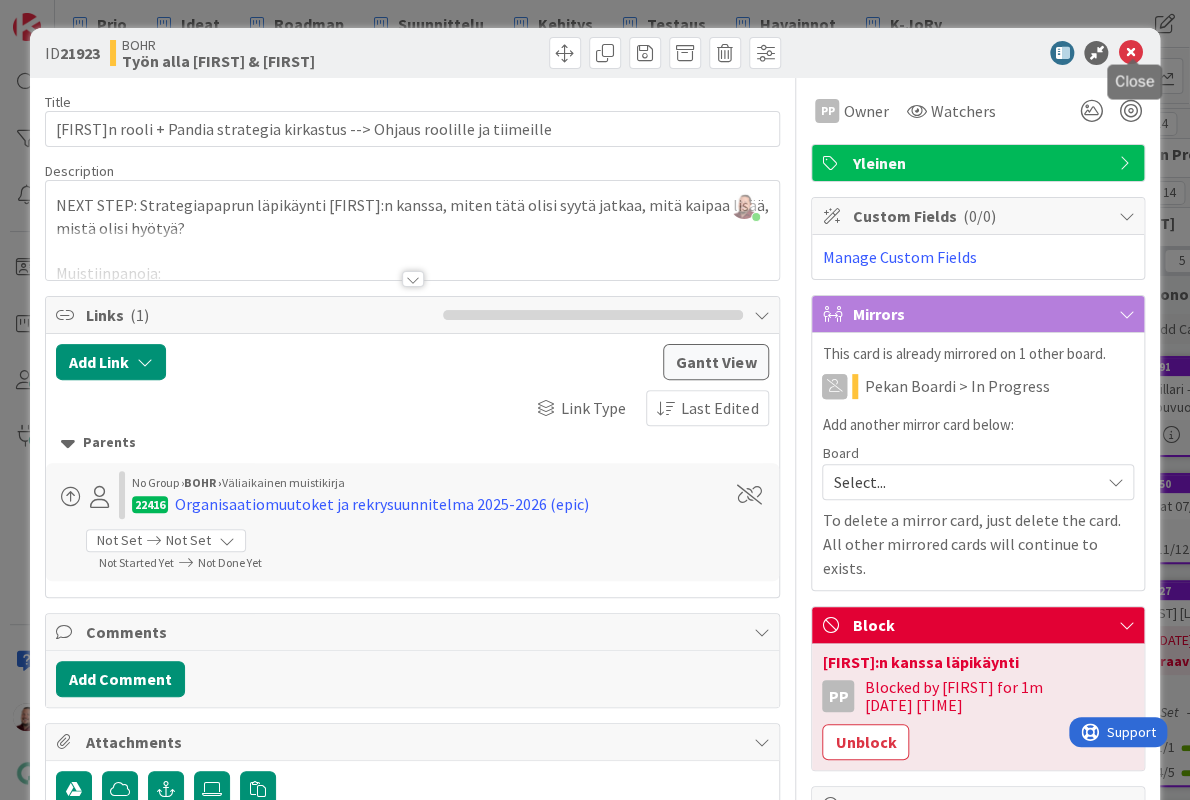 click at bounding box center [1130, 53] 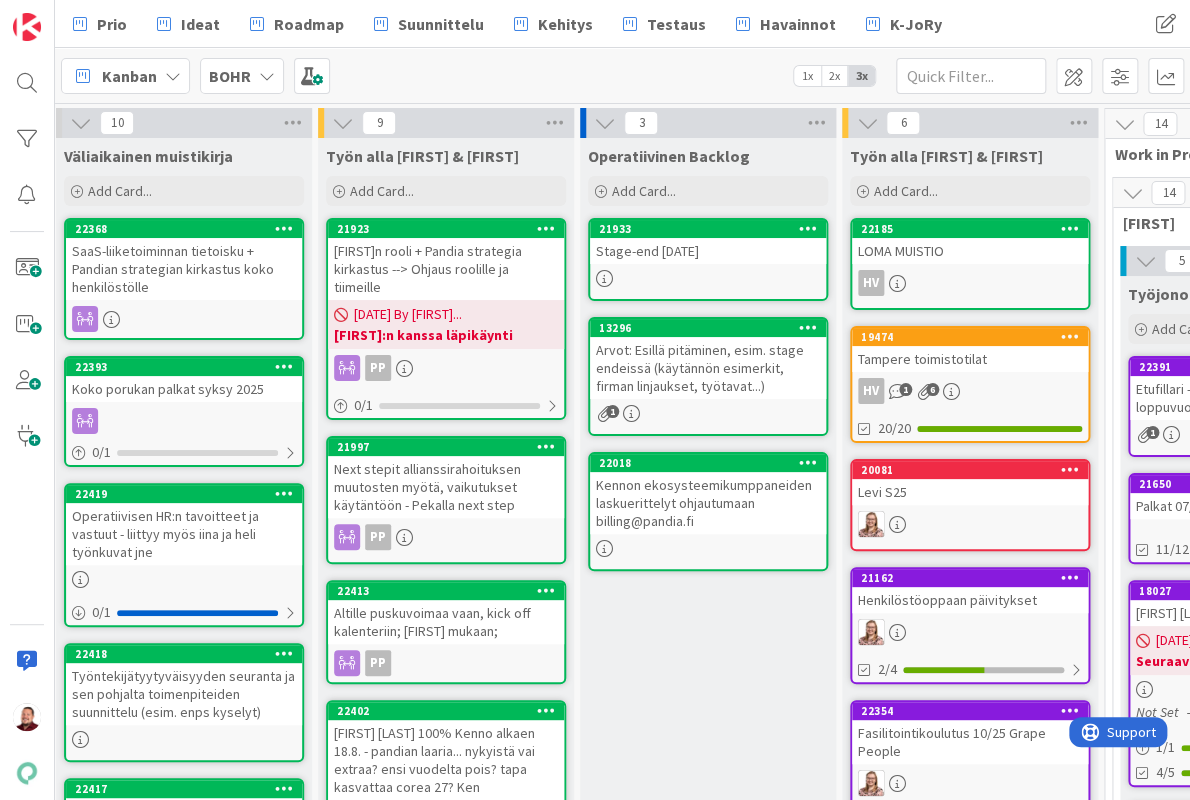 scroll, scrollTop: 0, scrollLeft: 0, axis: both 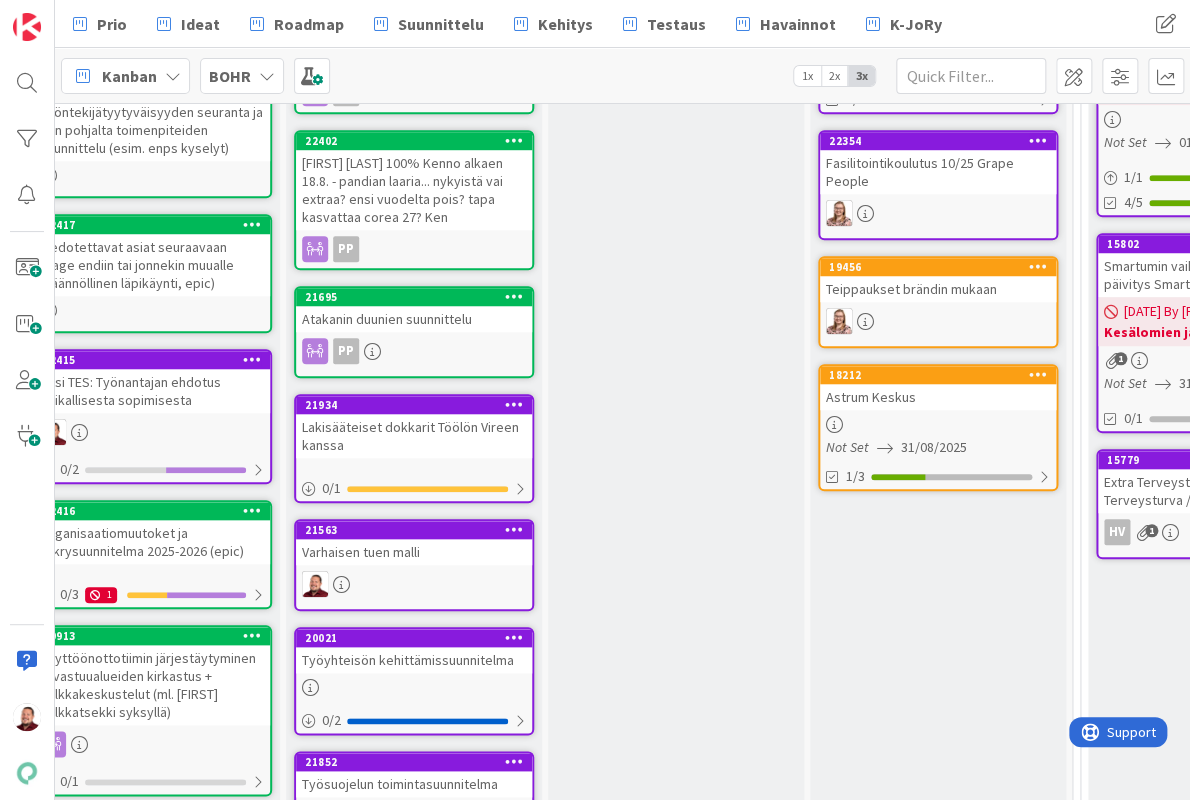click at bounding box center [514, 404] 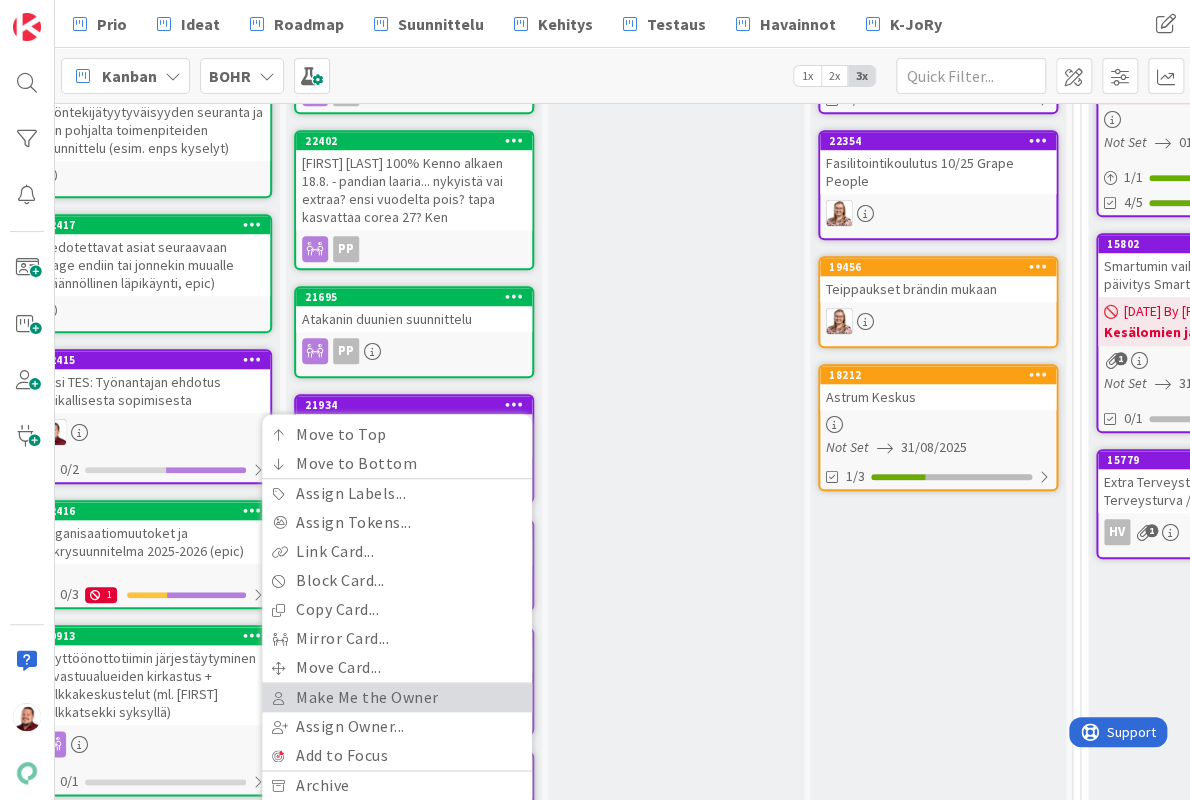 click on "Make Me the Owner" at bounding box center (397, 697) 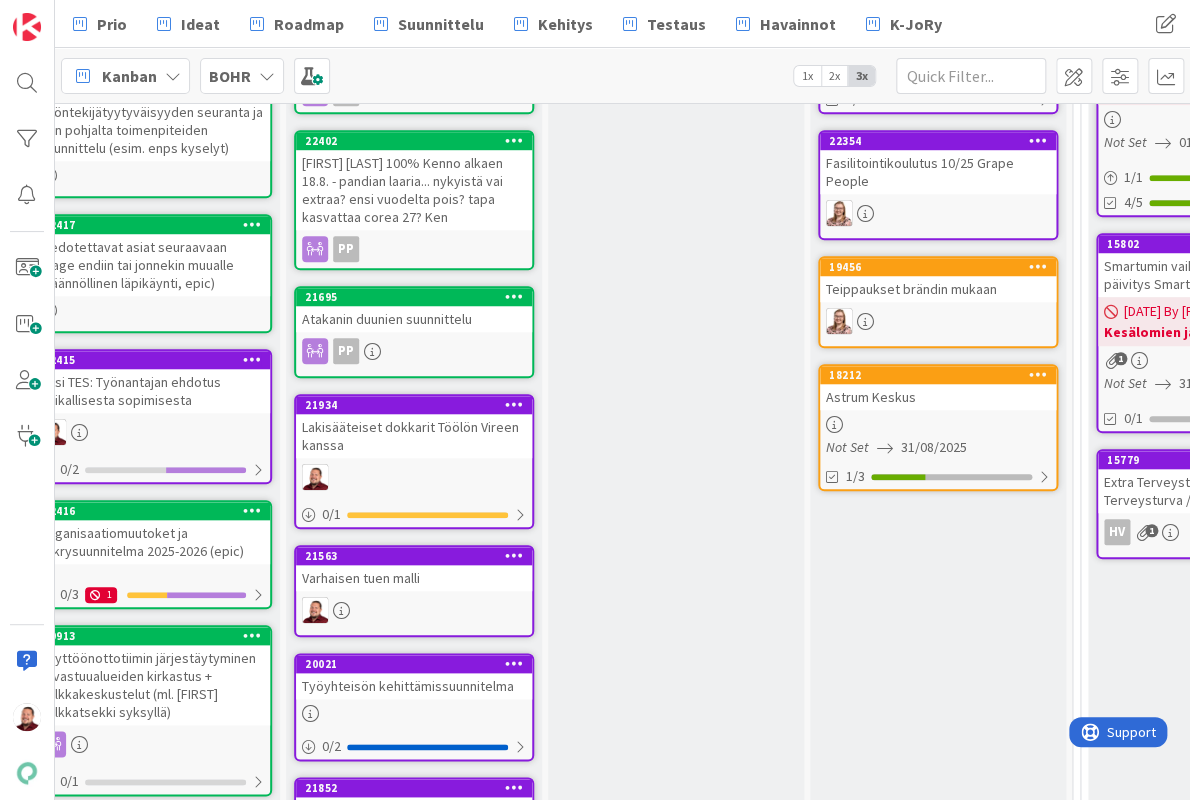 click at bounding box center [514, 663] 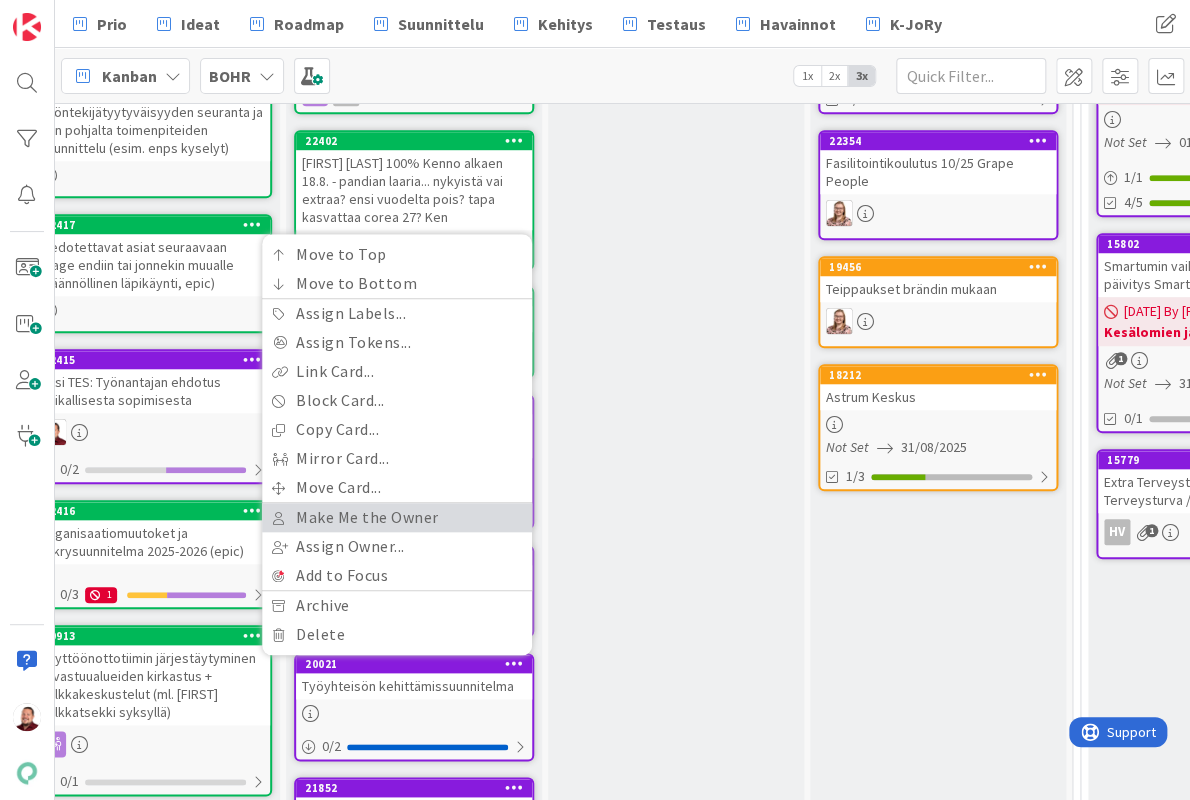 click on "Make Me the Owner" at bounding box center [397, 517] 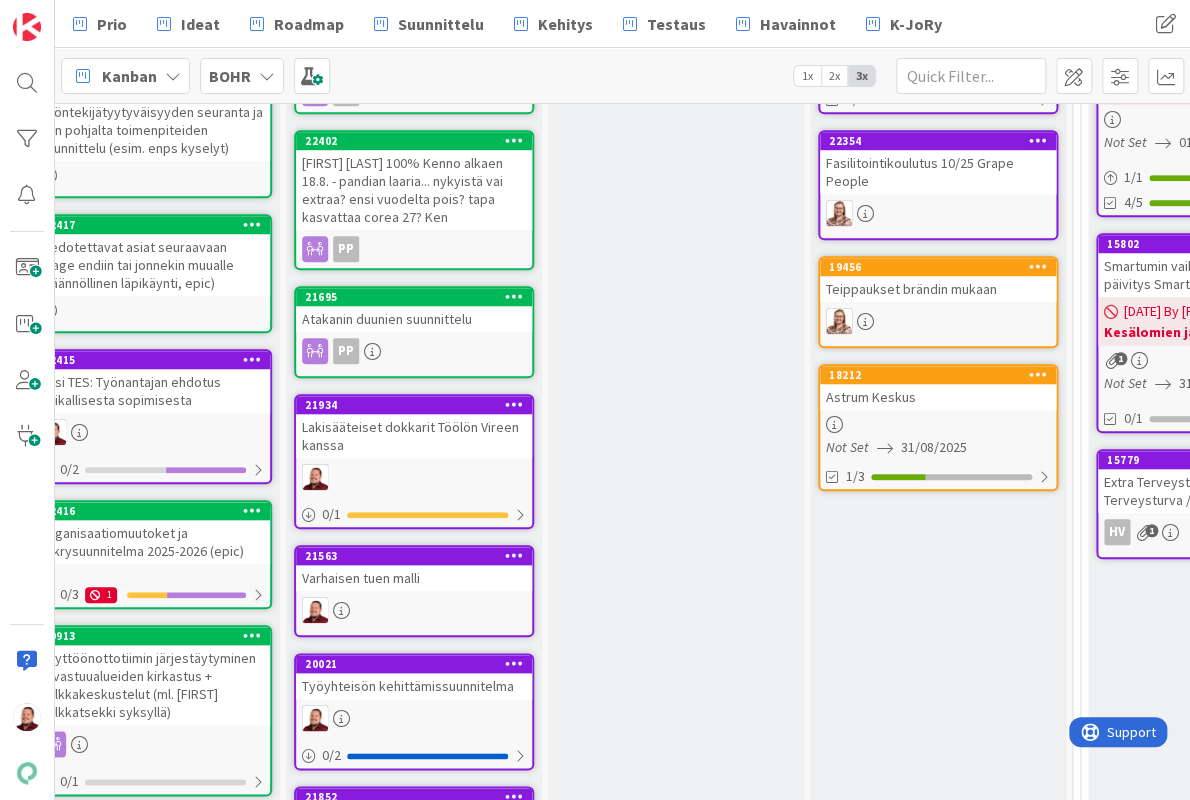 click at bounding box center (514, 796) 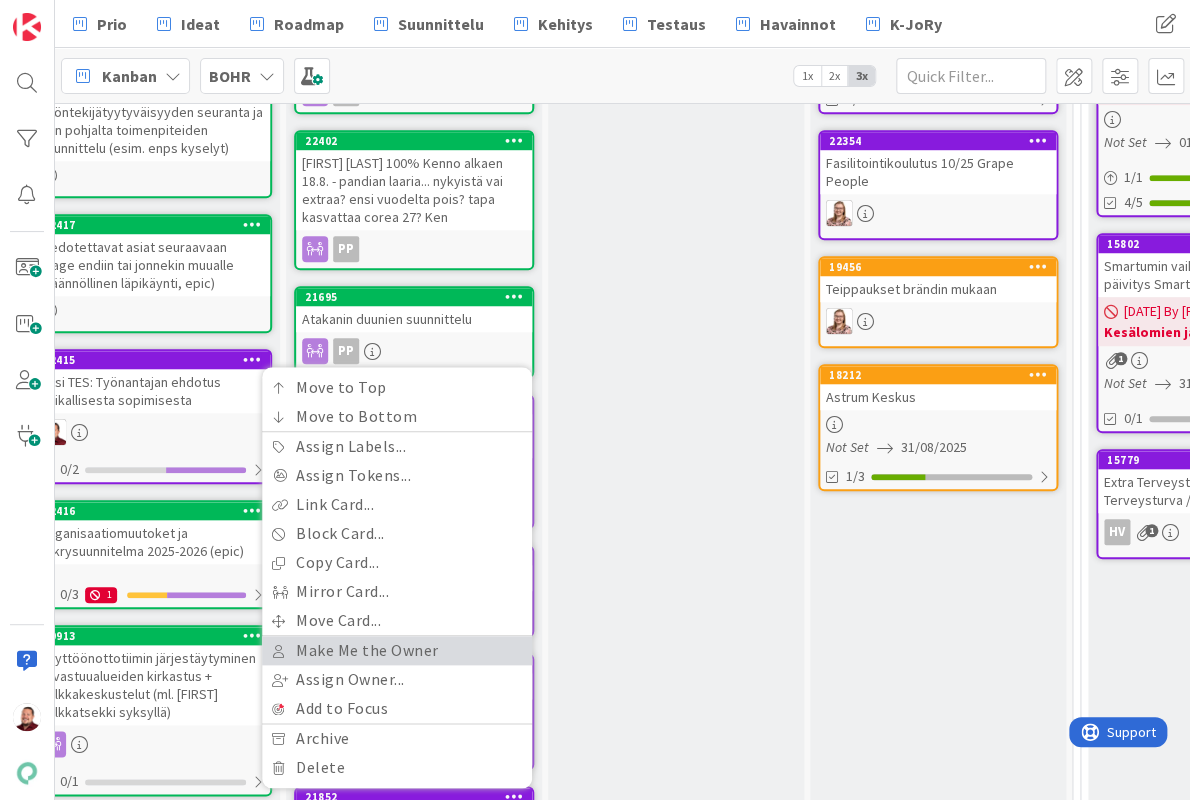 click on "Make Me the Owner" at bounding box center [397, 650] 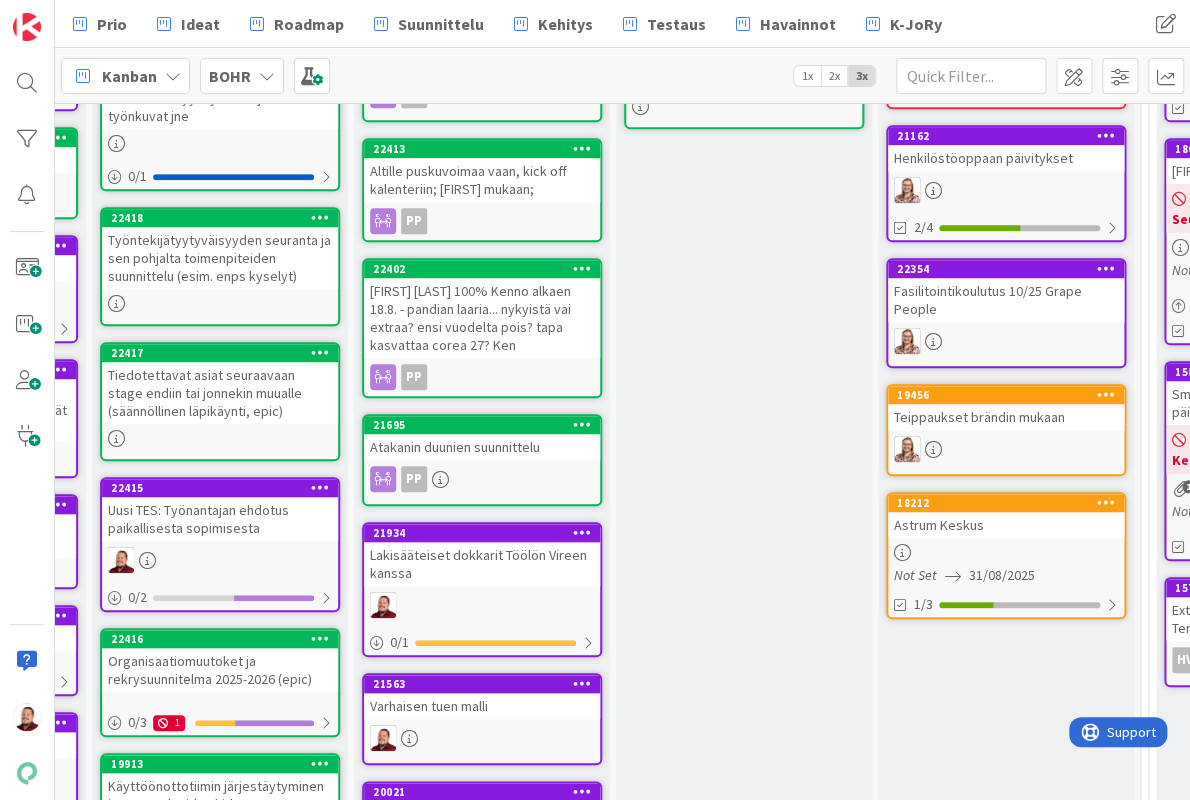 scroll, scrollTop: 452, scrollLeft: 232, axis: both 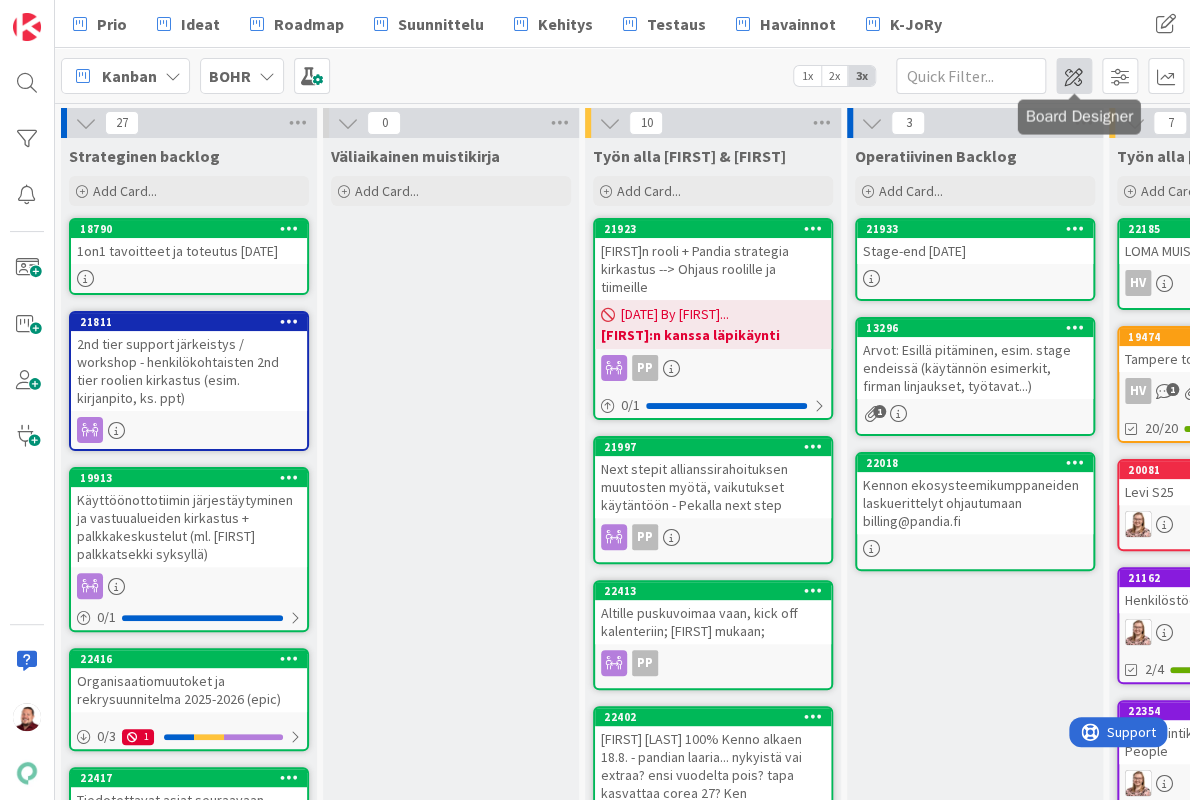 click at bounding box center (1074, 76) 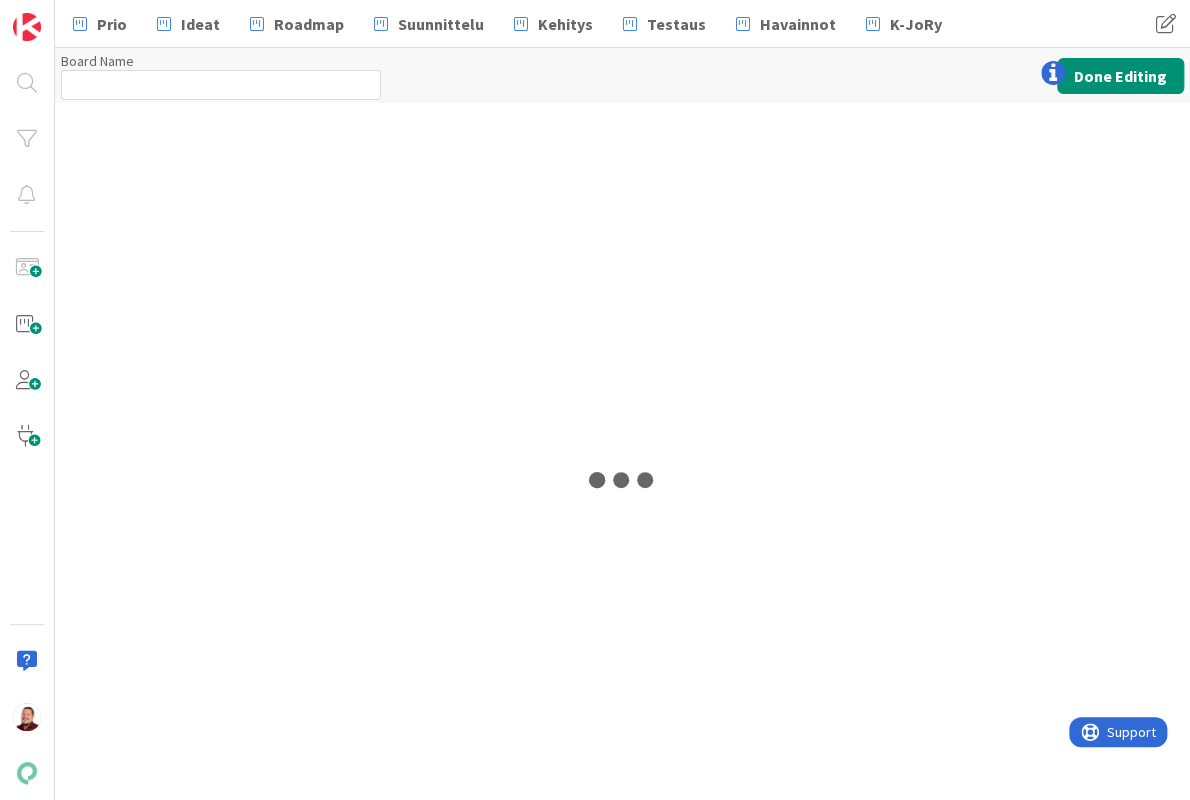 type on "BOHR" 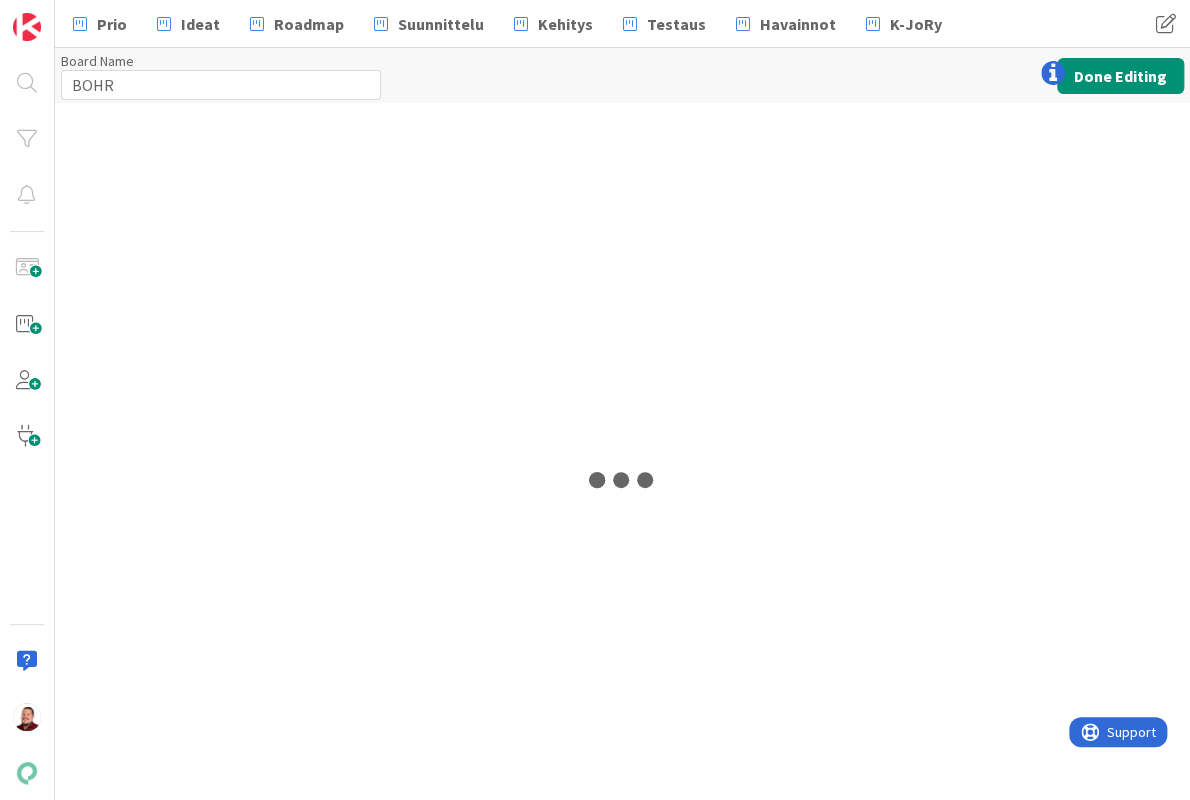 scroll, scrollTop: 0, scrollLeft: 0, axis: both 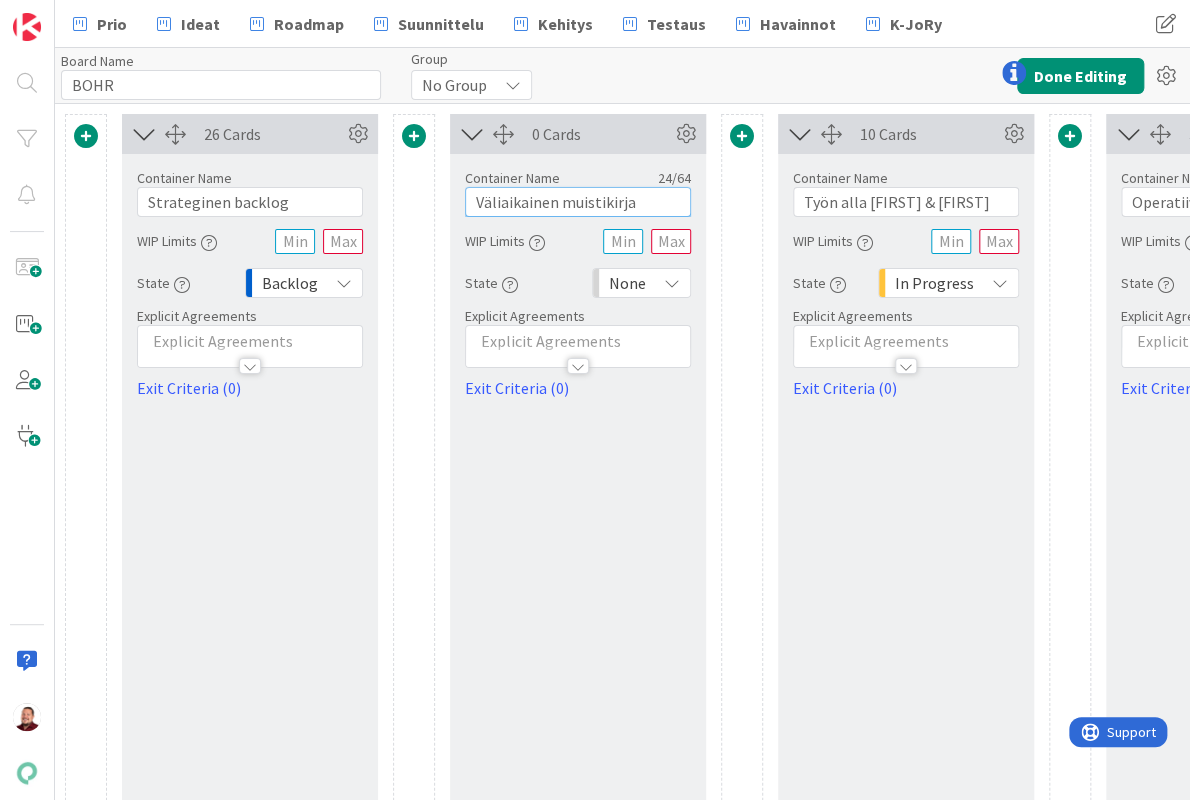 drag, startPoint x: 500, startPoint y: 203, endPoint x: 399, endPoint y: 203, distance: 101 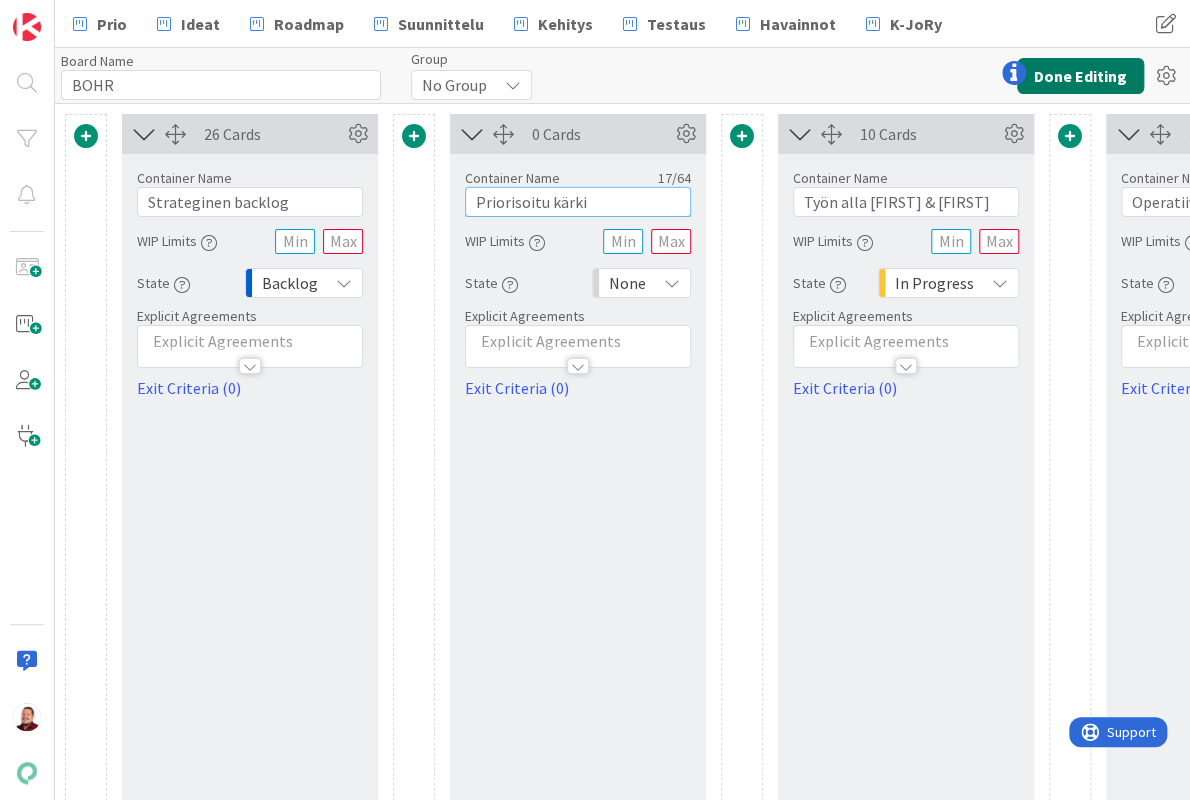 type on "Priorisoitu kärki" 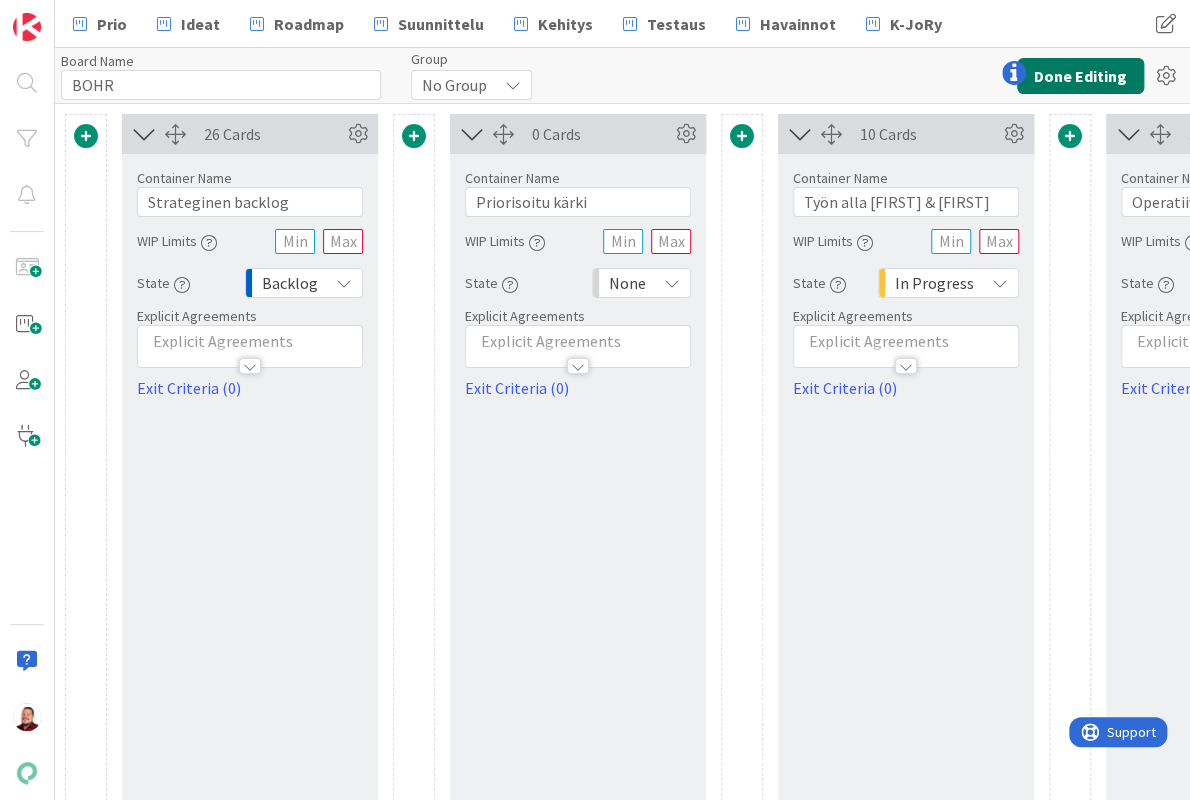 click on "Done Editing" at bounding box center [1080, 76] 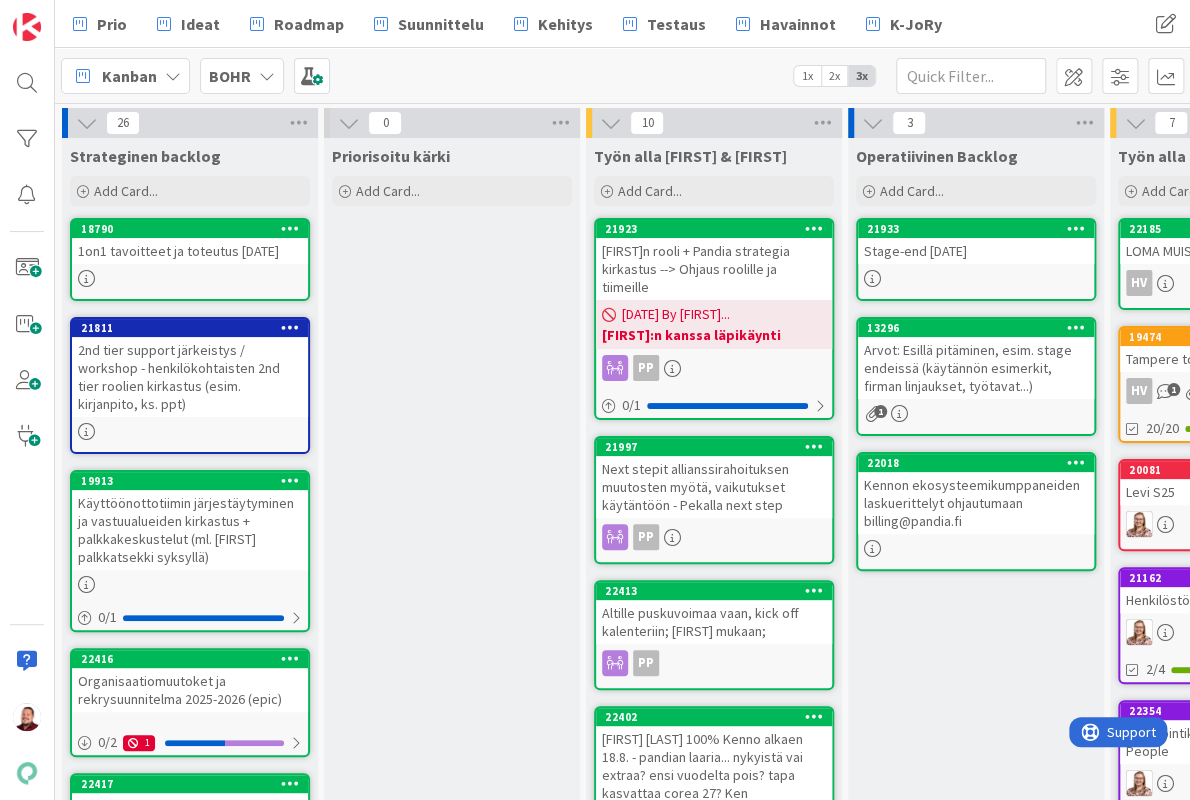 scroll, scrollTop: 0, scrollLeft: 0, axis: both 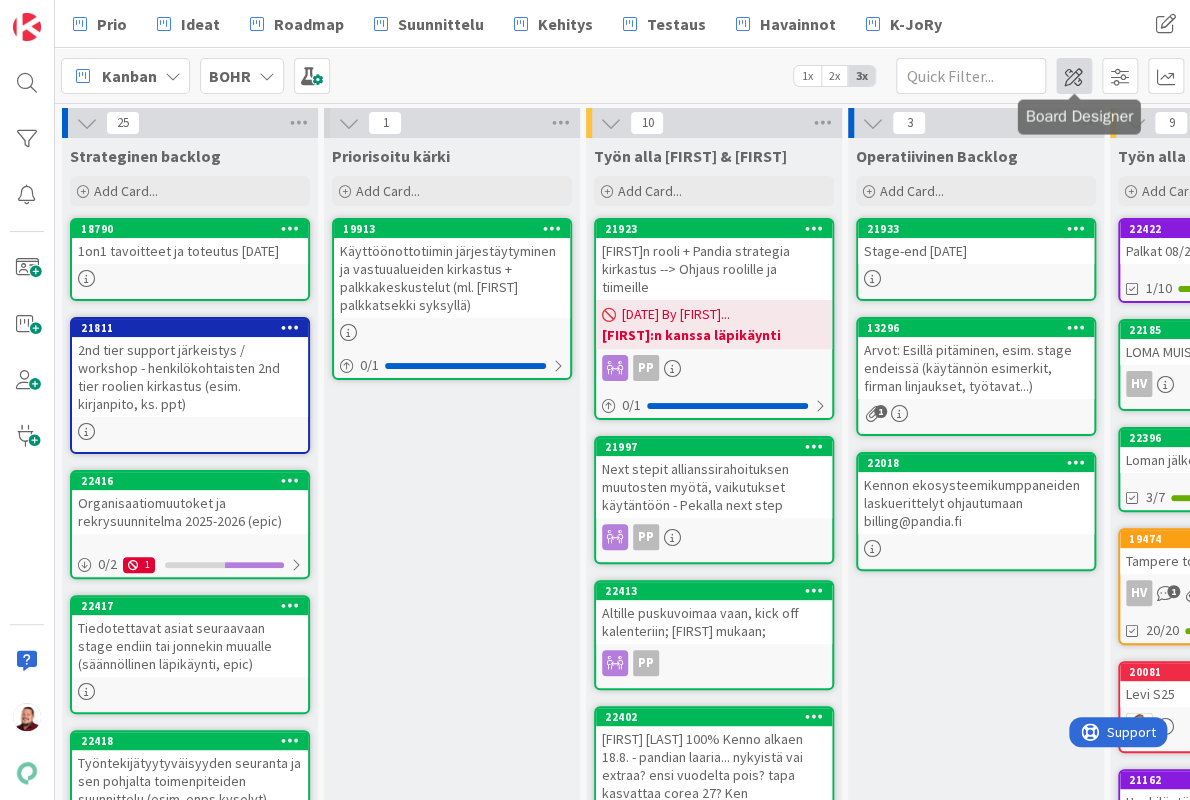 click at bounding box center [1074, 76] 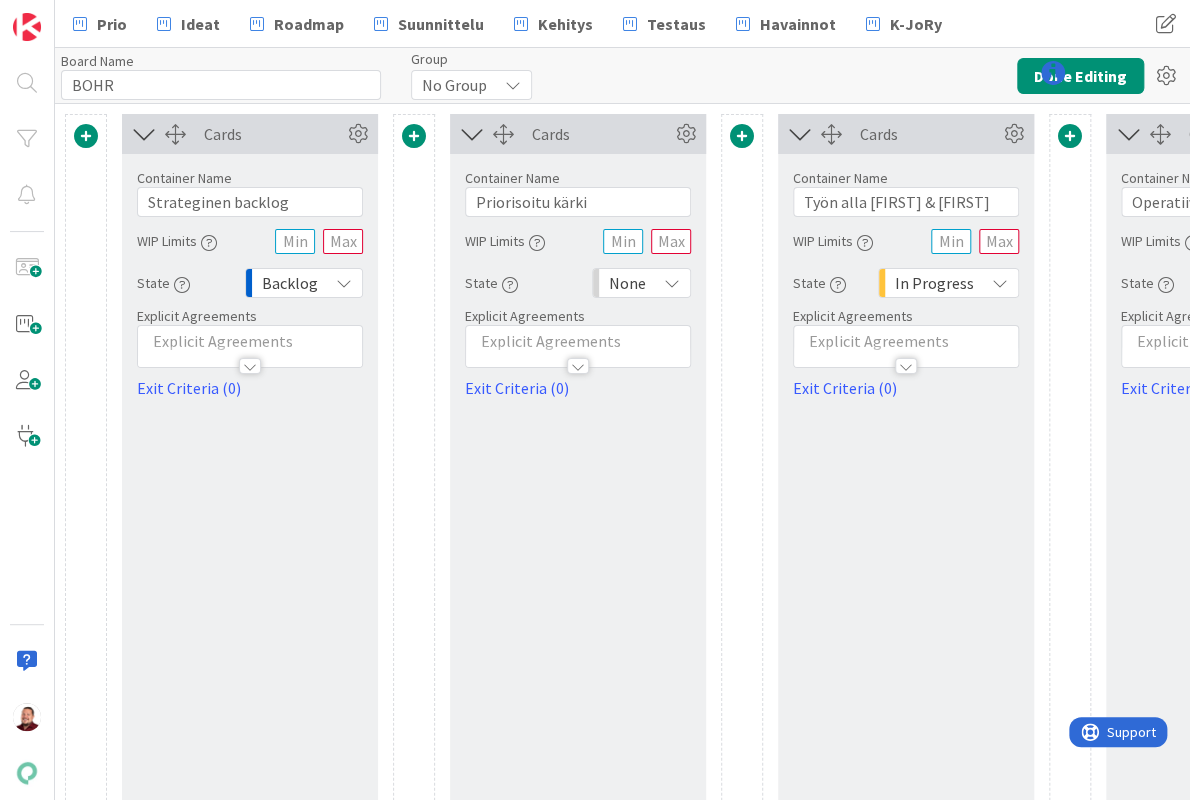 type on "BOHR" 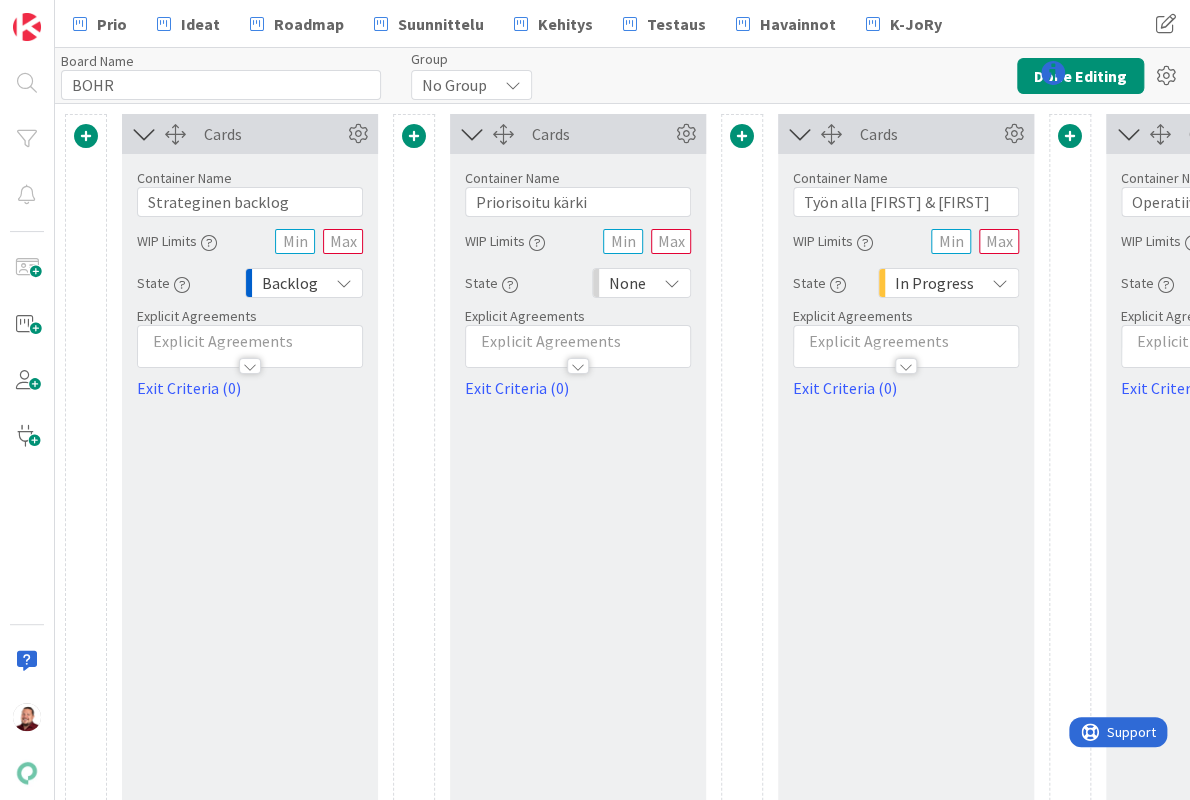 scroll, scrollTop: 0, scrollLeft: 0, axis: both 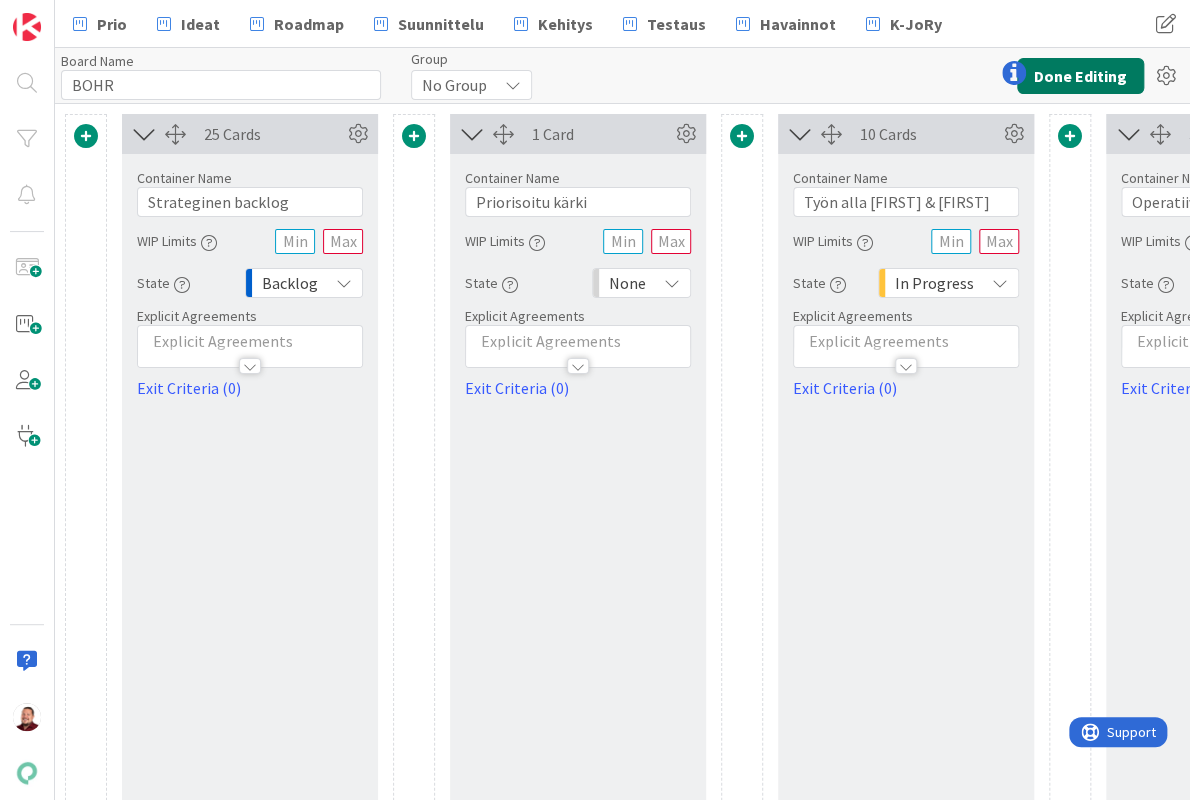 click on "Done Editing" at bounding box center (1080, 76) 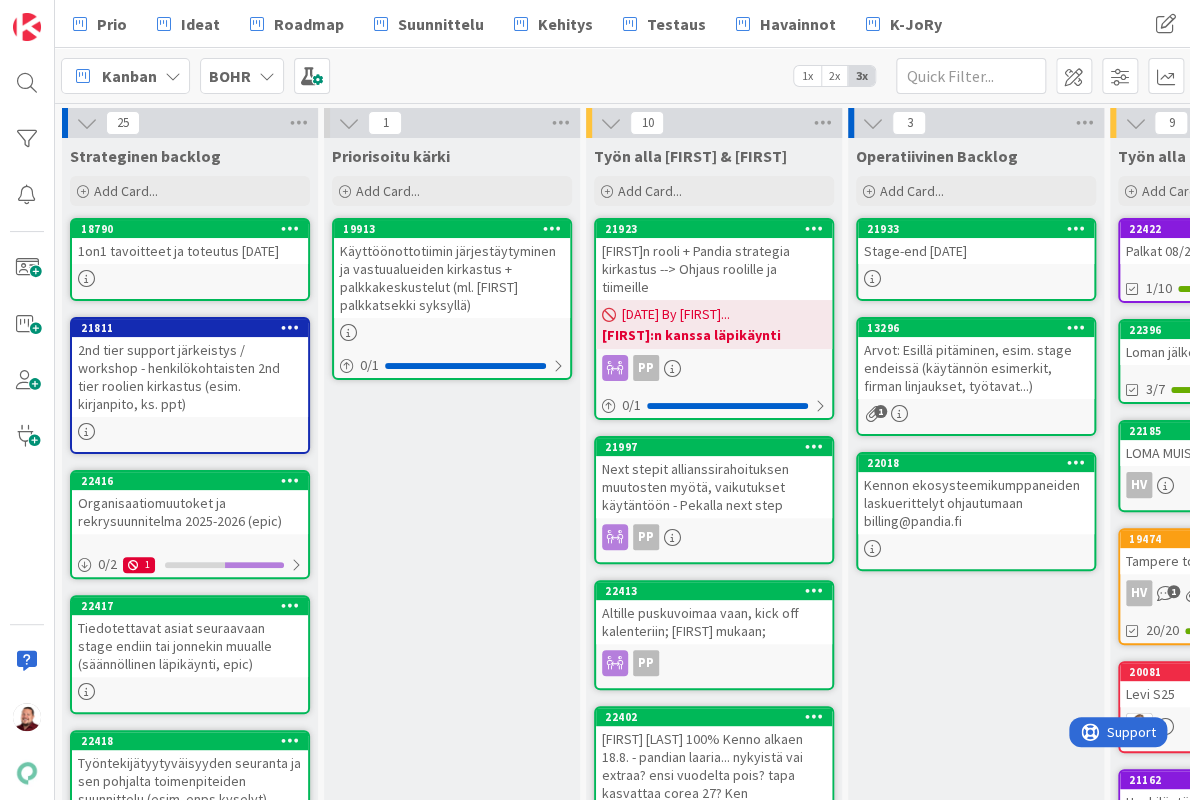 scroll, scrollTop: 0, scrollLeft: 0, axis: both 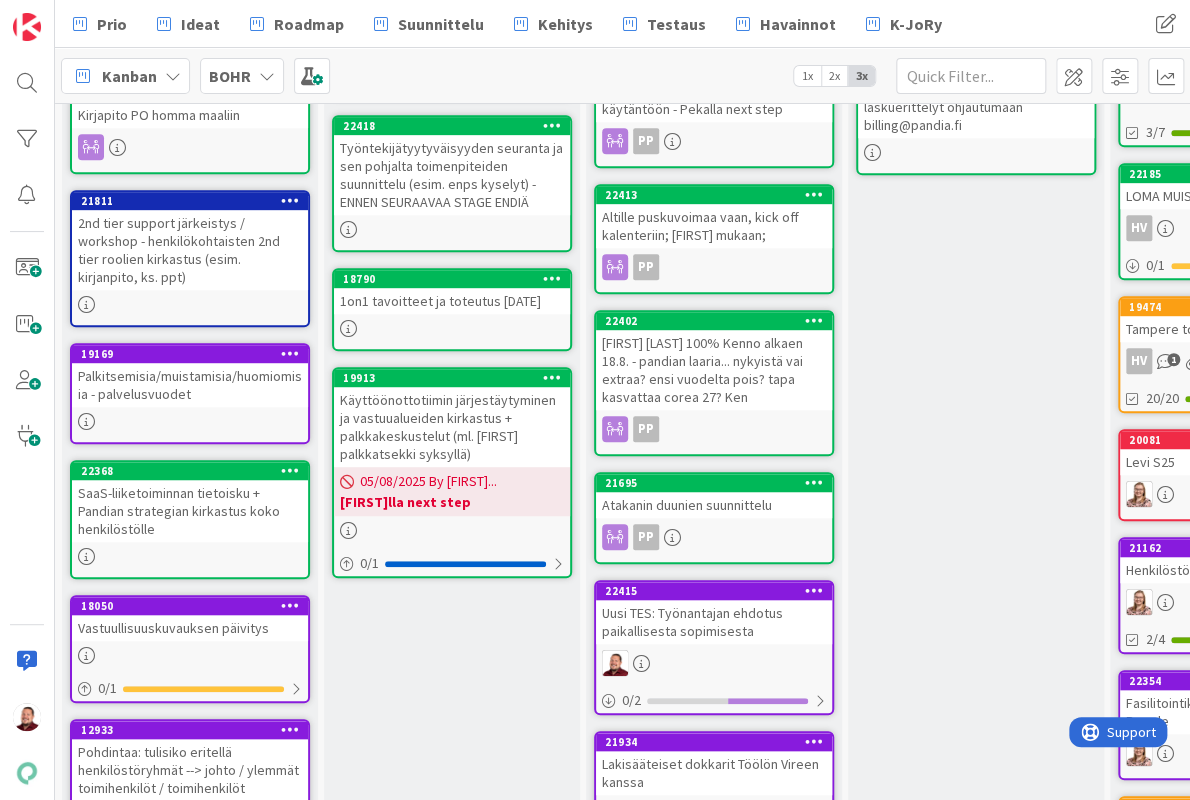 click on "Palkitsemisia/muistamisia/huomiomisia - palvelusvuodet" at bounding box center [190, 385] 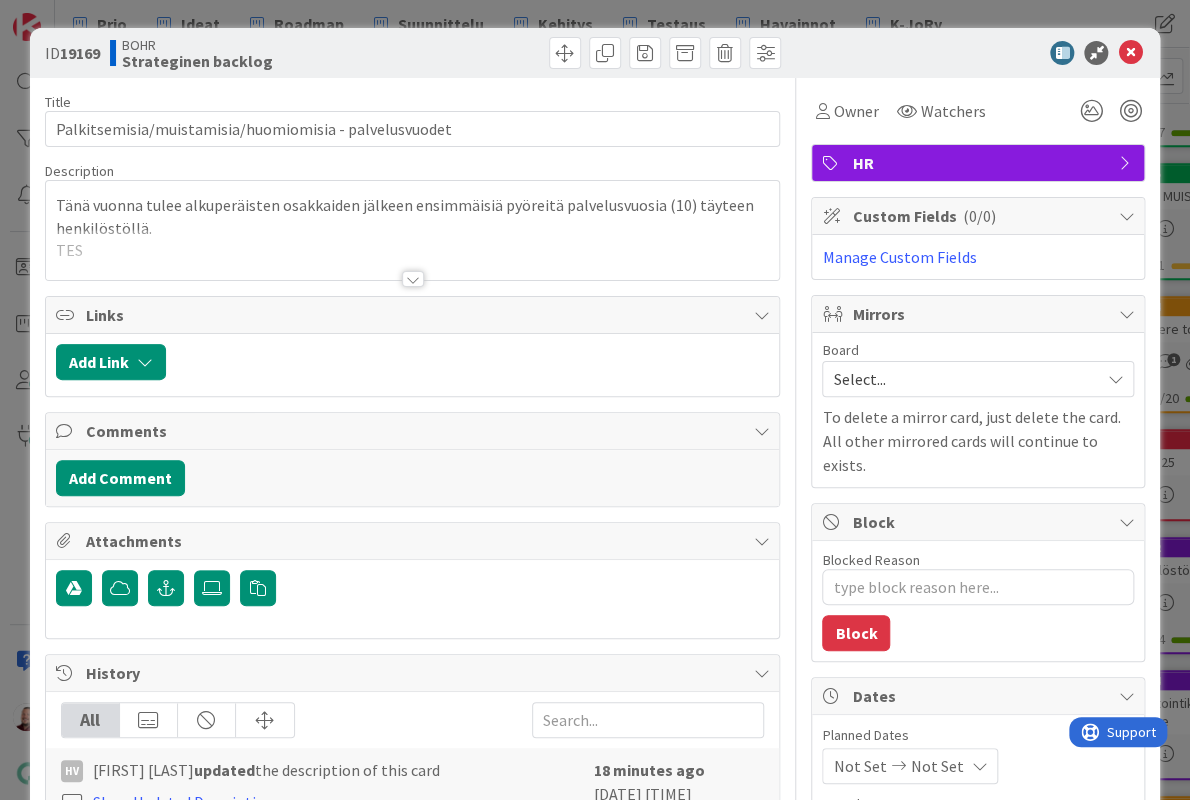 scroll, scrollTop: 0, scrollLeft: 0, axis: both 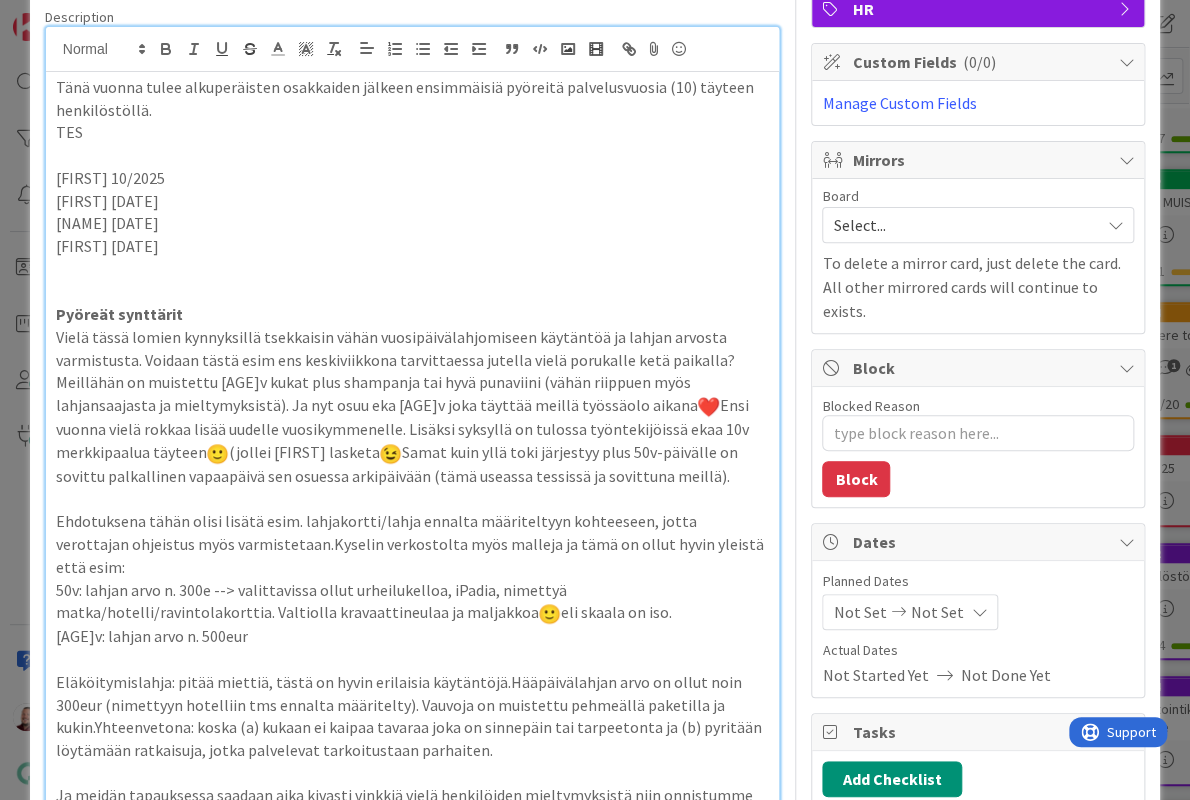 type on "x" 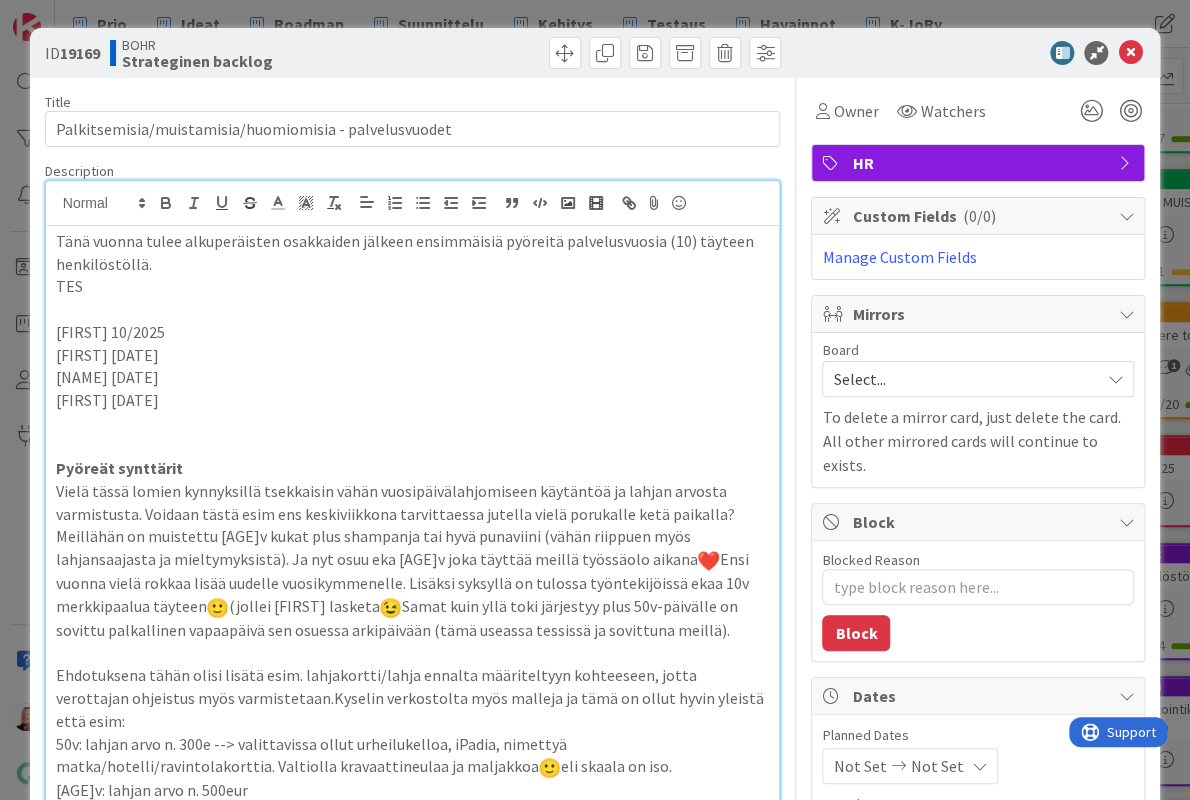 scroll, scrollTop: 0, scrollLeft: 0, axis: both 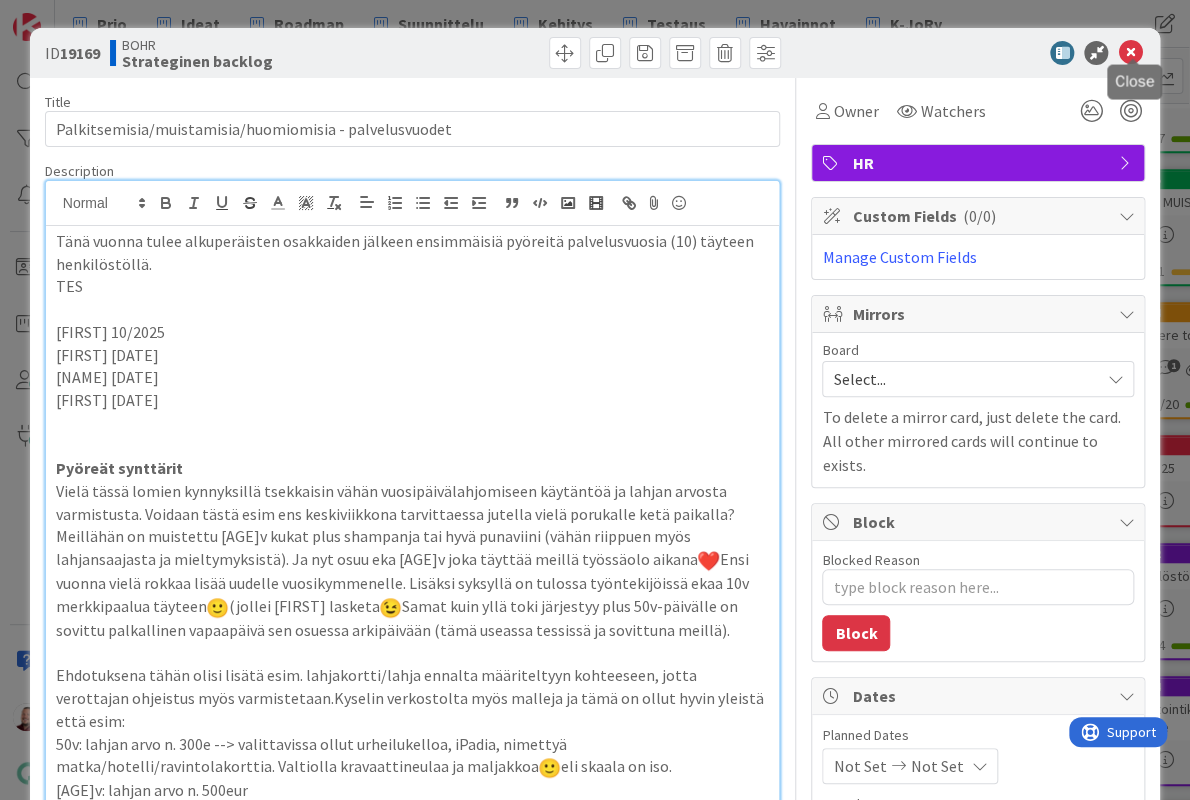 click at bounding box center [1130, 53] 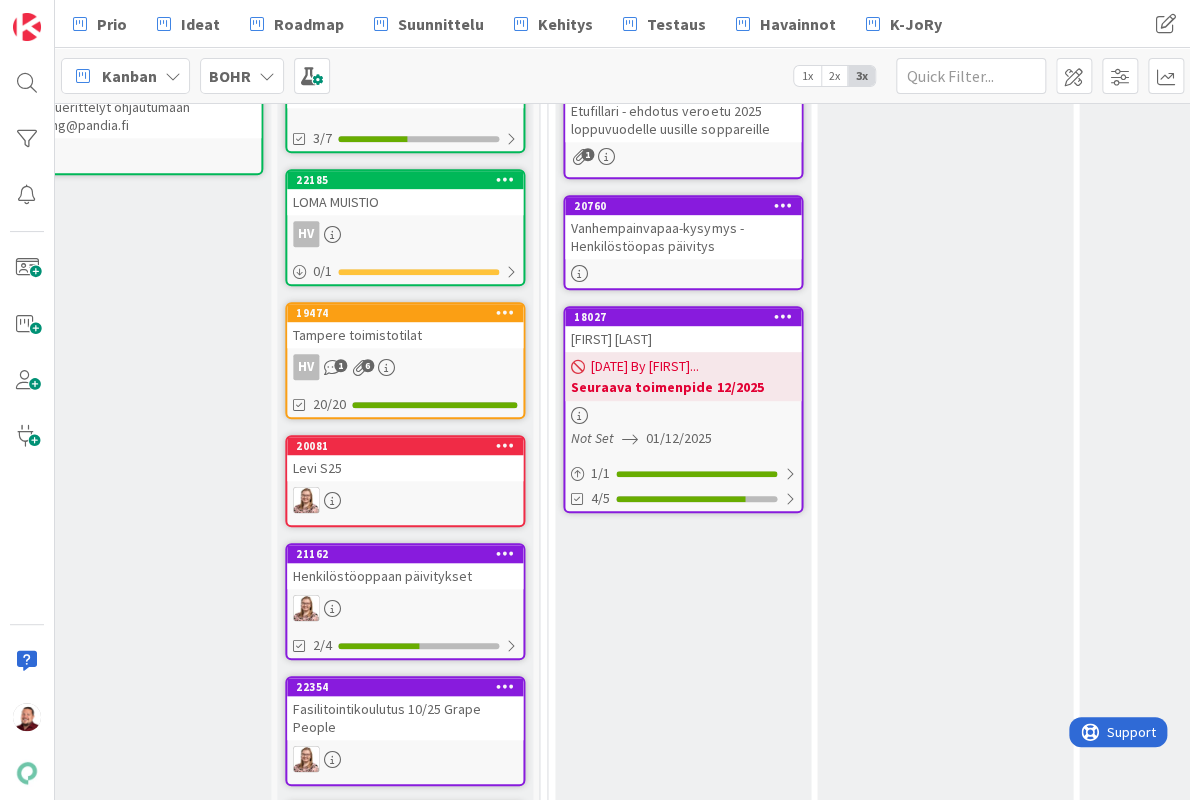 scroll, scrollTop: 396, scrollLeft: 1161, axis: both 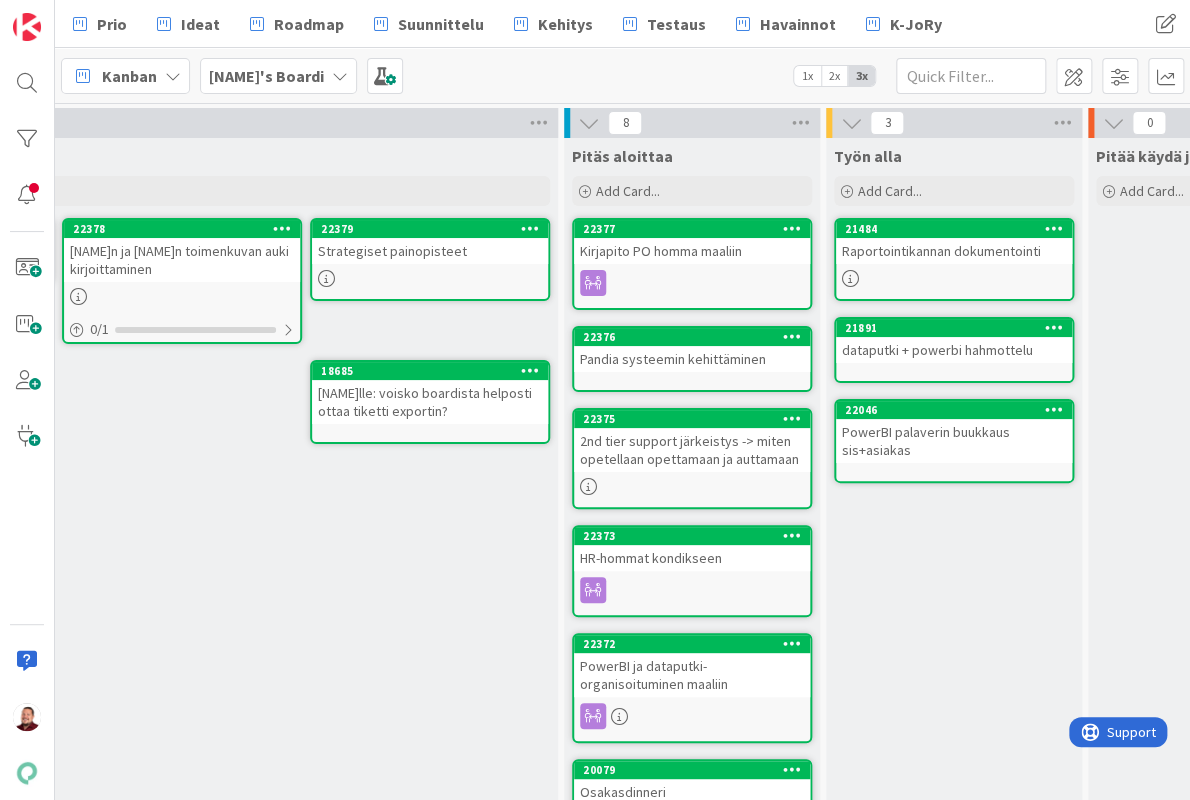 click at bounding box center (430, 278) 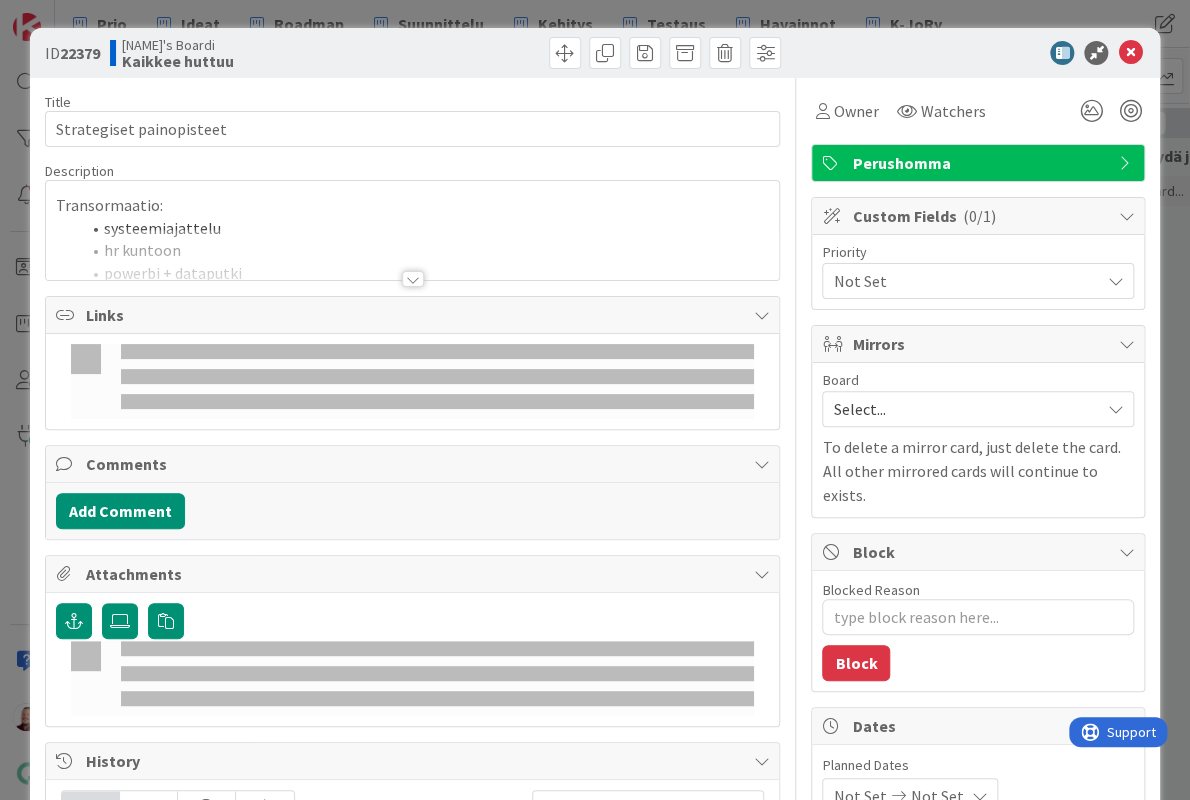 type on "x" 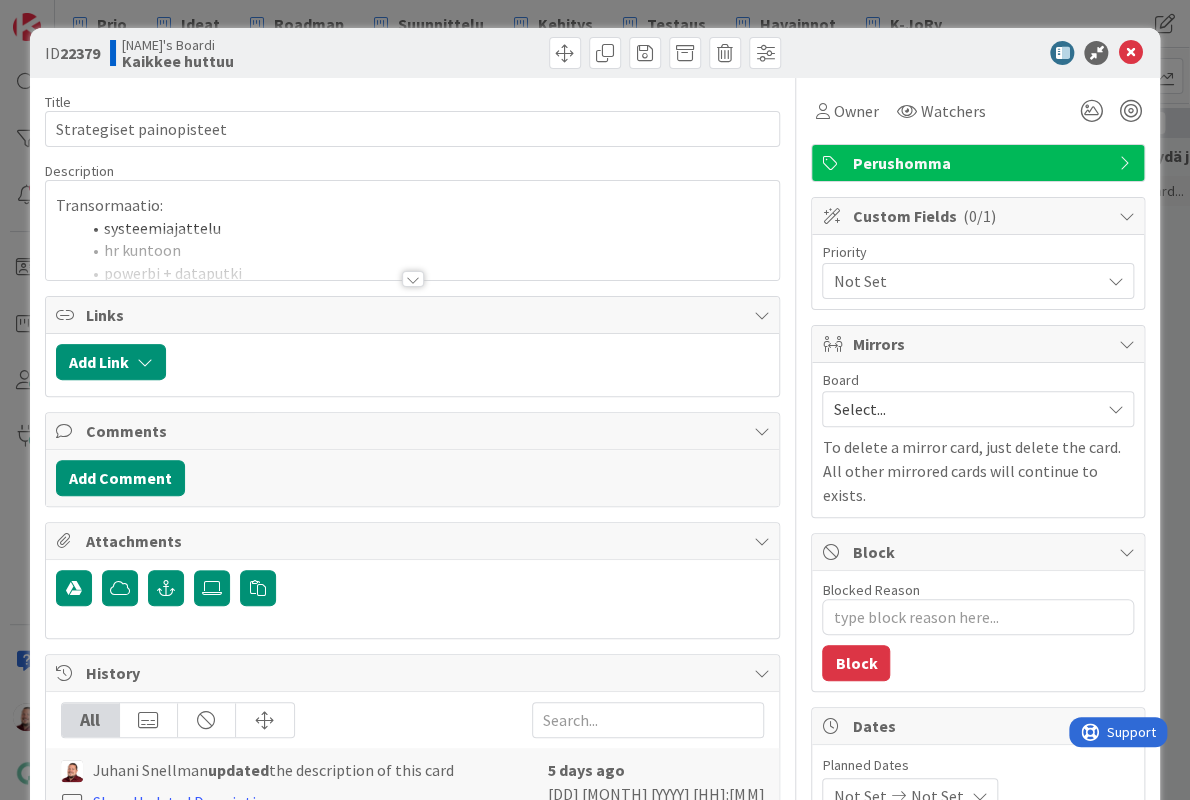 scroll, scrollTop: 0, scrollLeft: 0, axis: both 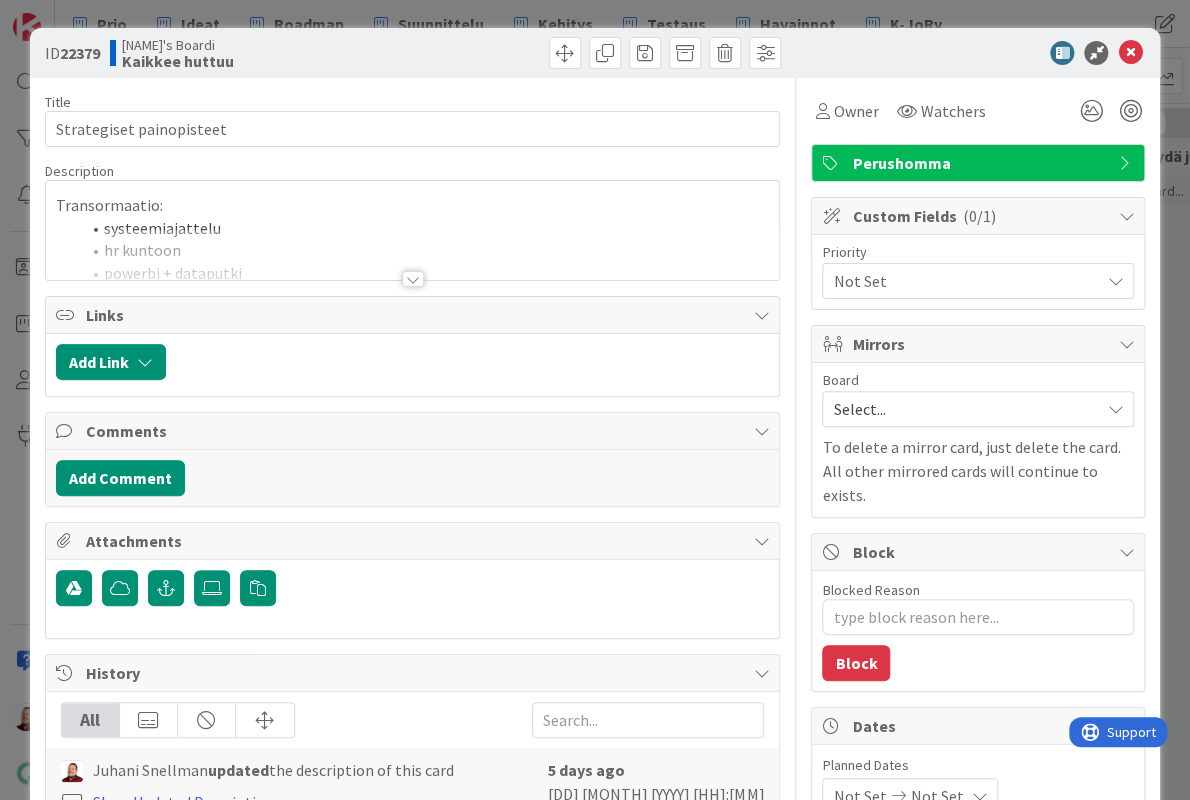 click at bounding box center [413, 254] 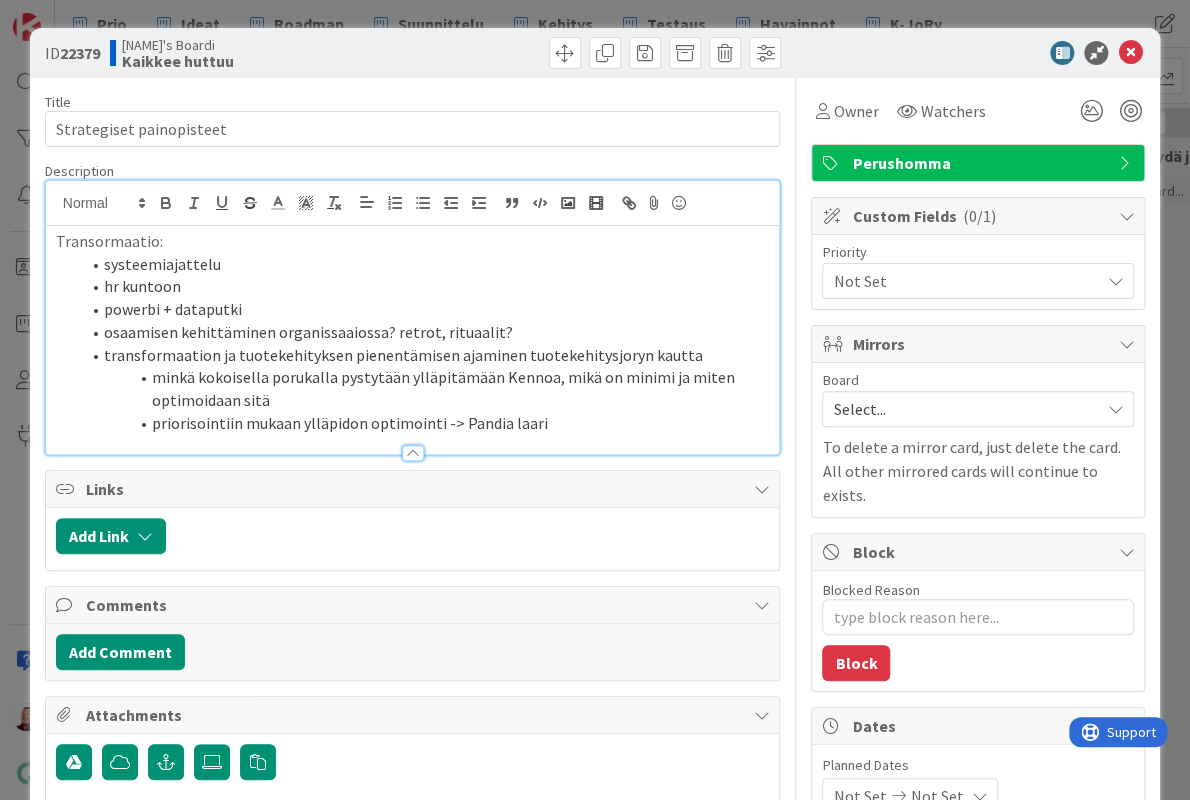 click at bounding box center [1130, 53] 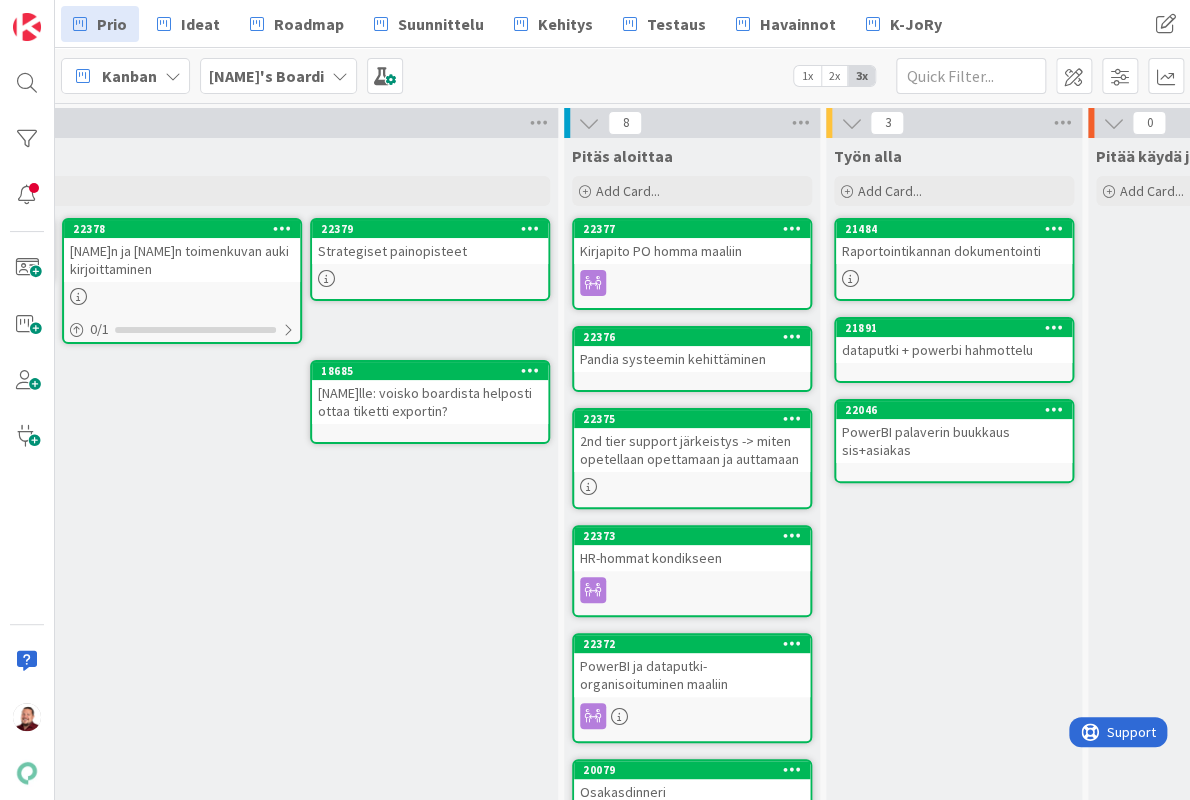 scroll, scrollTop: 0, scrollLeft: 0, axis: both 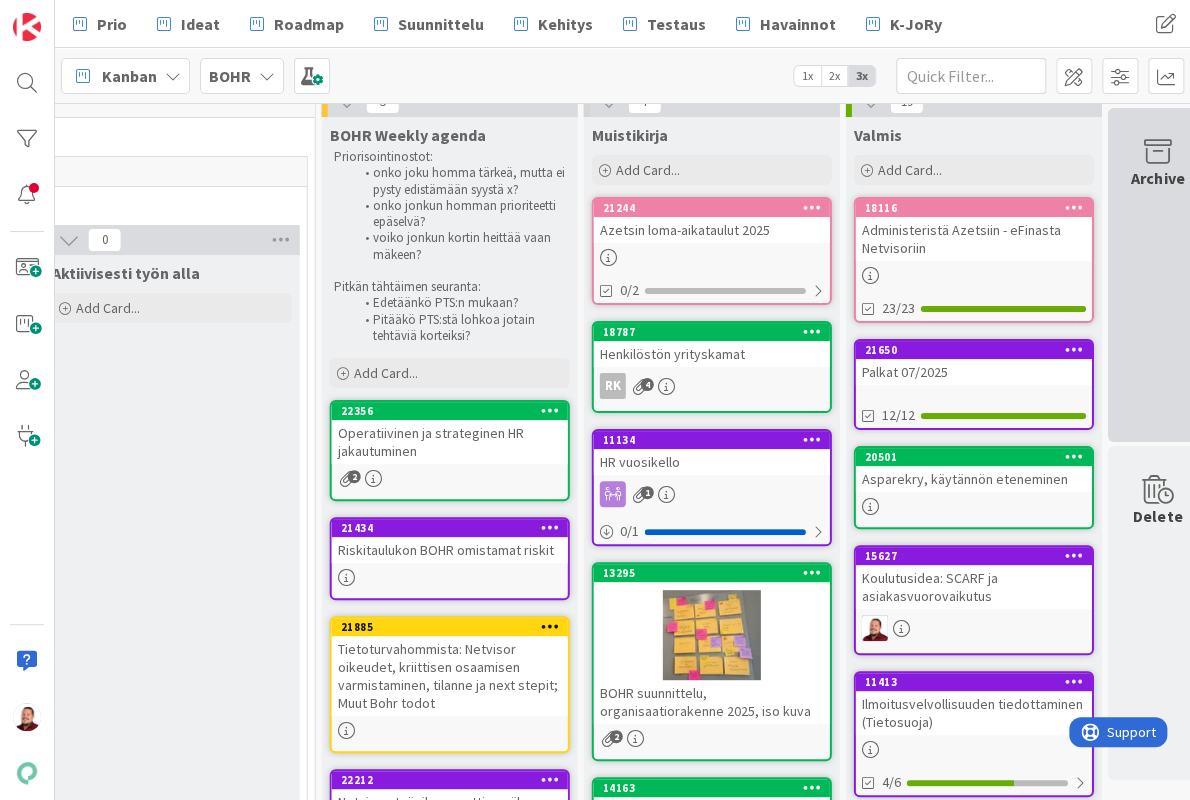 click on "Archive" at bounding box center (1158, 275) 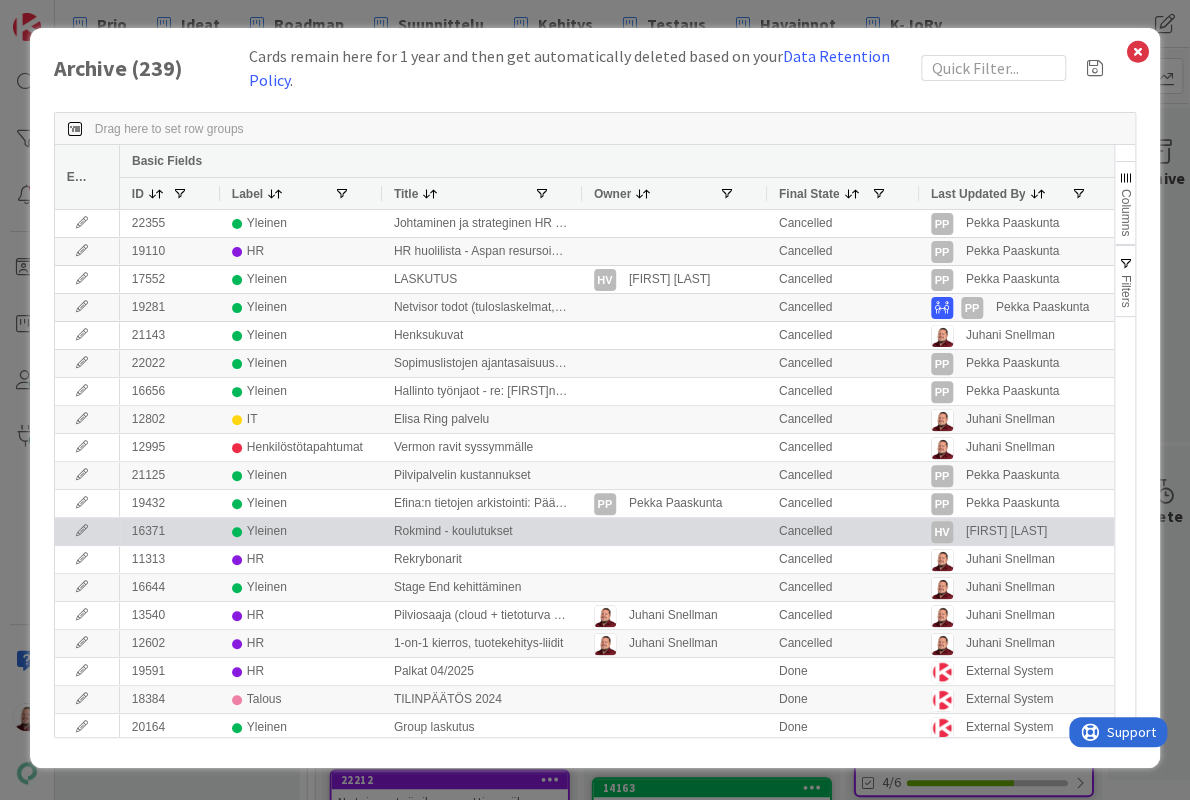 scroll, scrollTop: 0, scrollLeft: 7, axis: horizontal 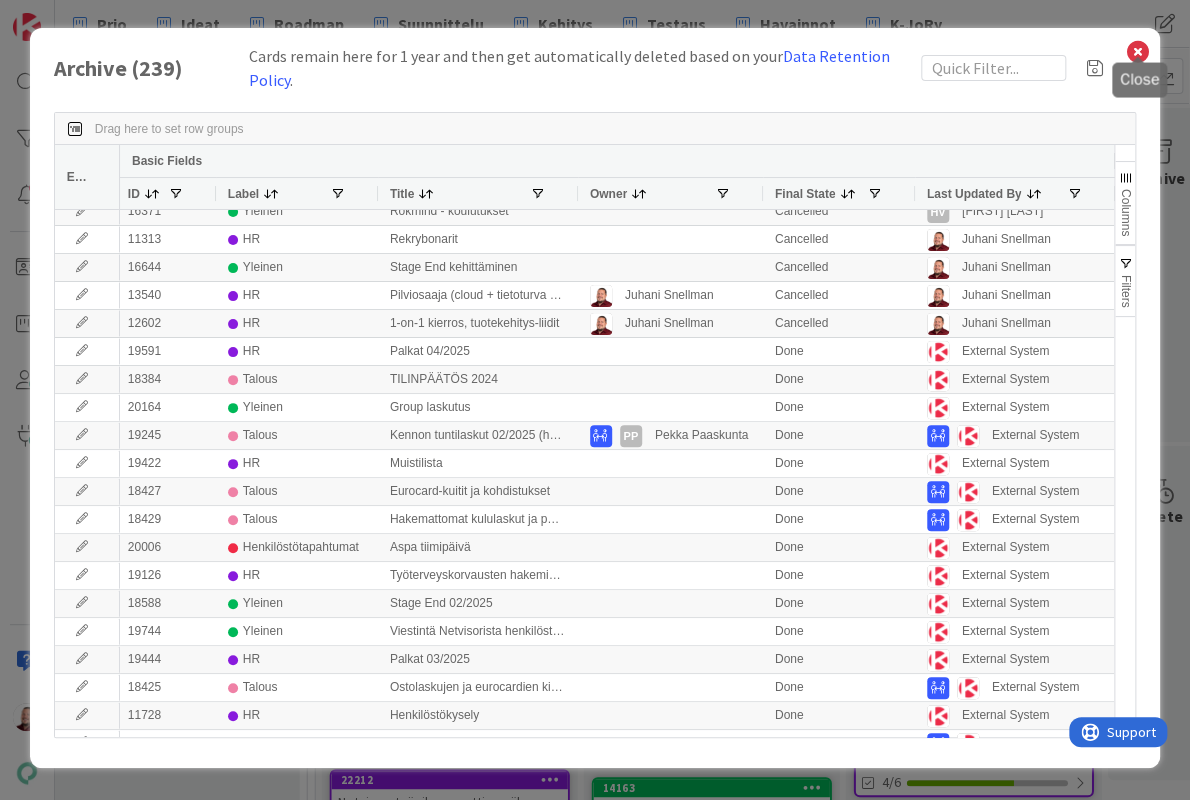 click at bounding box center (1137, 52) 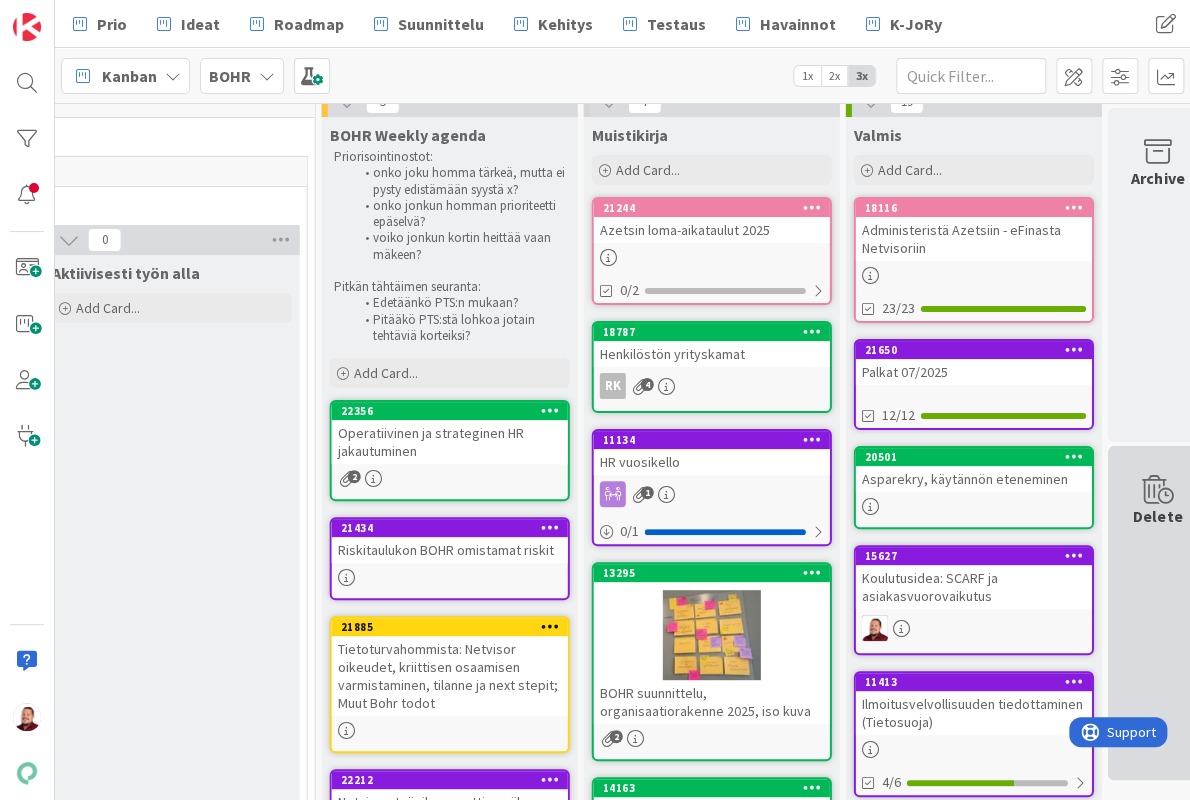 click on "Delete" at bounding box center (1158, 613) 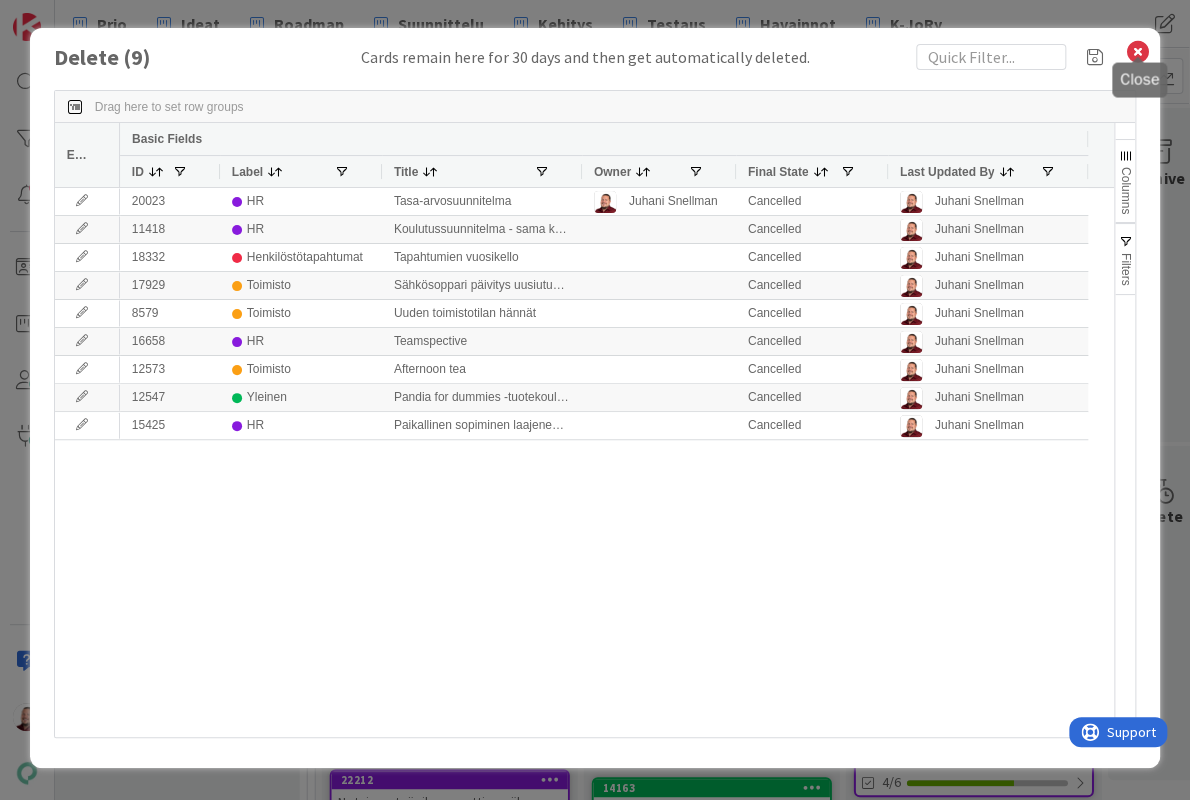 click at bounding box center (1137, 52) 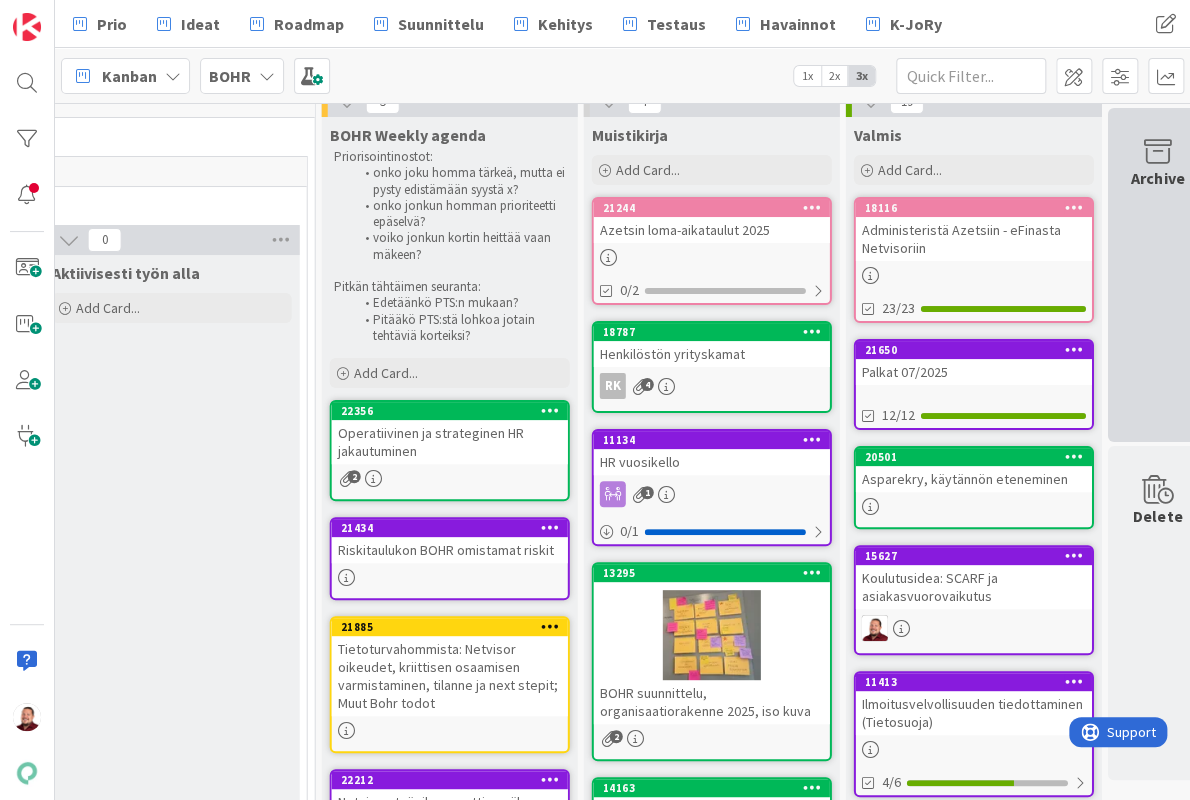 click on "Archive" at bounding box center [1158, 275] 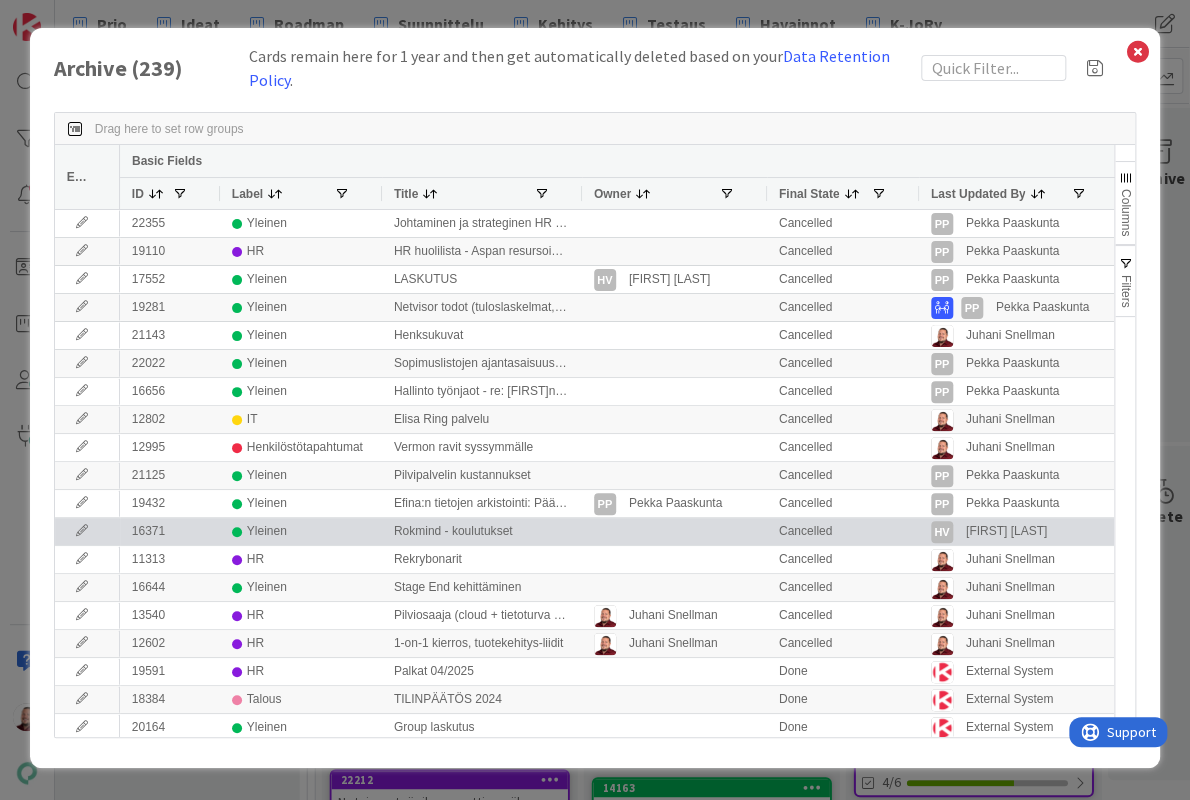 scroll, scrollTop: 26, scrollLeft: 0, axis: vertical 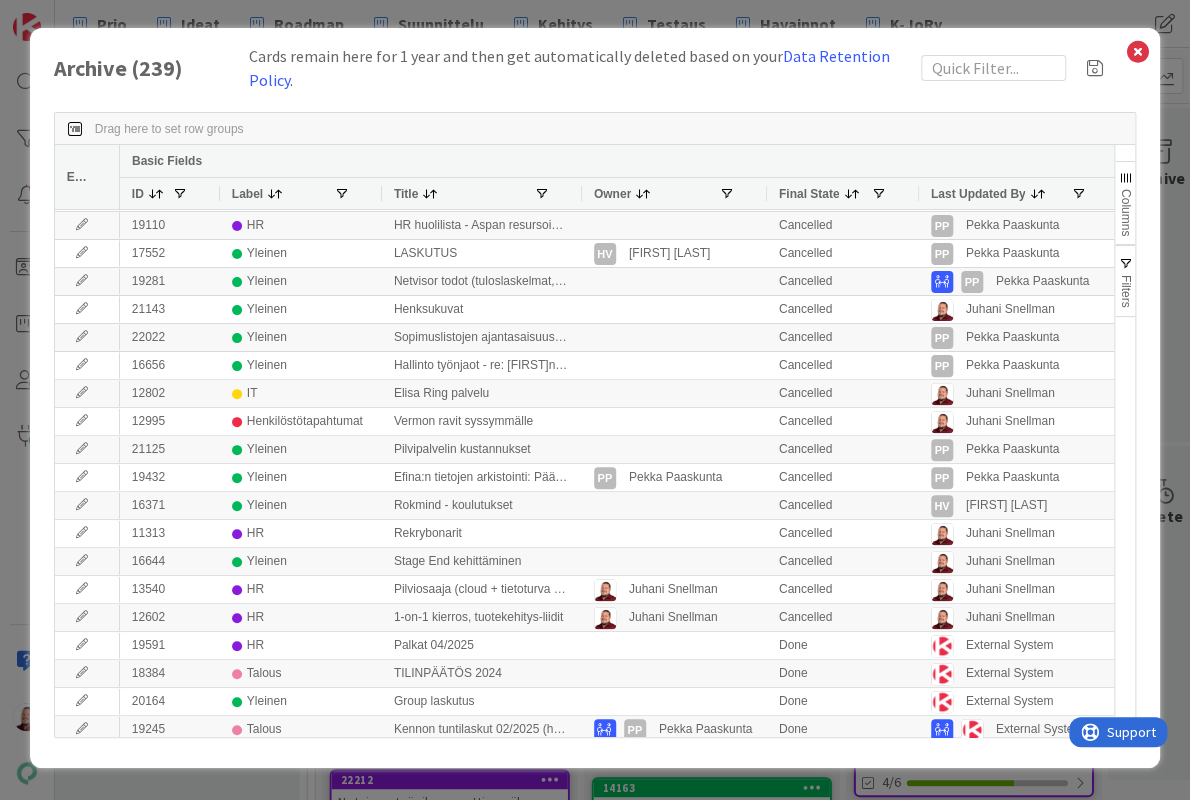 click on "Columns" at bounding box center (1125, 212) 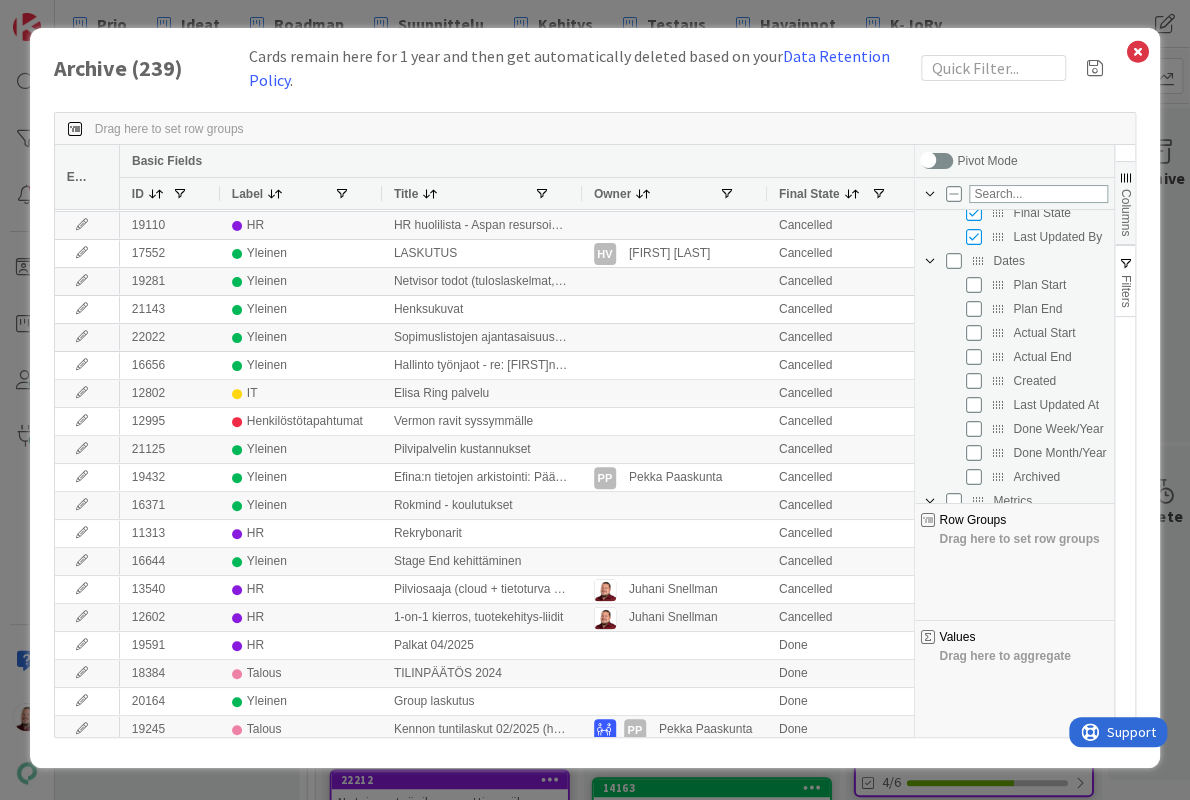 scroll, scrollTop: 157, scrollLeft: 0, axis: vertical 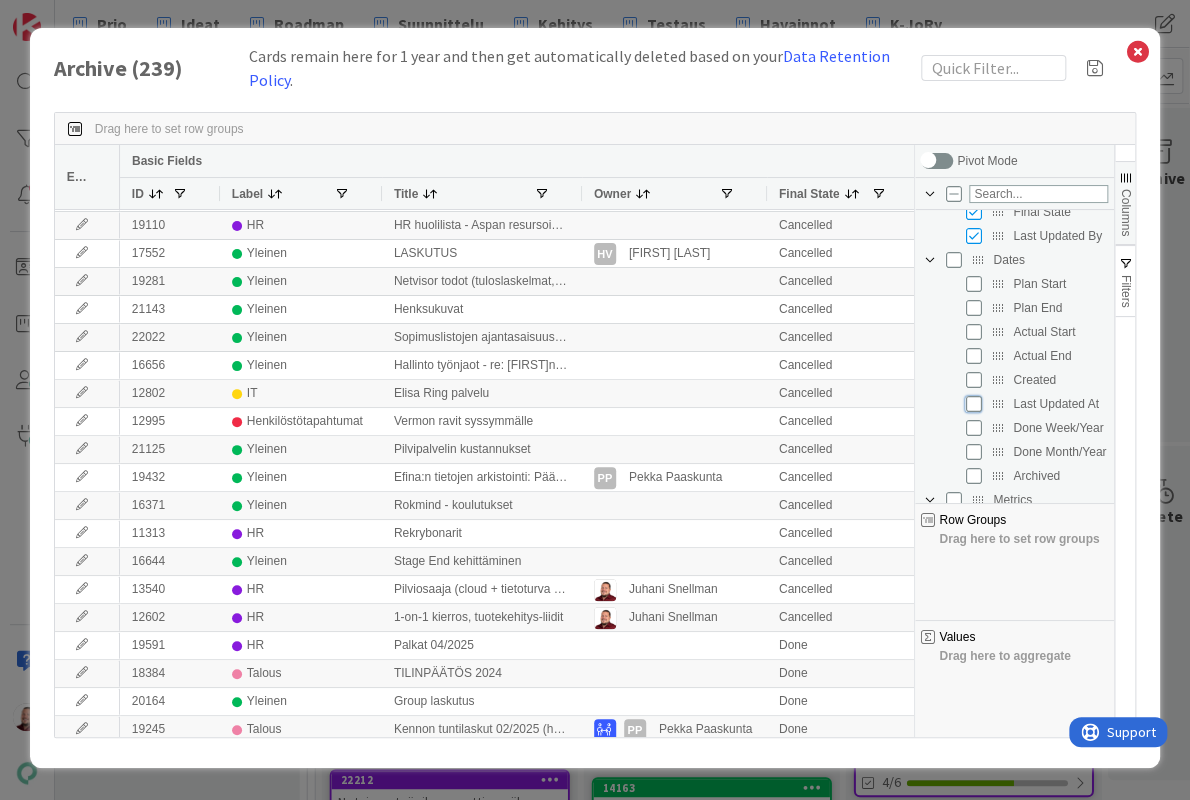 click at bounding box center [973, 404] 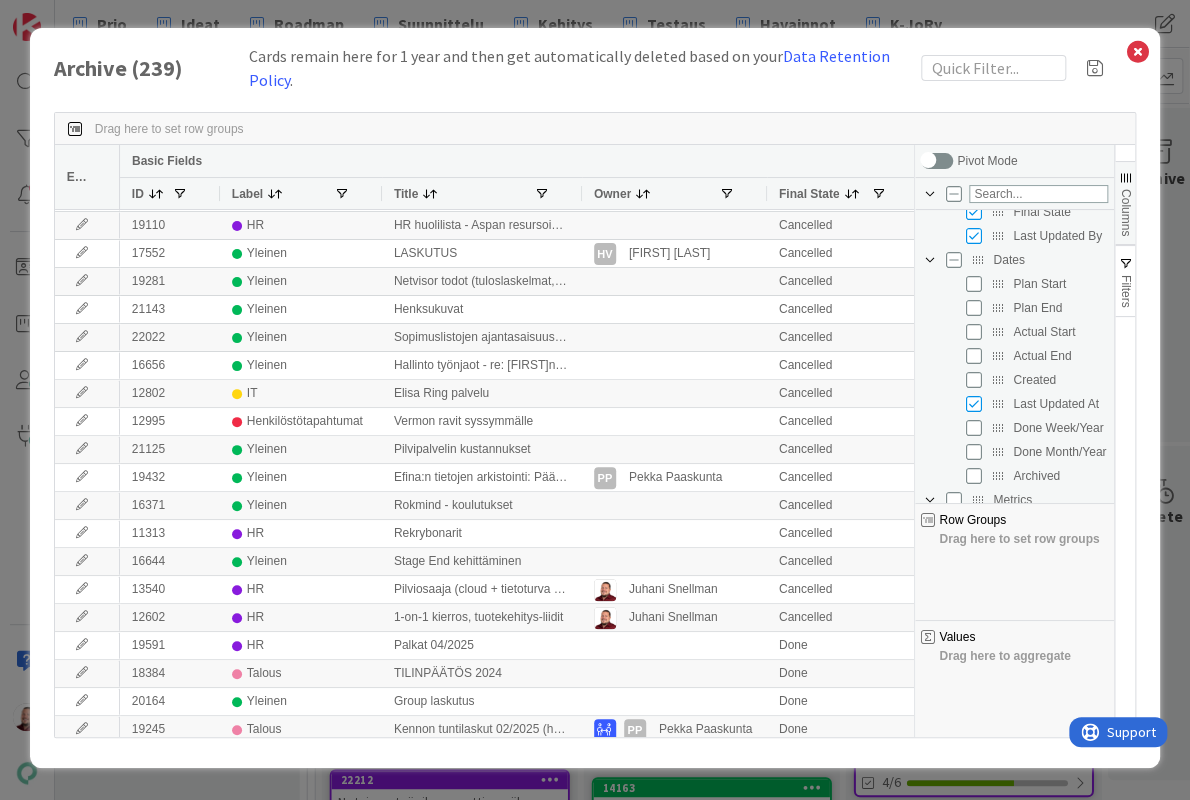 click on "Columns" at bounding box center (1125, 203) 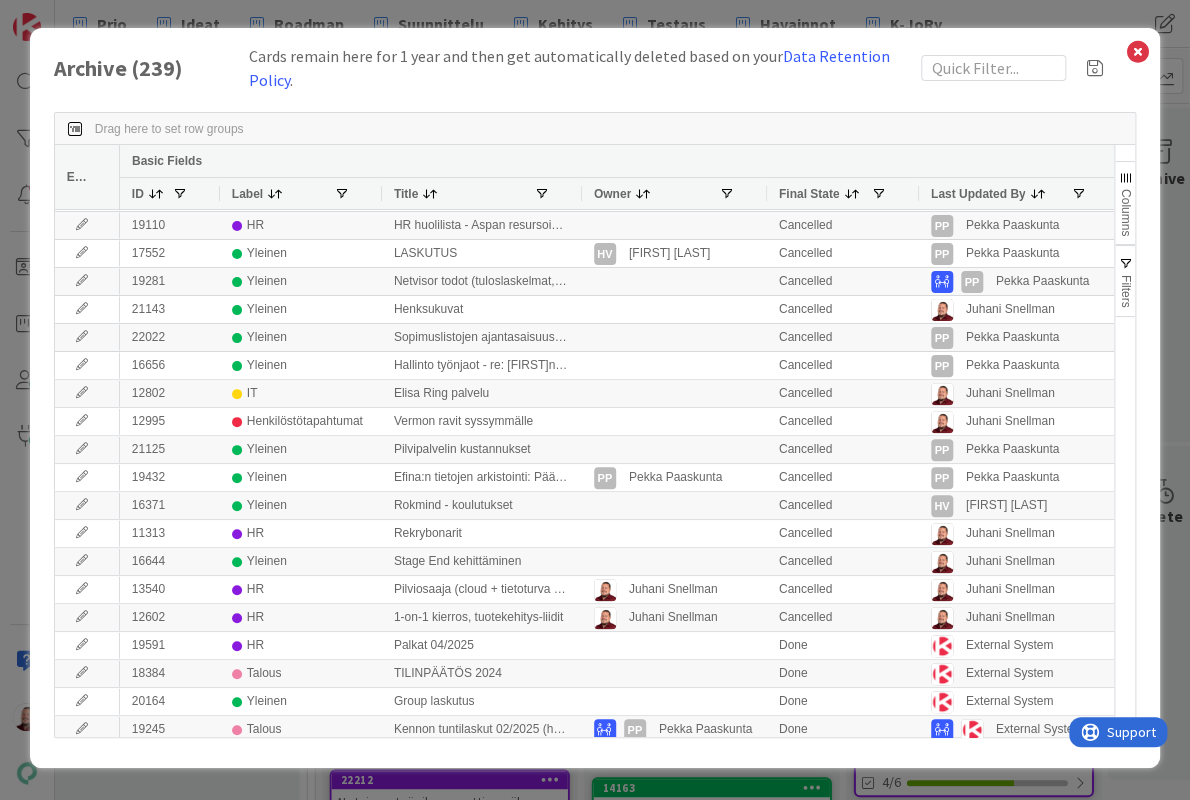 click at bounding box center [1079, 194] 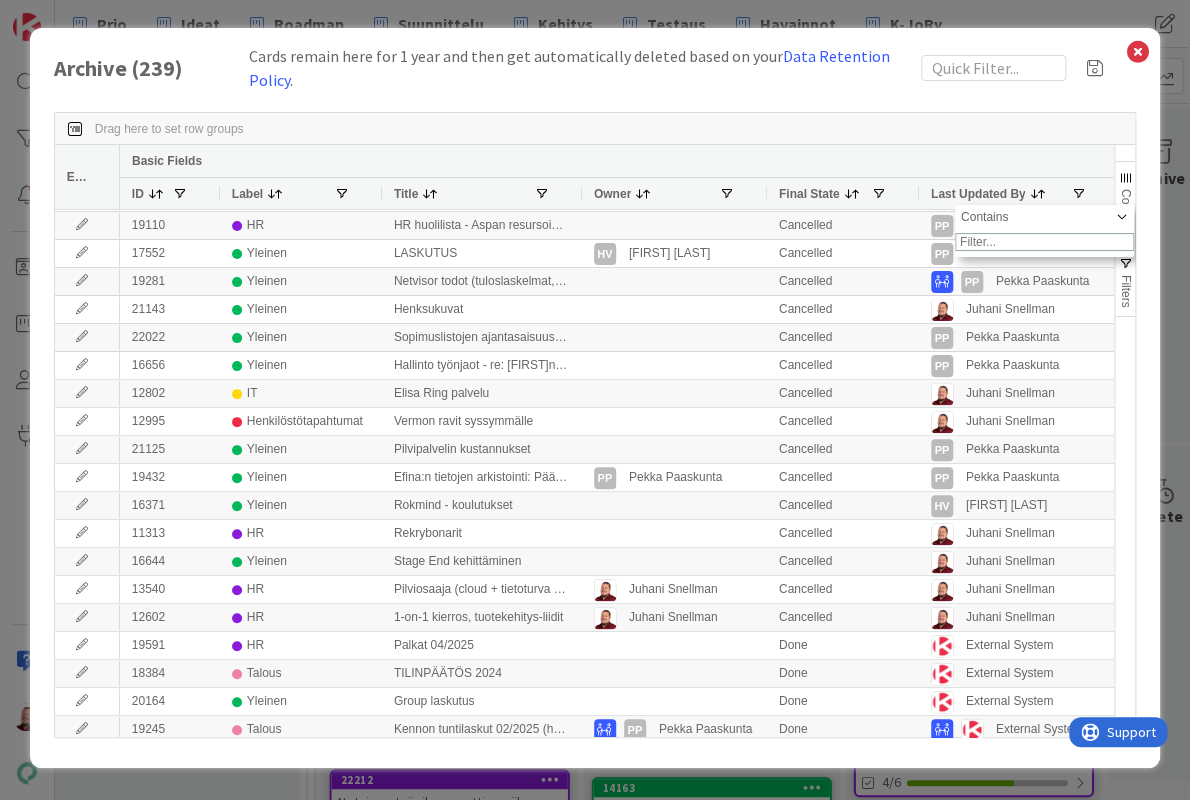 click at bounding box center [1079, 194] 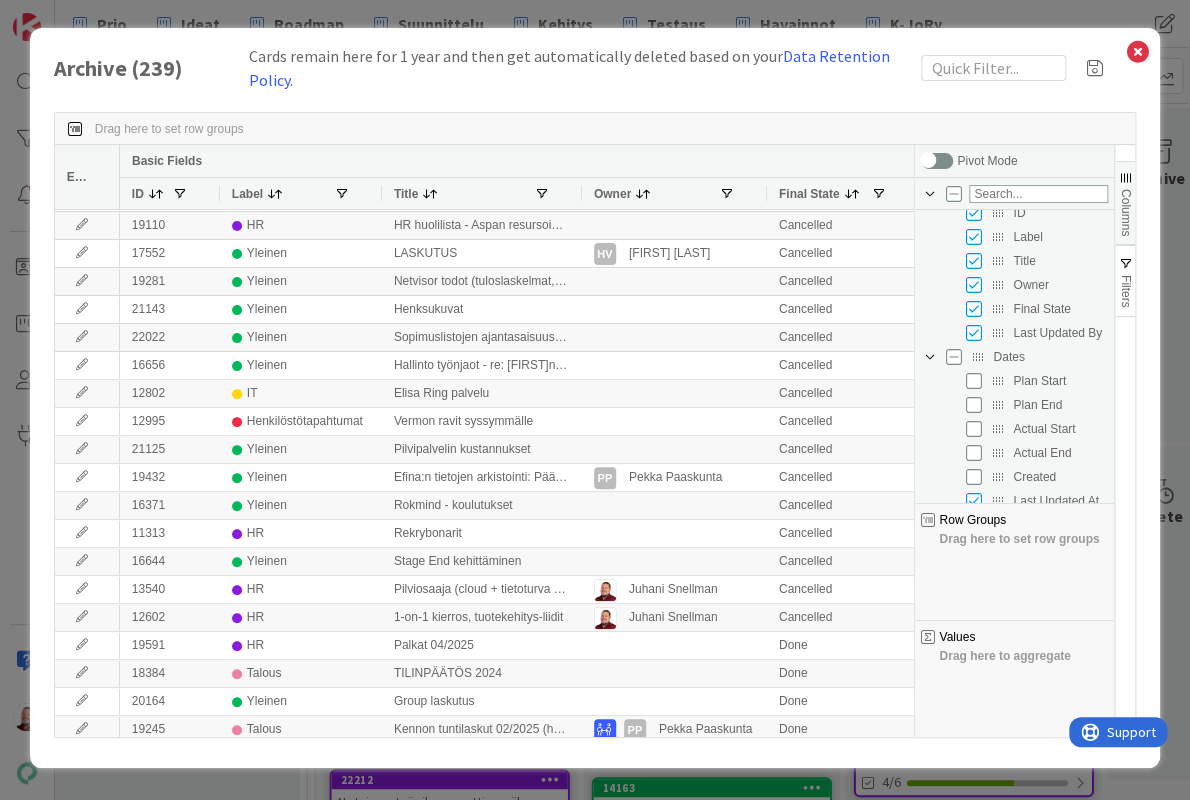 scroll, scrollTop: 0, scrollLeft: 0, axis: both 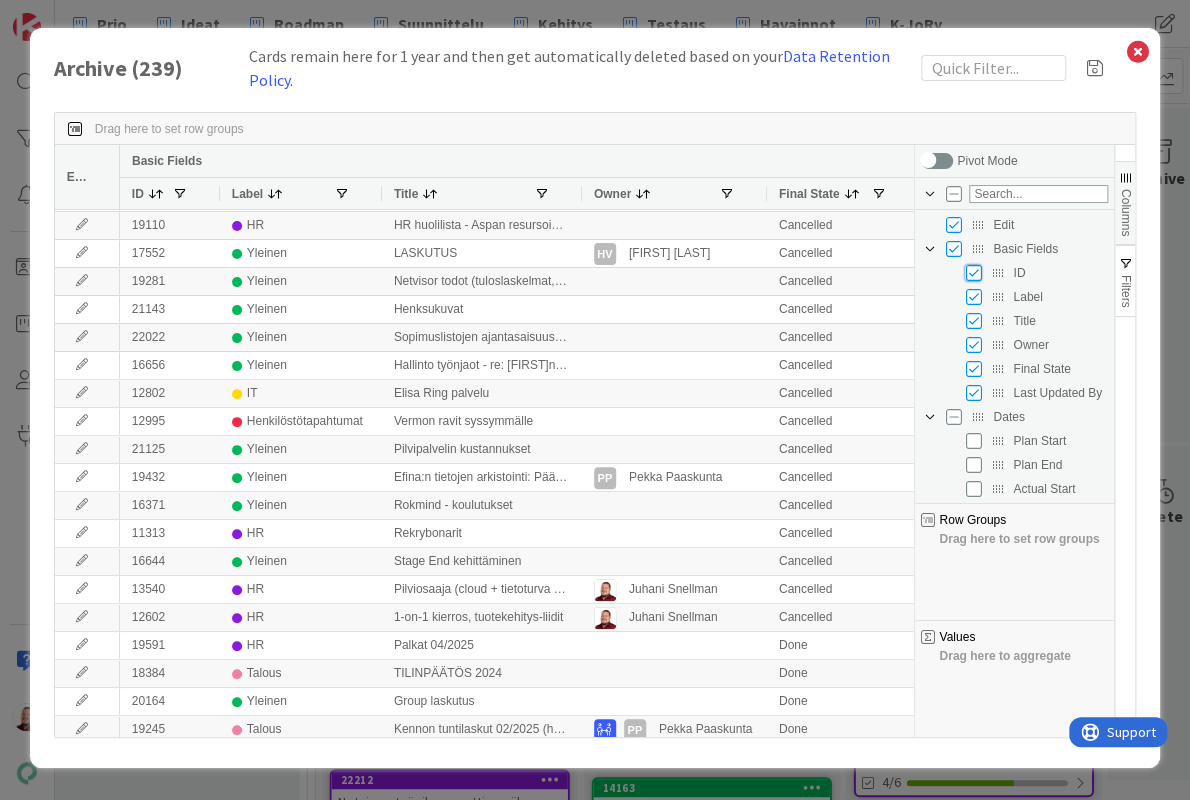 click at bounding box center [973, 273] 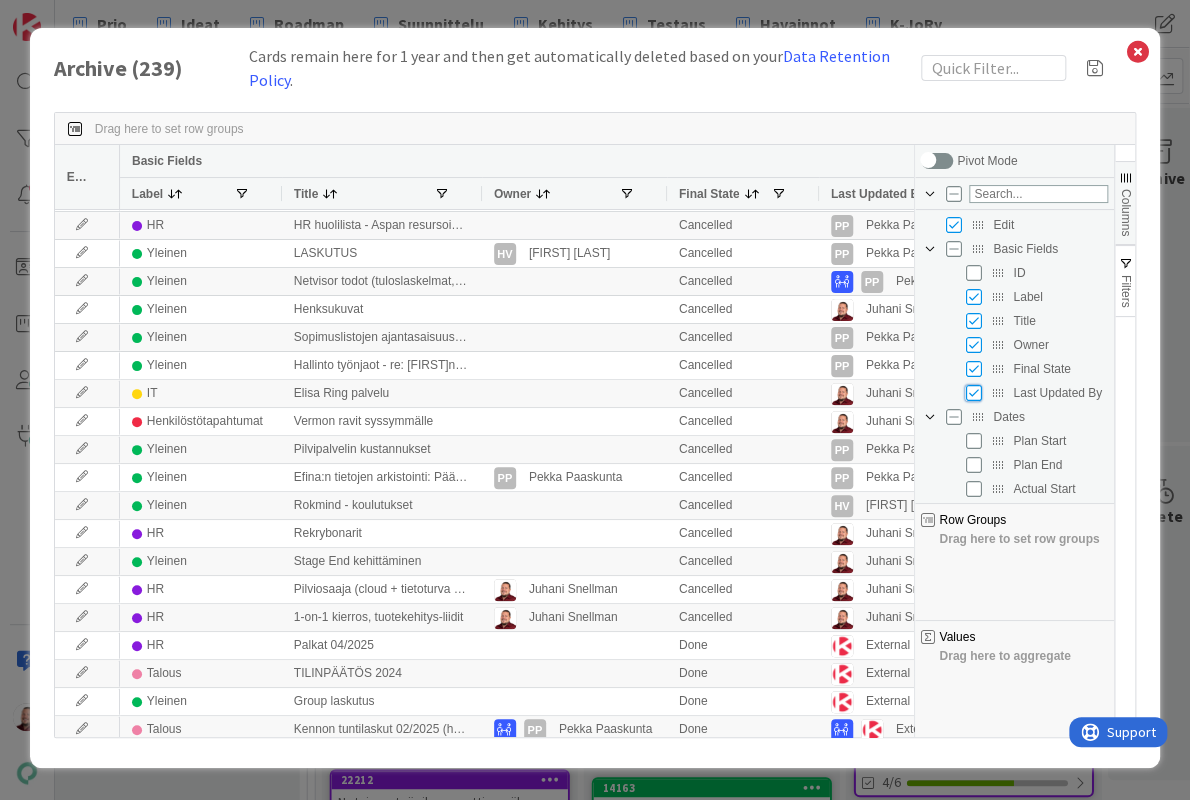click at bounding box center (973, 393) 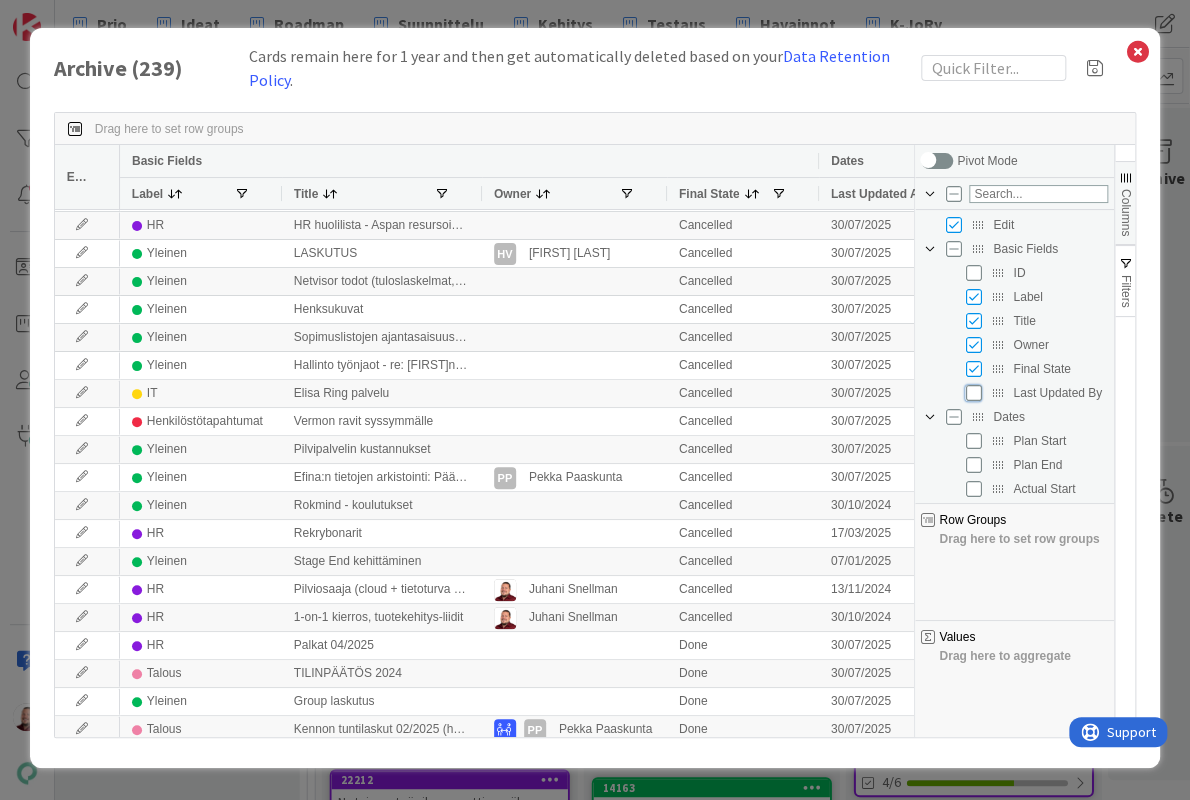 click at bounding box center (973, 393) 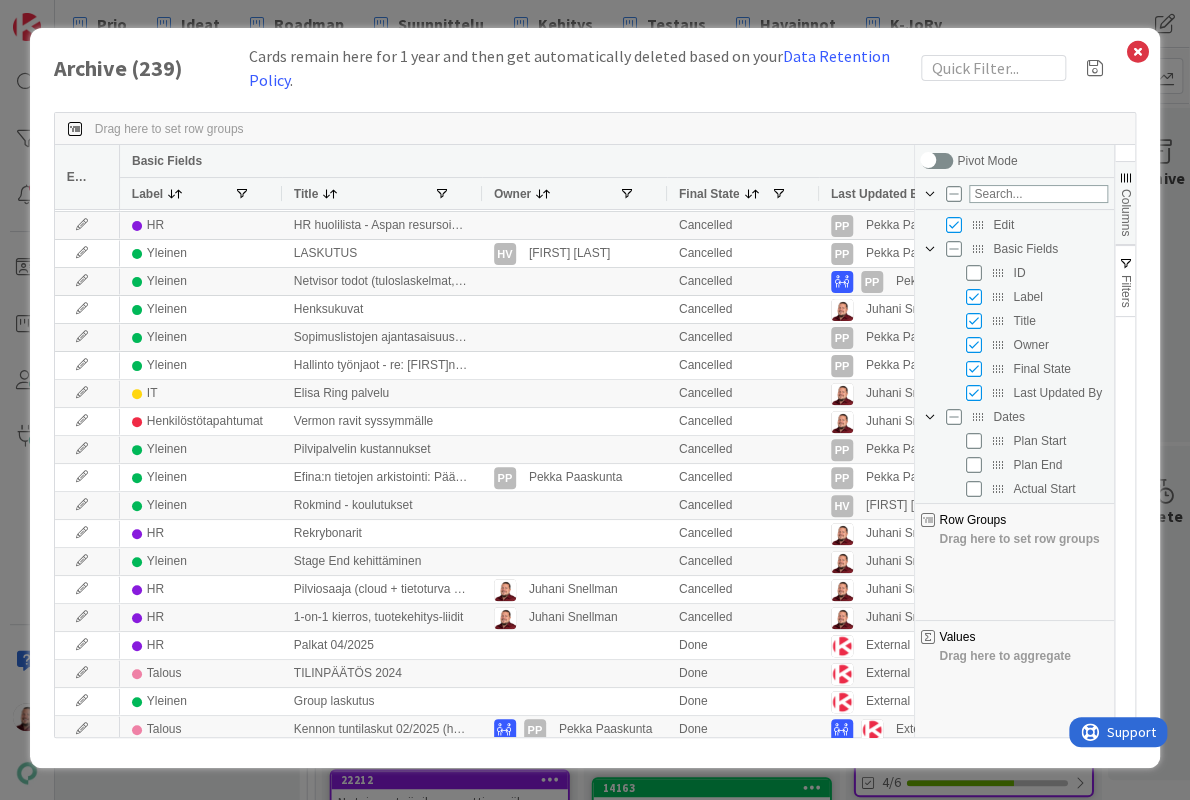 click on "Columns" at bounding box center [1125, 203] 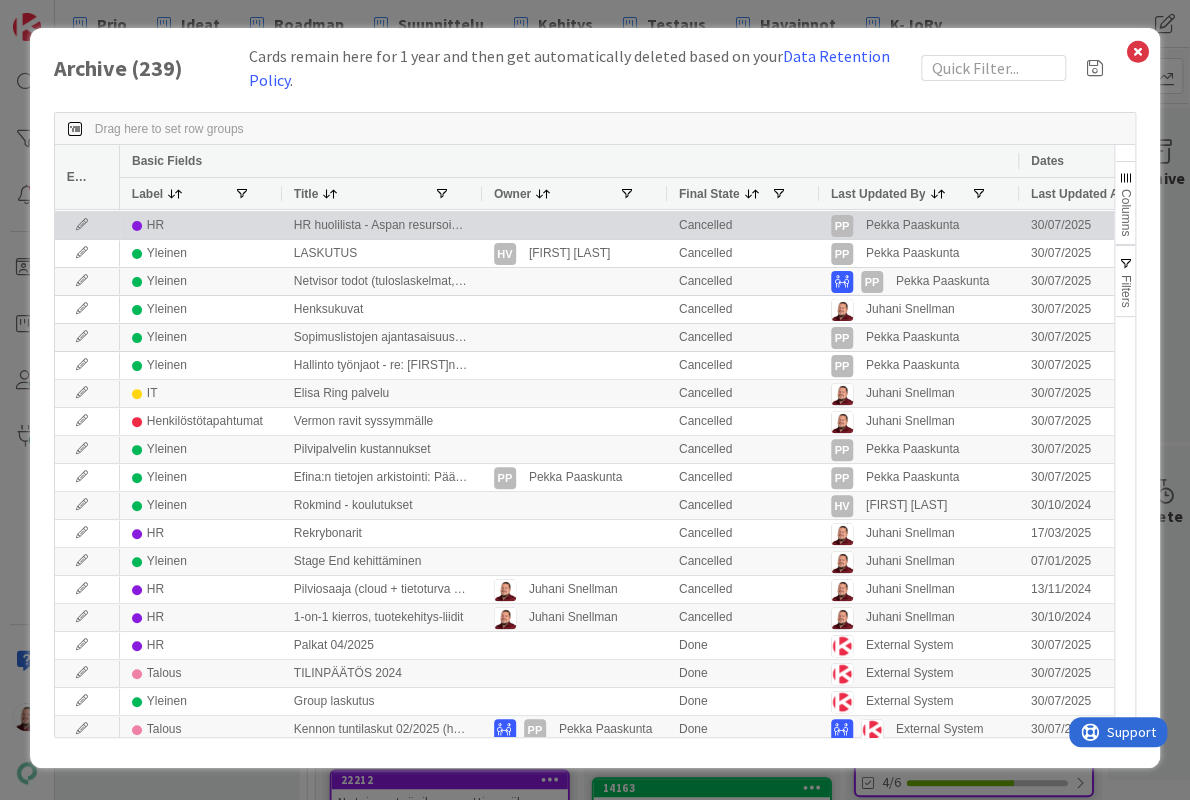 scroll, scrollTop: 0, scrollLeft: 40, axis: horizontal 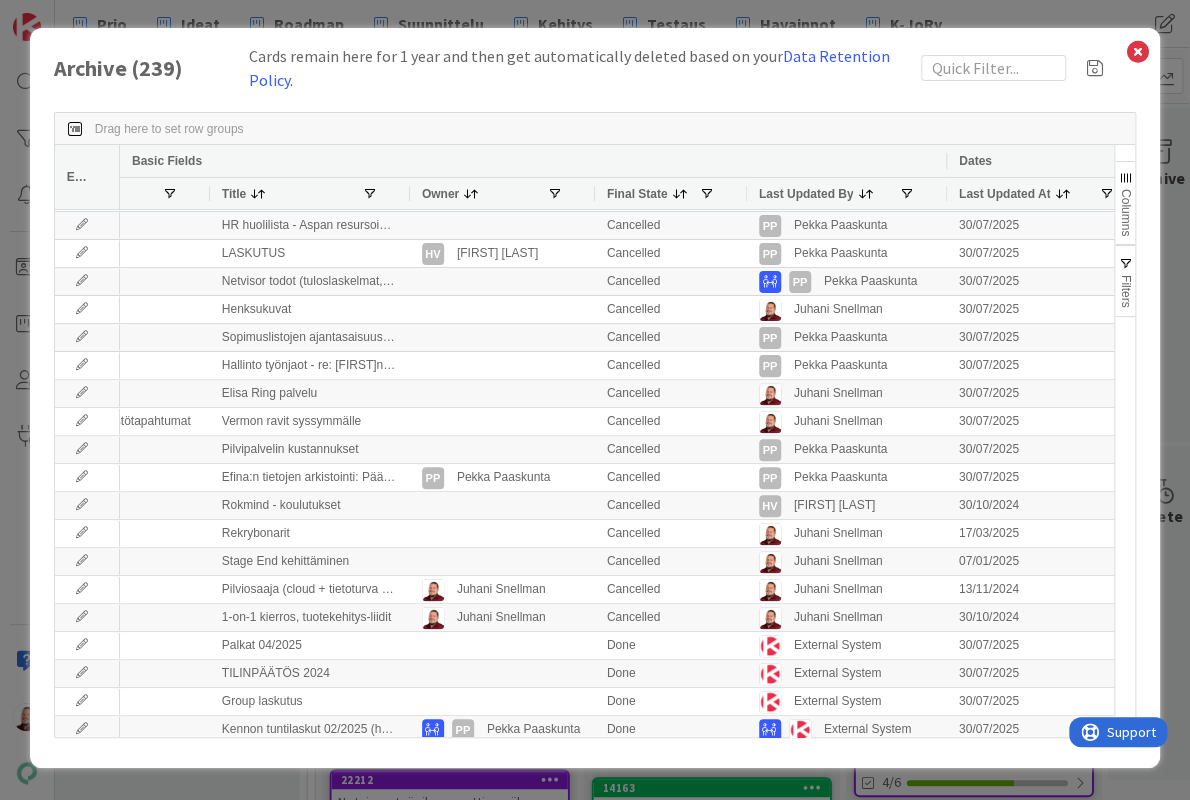 click at bounding box center (1062, 194) 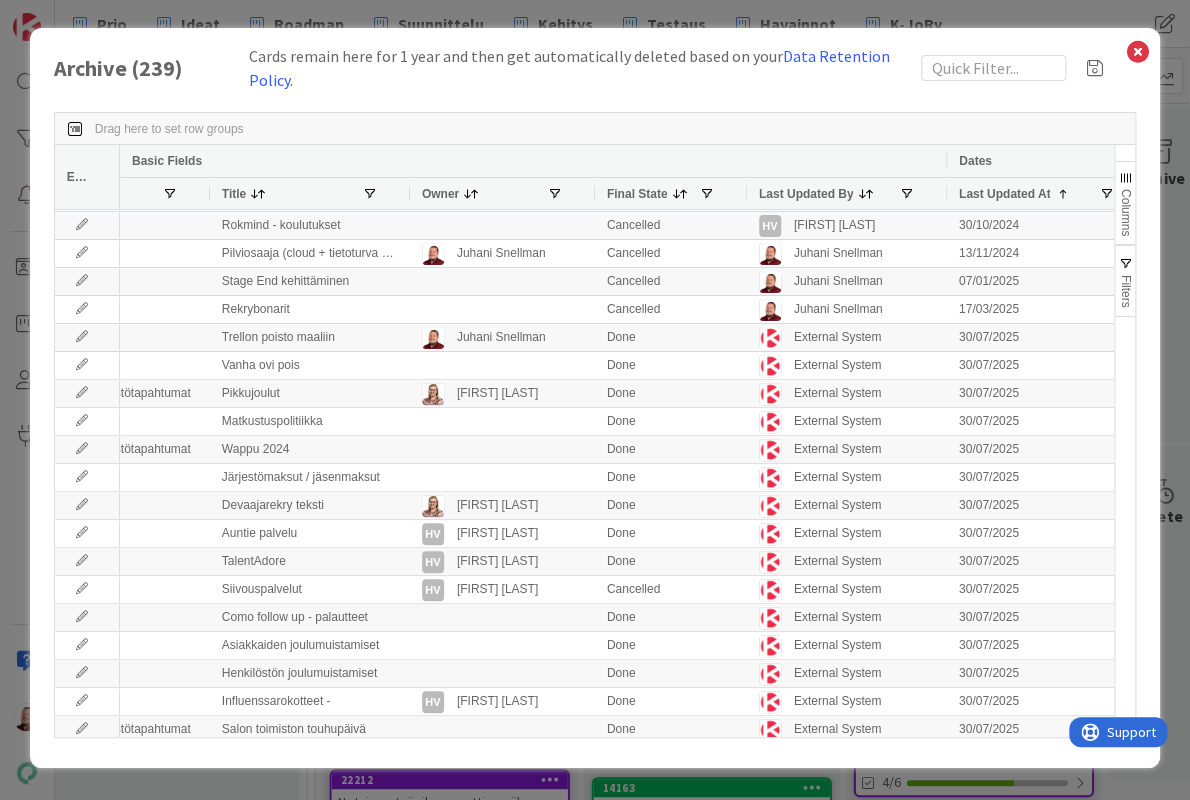 click at bounding box center (1062, 194) 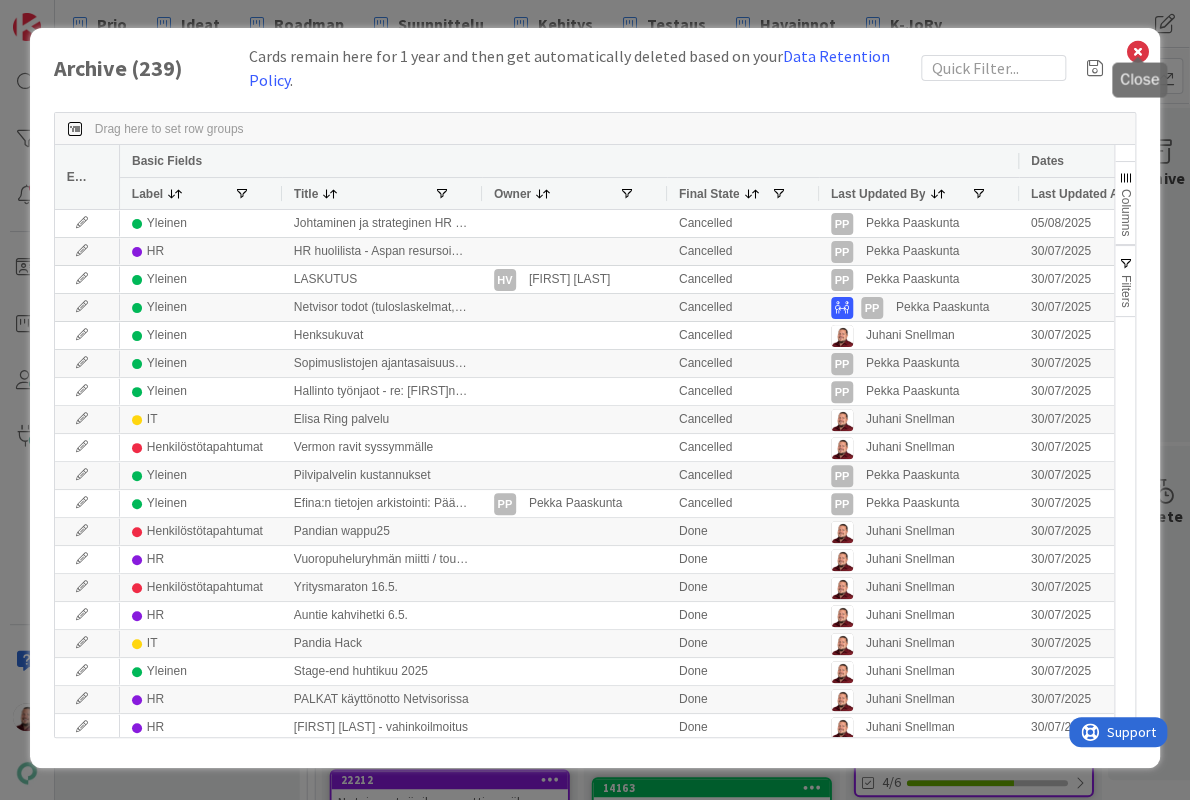 click at bounding box center (1137, 52) 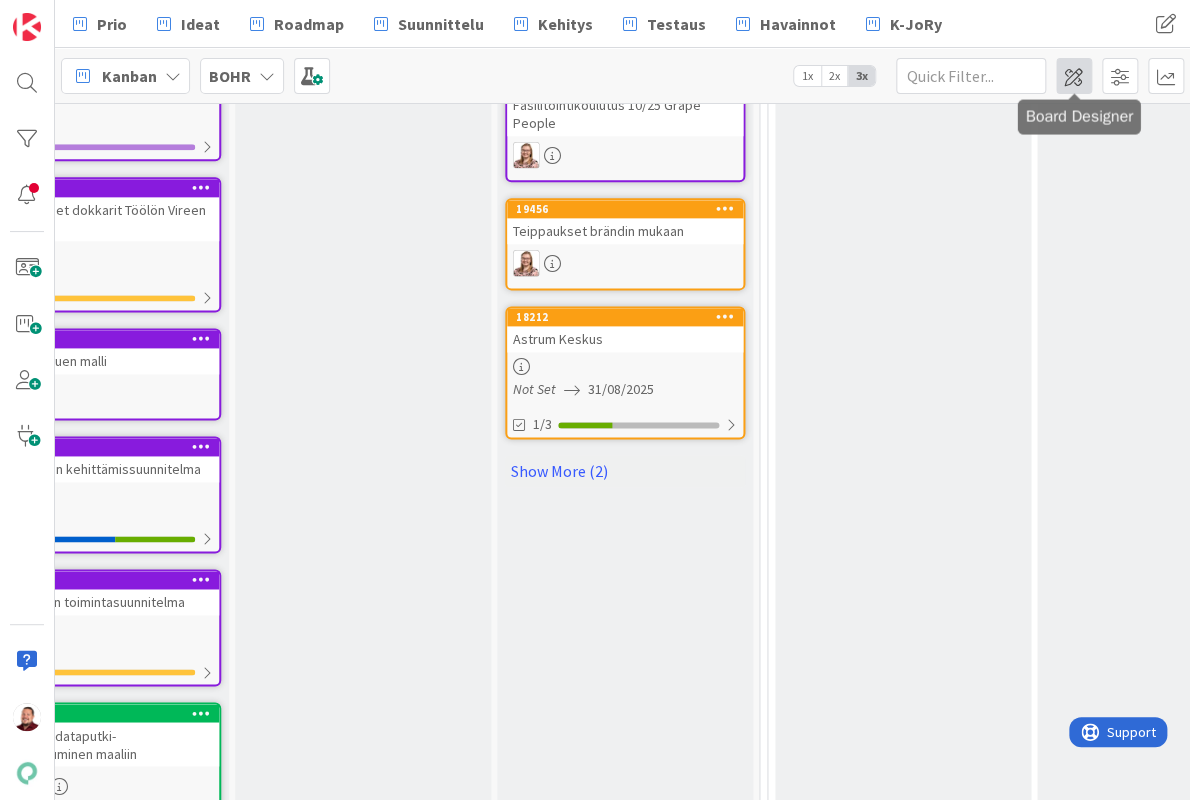 click at bounding box center (1074, 76) 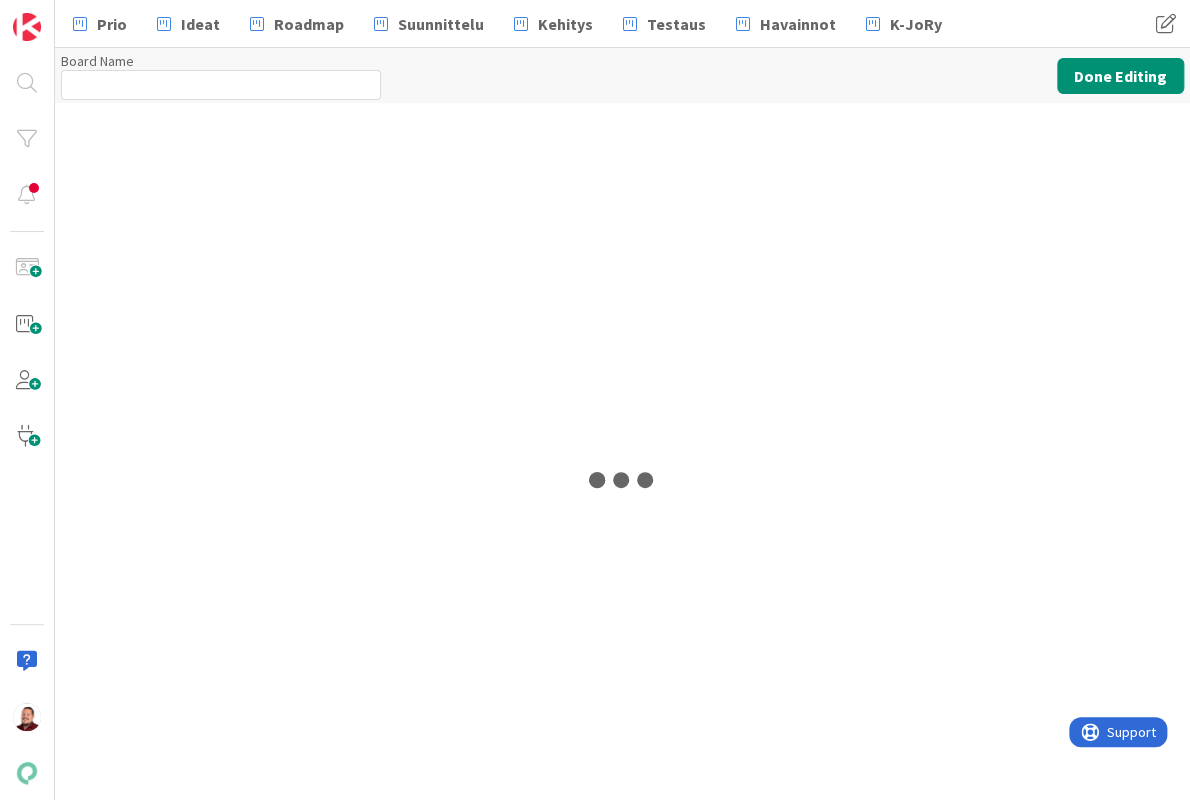 type on "BOHR" 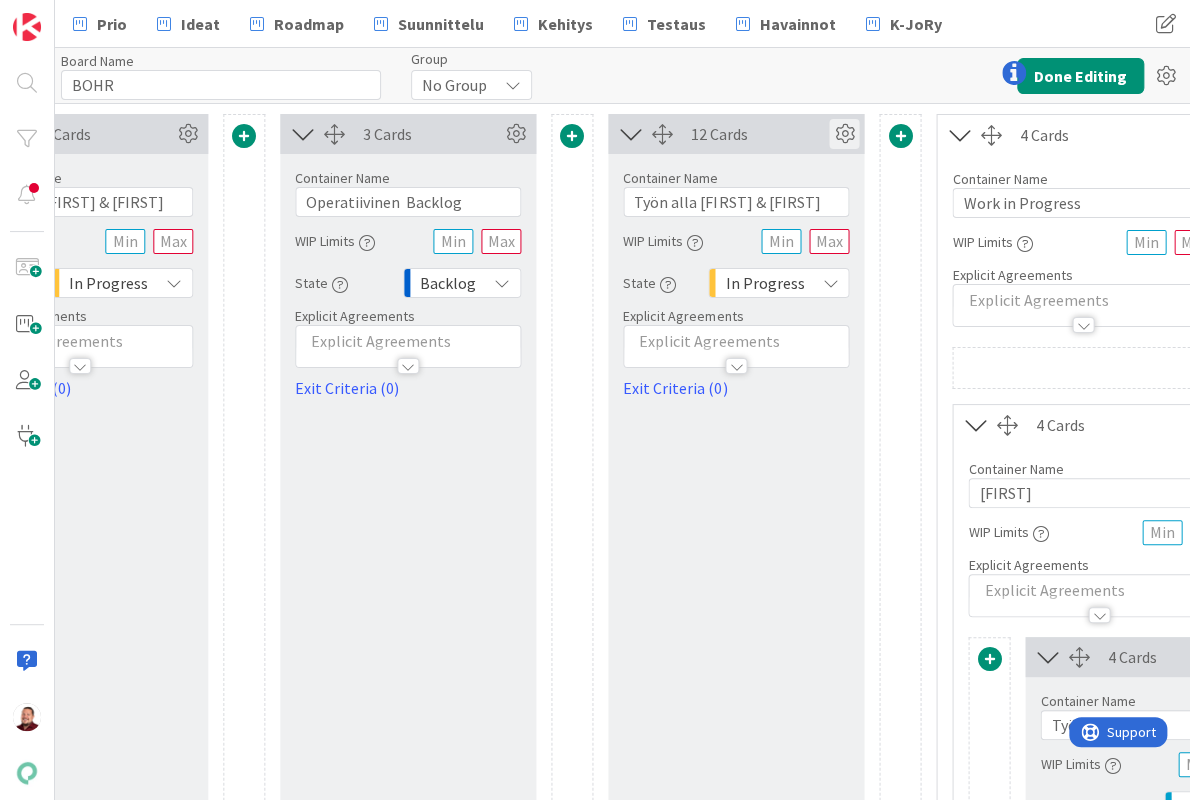 click at bounding box center (844, 134) 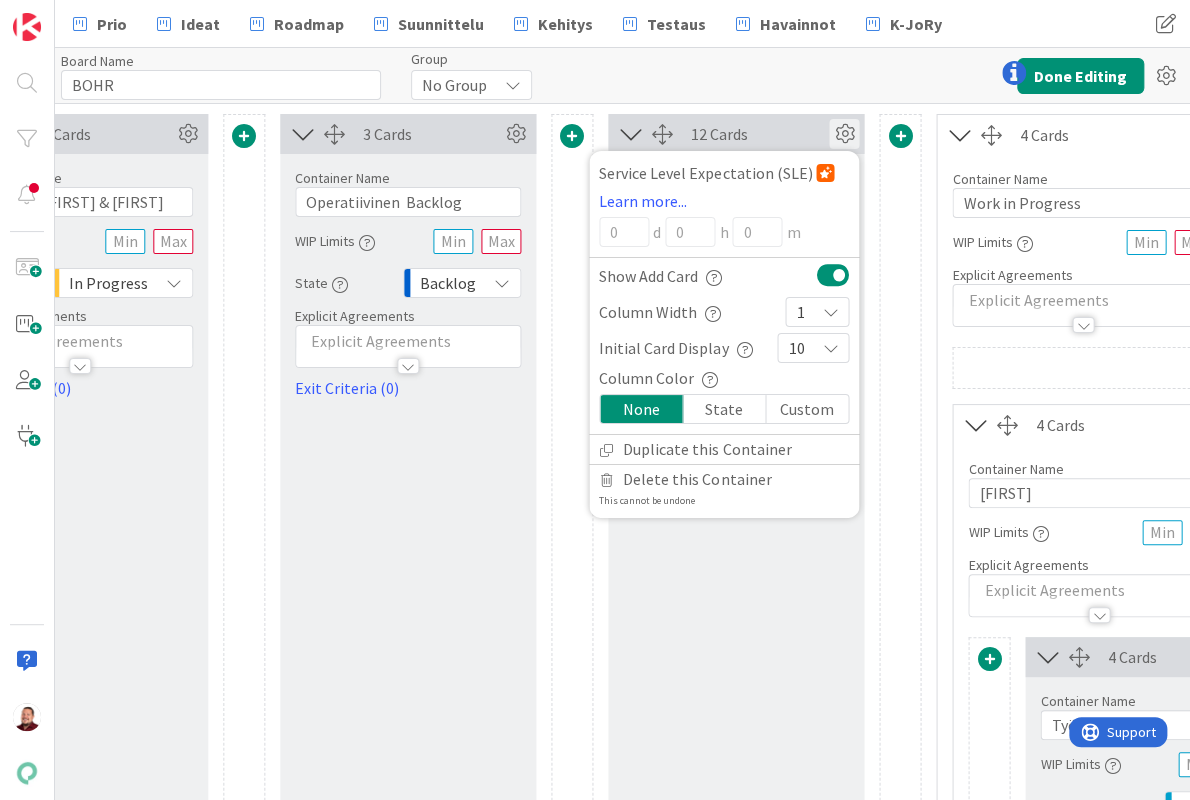 click on "10" at bounding box center [813, 348] 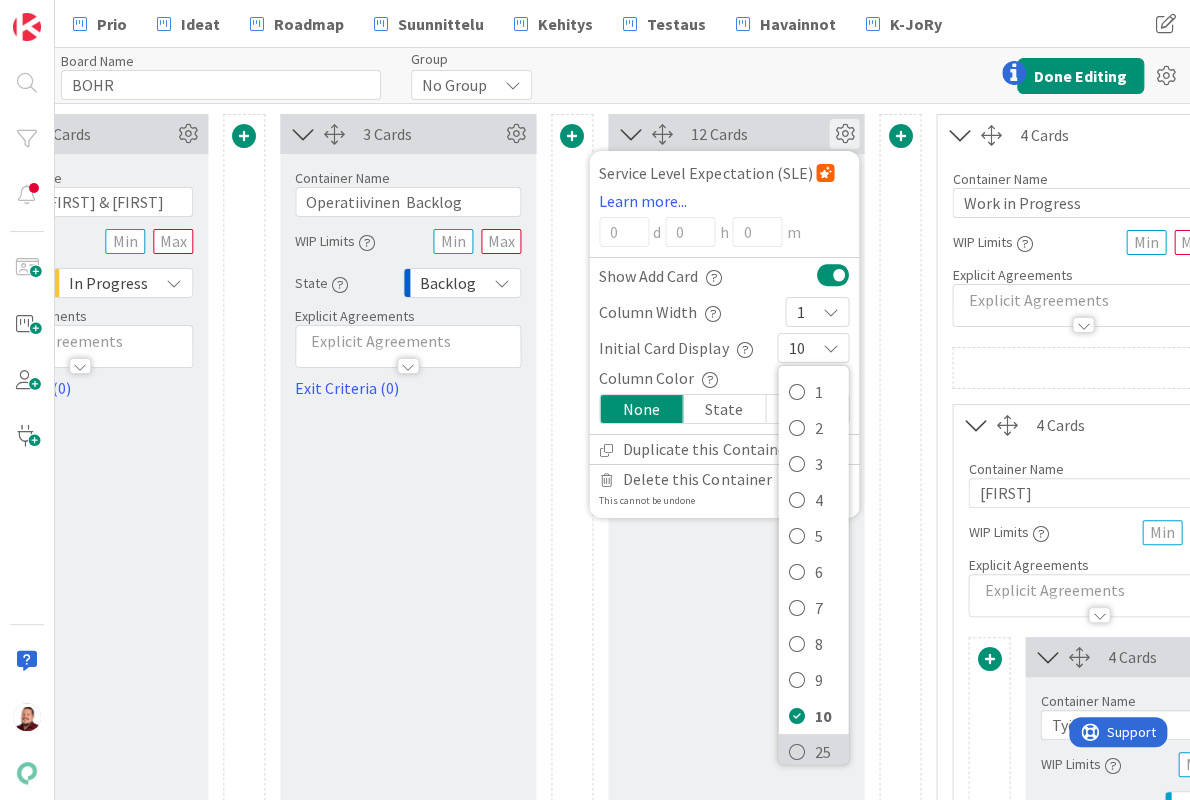 click at bounding box center (796, 752) 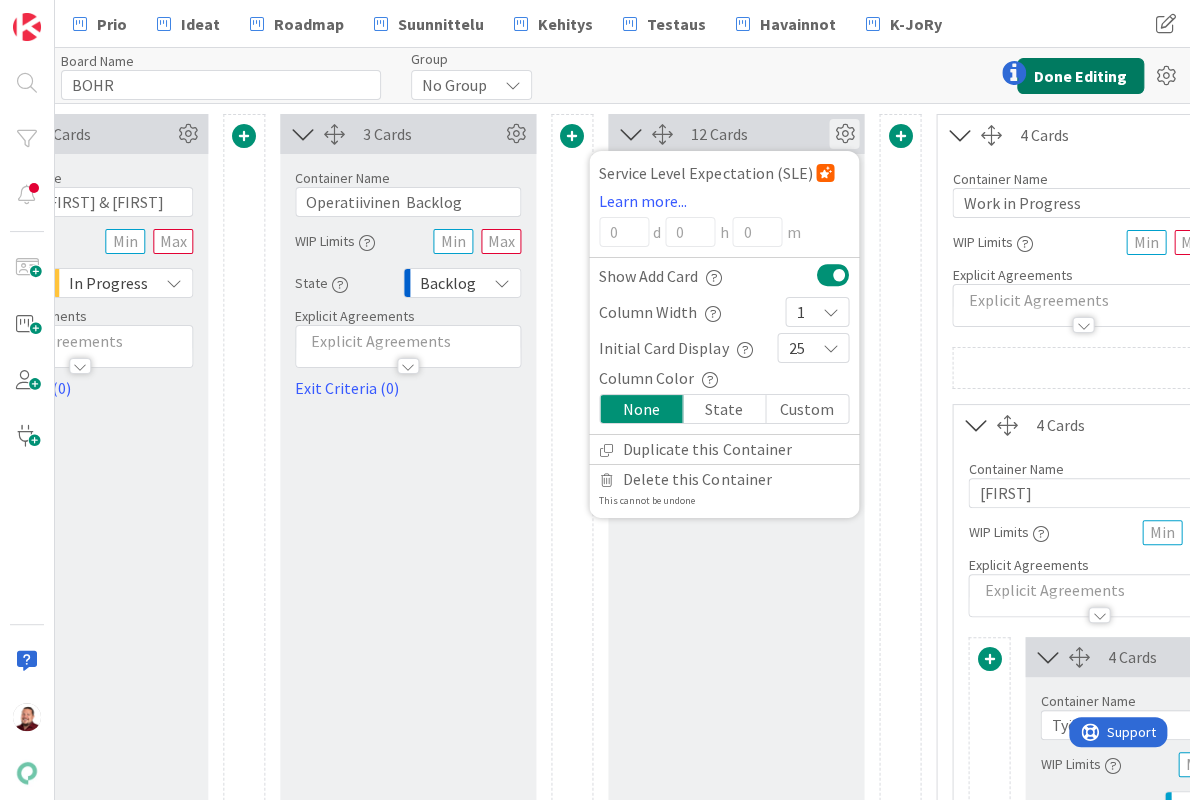 click on "Done Editing" at bounding box center (1080, 76) 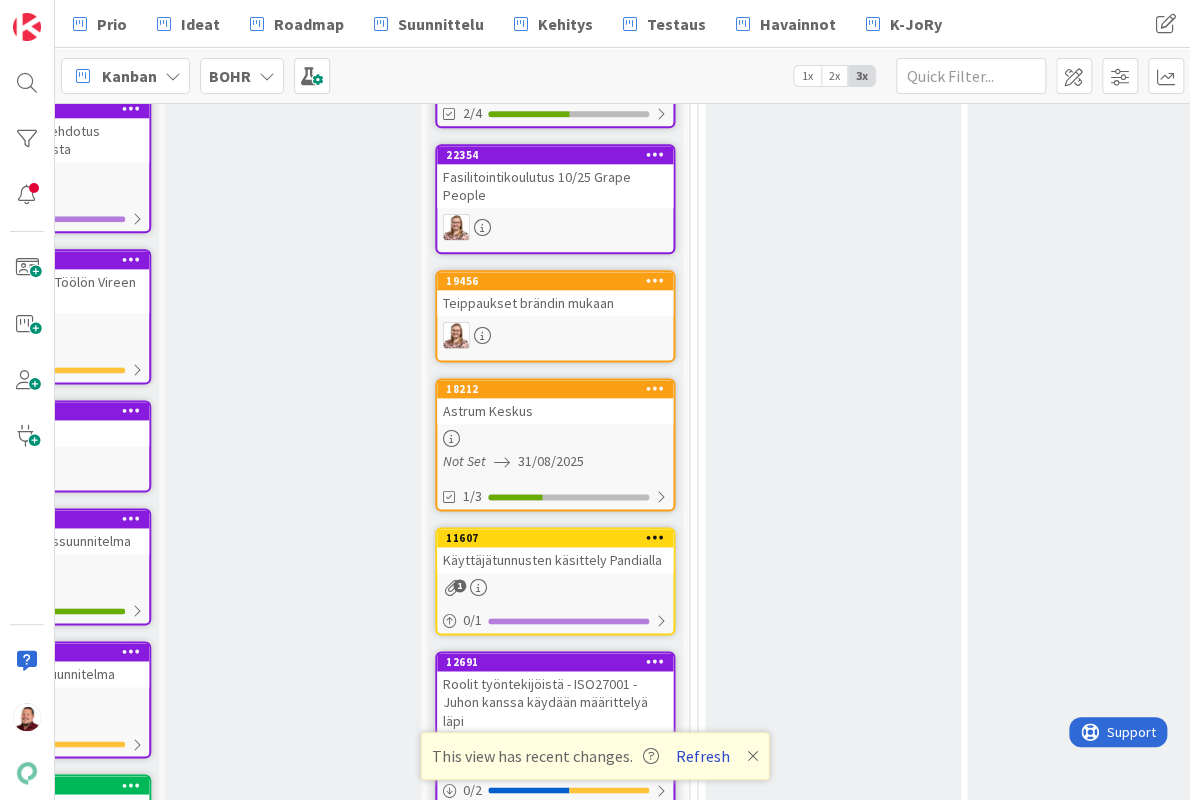 click on "Refresh" at bounding box center (703, 756) 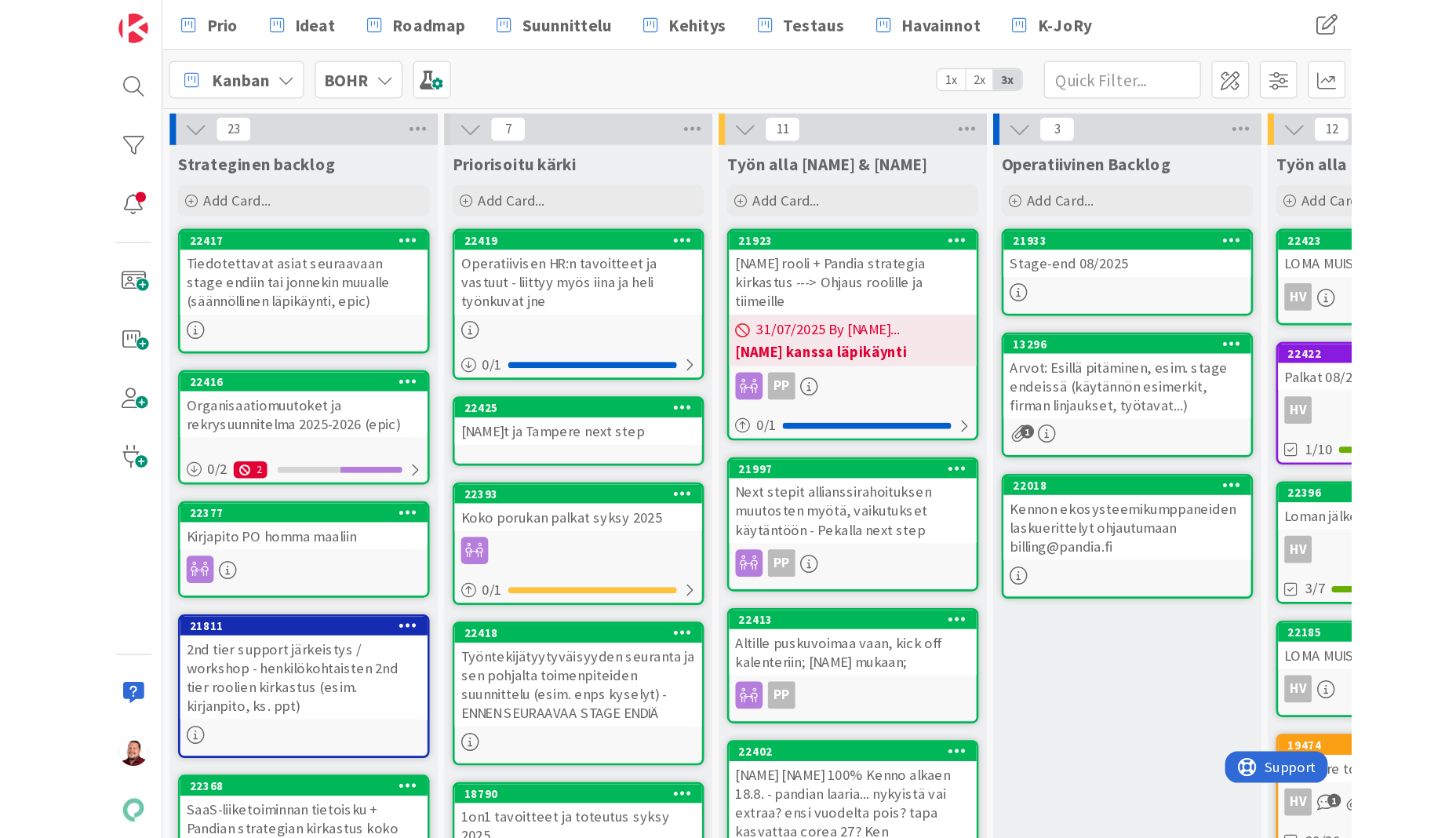 scroll, scrollTop: 0, scrollLeft: 0, axis: both 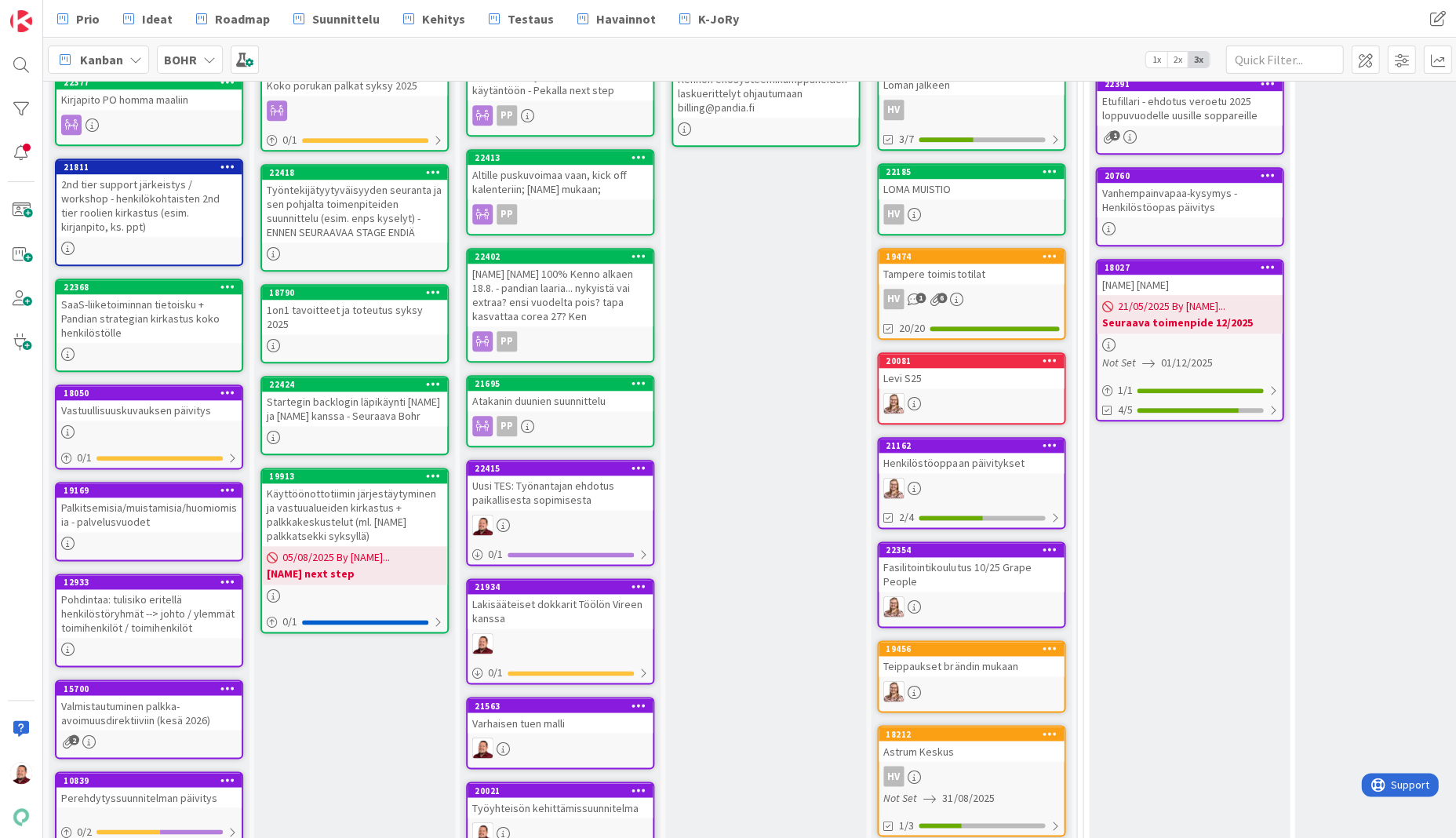 click on "Uusi TES: Työnantajan ehdotus paikallisesta sopimisesta" at bounding box center [560, 493] 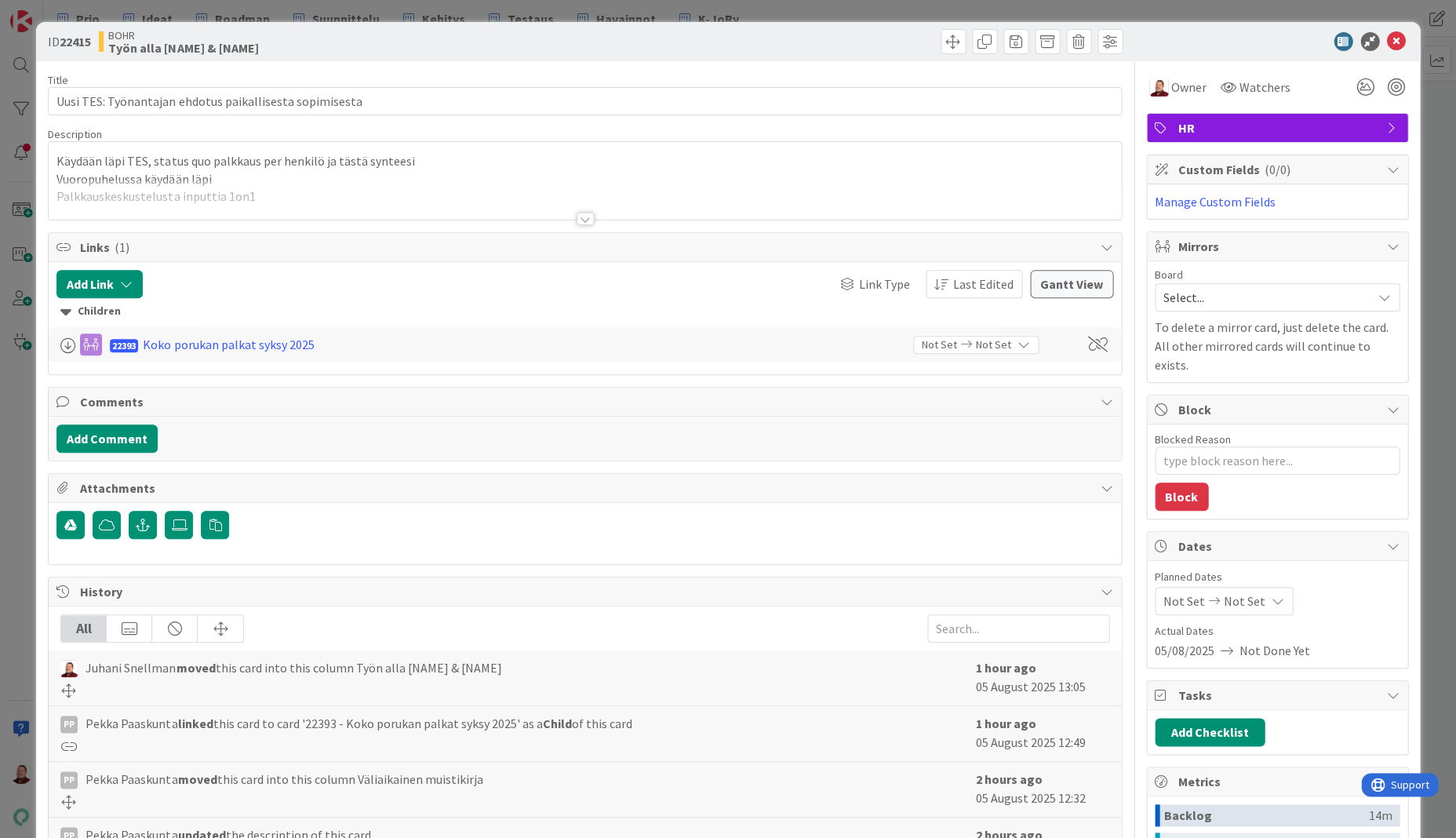 scroll, scrollTop: 0, scrollLeft: 0, axis: both 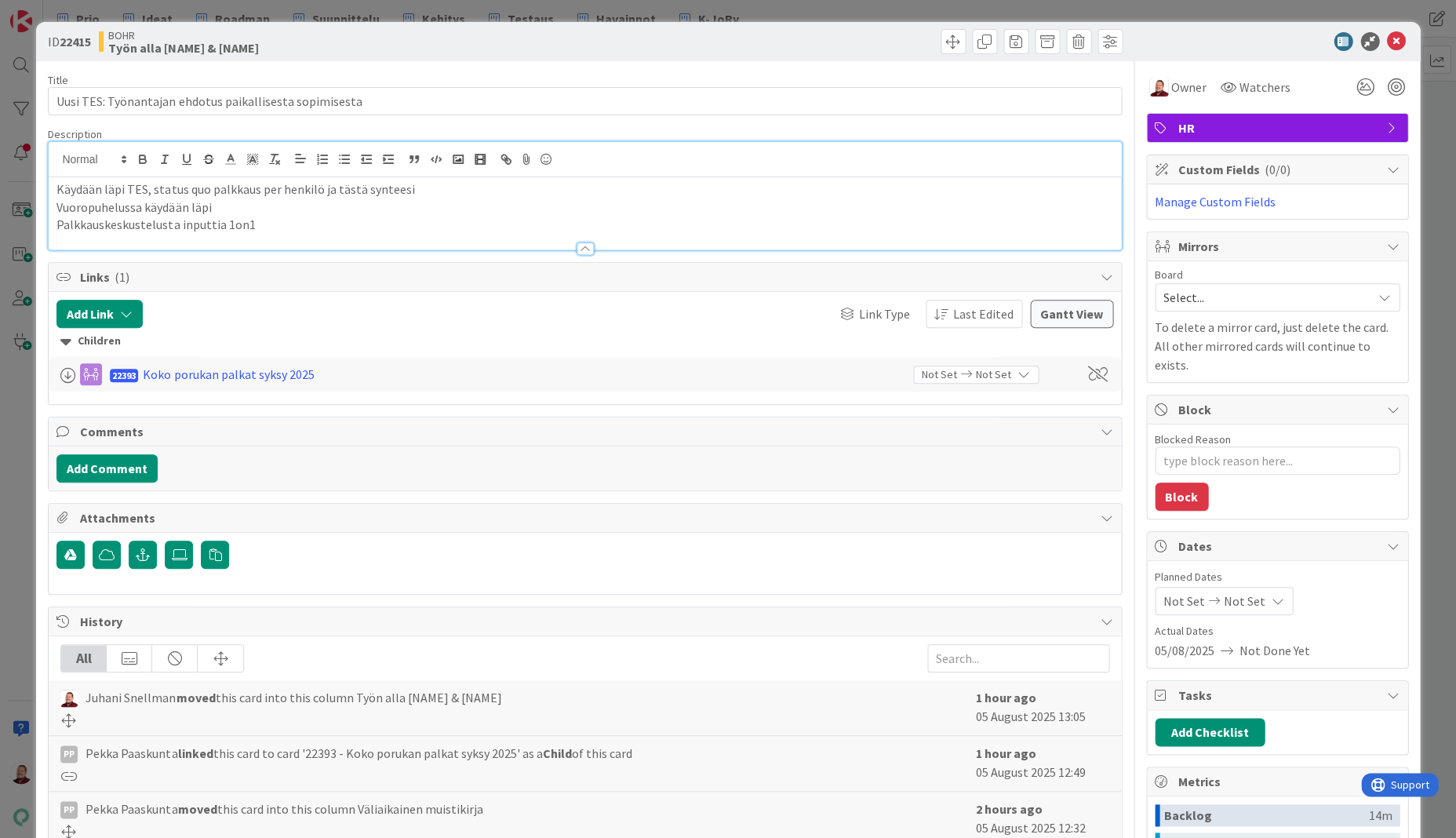 click on "Palkkauskeskustelusta inputtia 1on1" at bounding box center (584, 224) 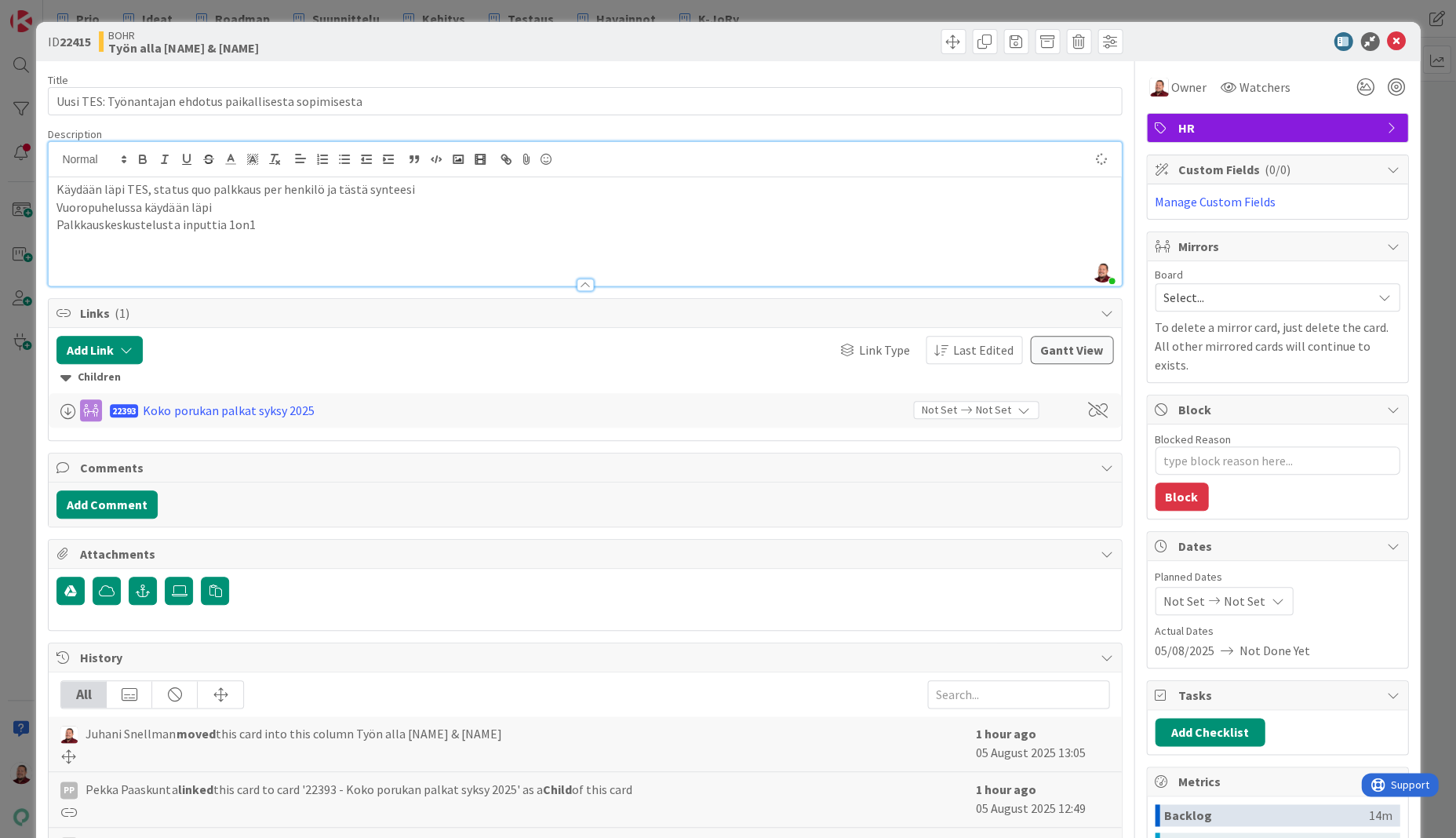 type on "x" 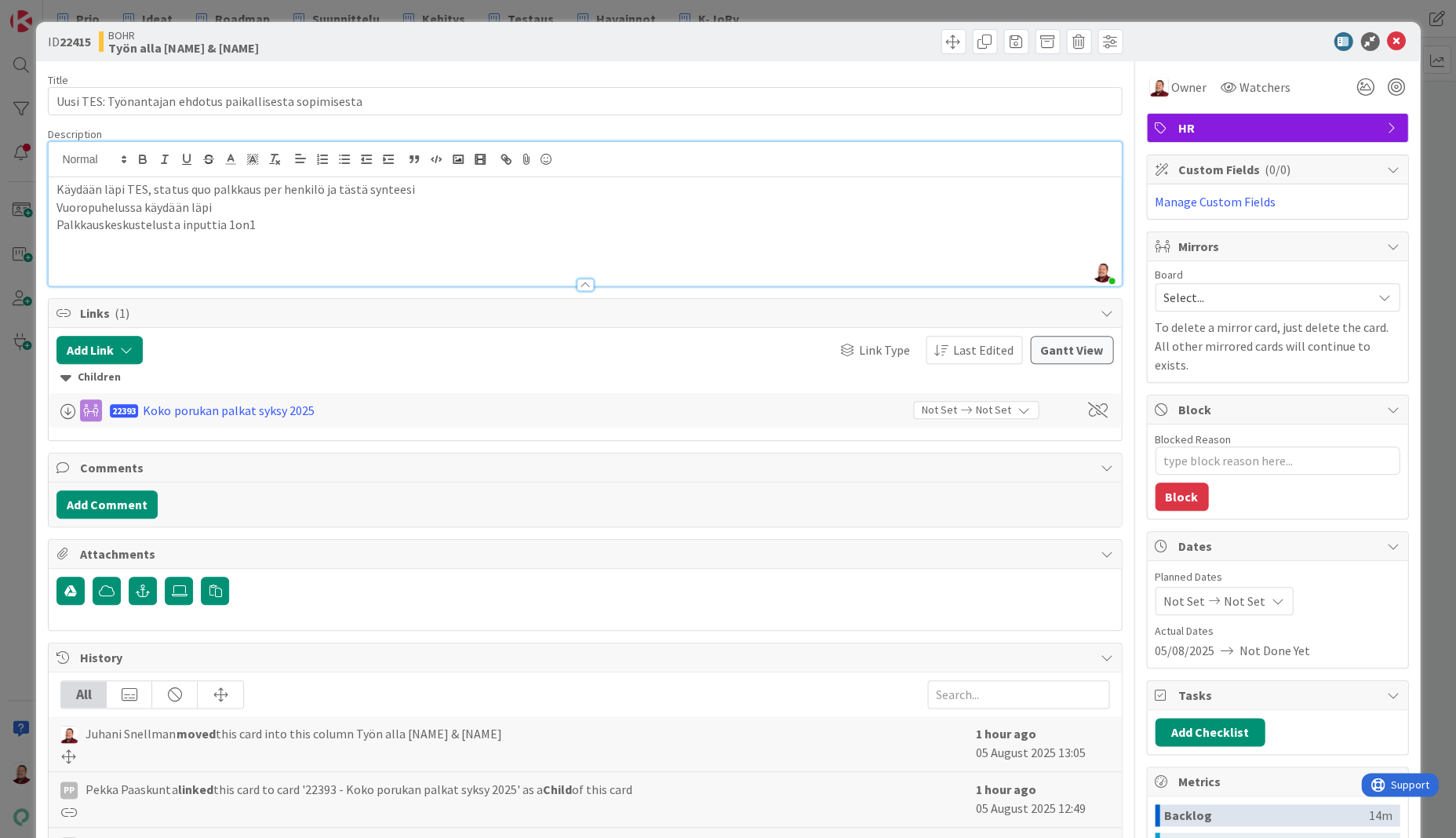 type 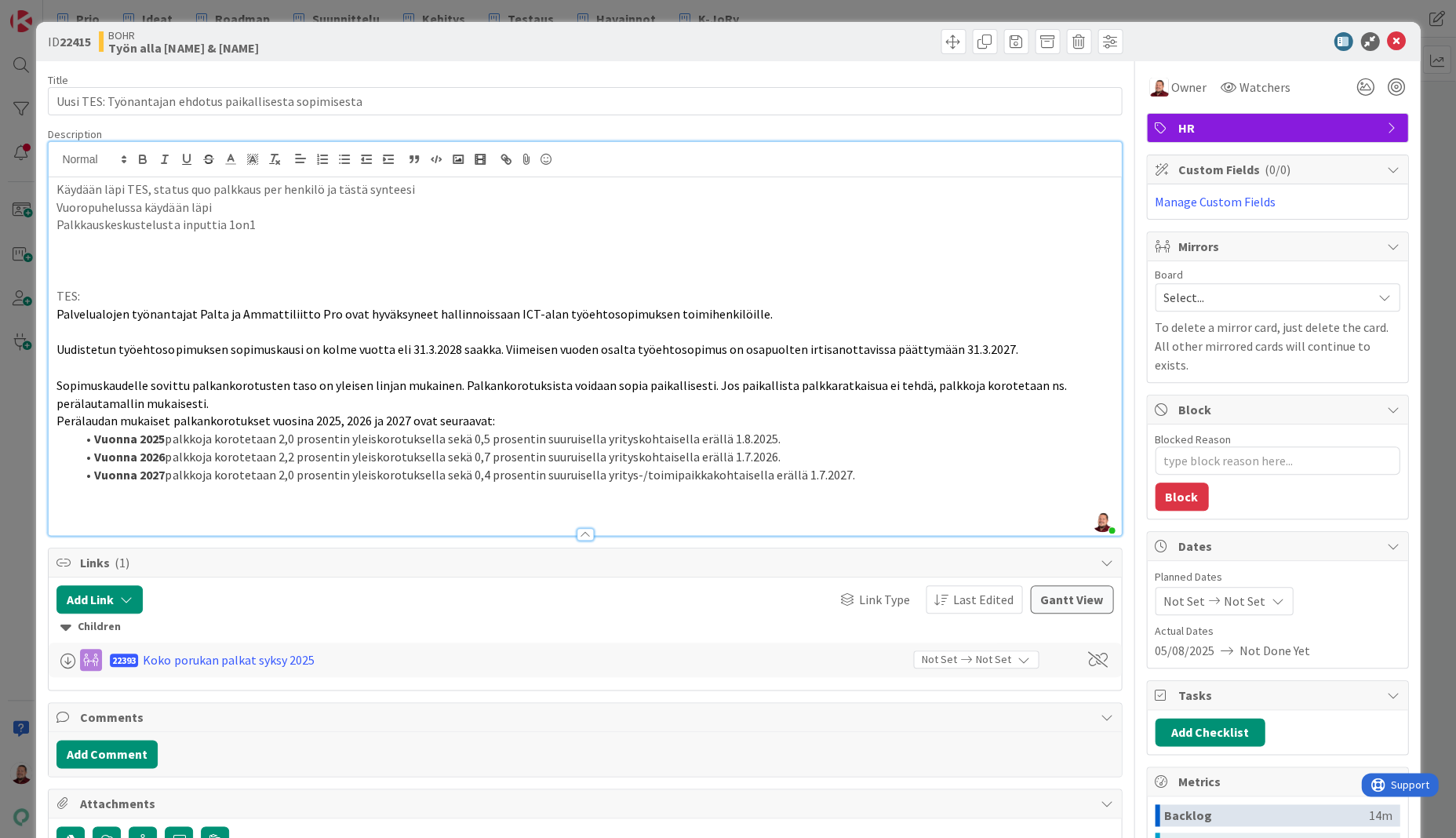 click at bounding box center [584, 510] 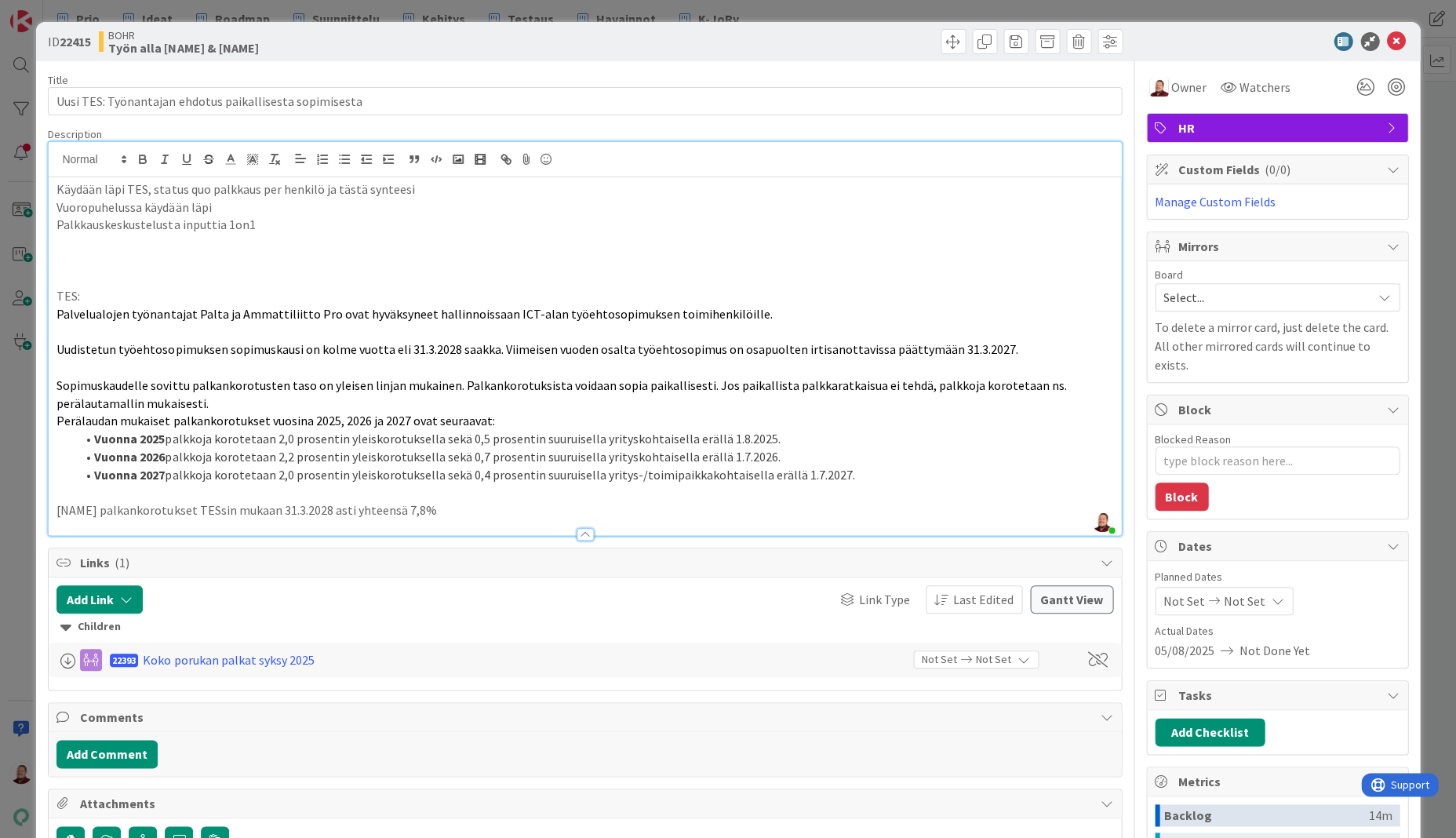 click at bounding box center [584, 261] 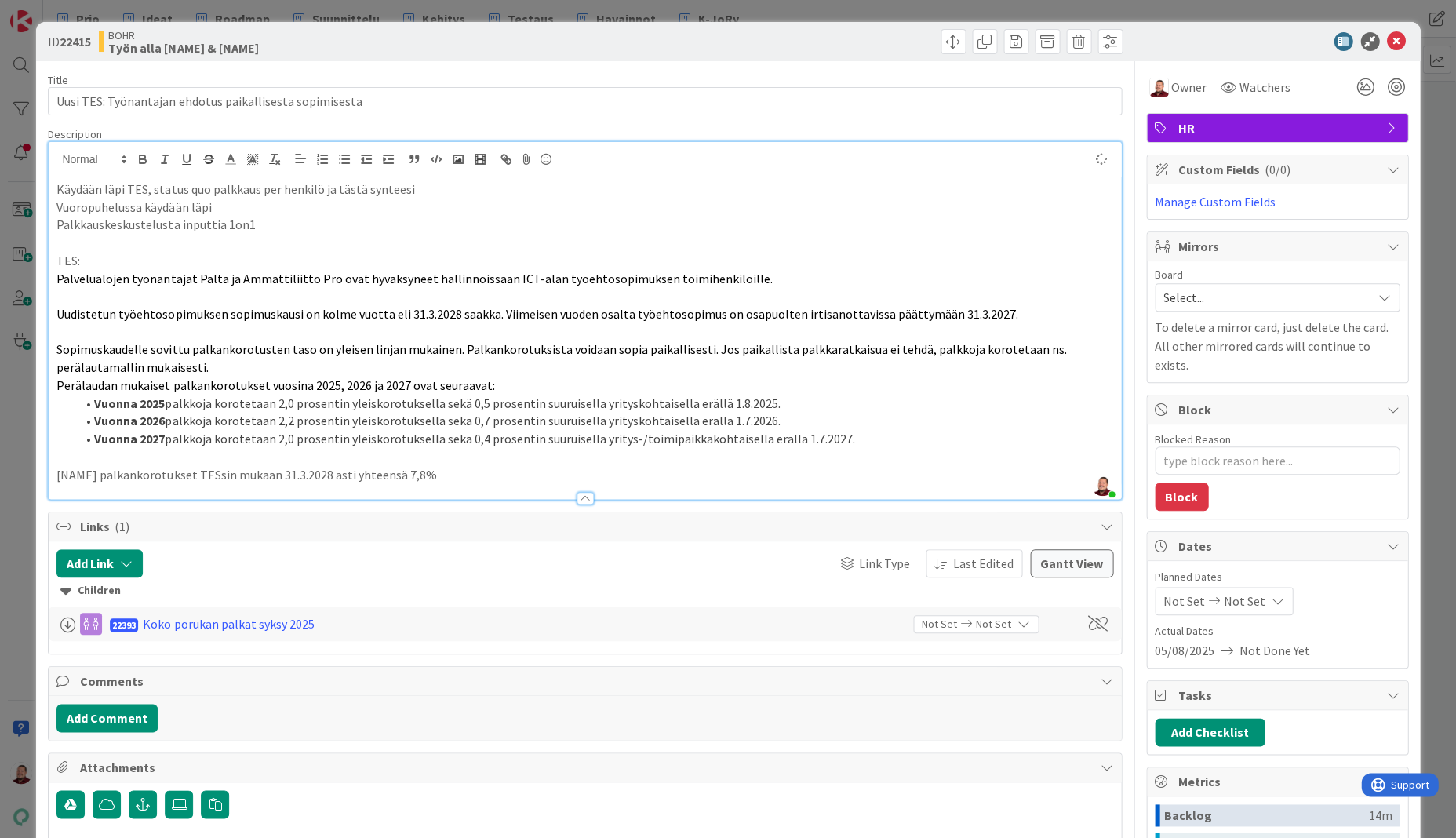 type on "x" 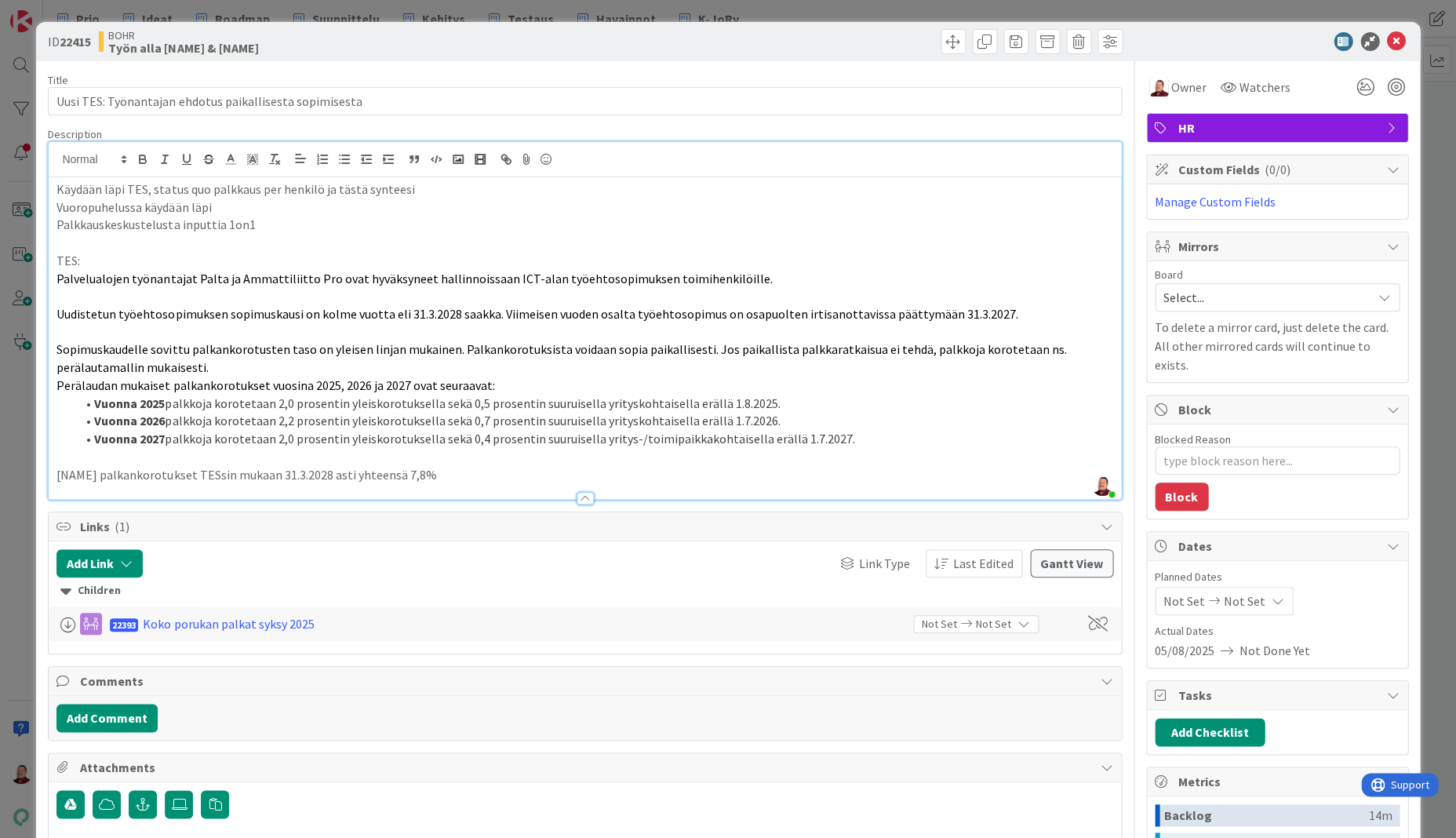 scroll, scrollTop: 2, scrollLeft: 0, axis: vertical 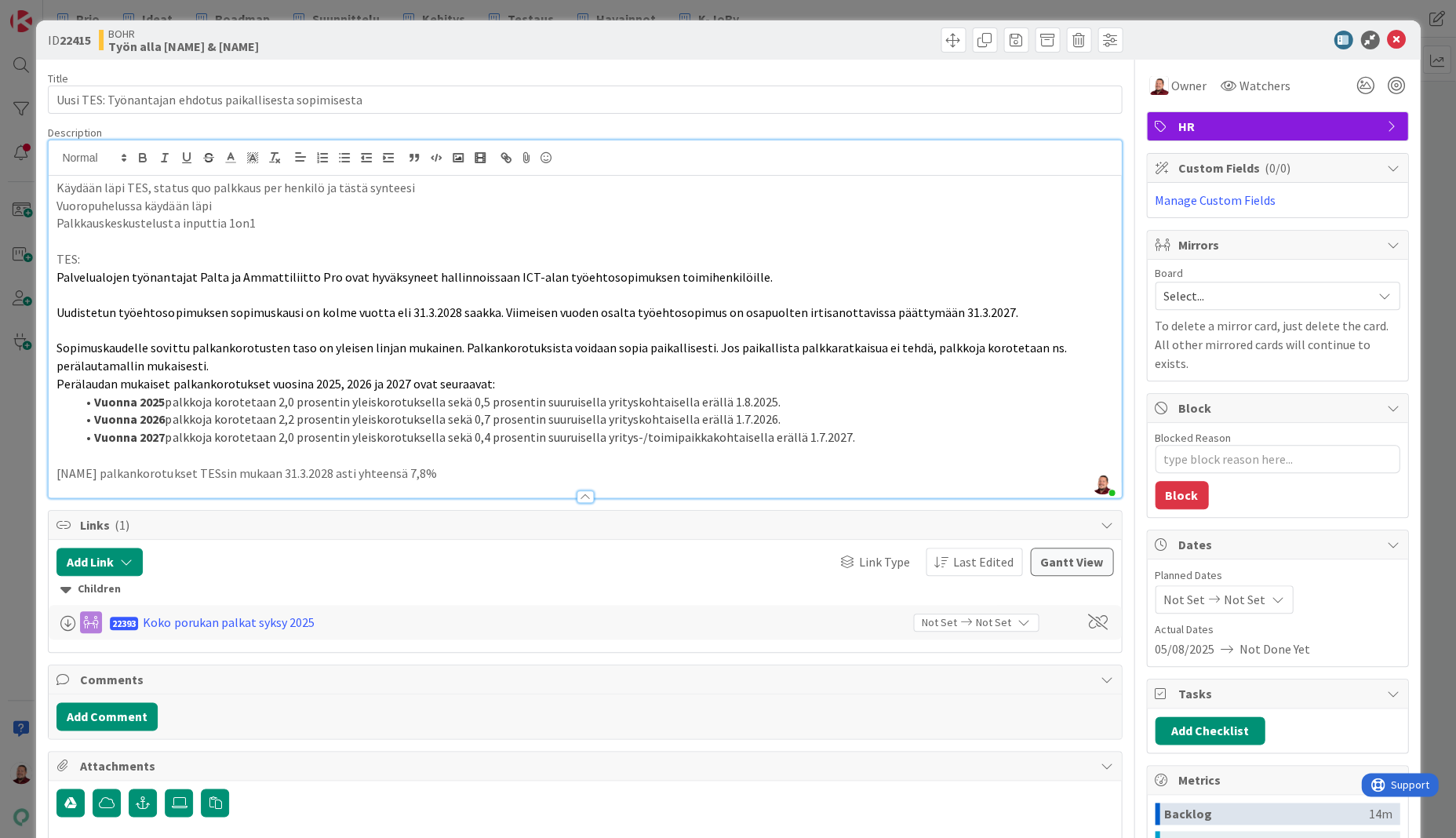 click on "BOHR Työn alla [NAME] & [NAME]" at bounding box center [340, 40] 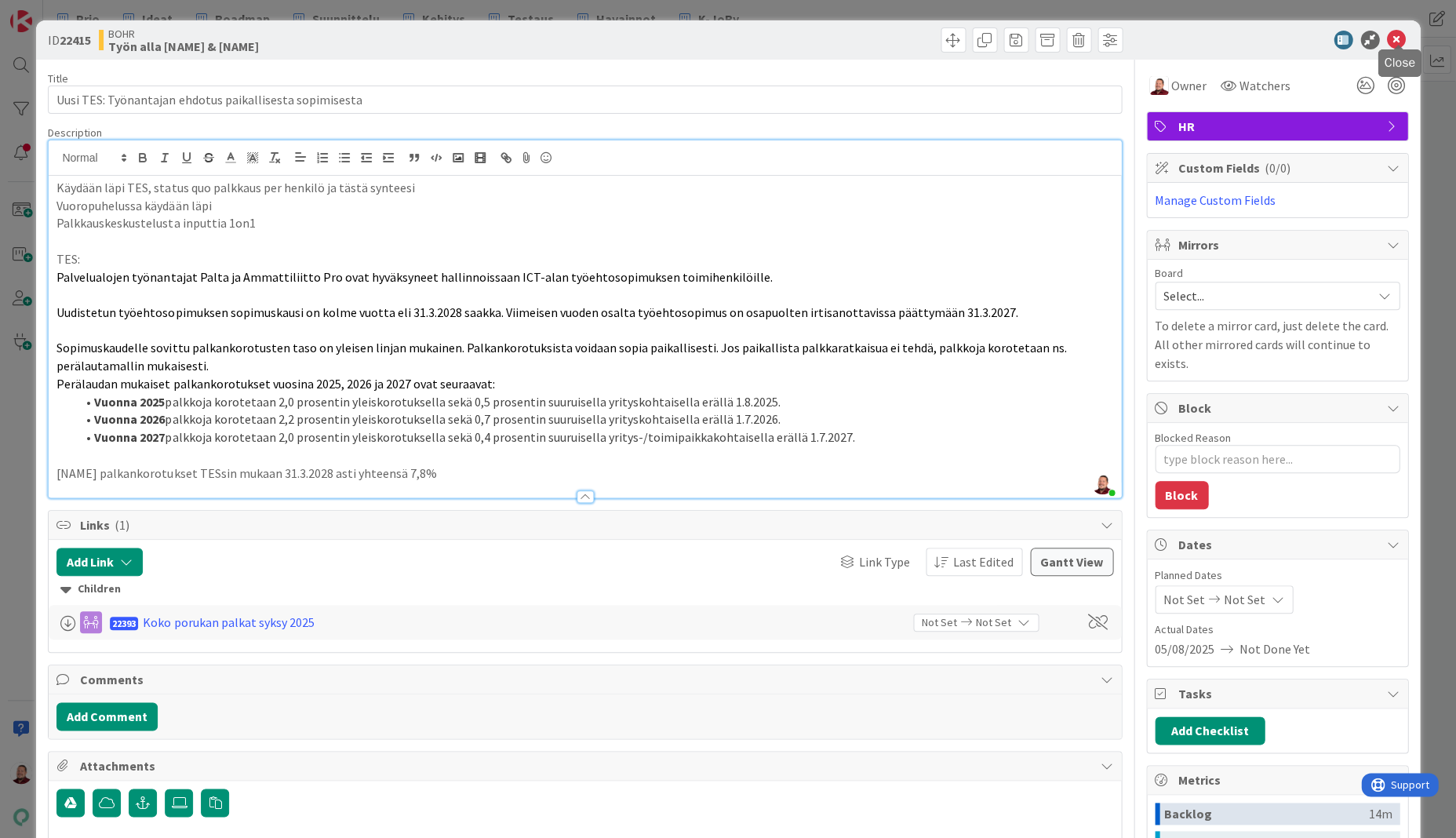 click at bounding box center [1396, 40] 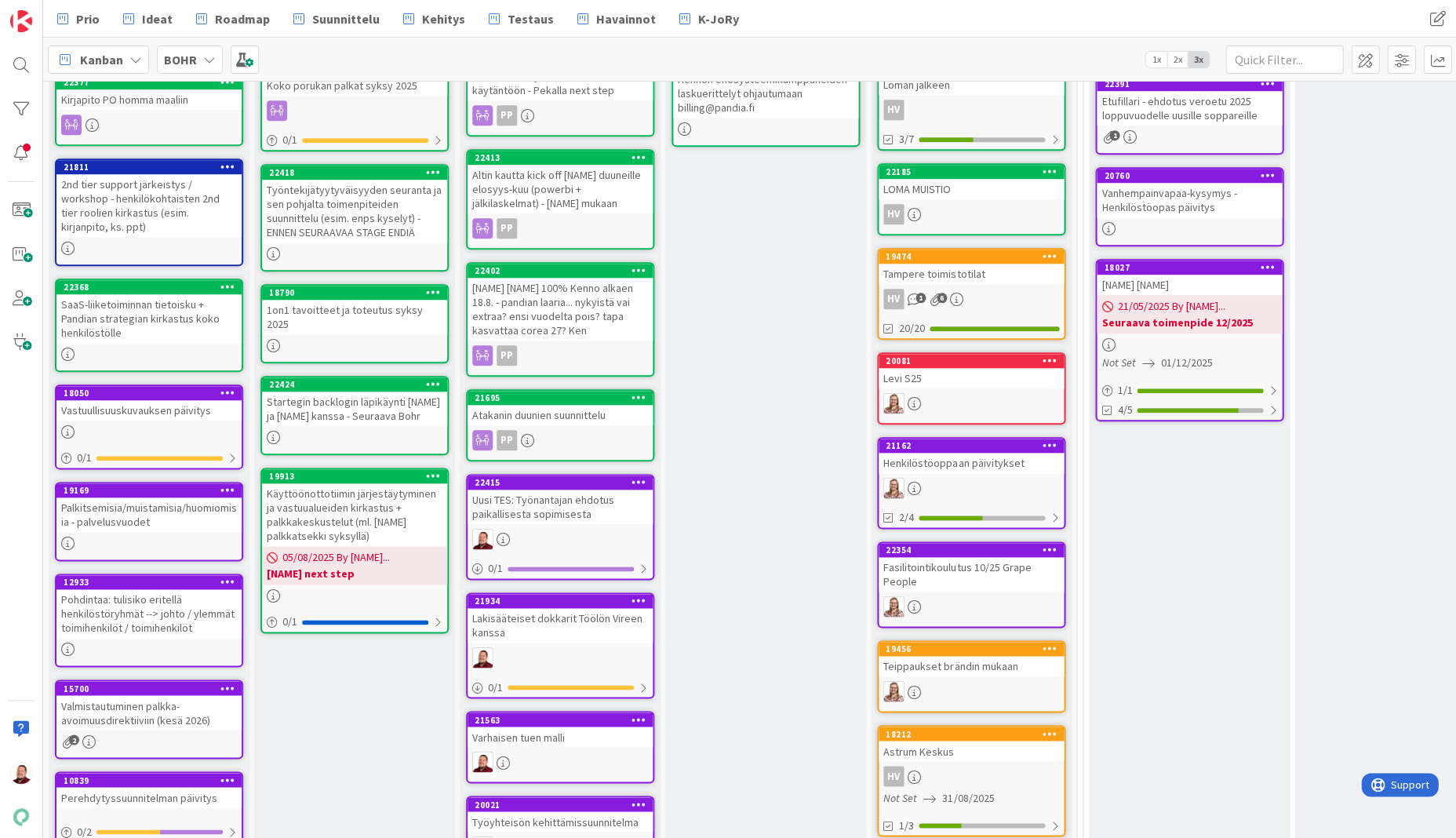 scroll, scrollTop: 0, scrollLeft: 0, axis: both 